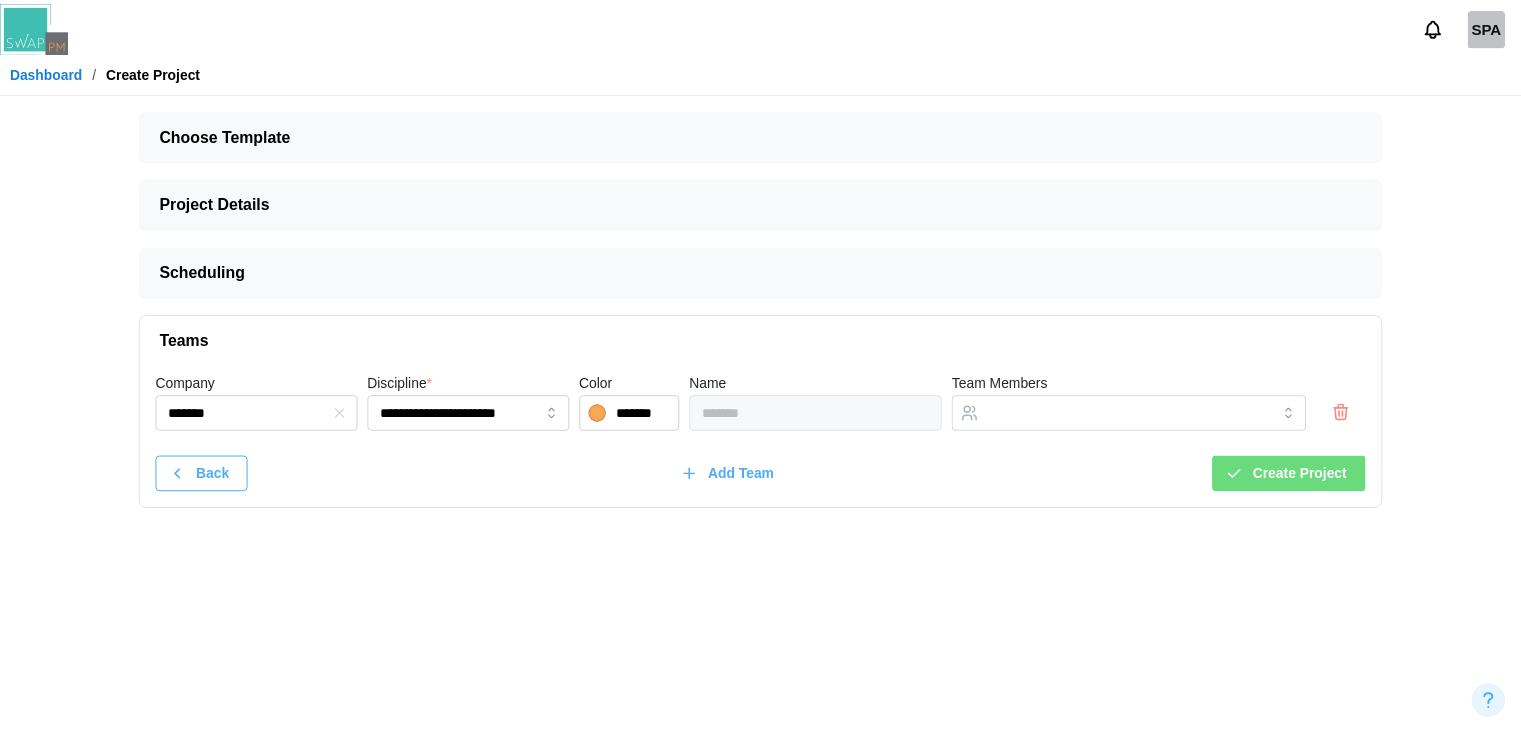 scroll, scrollTop: 0, scrollLeft: 0, axis: both 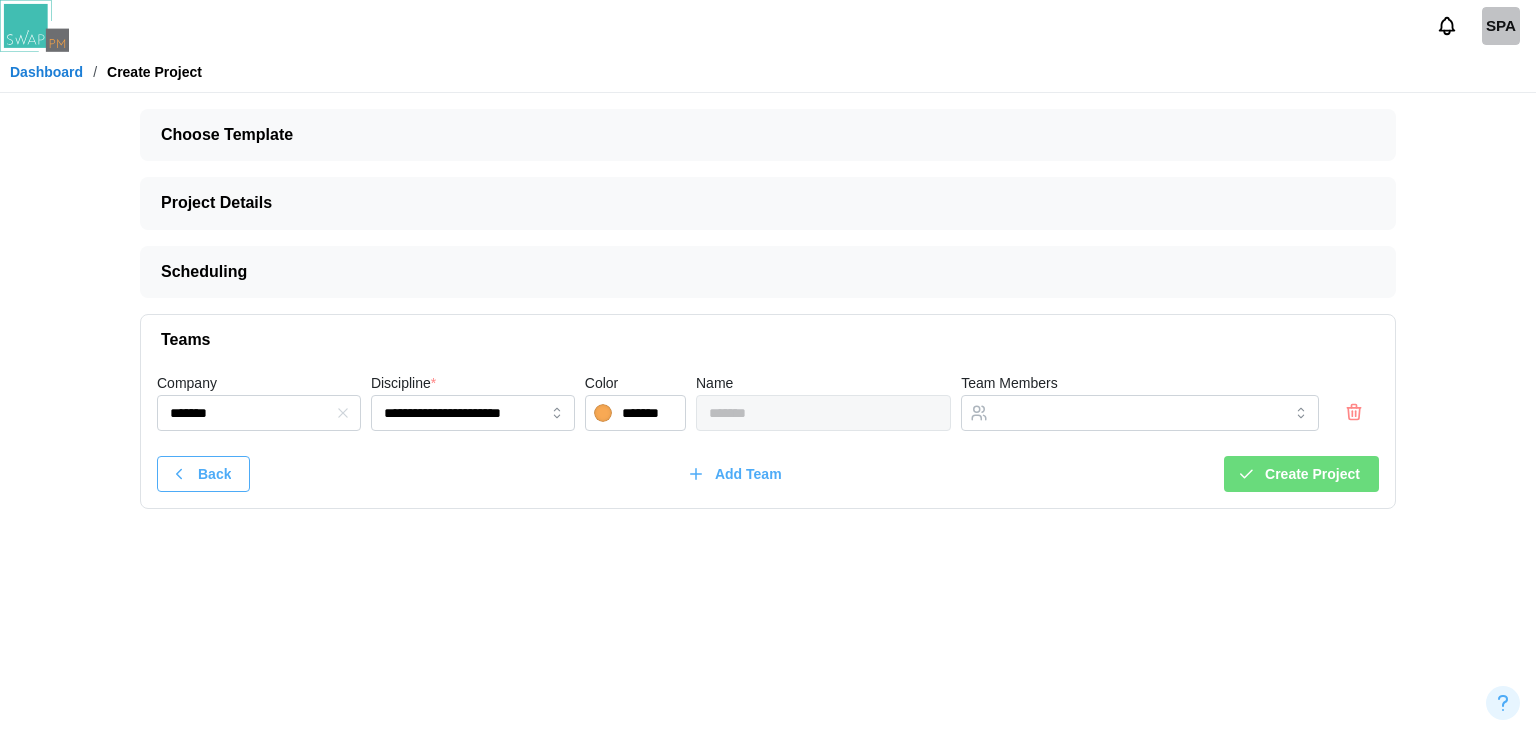 click on "Dashboard" at bounding box center (46, 72) 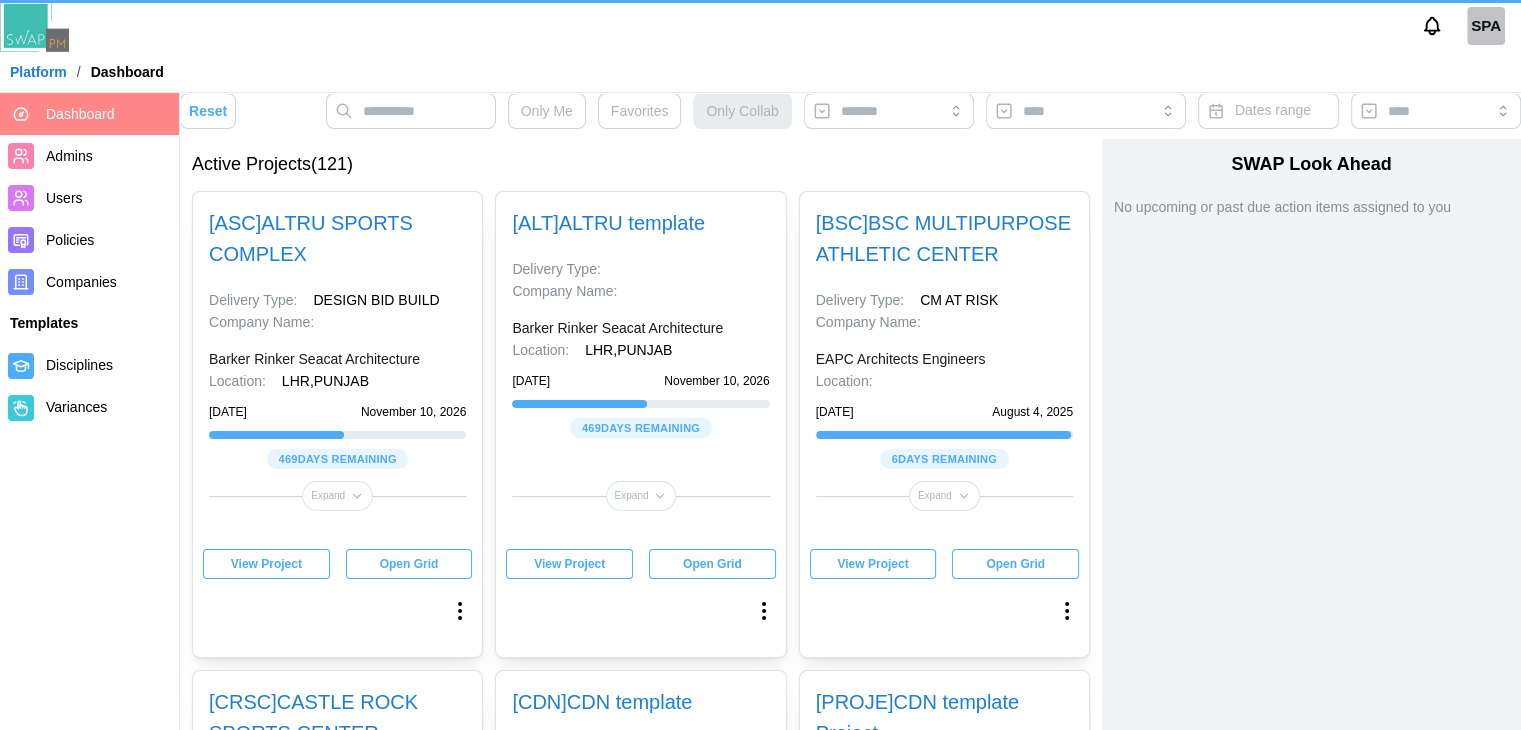 click on "Platform" at bounding box center [38, 72] 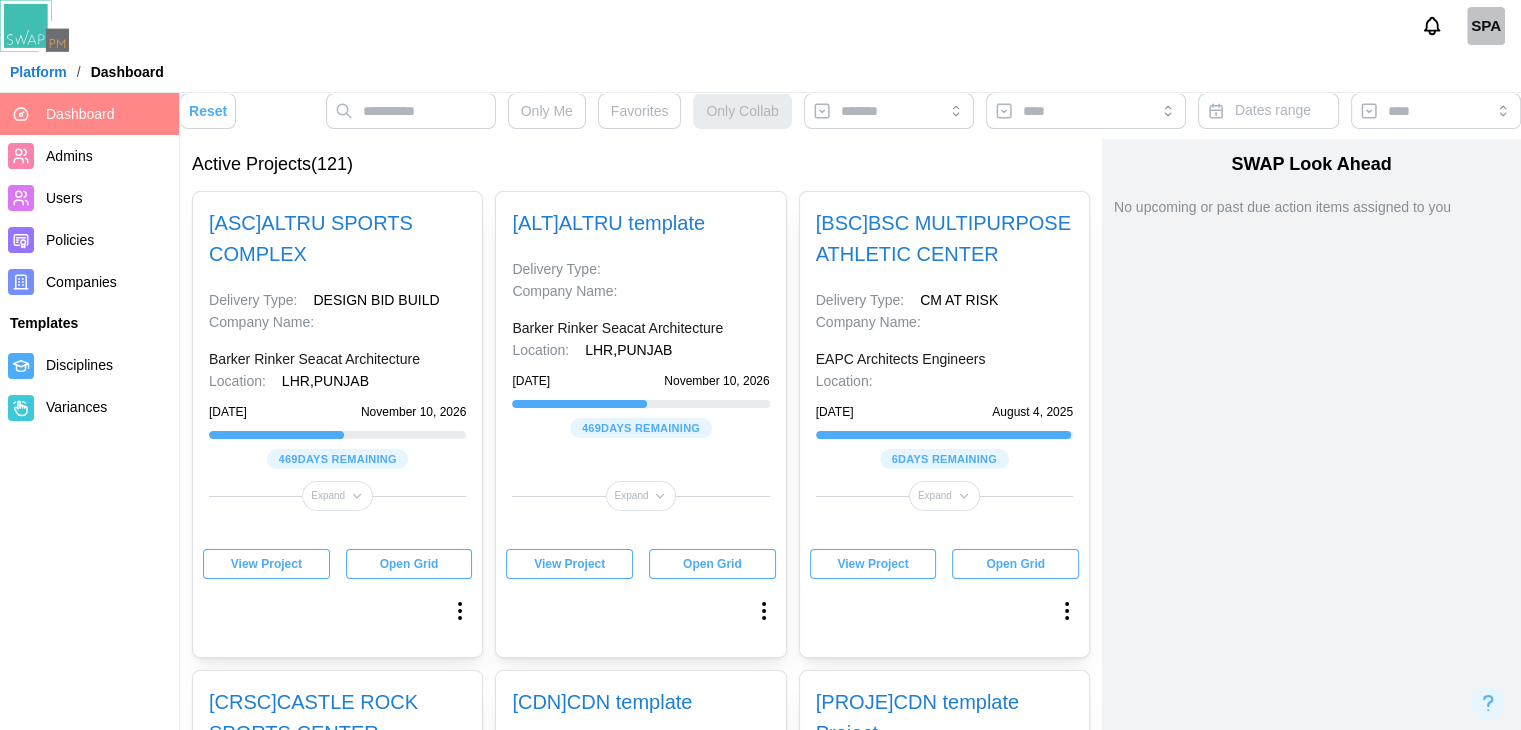 click 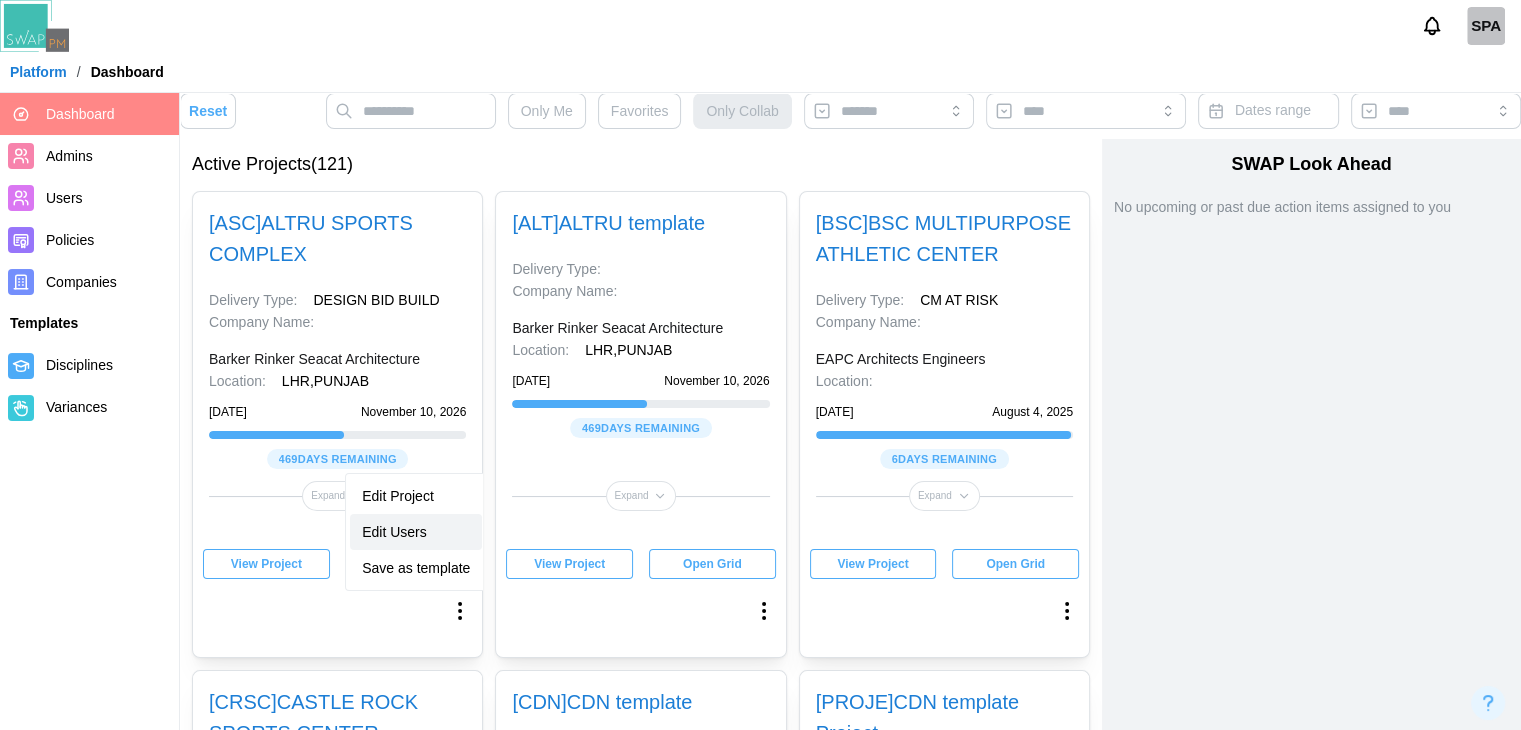 click on "Edit Users" at bounding box center (416, 532) 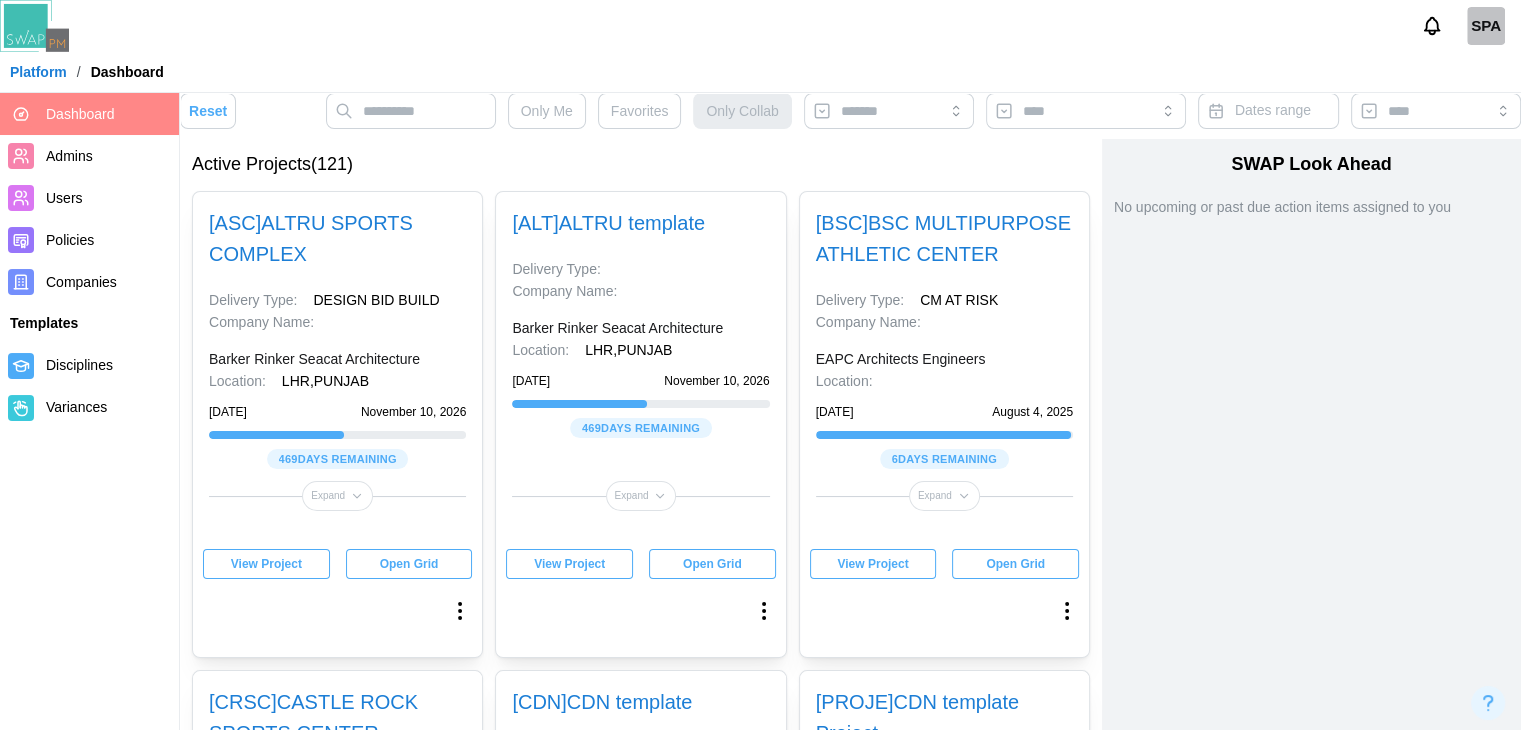 click 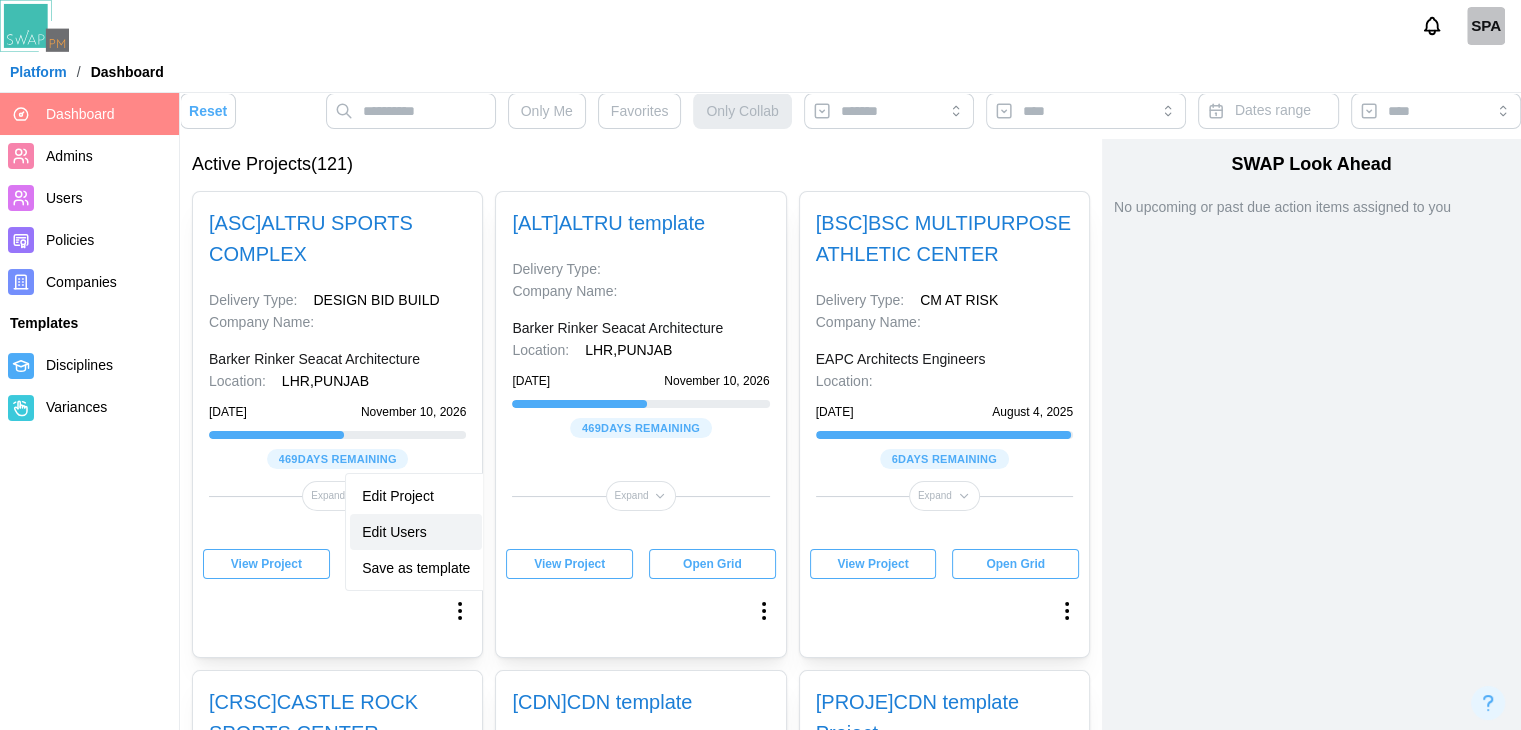 click on "Edit Users" at bounding box center [416, 532] 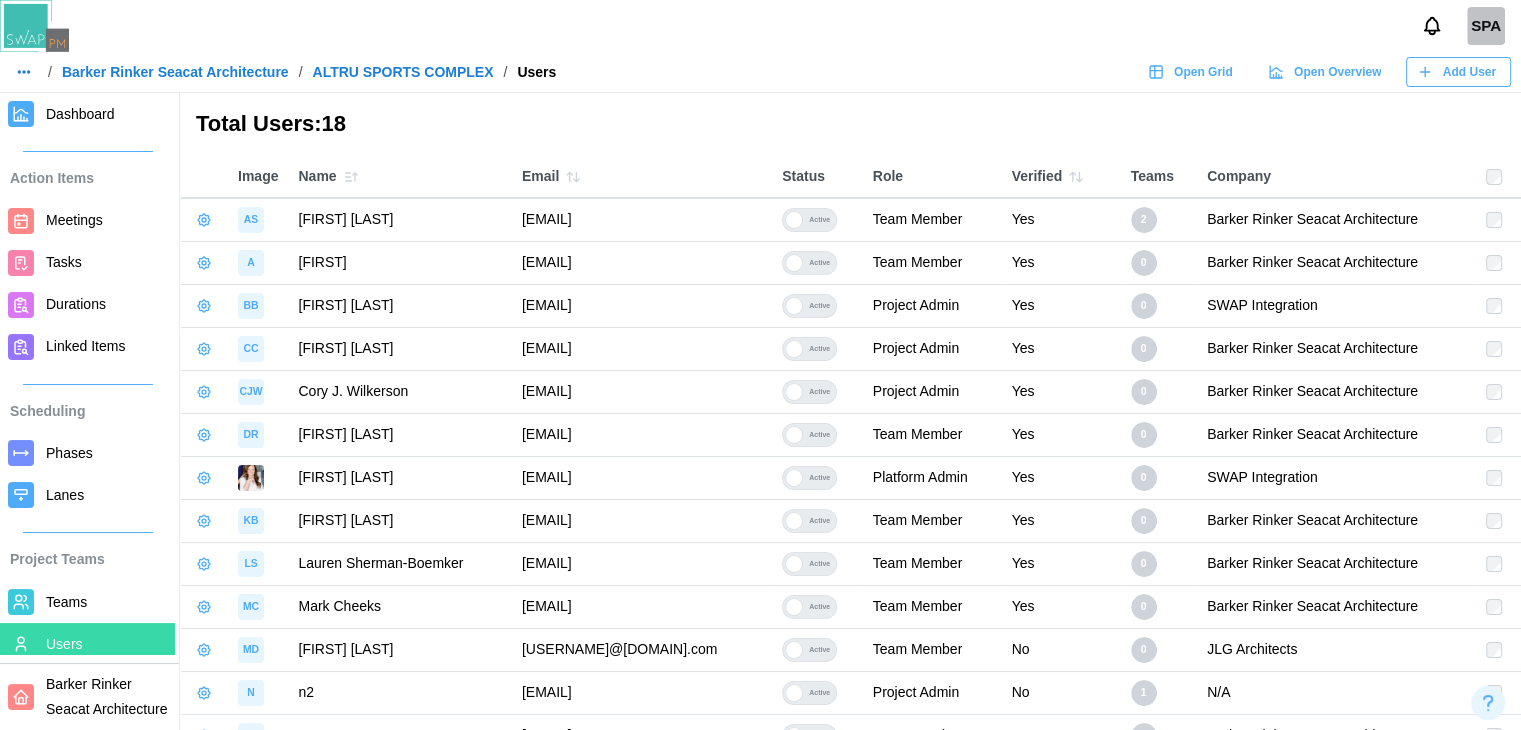 click at bounding box center (1498, 219) 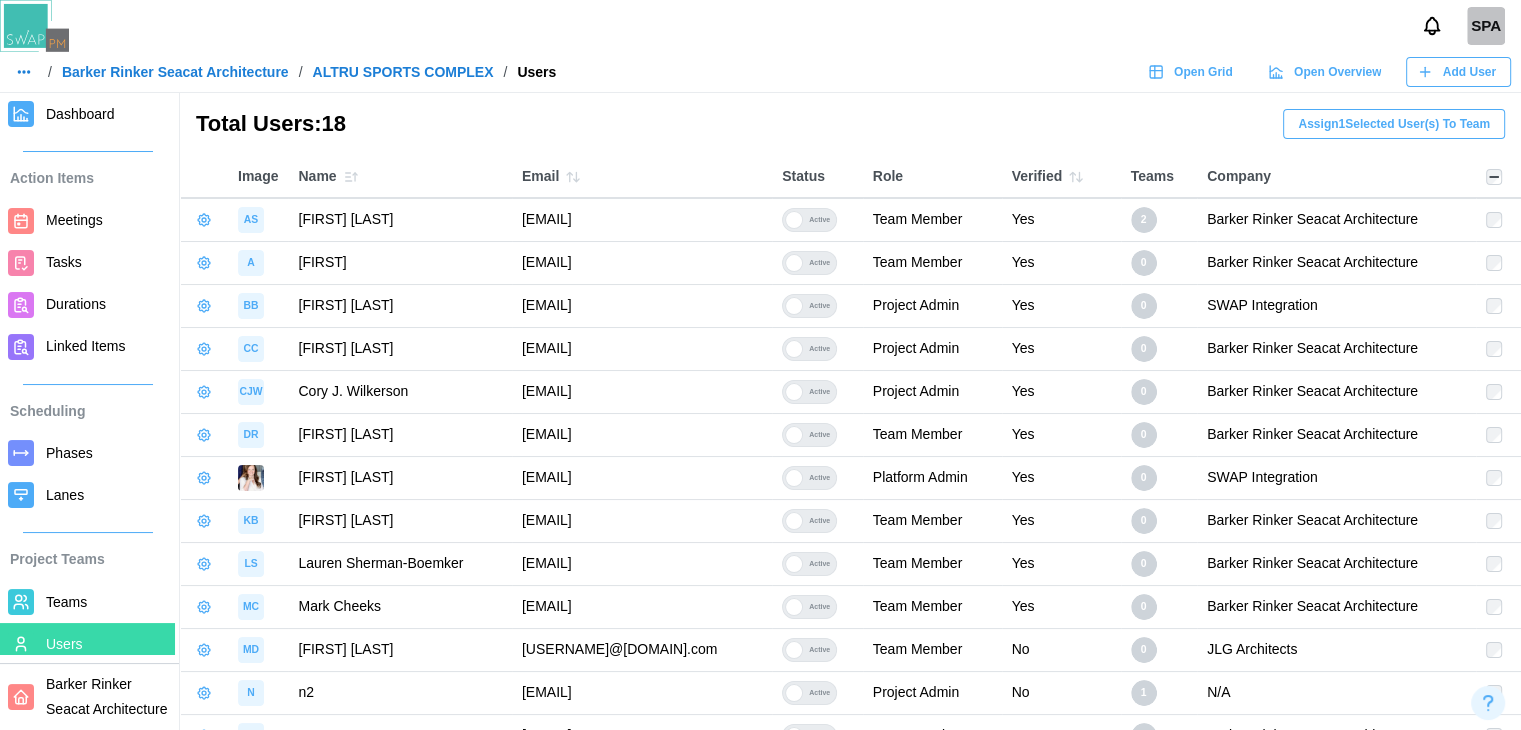 click at bounding box center (1498, 263) 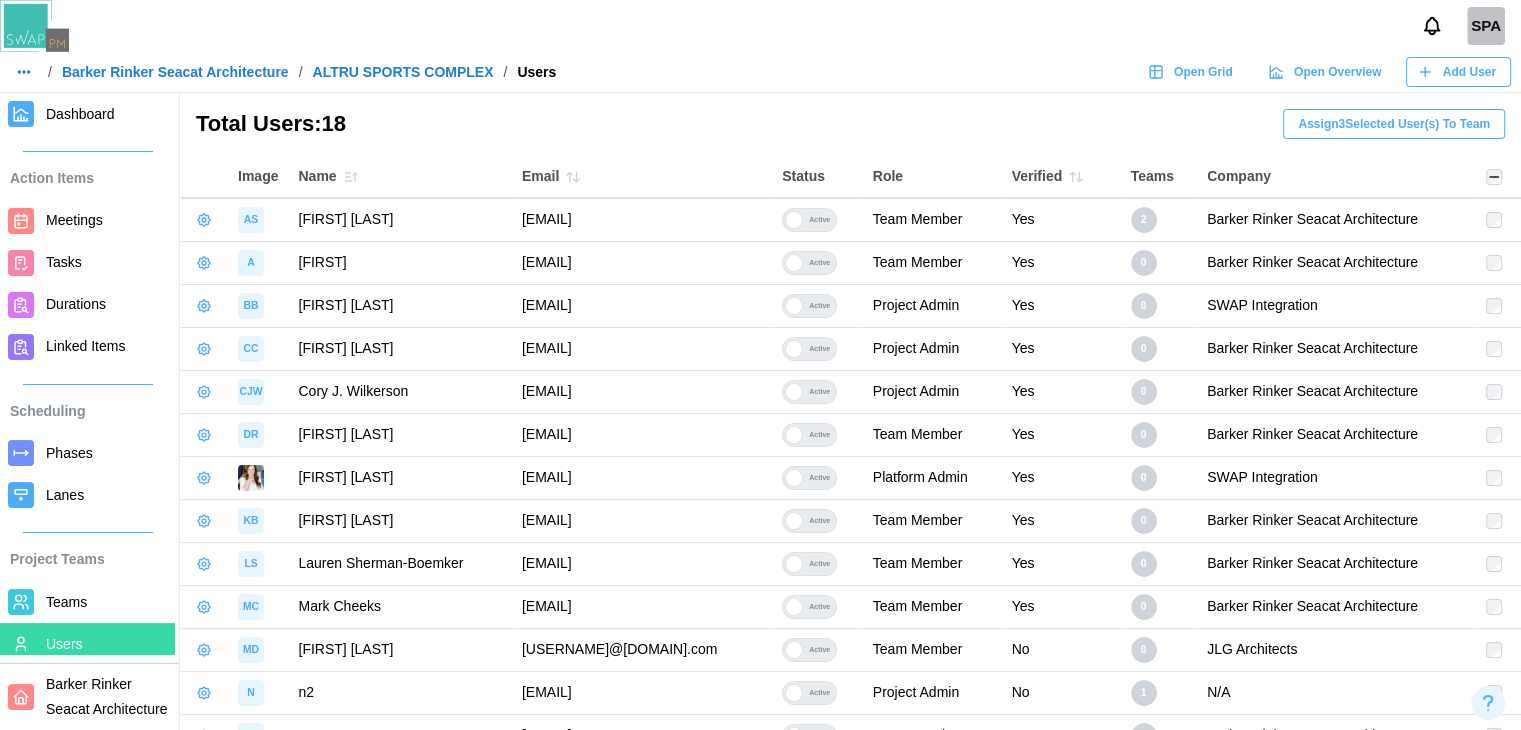 click on "Assign  3  Selected User(s) To Team" at bounding box center (1394, 124) 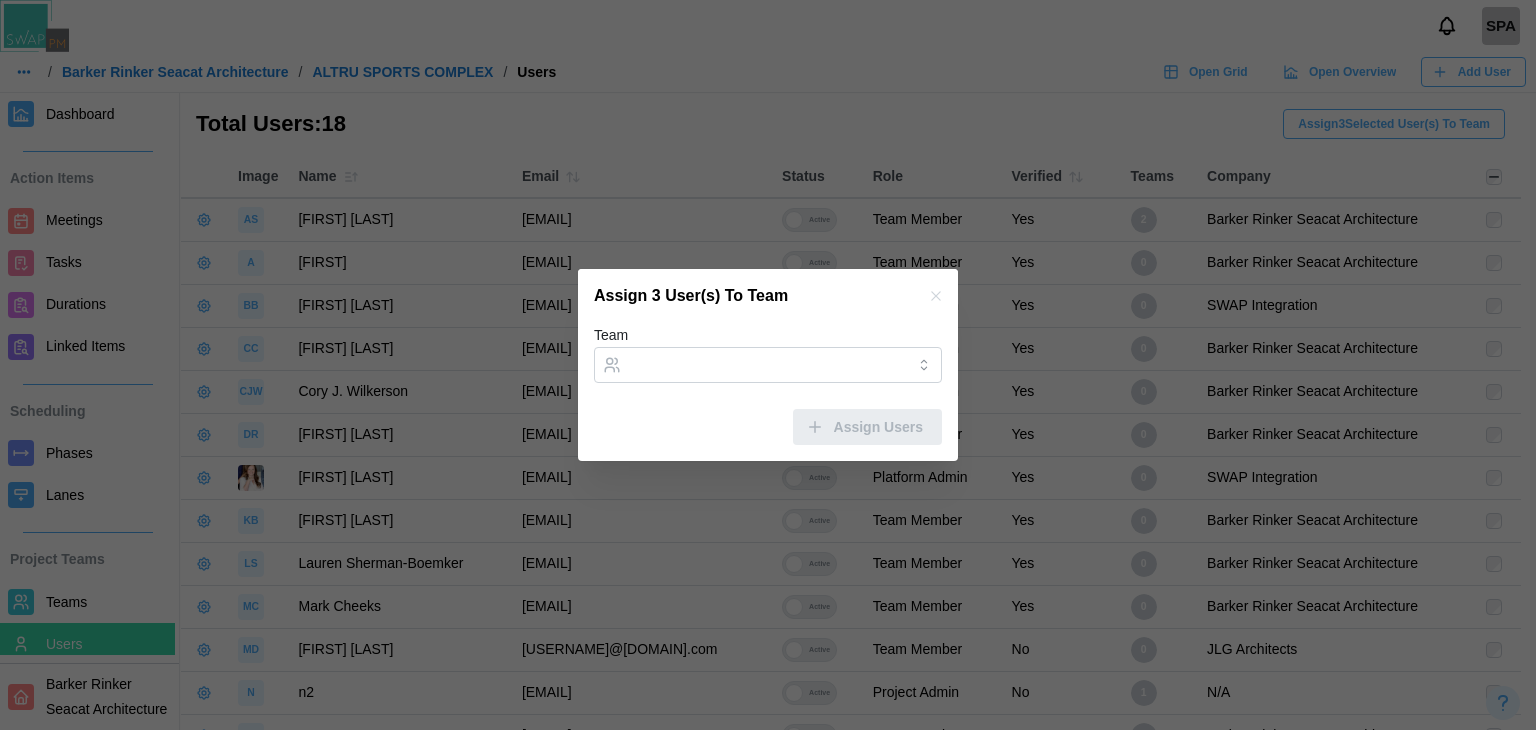 type 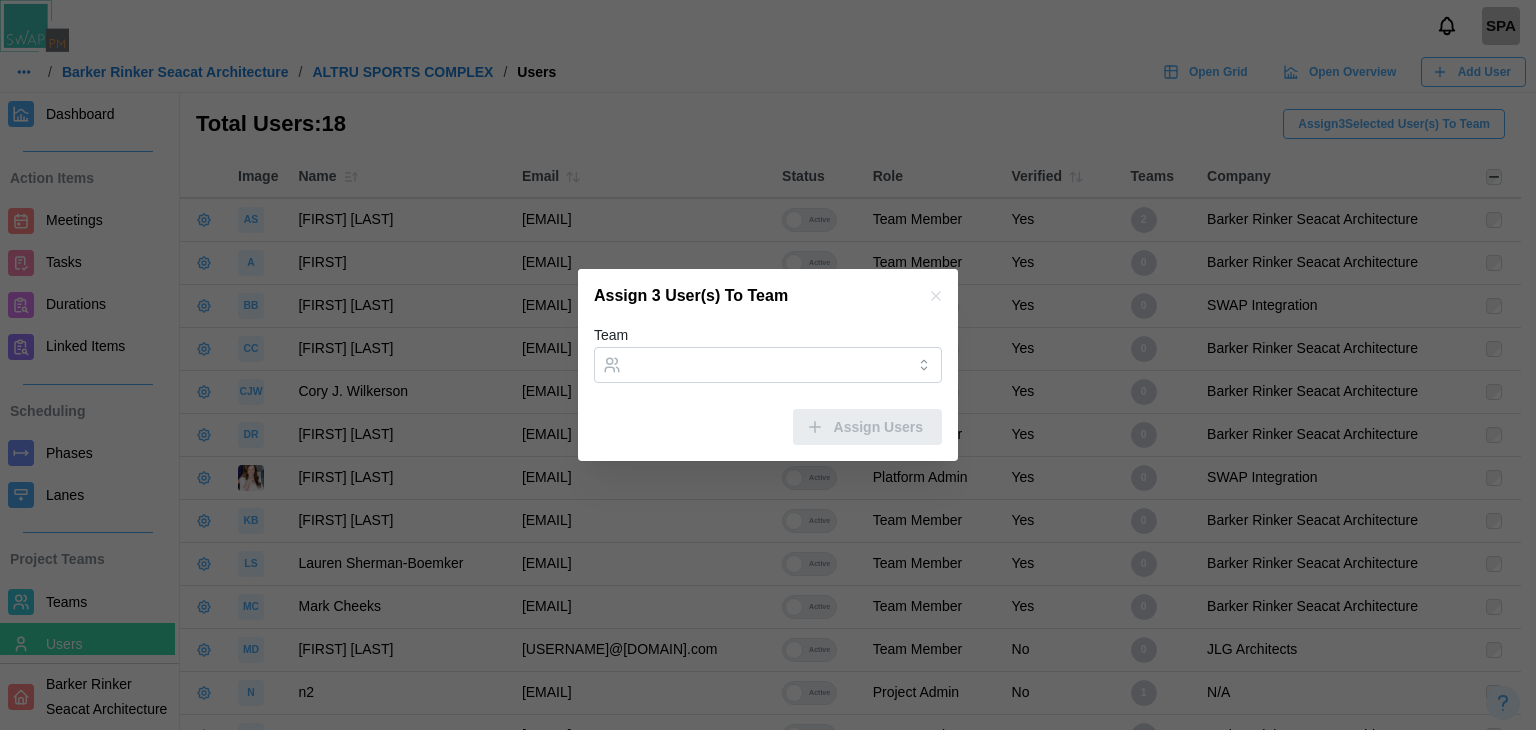 click 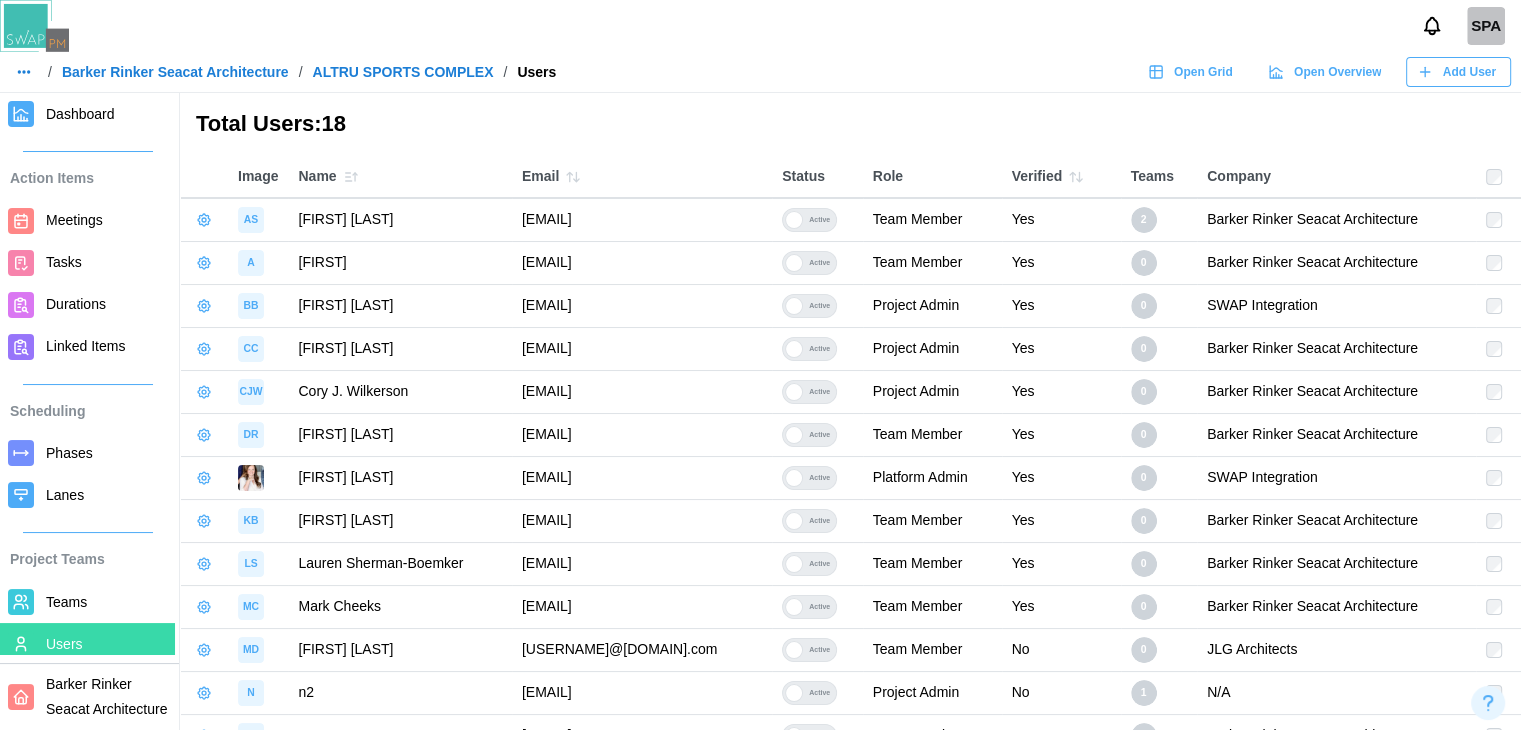 click at bounding box center [204, 435] 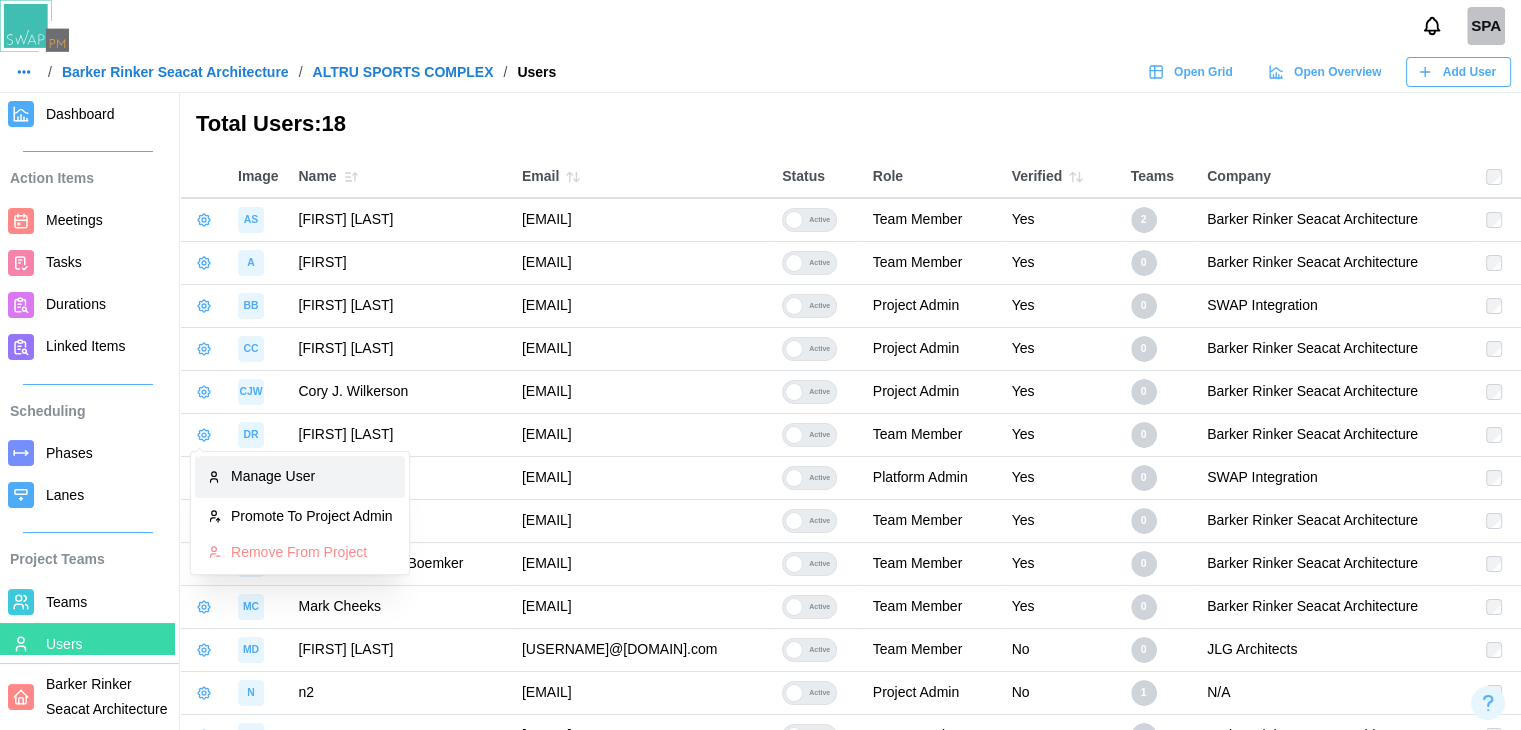 click on "Manage User" at bounding box center (312, 477) 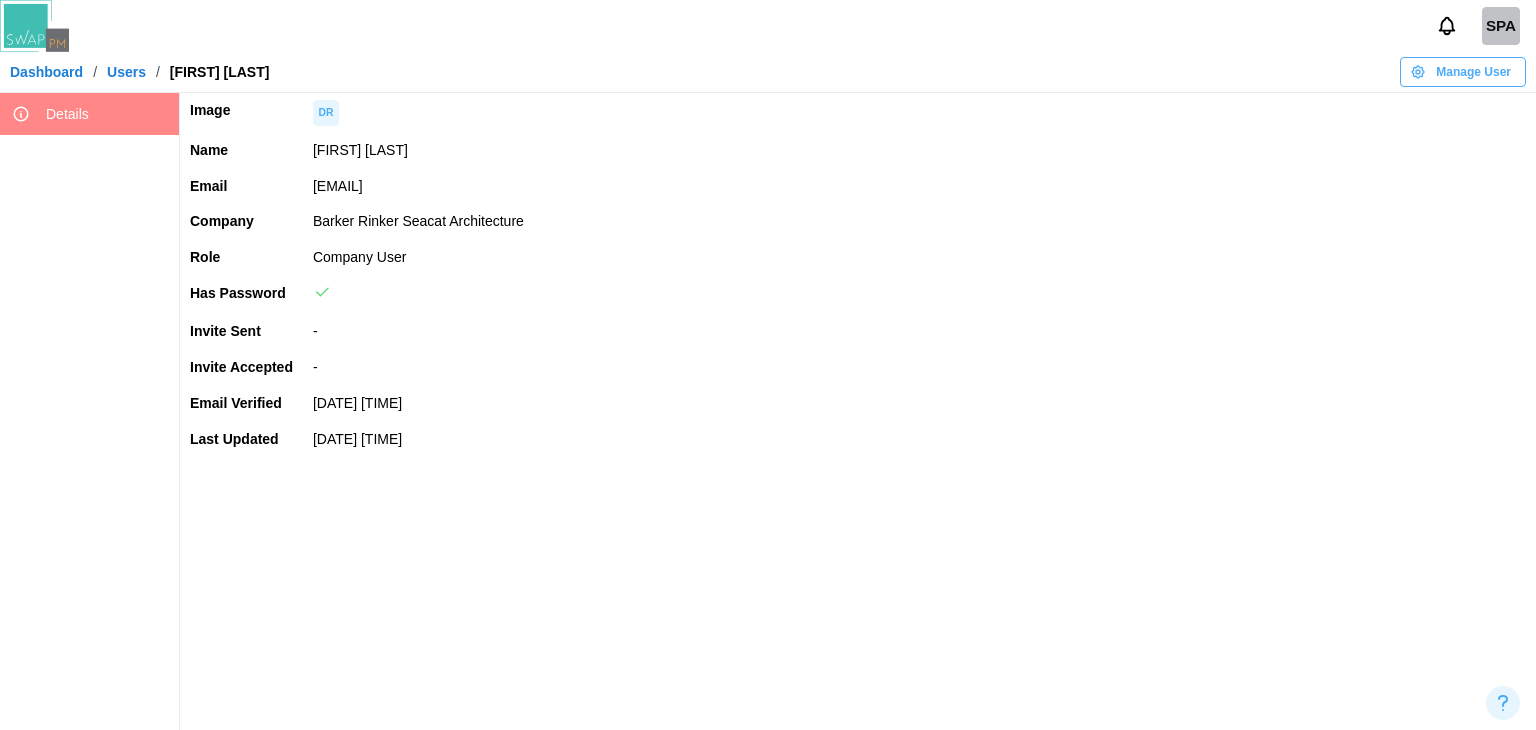 click on "SPA Dashboard / Users / [FIRST] [LAST] Manage User" at bounding box center (768, 46) 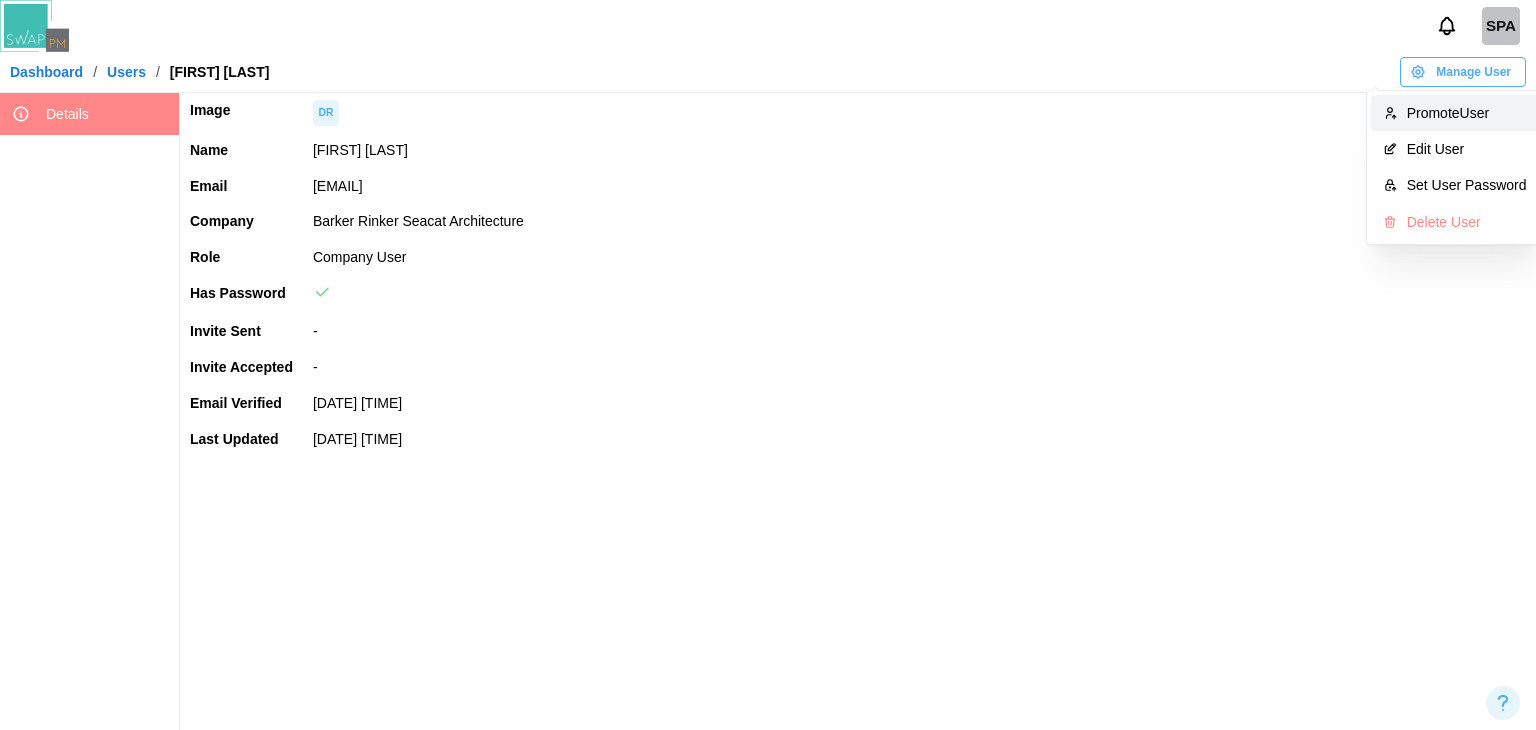 click on "Promote  User" at bounding box center (1467, 113) 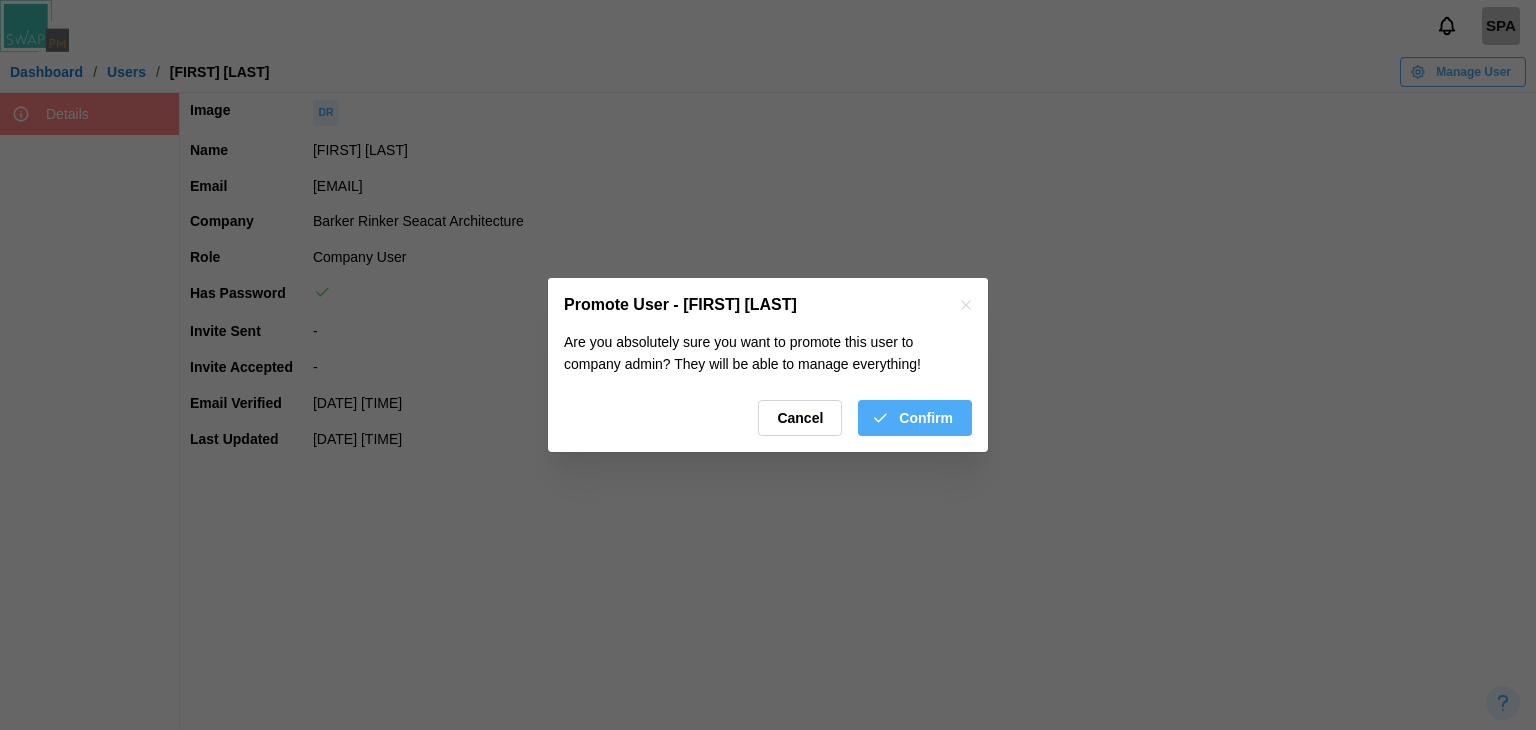 click 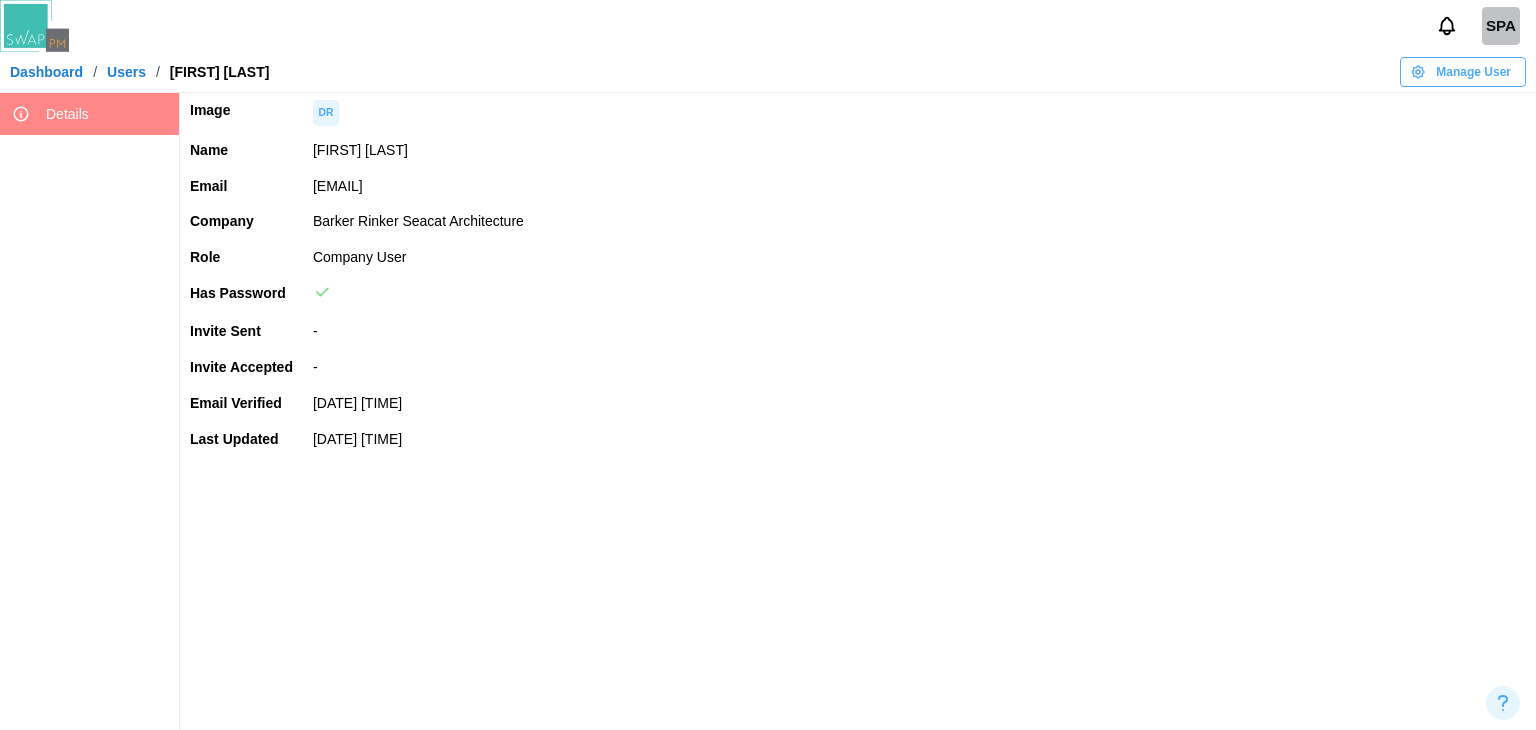 click on "Manage User" at bounding box center (1463, 72) 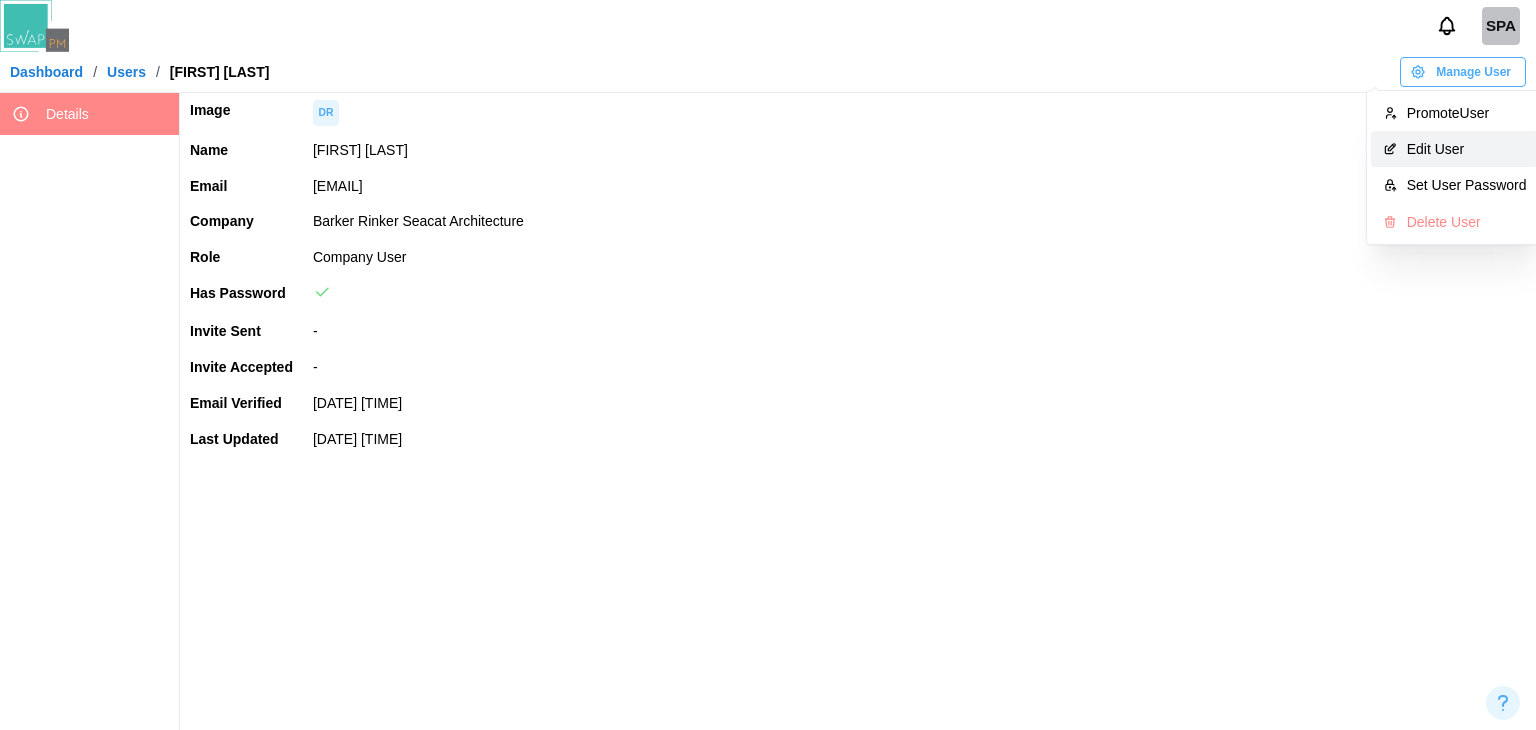 click on "Edit User" at bounding box center [1467, 149] 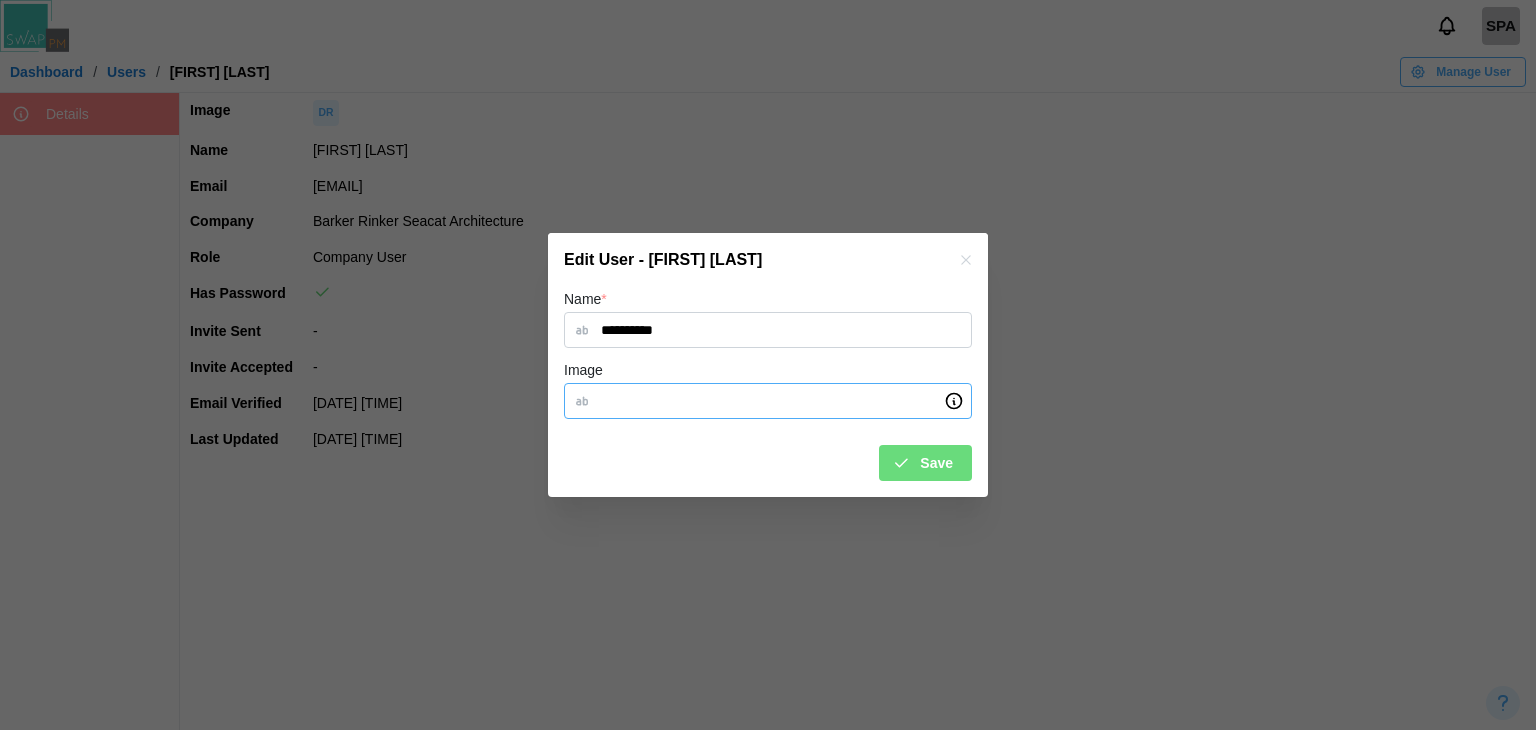 click on "Image" at bounding box center [768, 401] 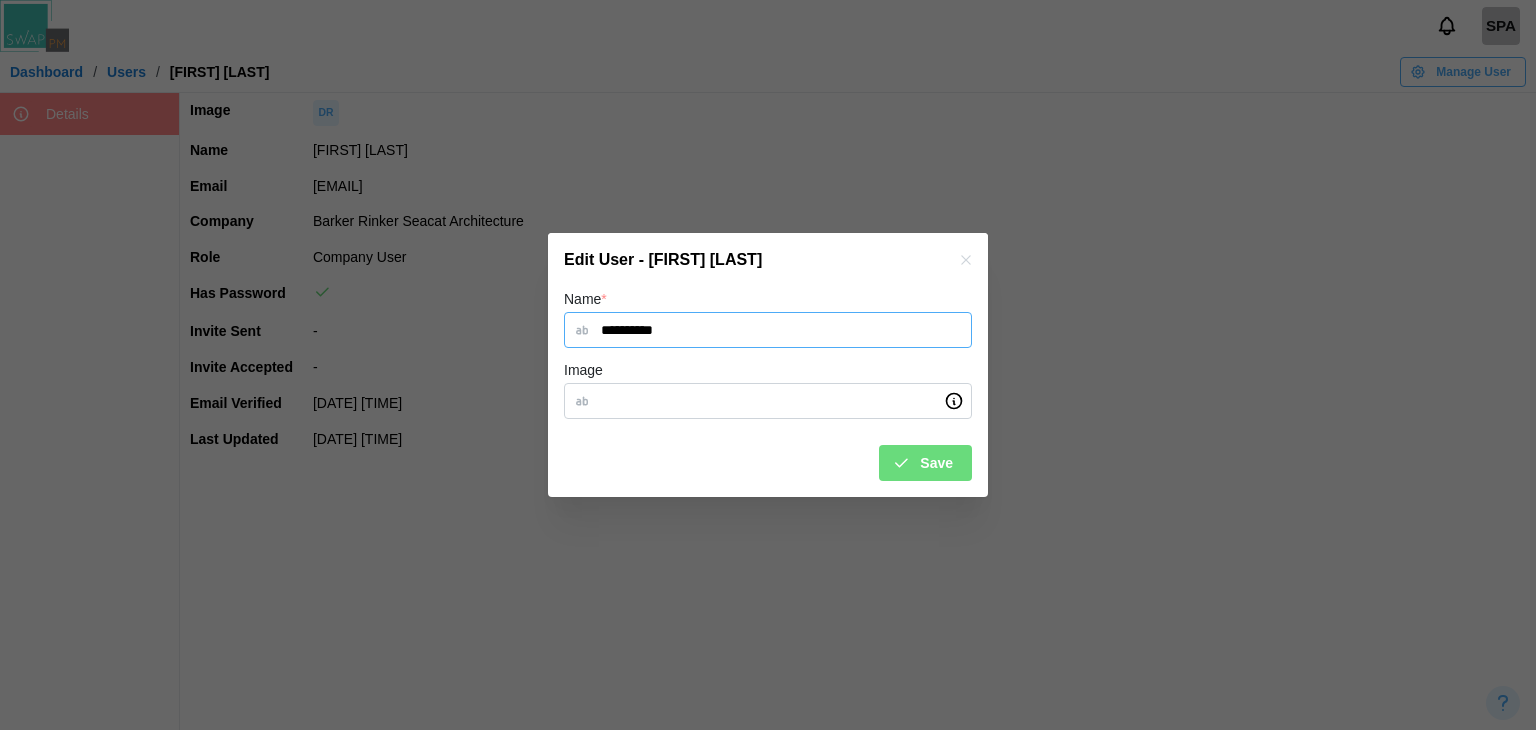 click on "**********" at bounding box center (768, 330) 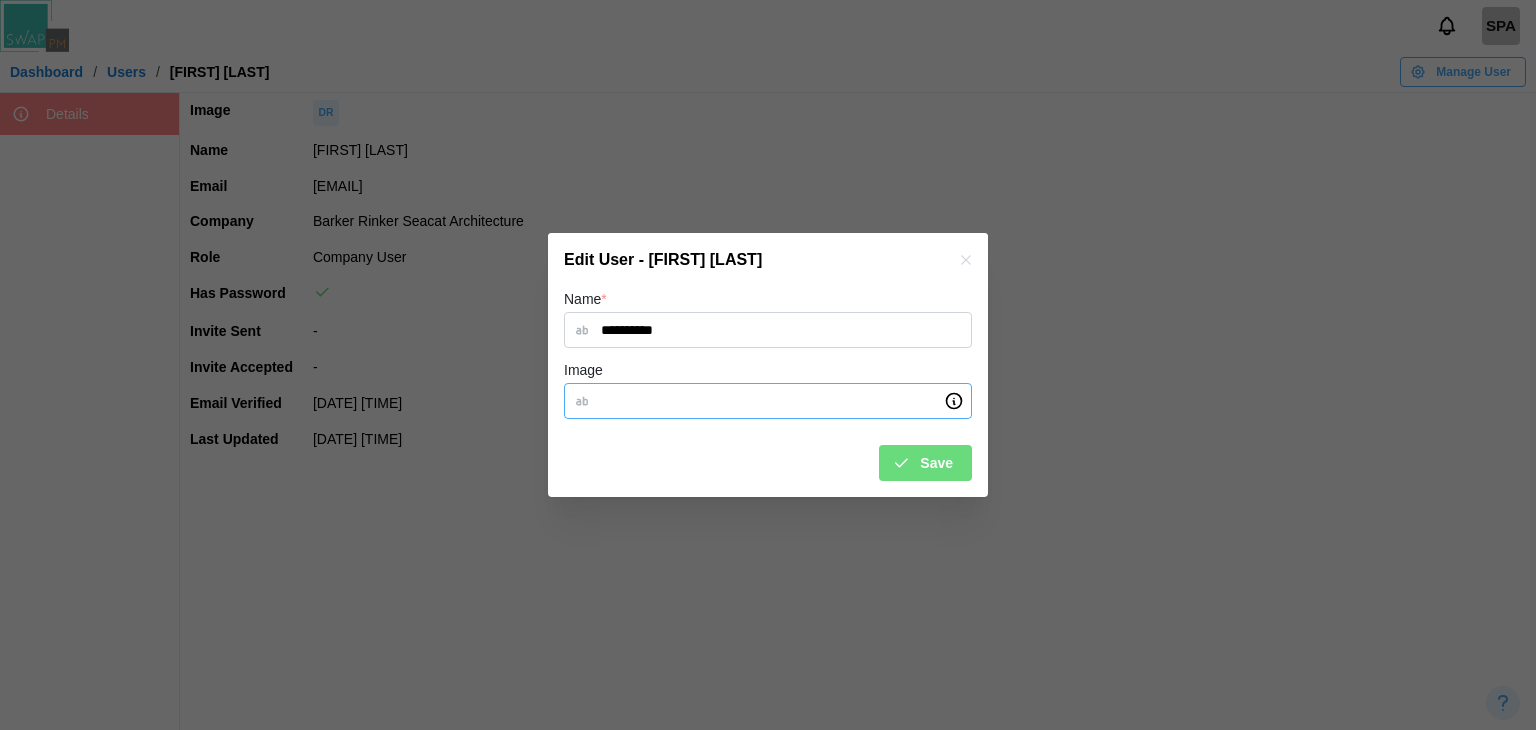 click on "Image" at bounding box center [768, 401] 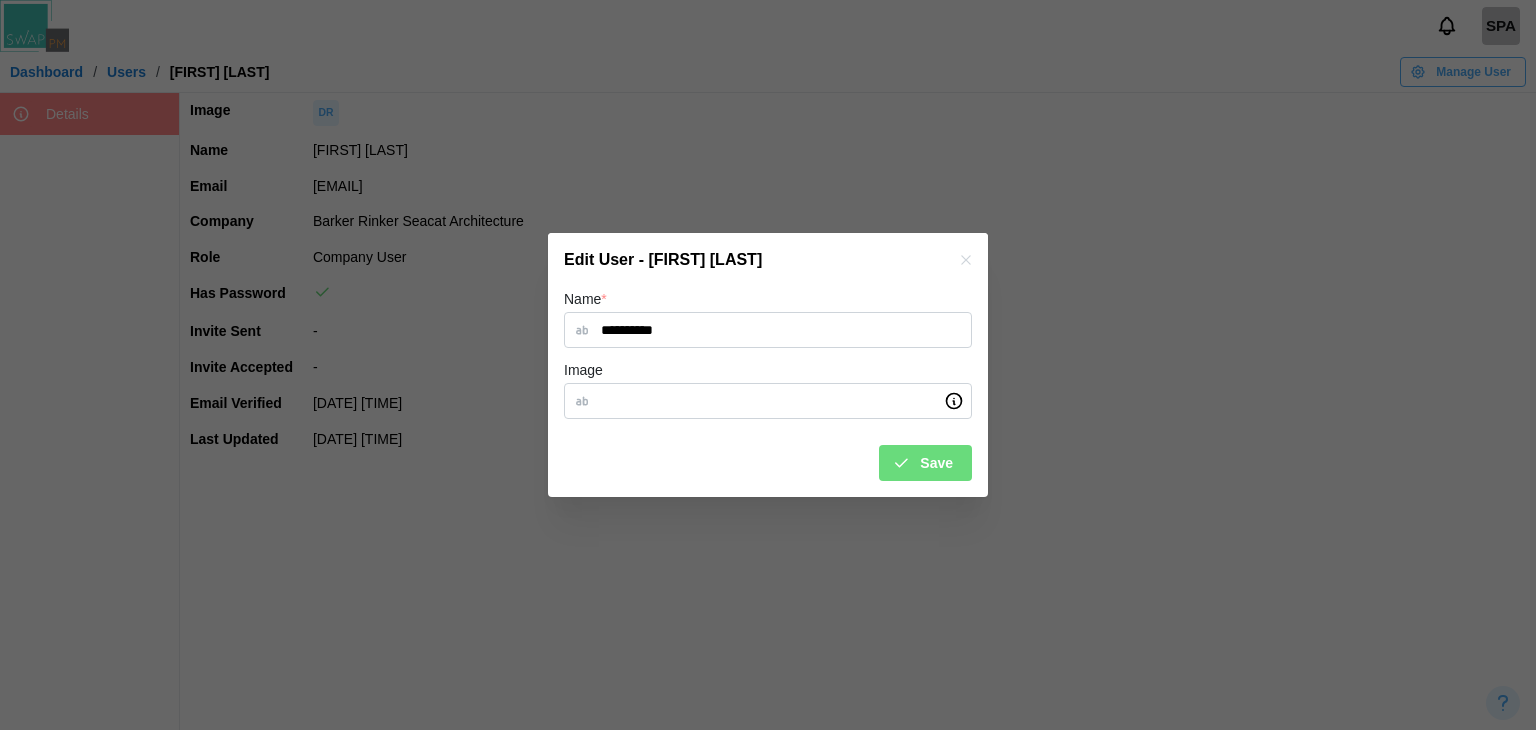 click 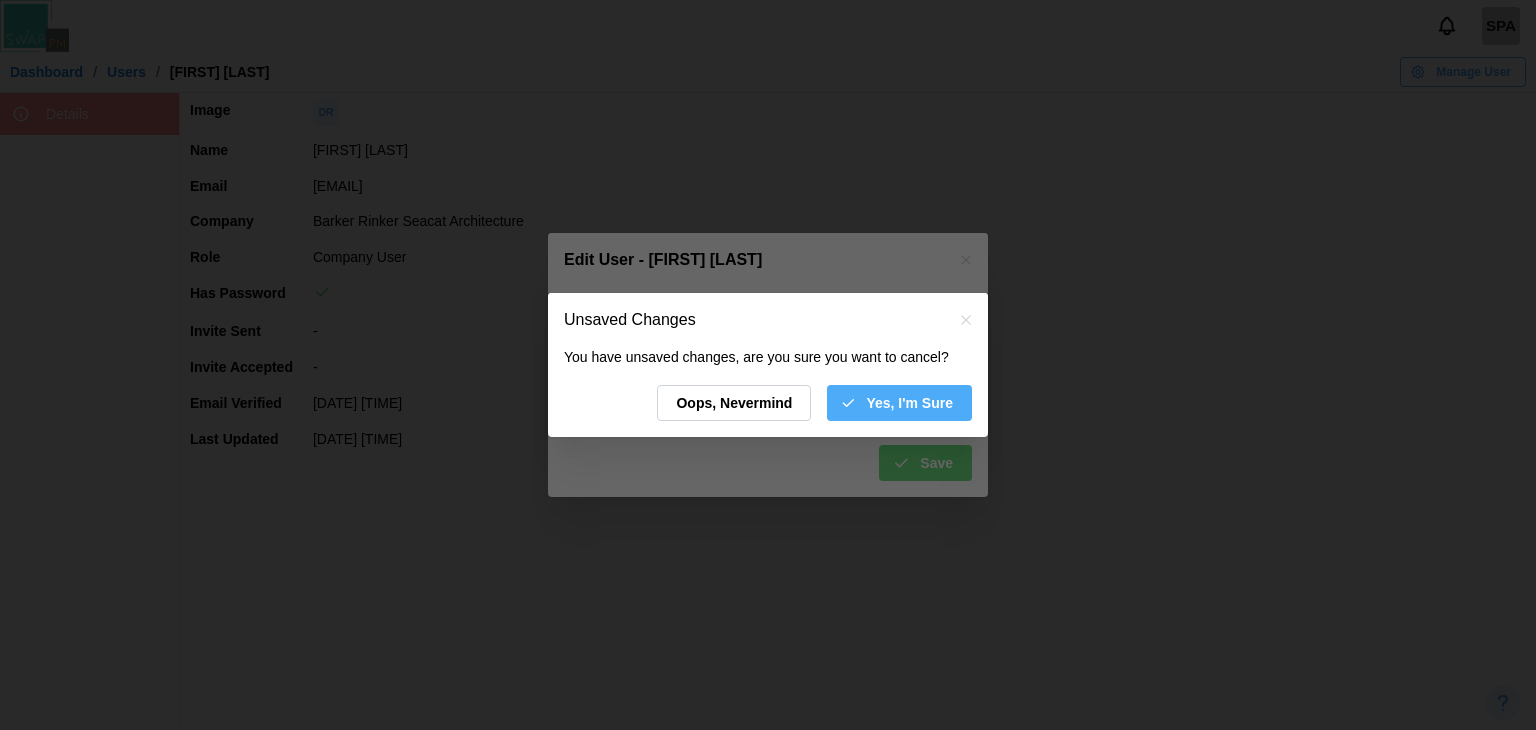 click on "Yes, I'm Sure" at bounding box center [899, 403] 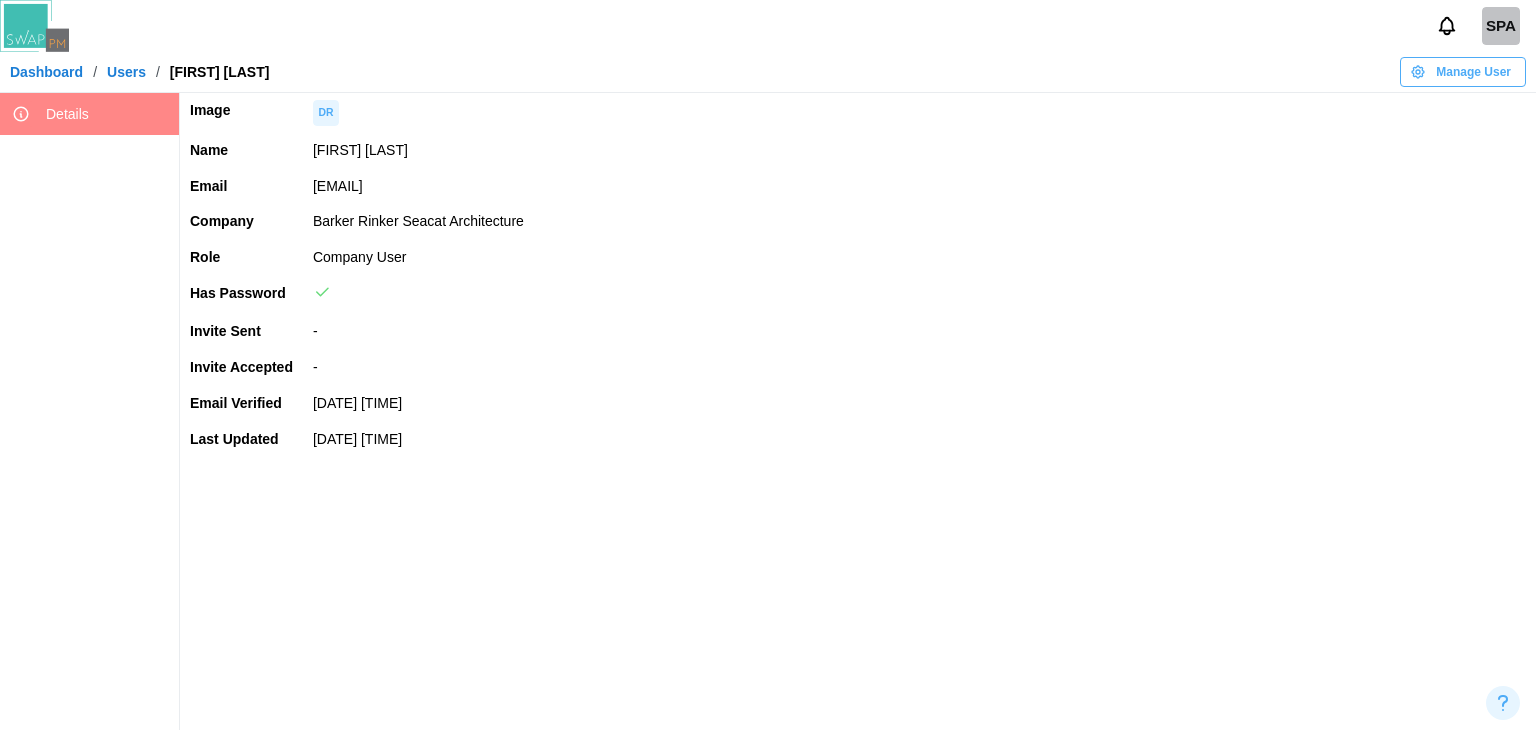 click on "Manage User" at bounding box center [1473, 72] 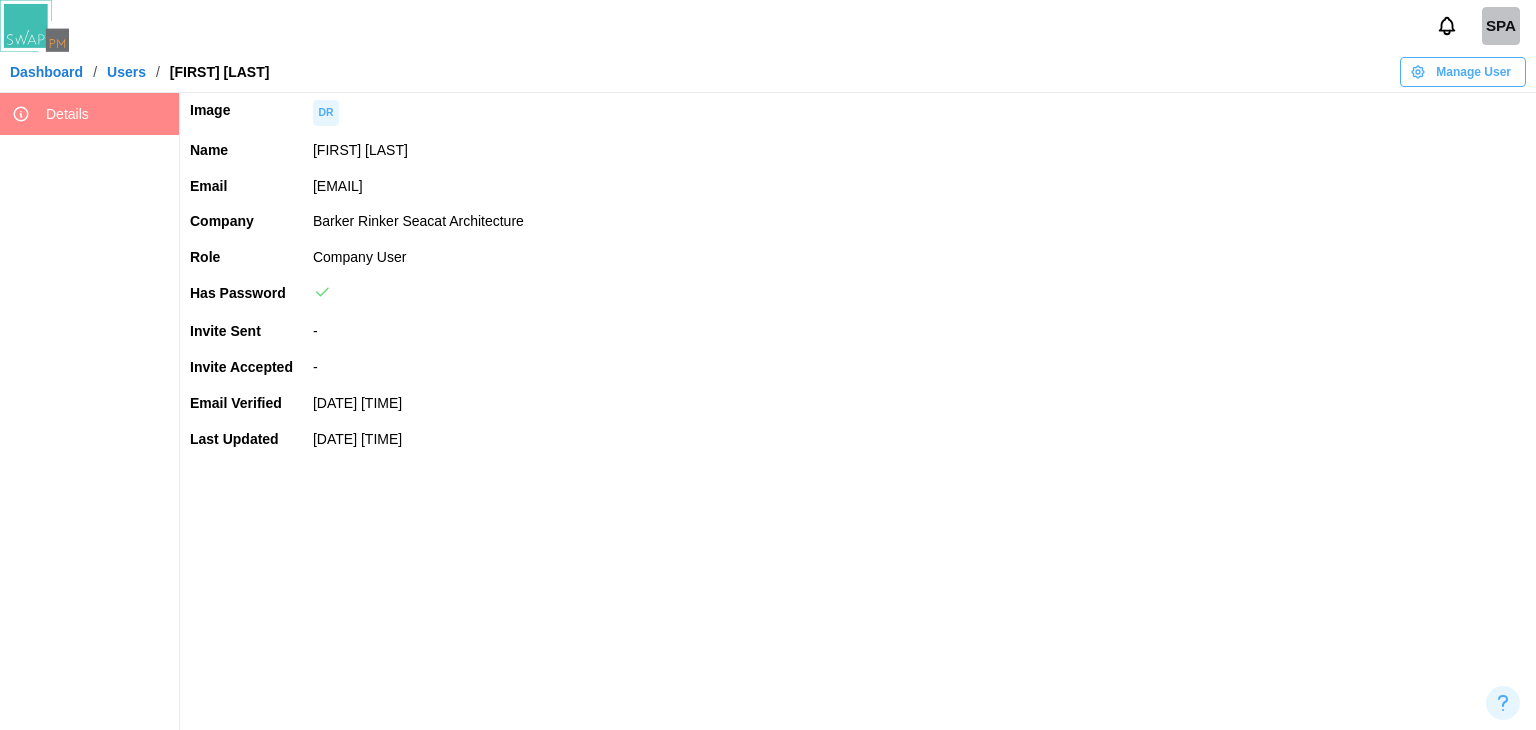 click on "Users" at bounding box center [126, 72] 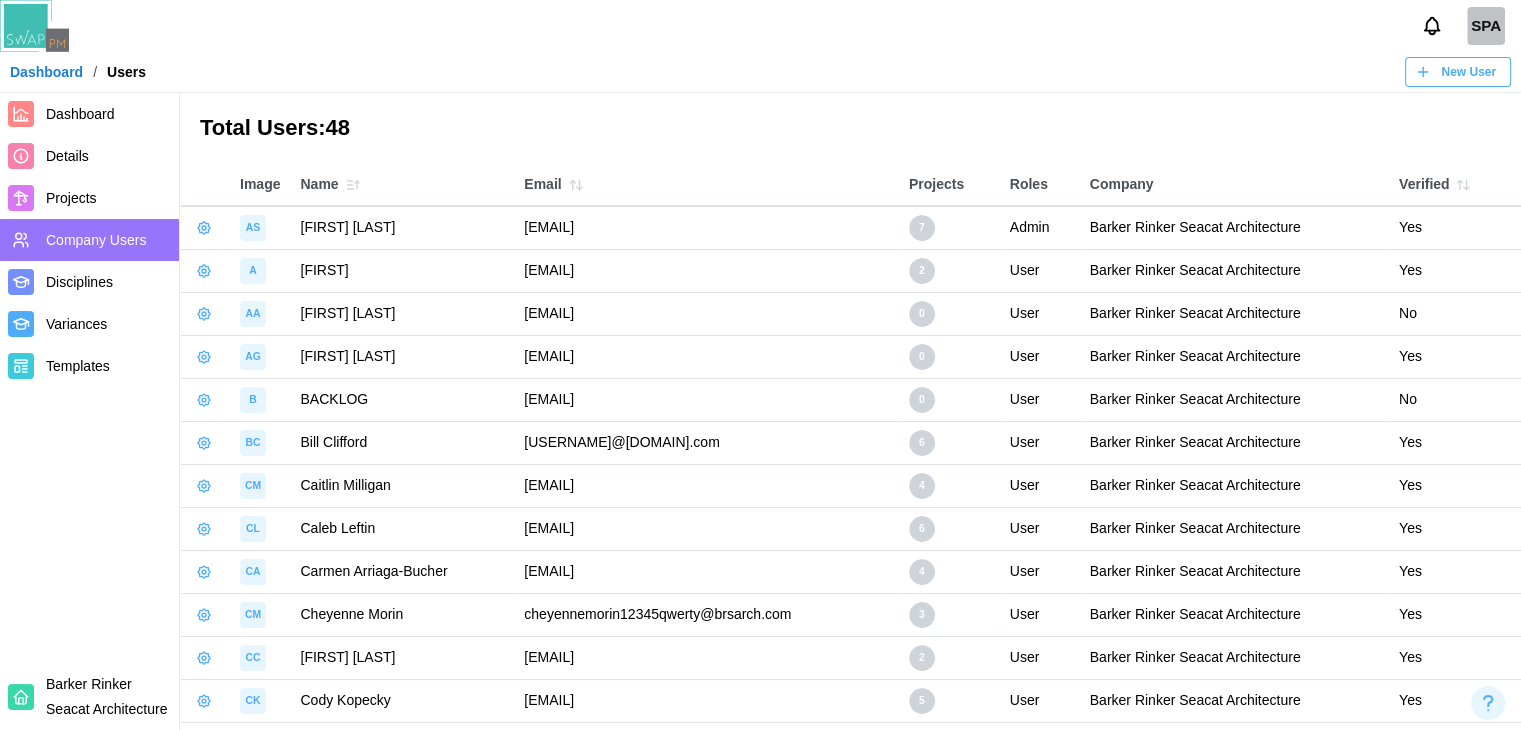 click on "New User" at bounding box center [1468, 72] 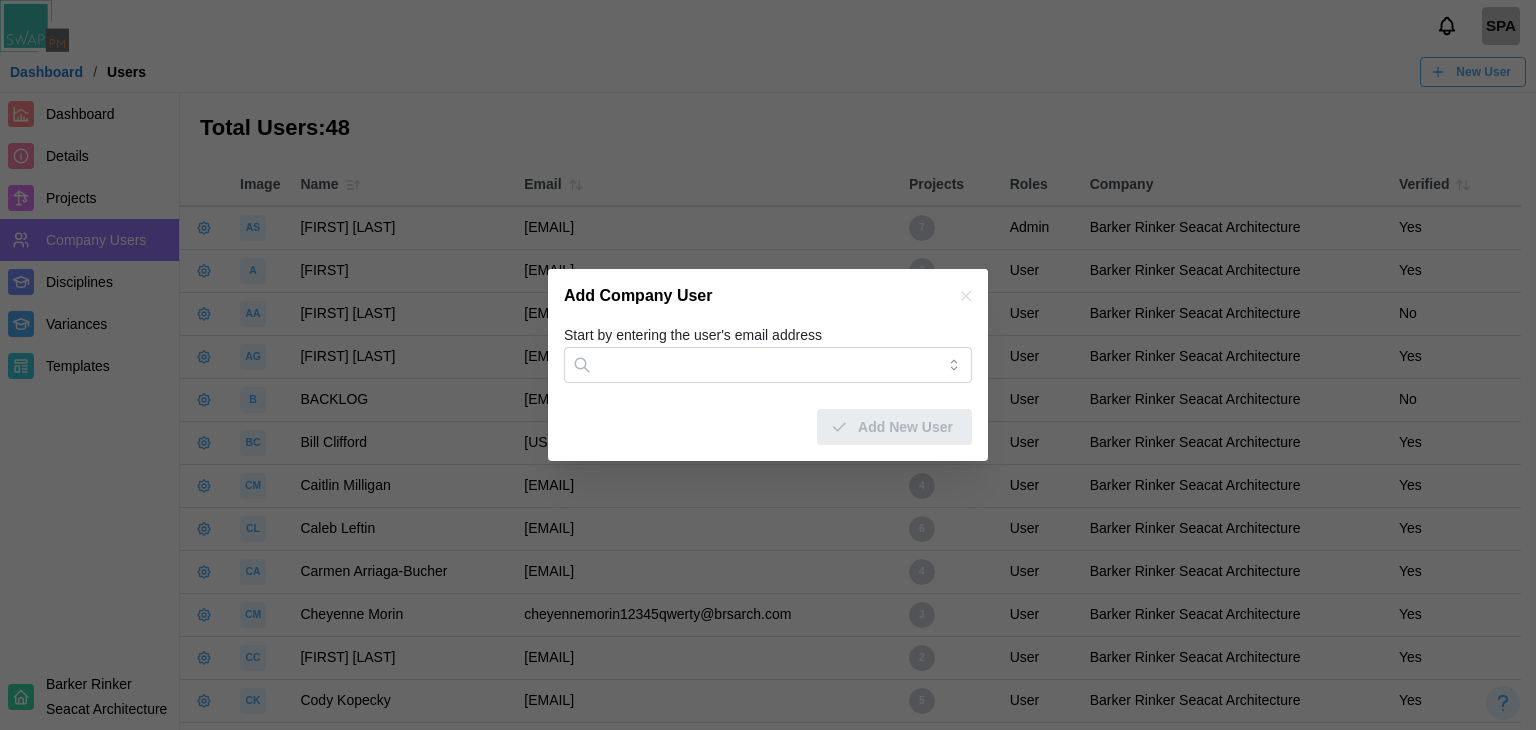 click on "Start by entering the user's email address" at bounding box center [693, 336] 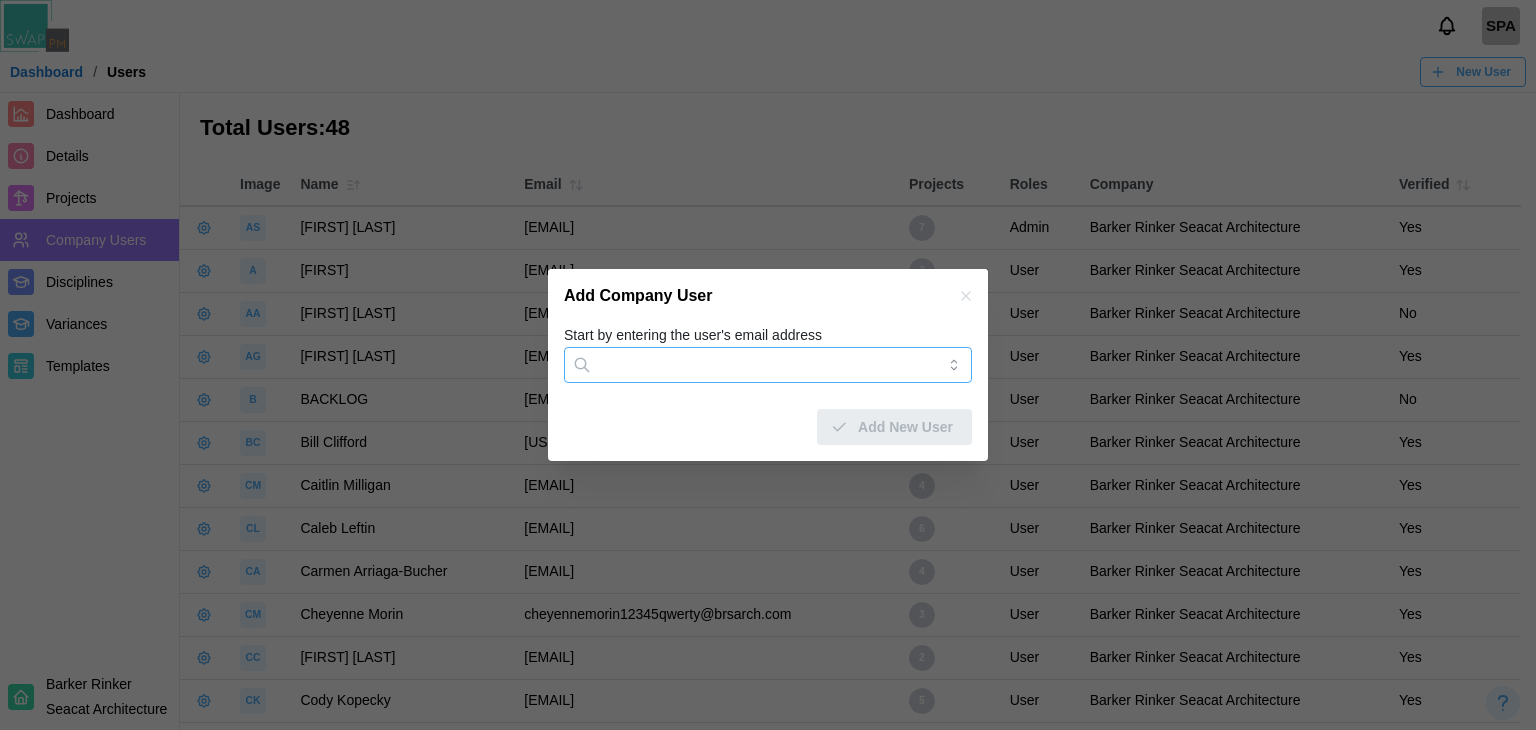 click on "Start by entering the user's email address" at bounding box center (768, 365) 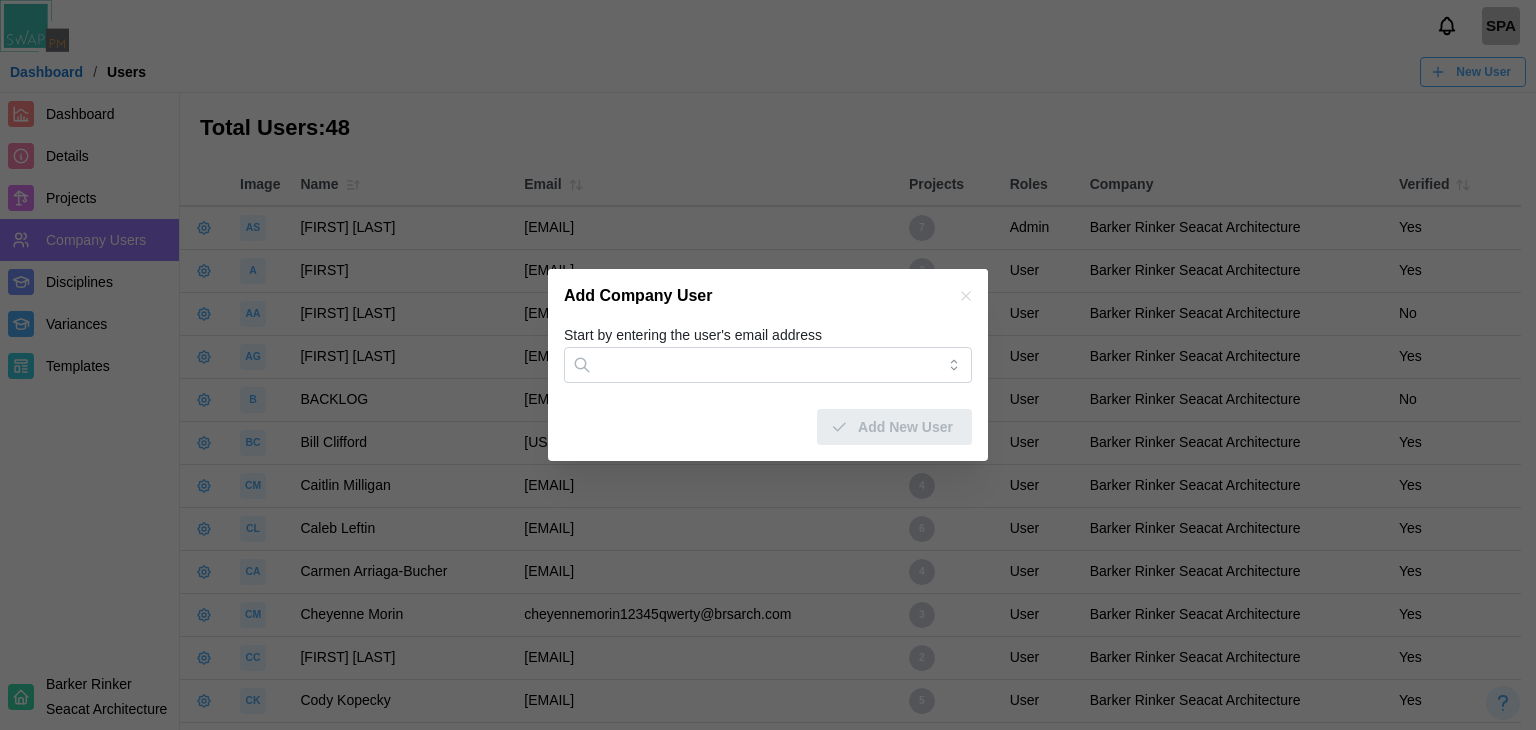 click 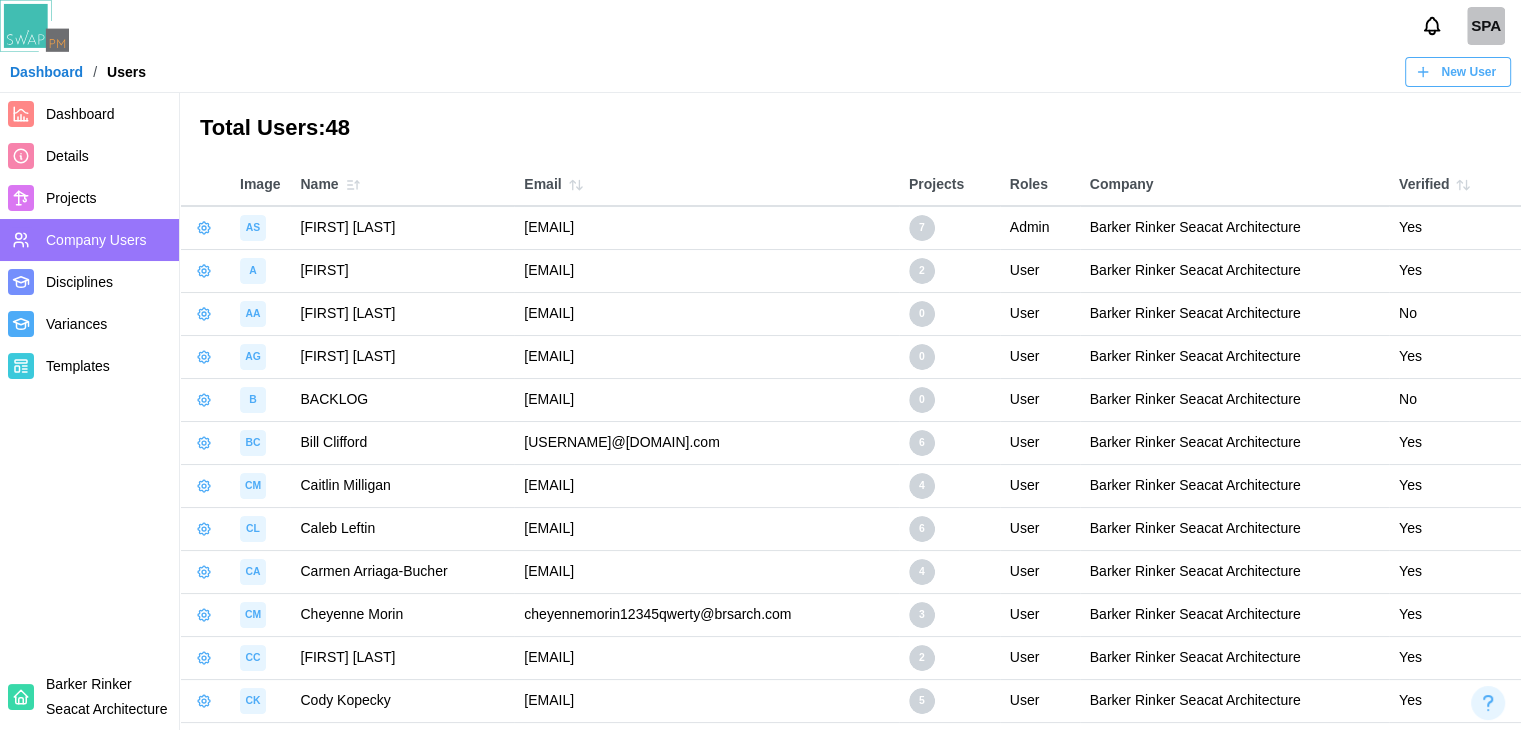 click on "Dashboard" at bounding box center [80, 114] 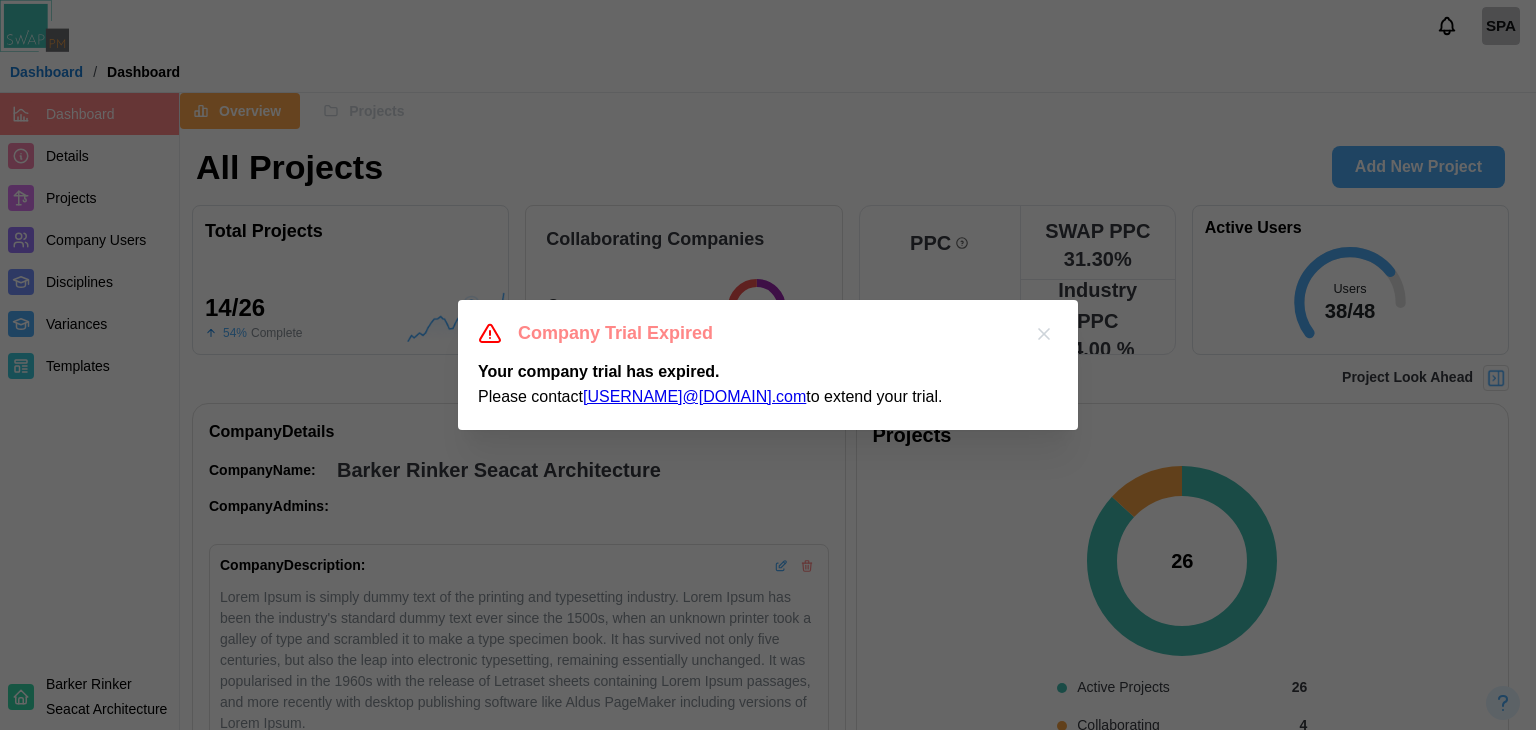 click 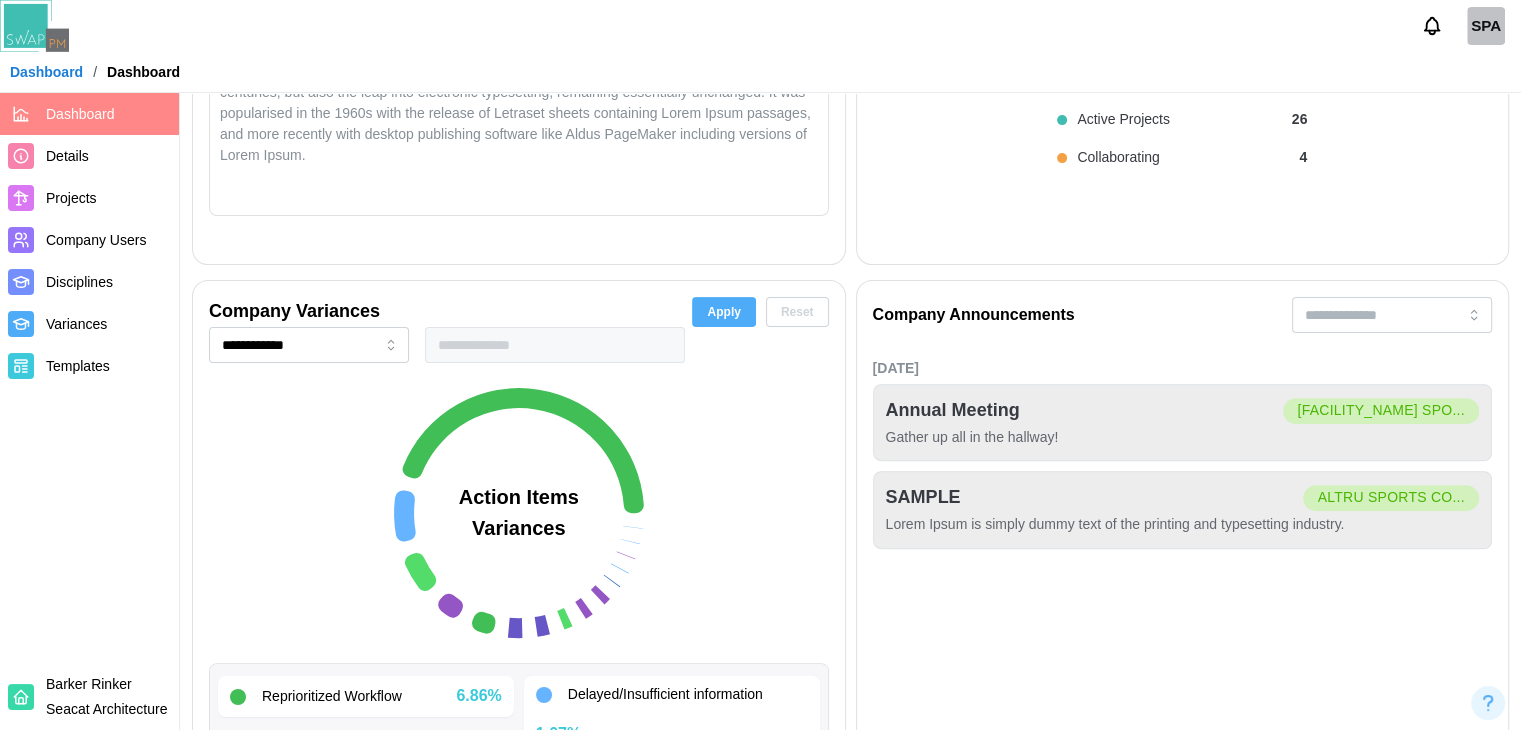 scroll, scrollTop: 638, scrollLeft: 0, axis: vertical 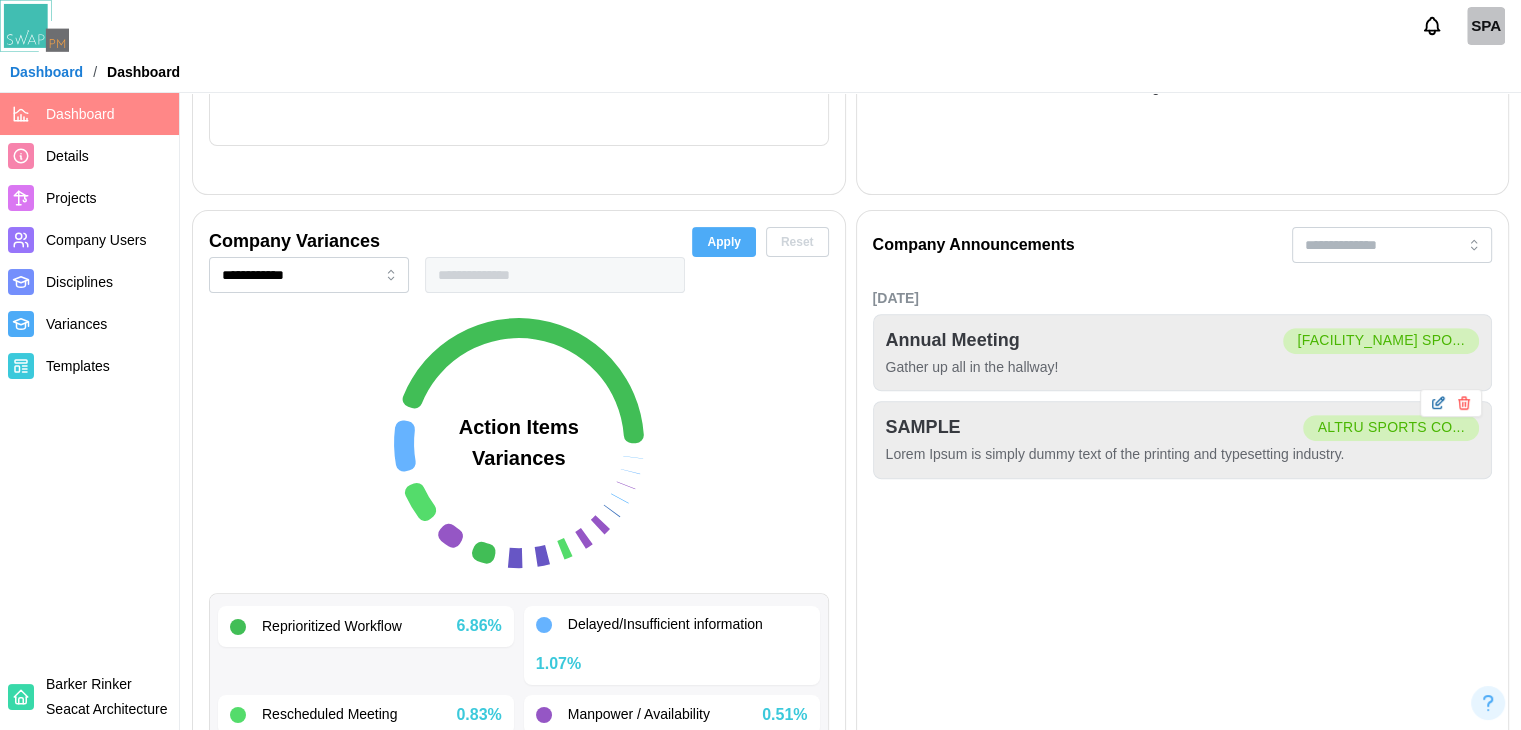 click 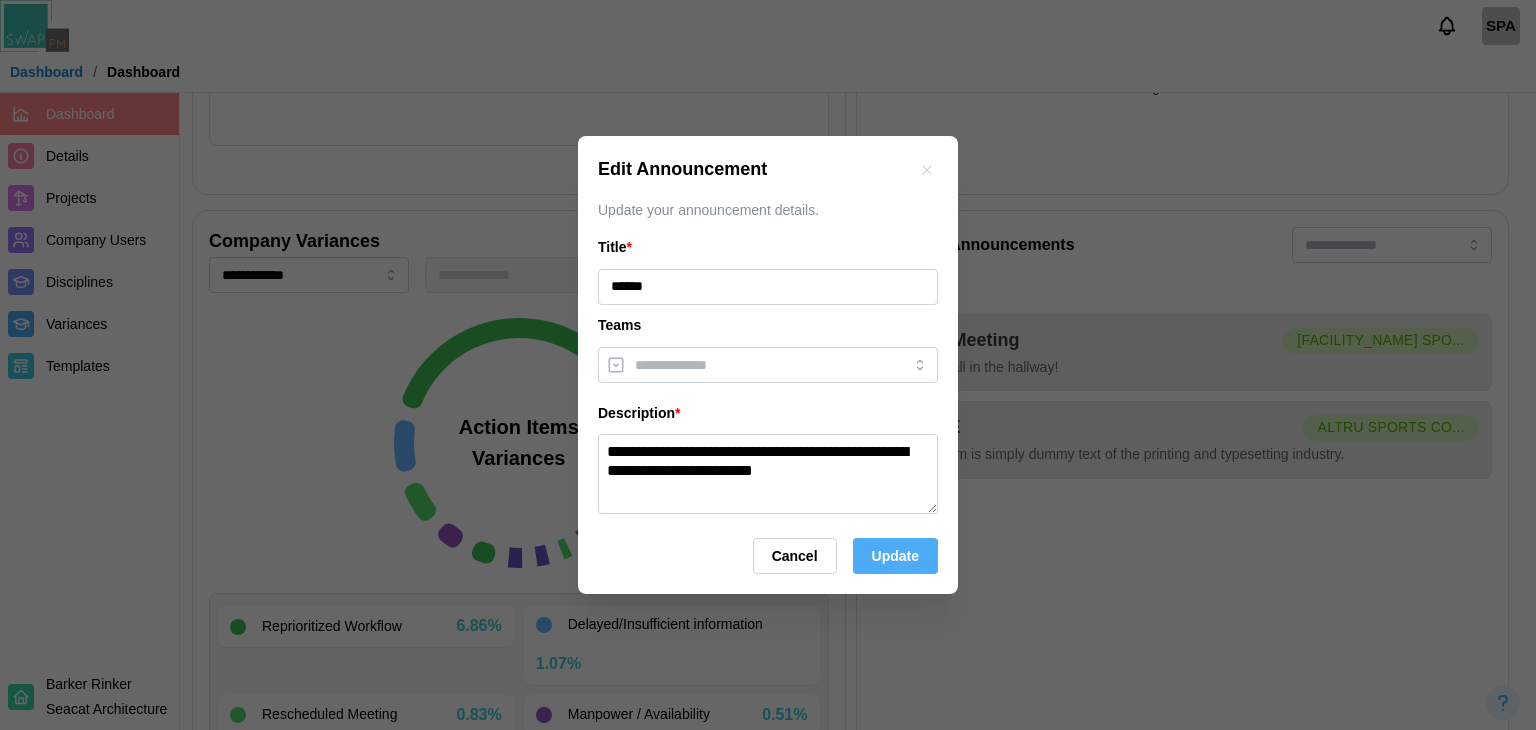 click at bounding box center [927, 170] 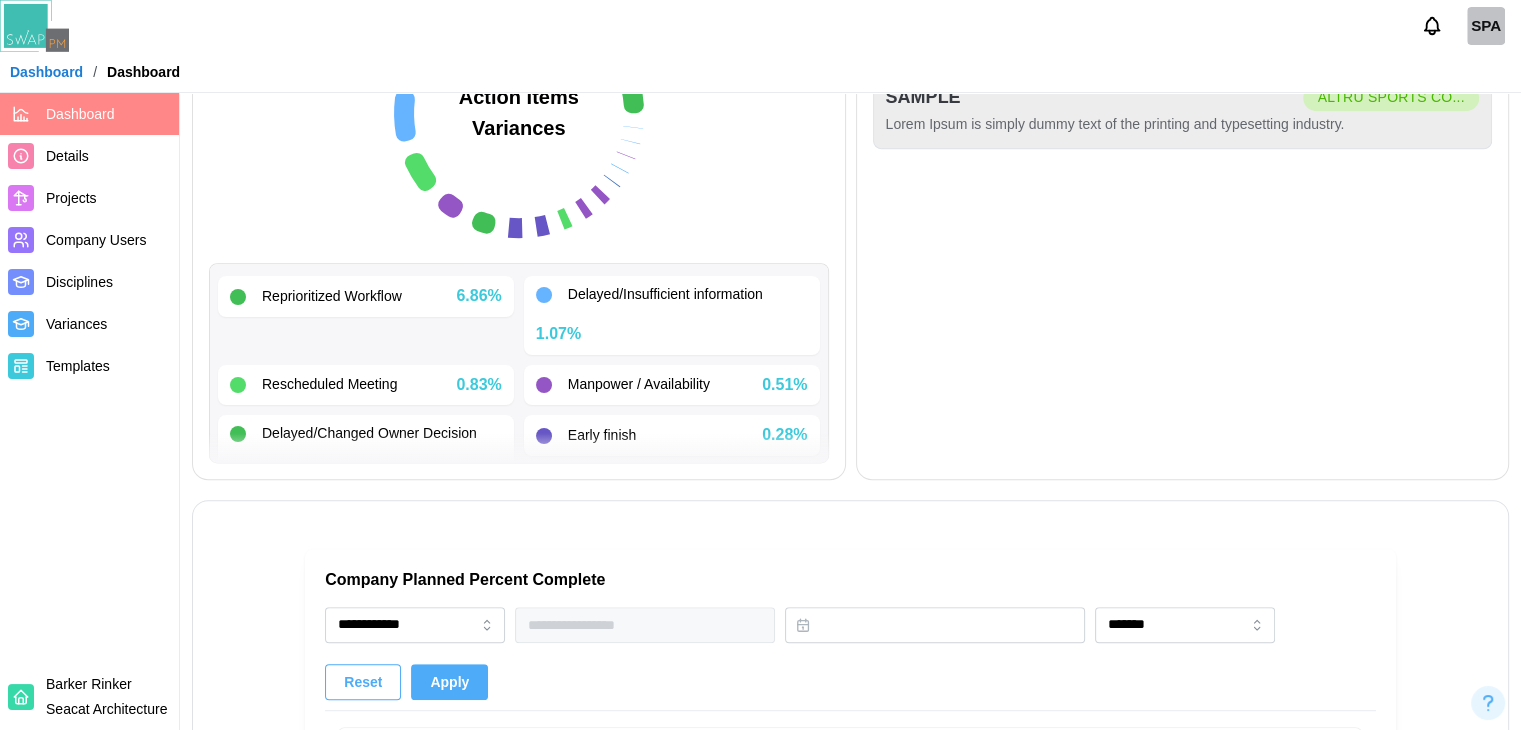 scroll, scrollTop: 974, scrollLeft: 0, axis: vertical 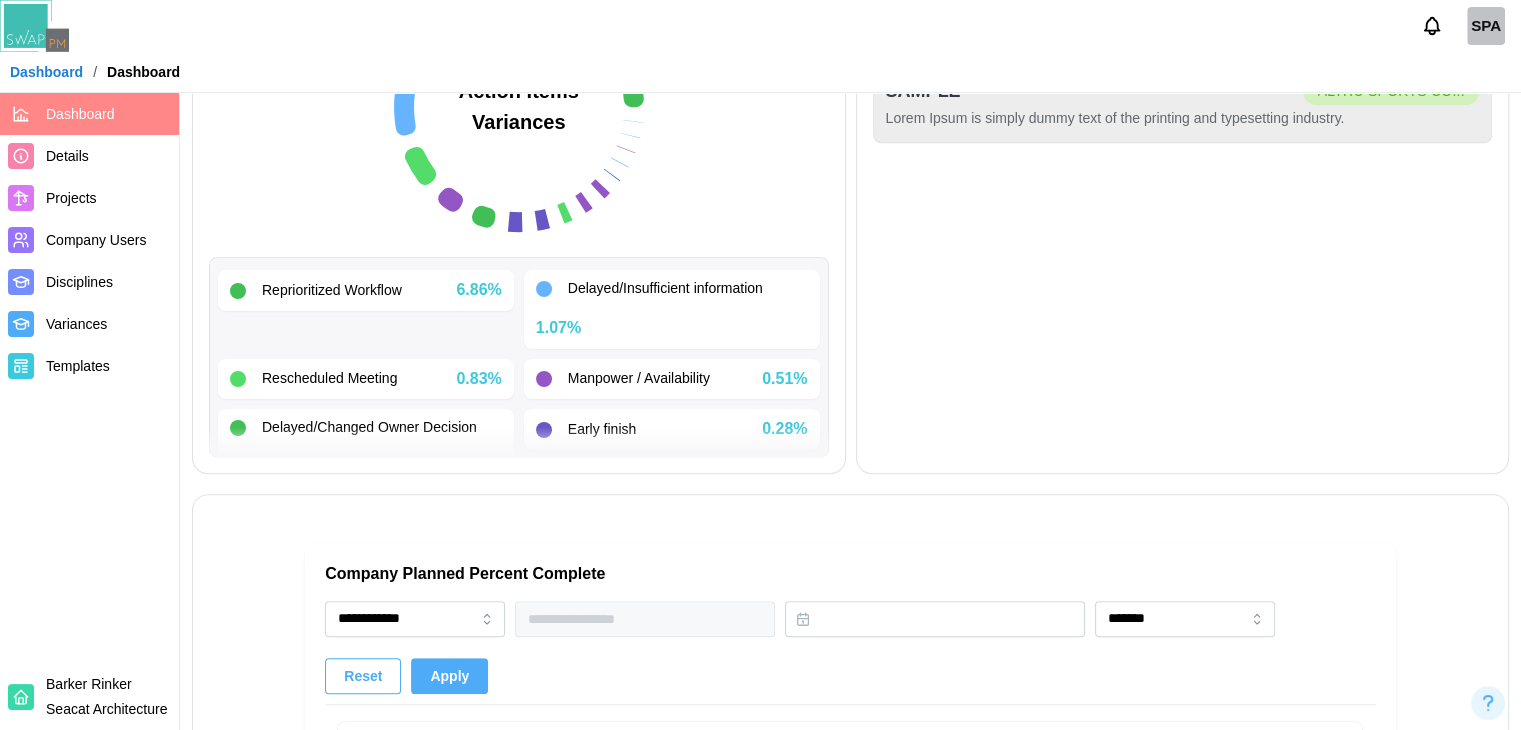 click on "Delayed/Changed Owner Decision" at bounding box center (369, 428) 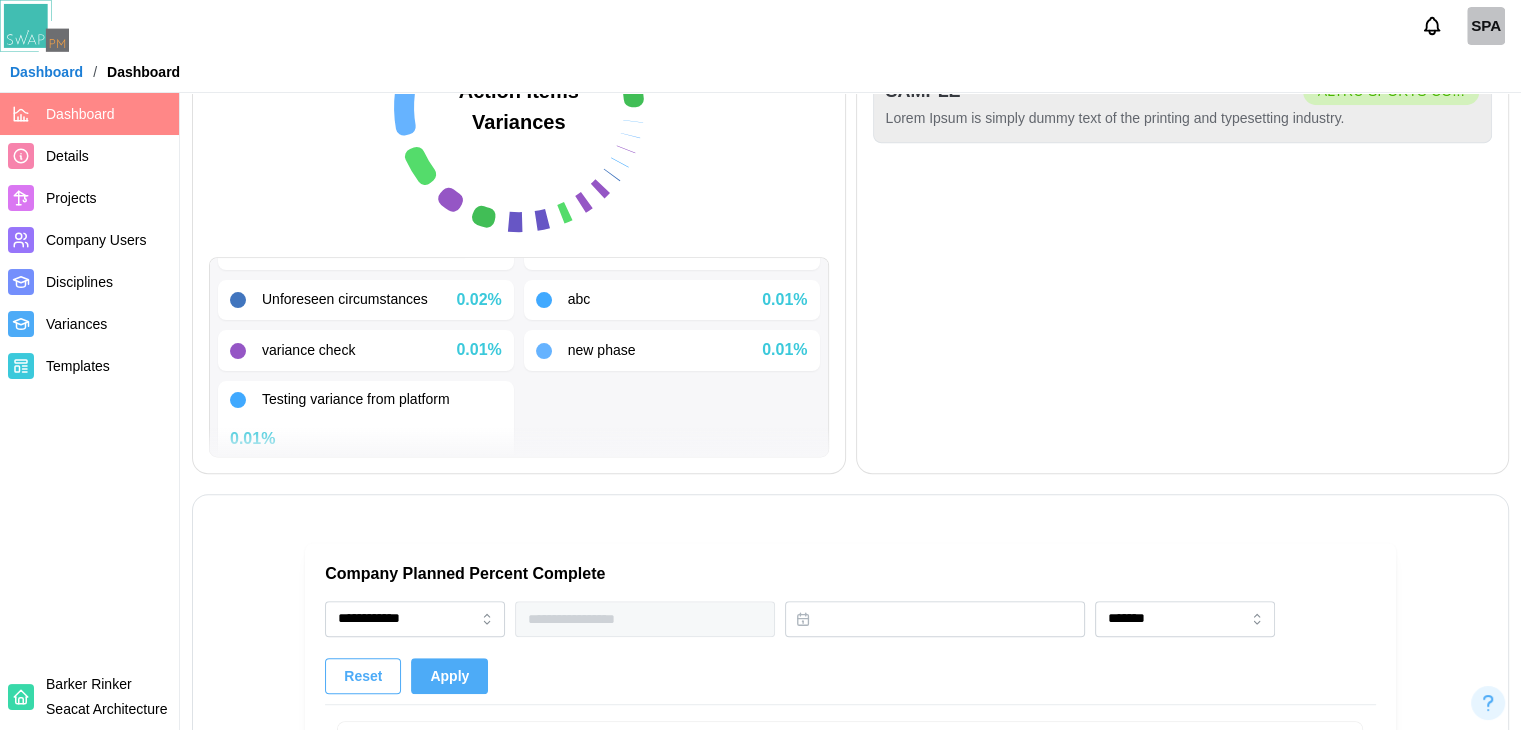 scroll, scrollTop: 335, scrollLeft: 0, axis: vertical 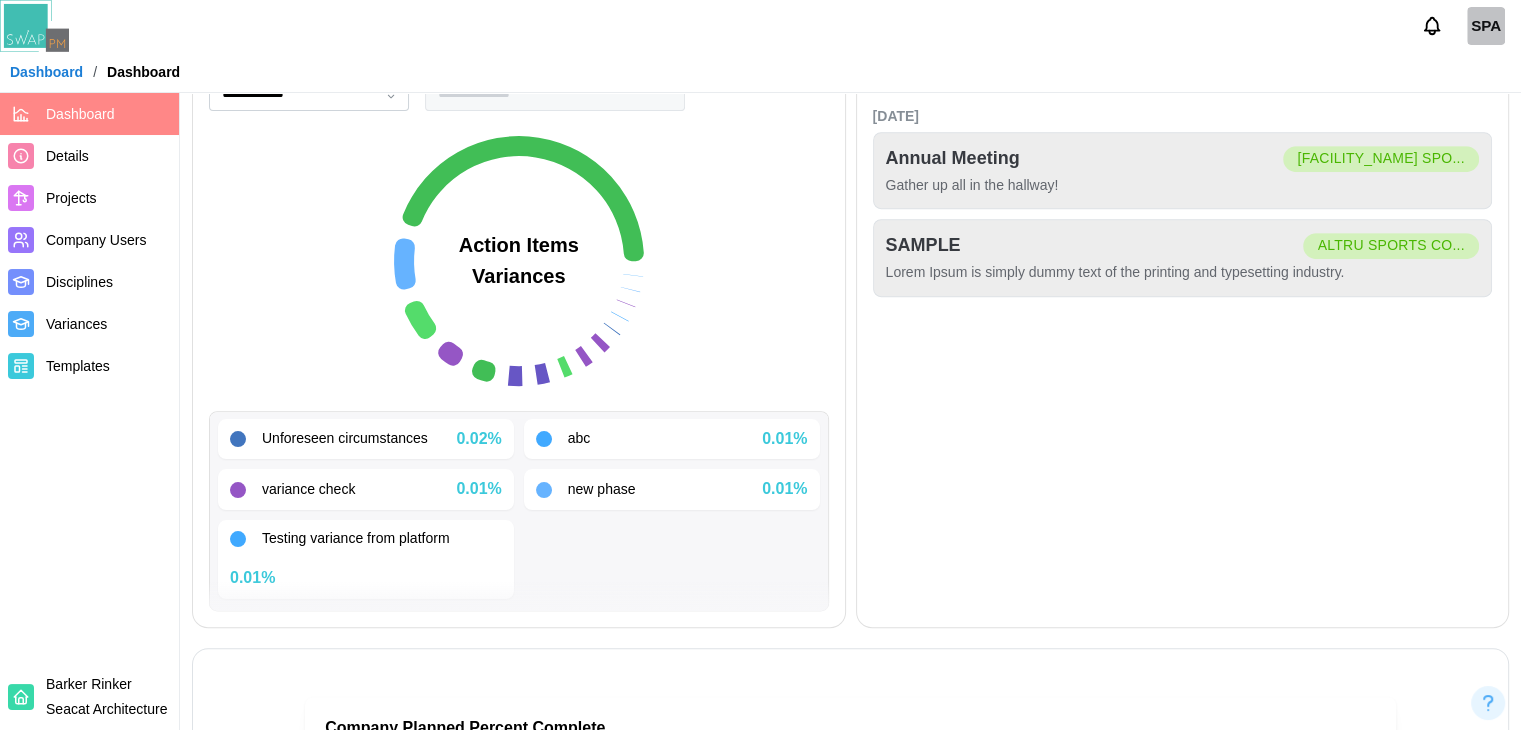 click on "Projects" at bounding box center (89, 198) 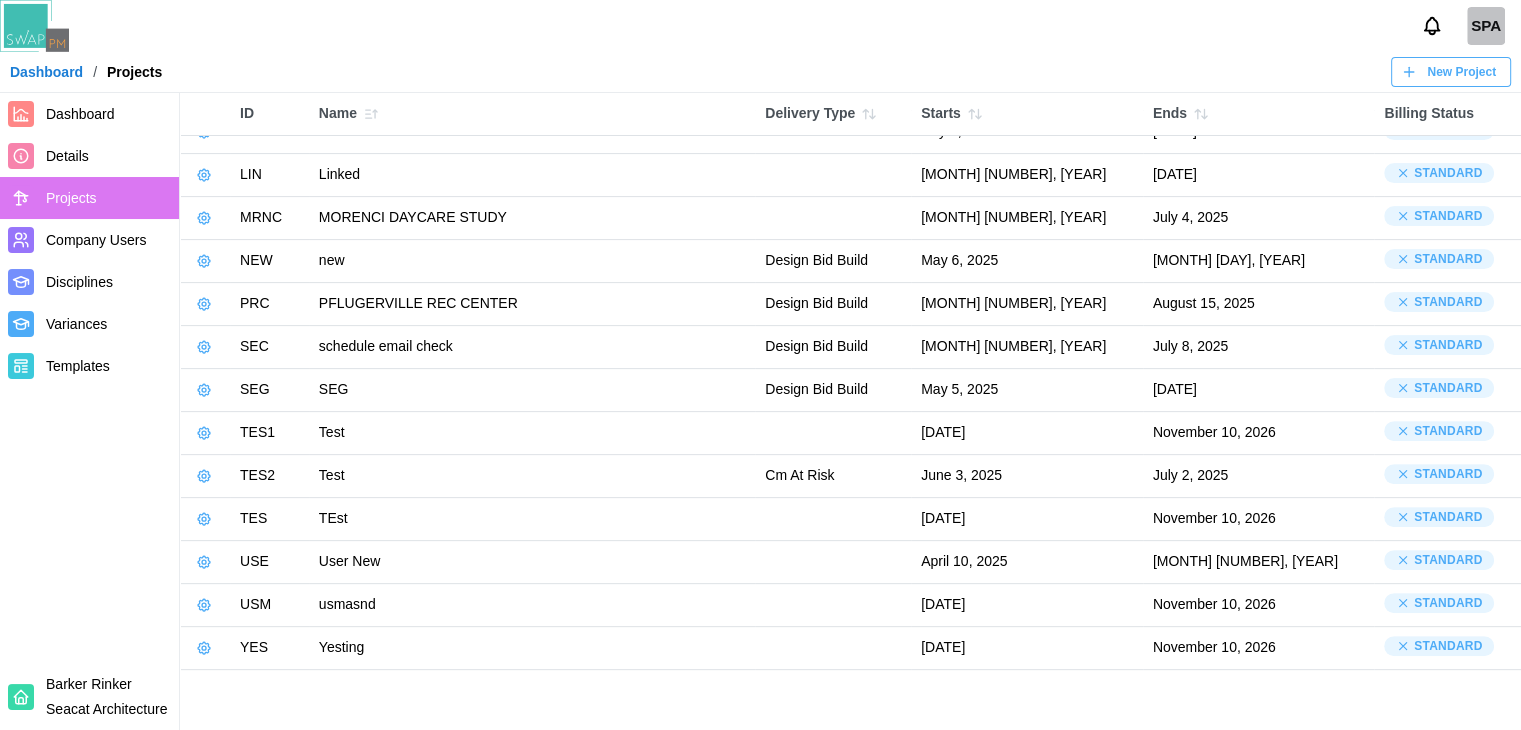 scroll, scrollTop: 0, scrollLeft: 0, axis: both 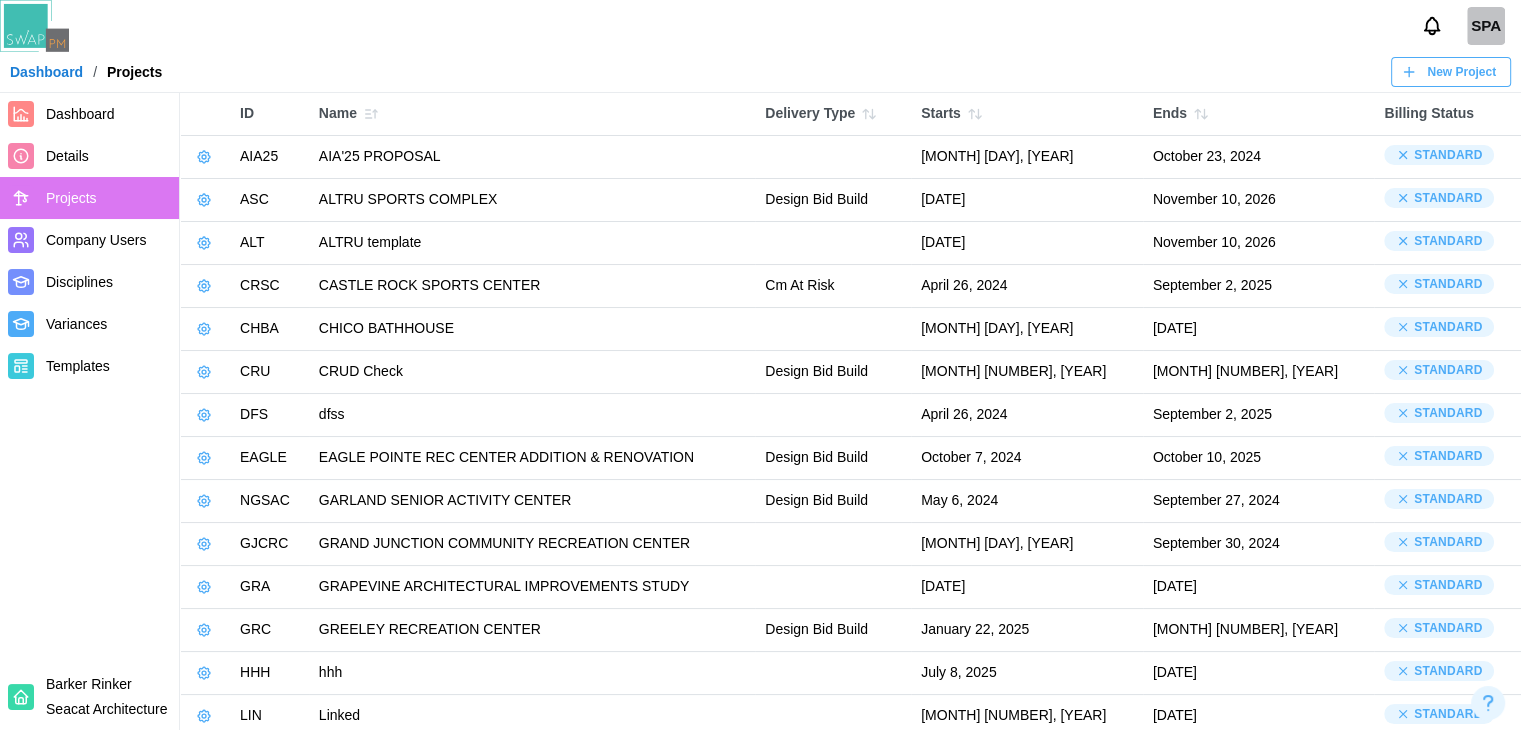 click on "Dashboard" at bounding box center (108, 114) 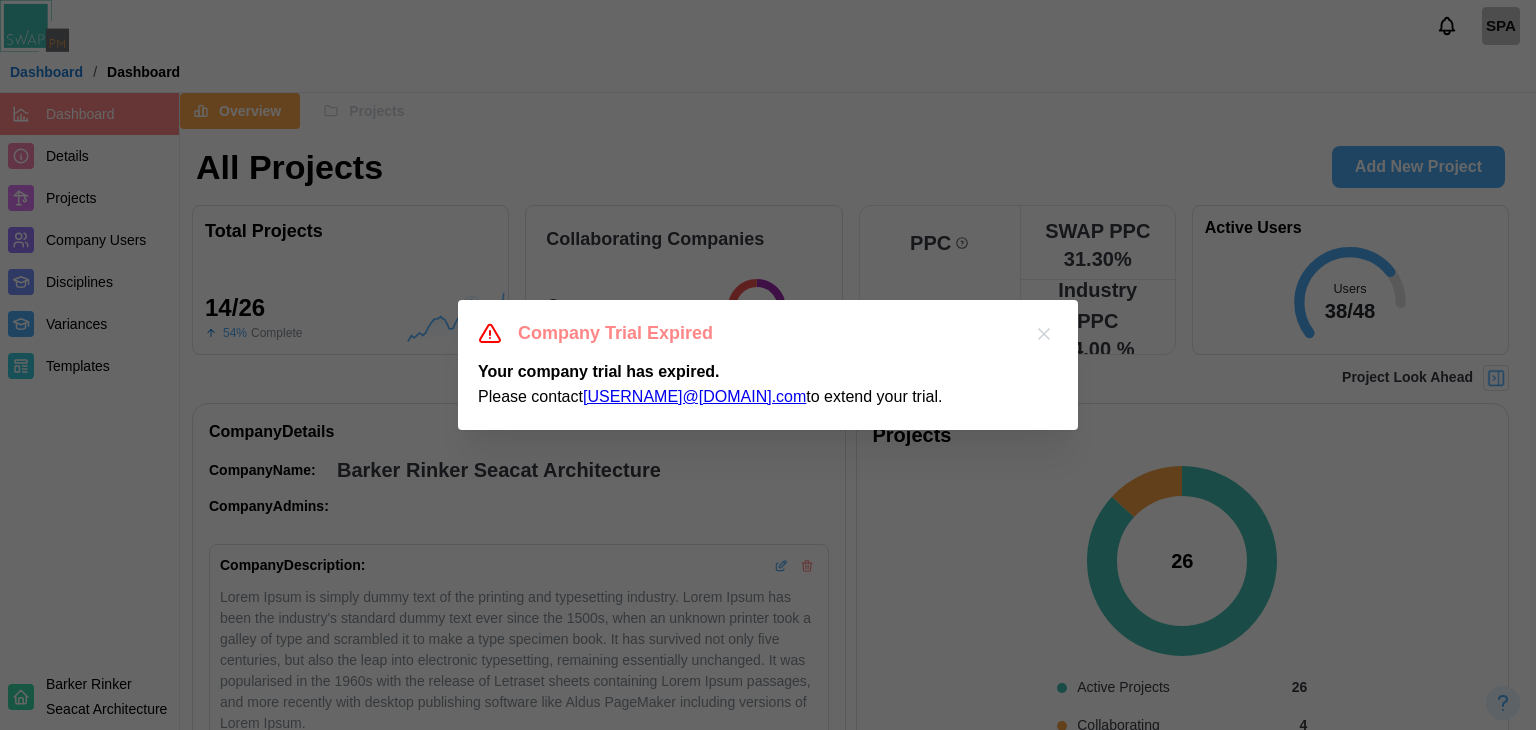 click at bounding box center [768, 365] 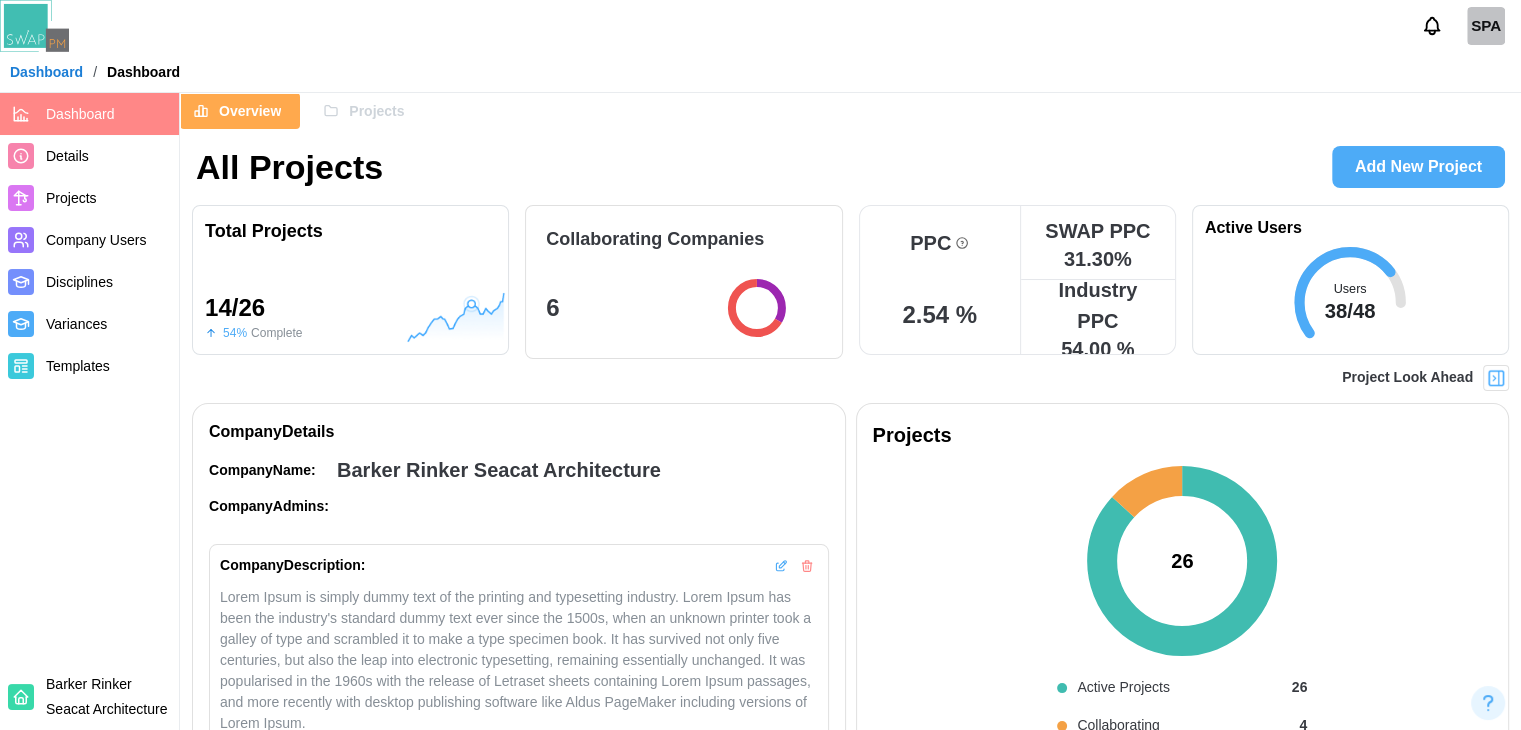 click on "Projects" at bounding box center [376, 111] 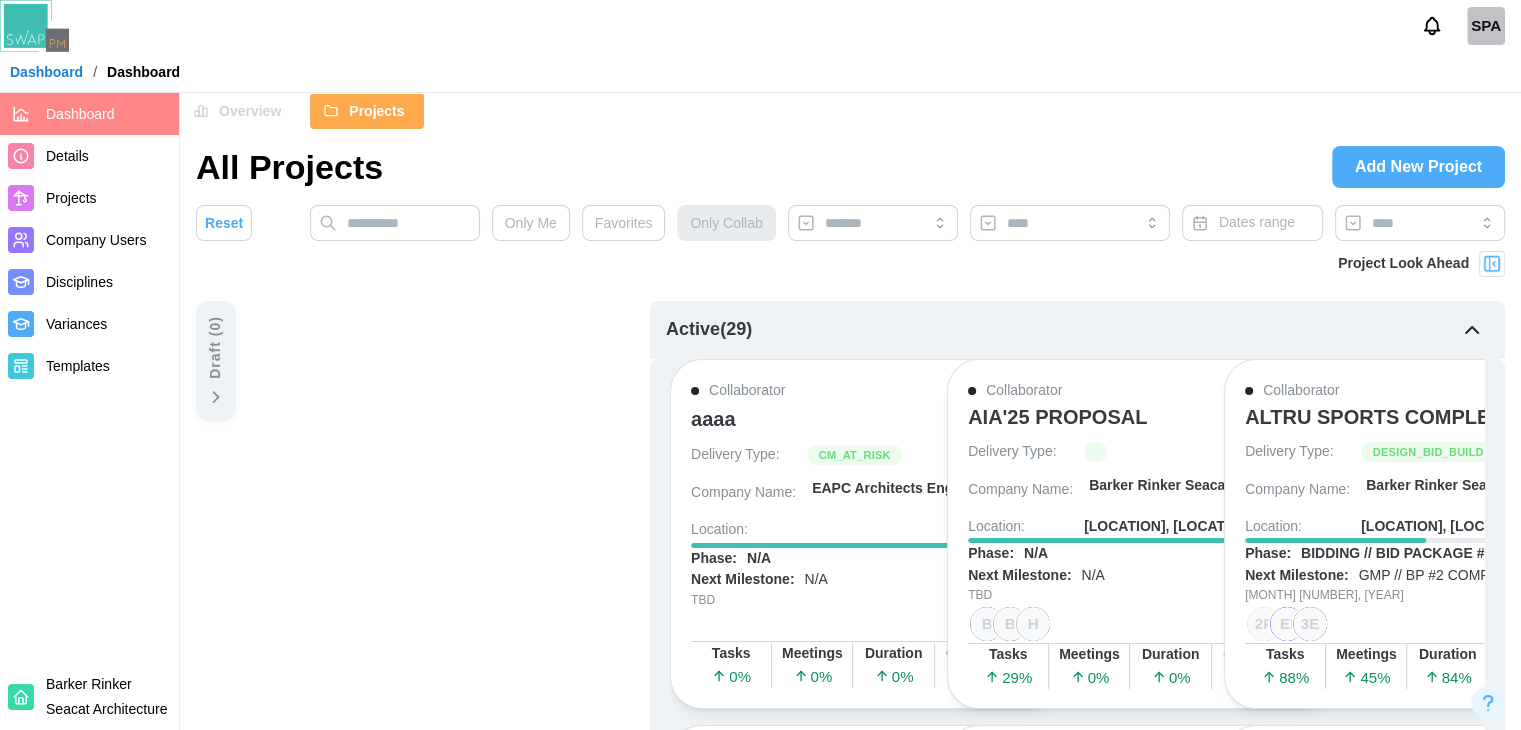 click on "Projects" at bounding box center (376, 111) 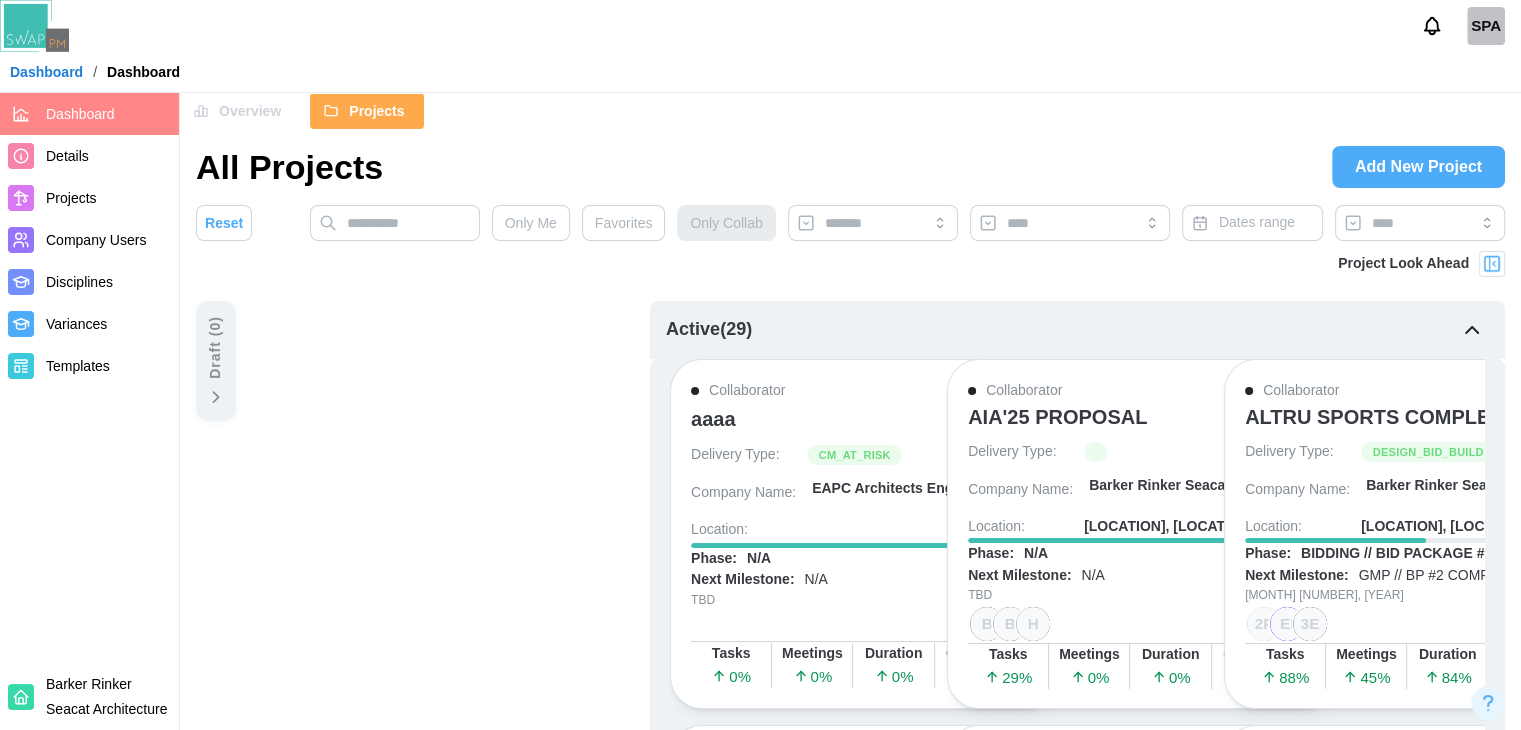 click on "Overview" at bounding box center [250, 111] 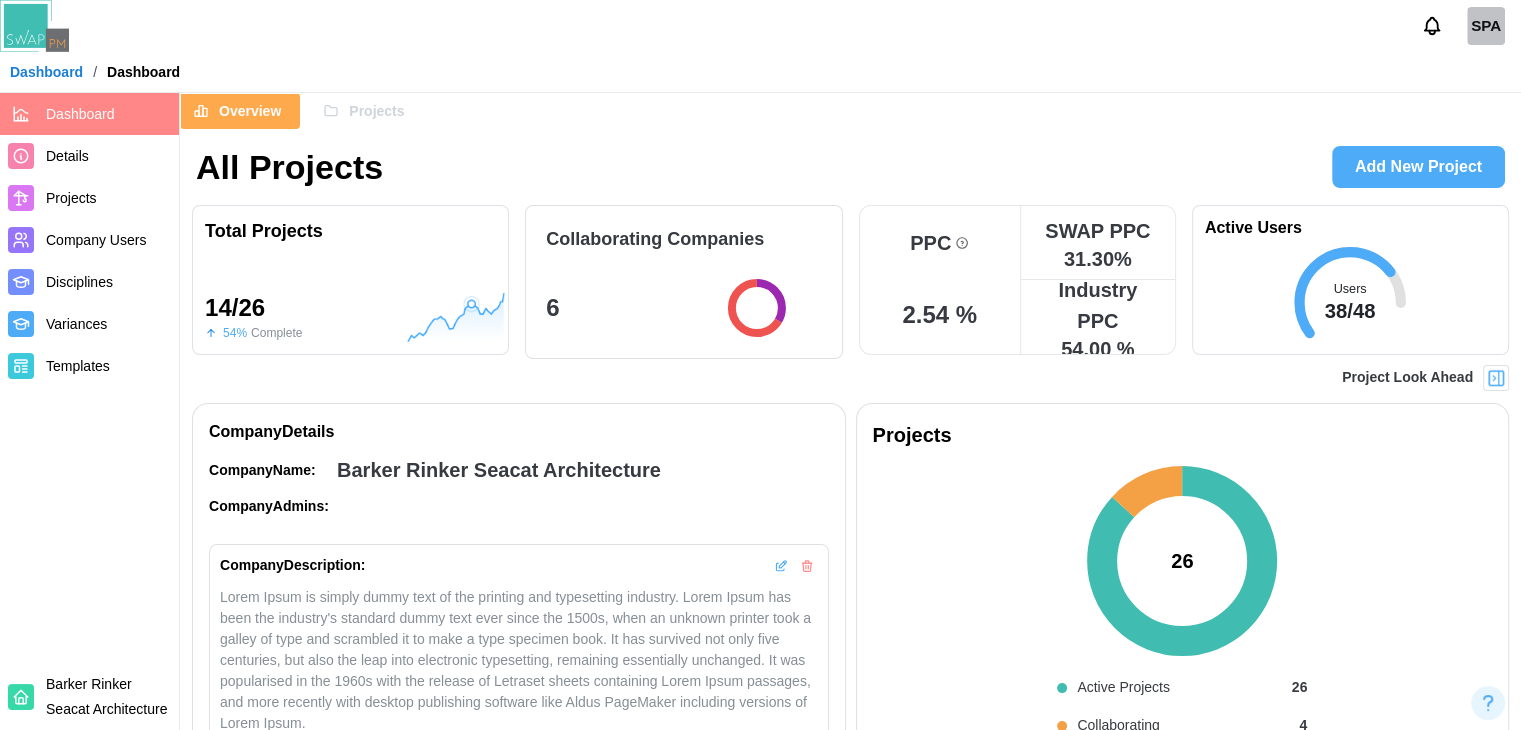 click 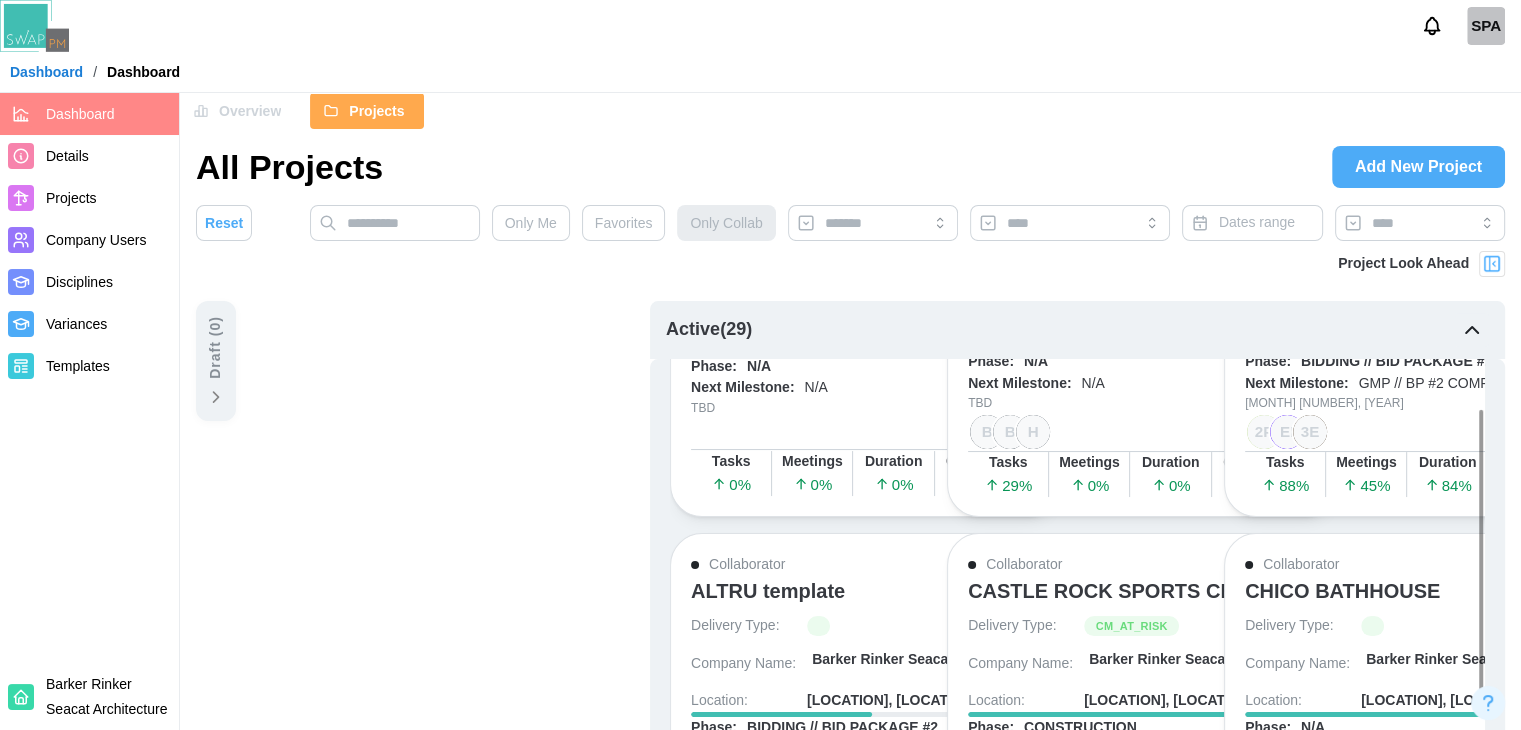scroll, scrollTop: 192, scrollLeft: 0, axis: vertical 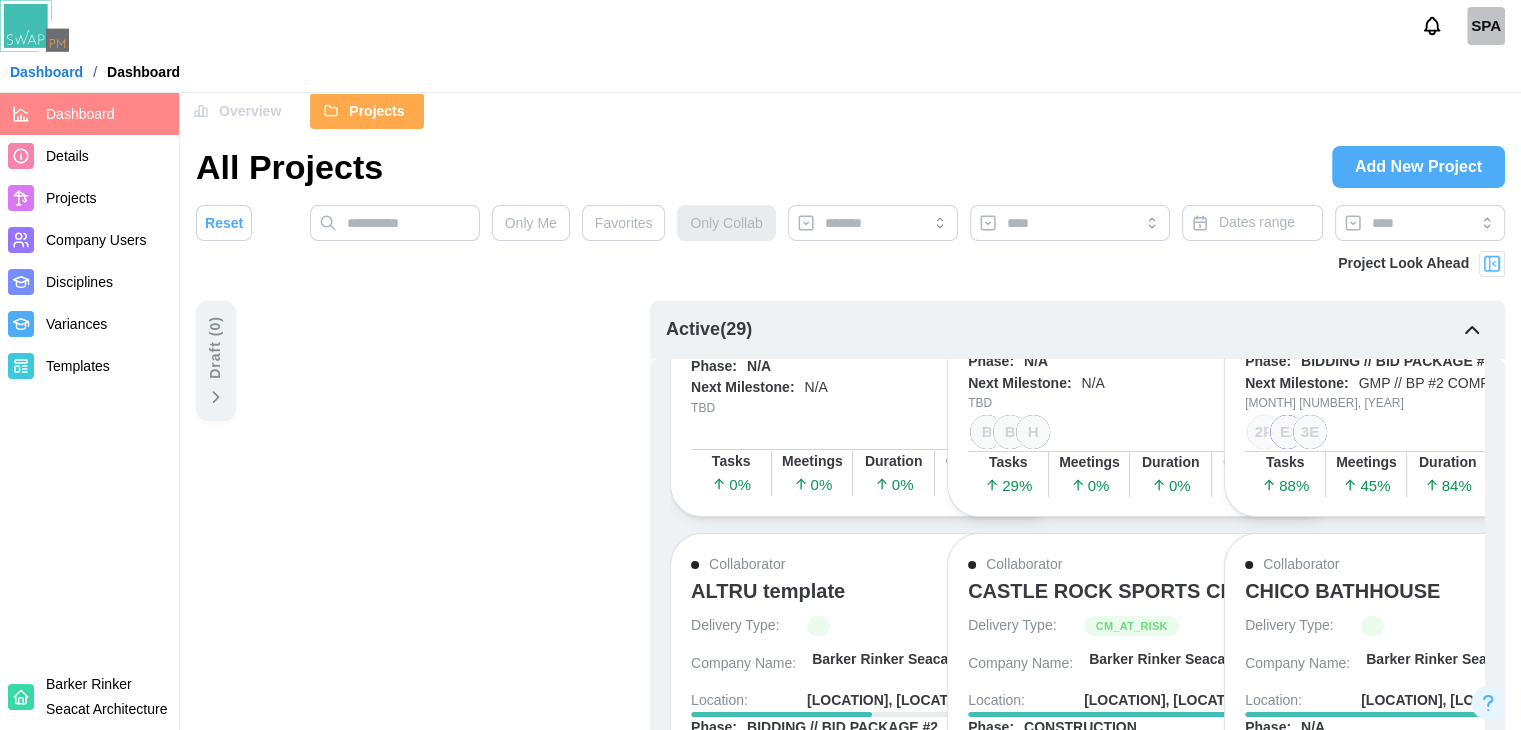 click on "Draft ( 0 )" at bounding box center [216, 347] 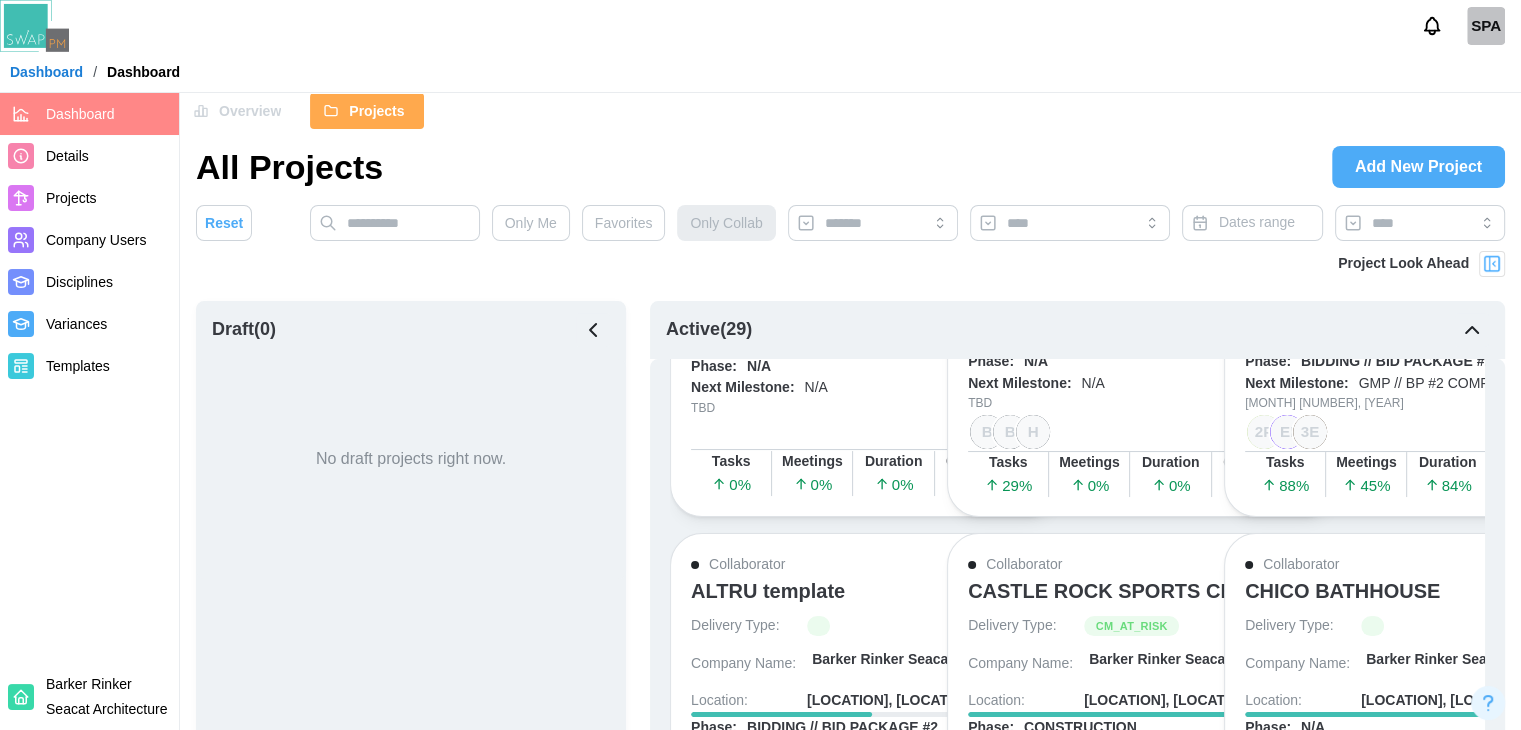 click at bounding box center [593, 330] 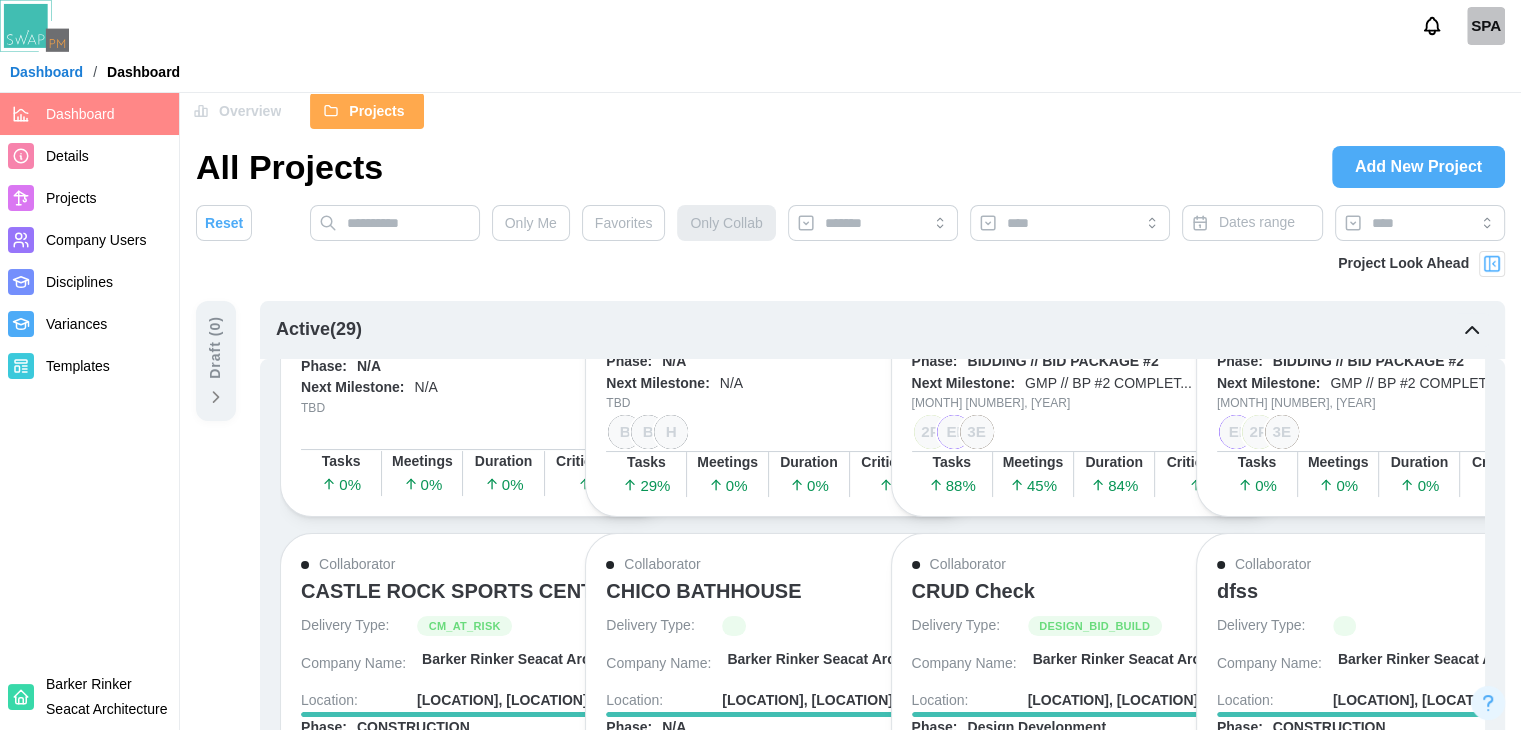 click on "Draft ( 0 )" at bounding box center [216, 361] 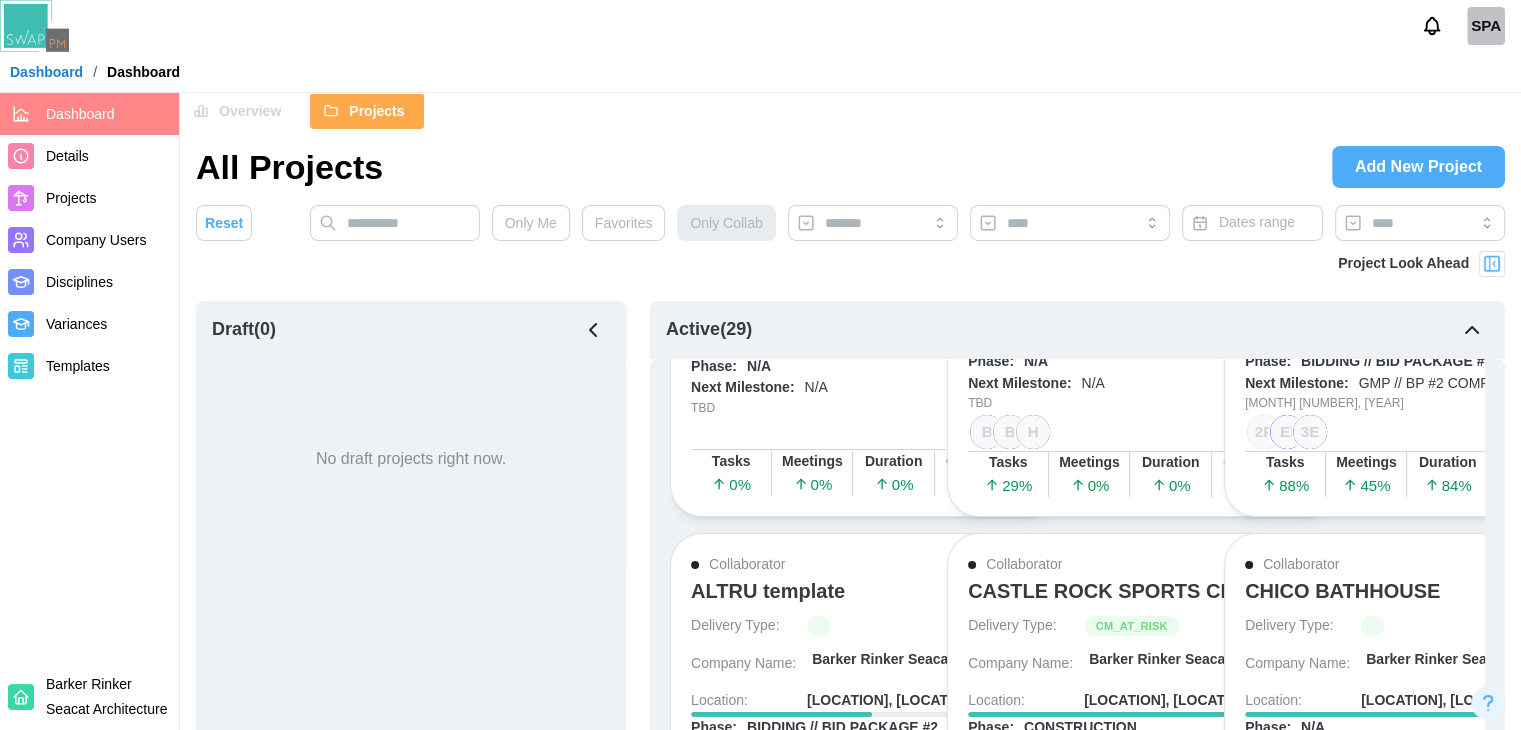 click 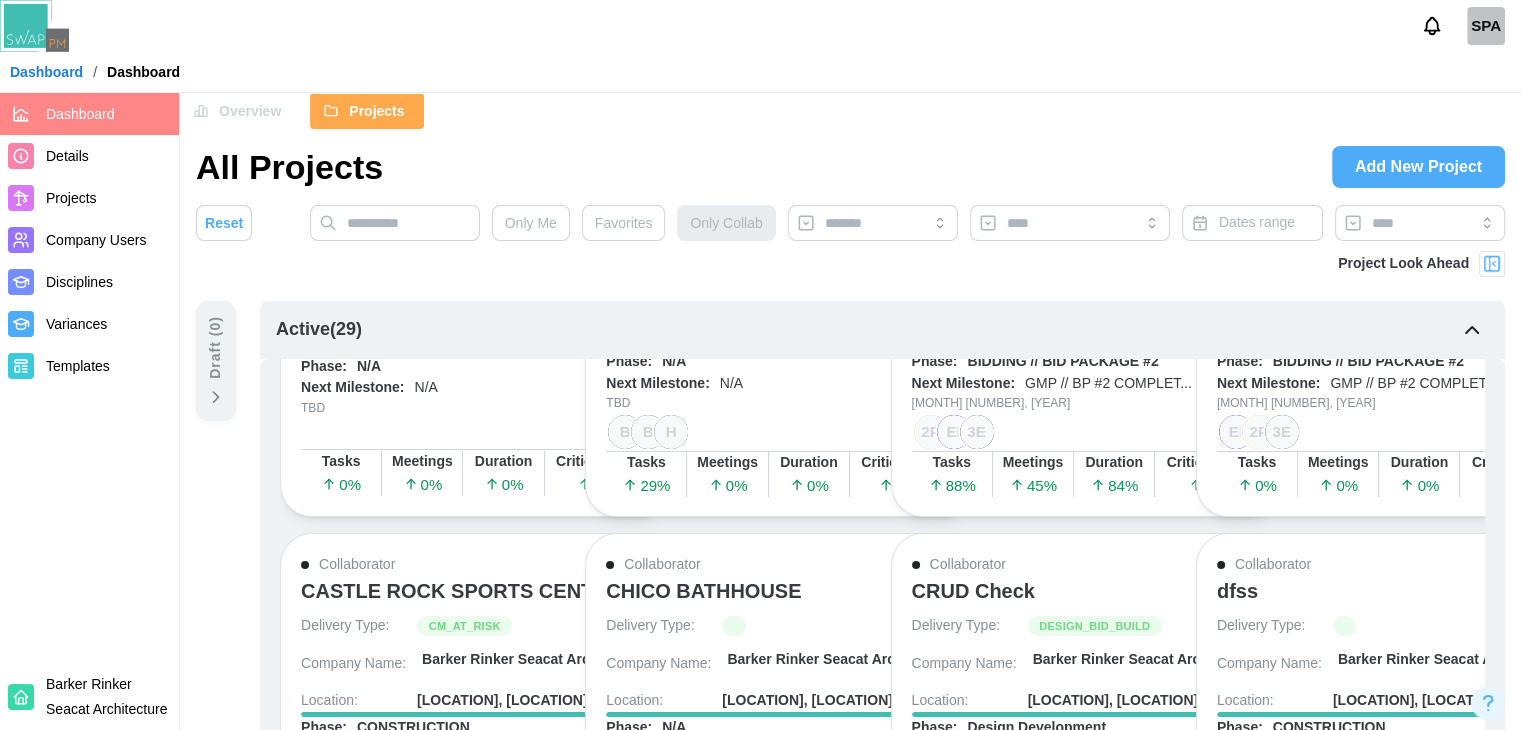 drag, startPoint x: 257, startPoint y: 84, endPoint x: 248, endPoint y: 97, distance: 15.811388 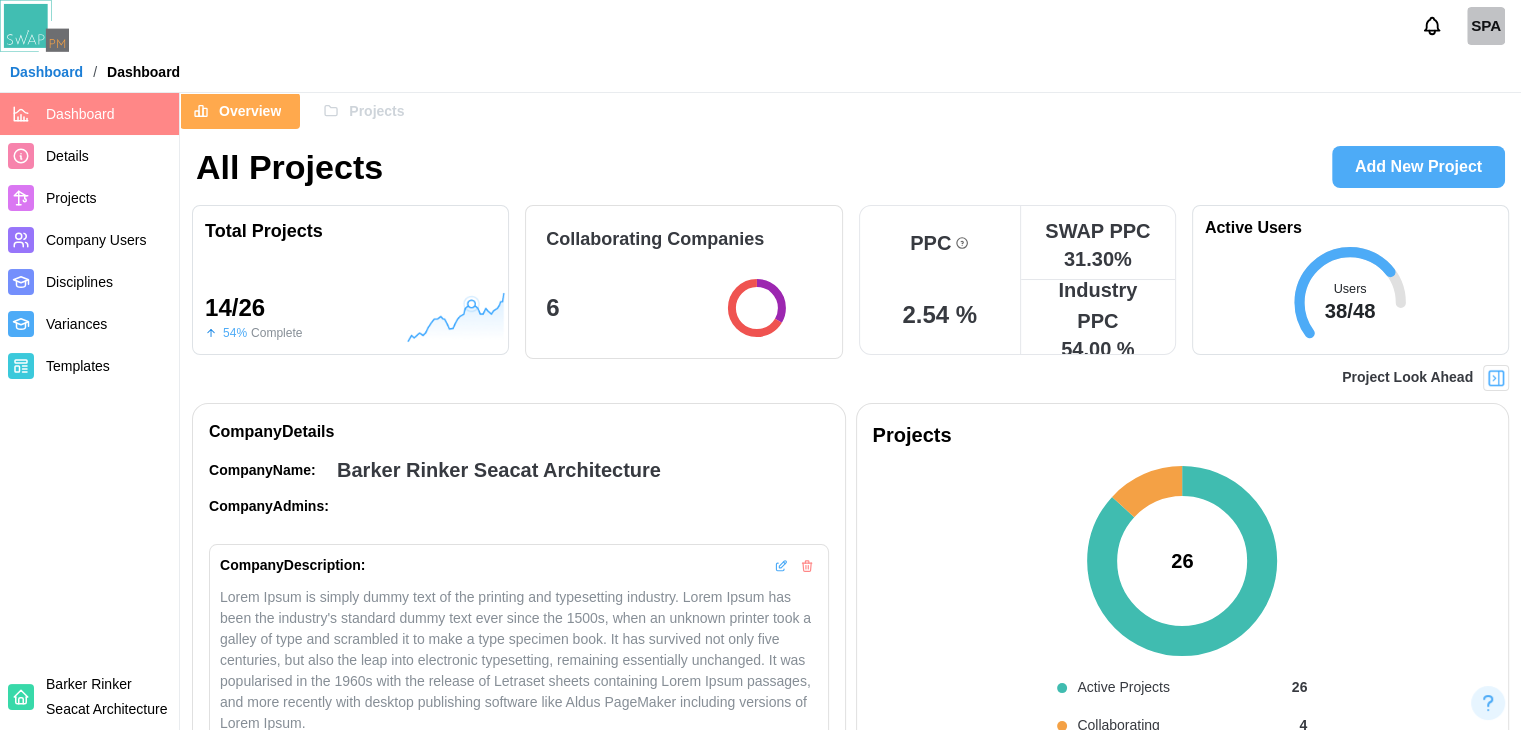 click on "Overview" at bounding box center (250, 111) 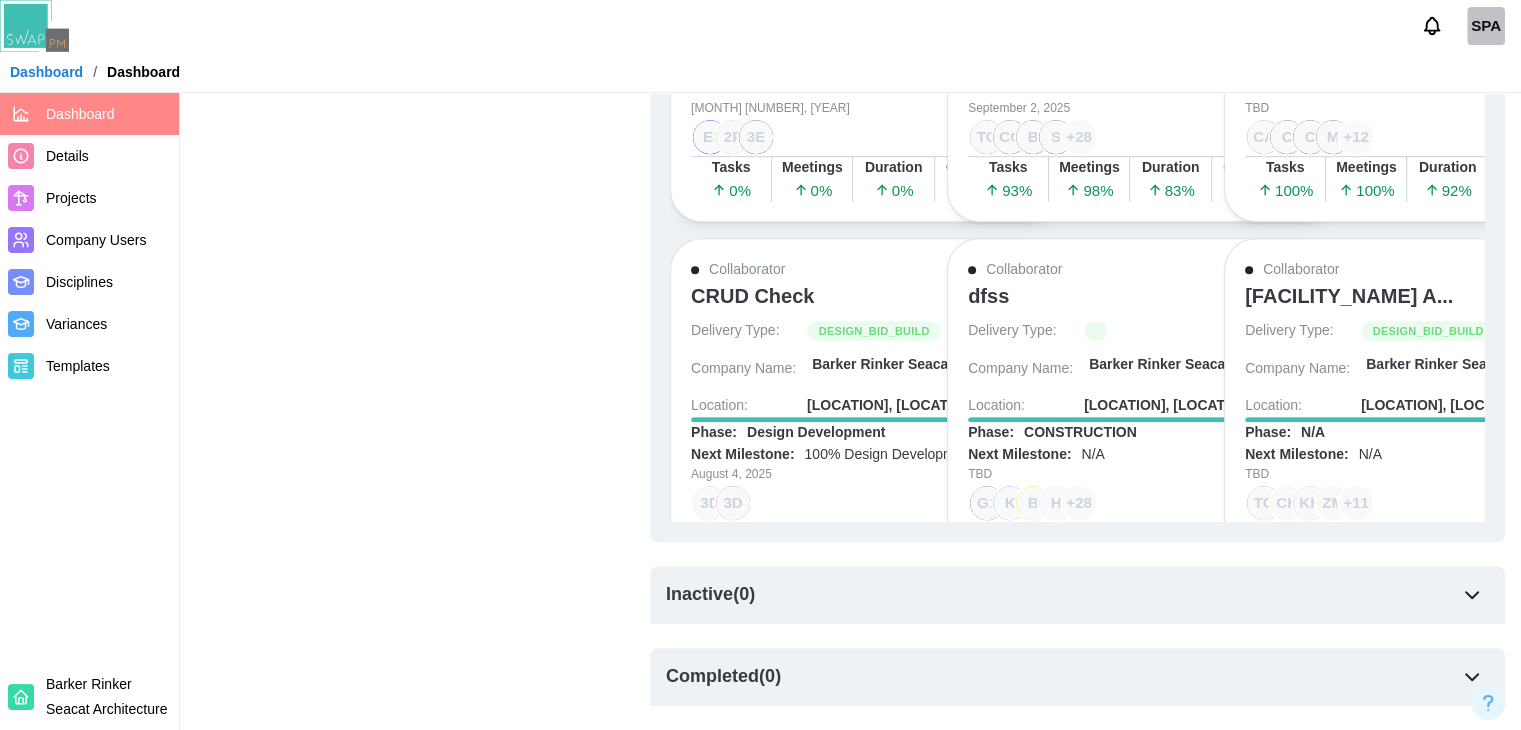scroll, scrollTop: 0, scrollLeft: 0, axis: both 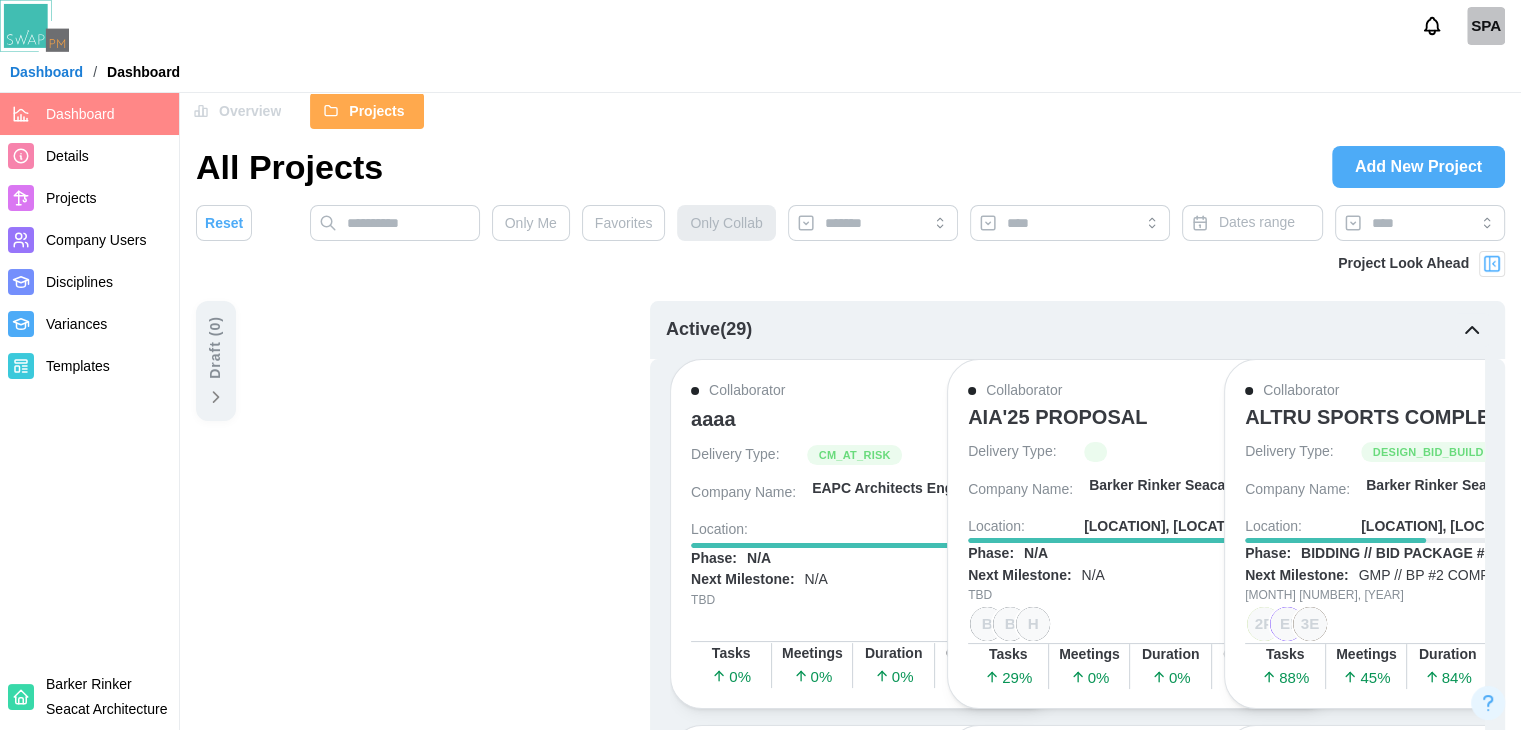 click on "Draft ( 0 )" at bounding box center [216, 361] 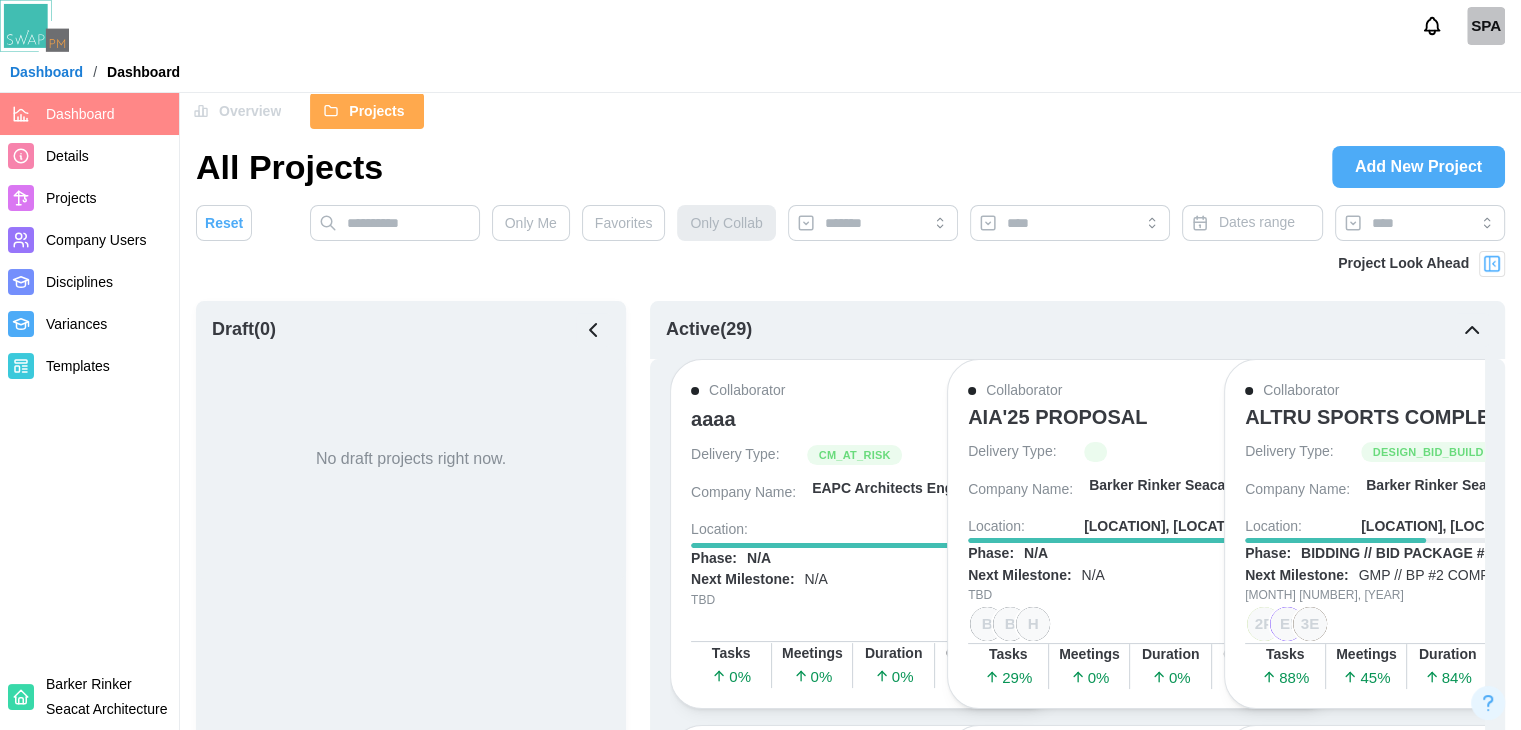 click 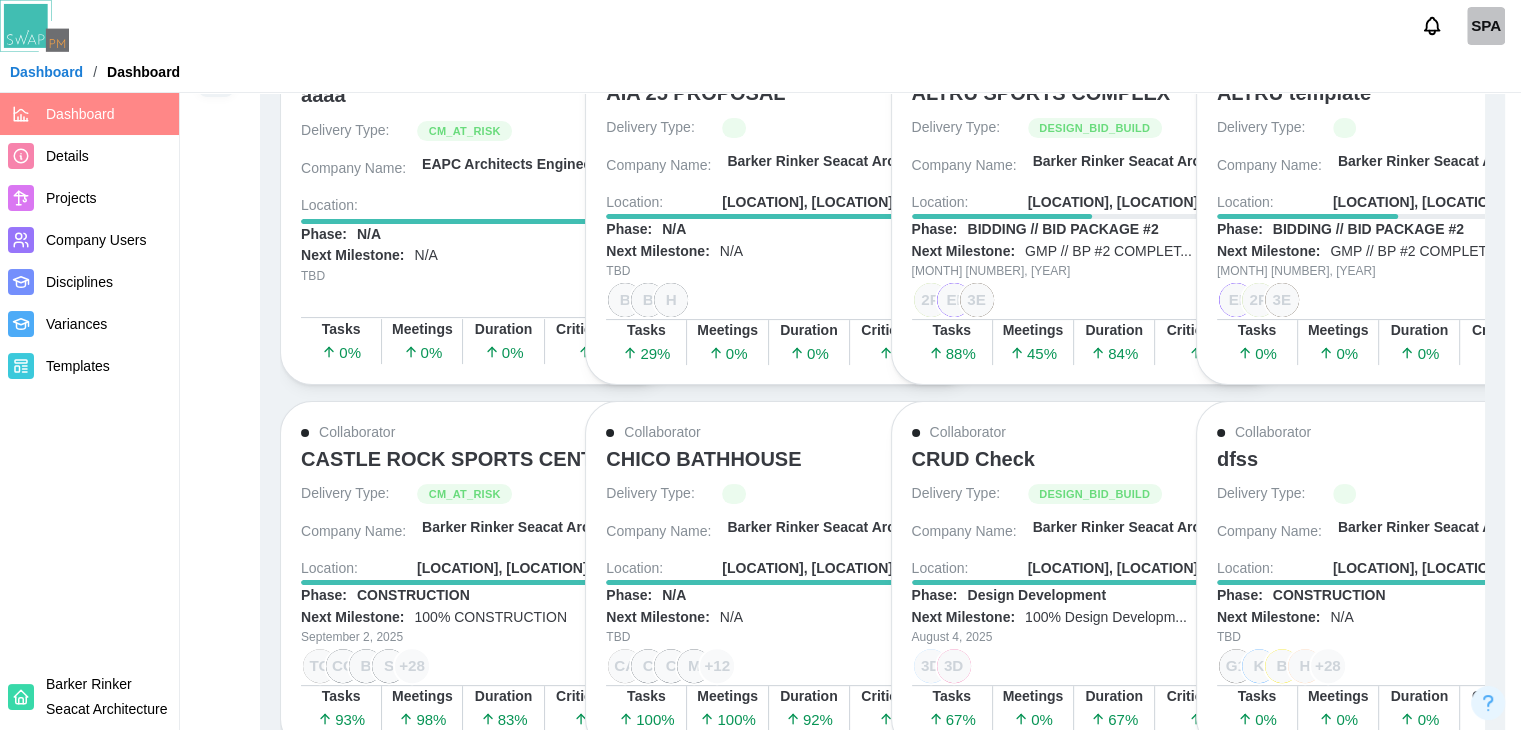 scroll, scrollTop: 335, scrollLeft: 0, axis: vertical 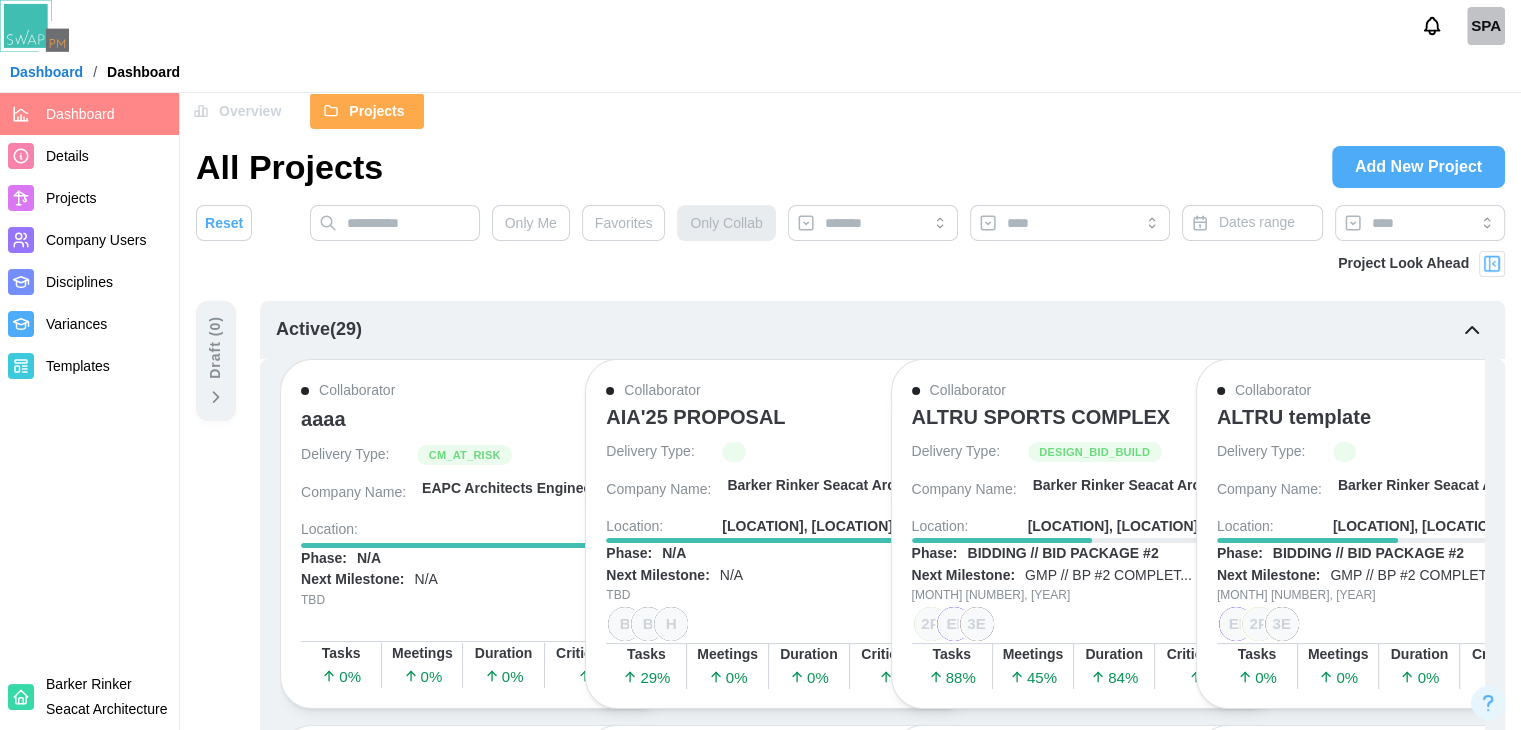 click on "Overview" at bounding box center (250, 111) 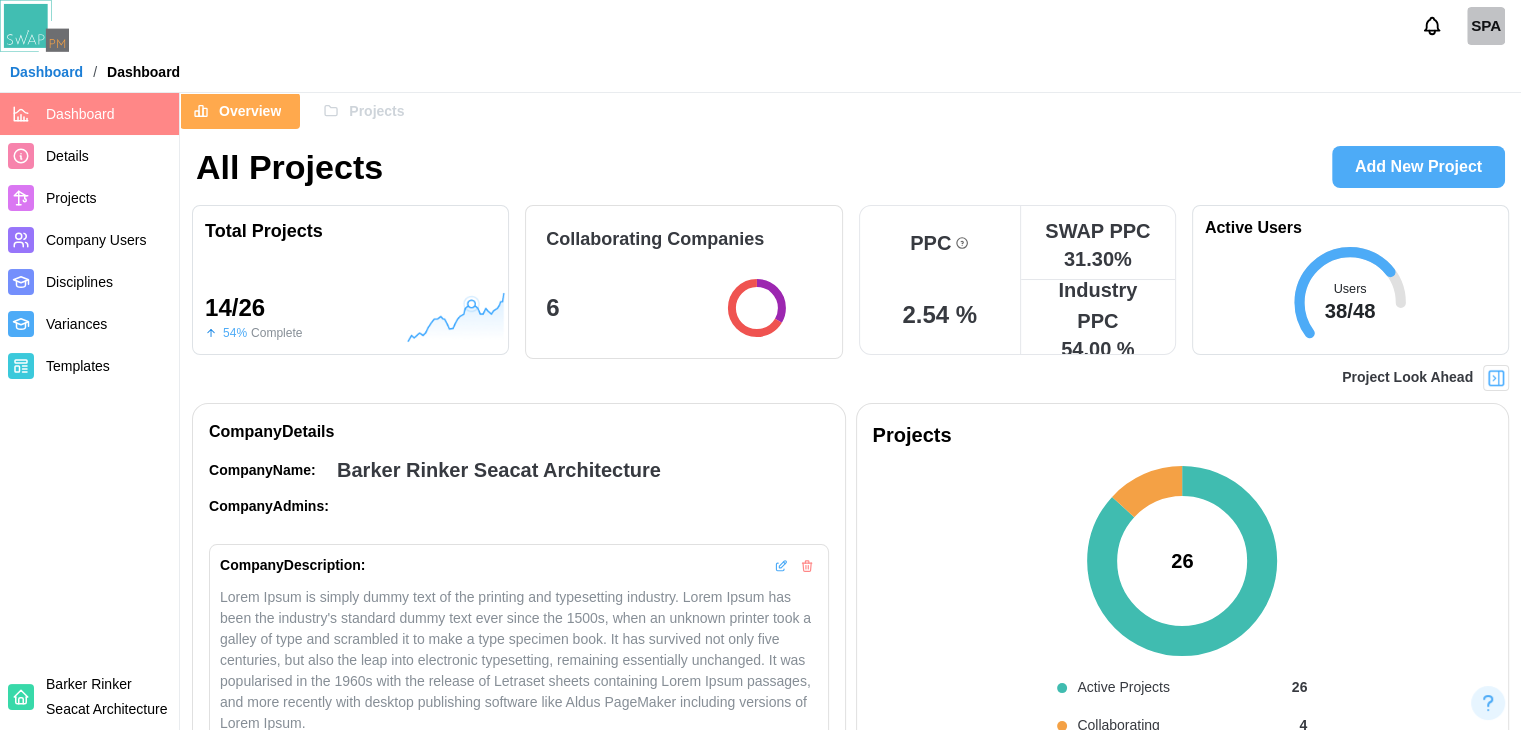 click on "Projects" at bounding box center [376, 111] 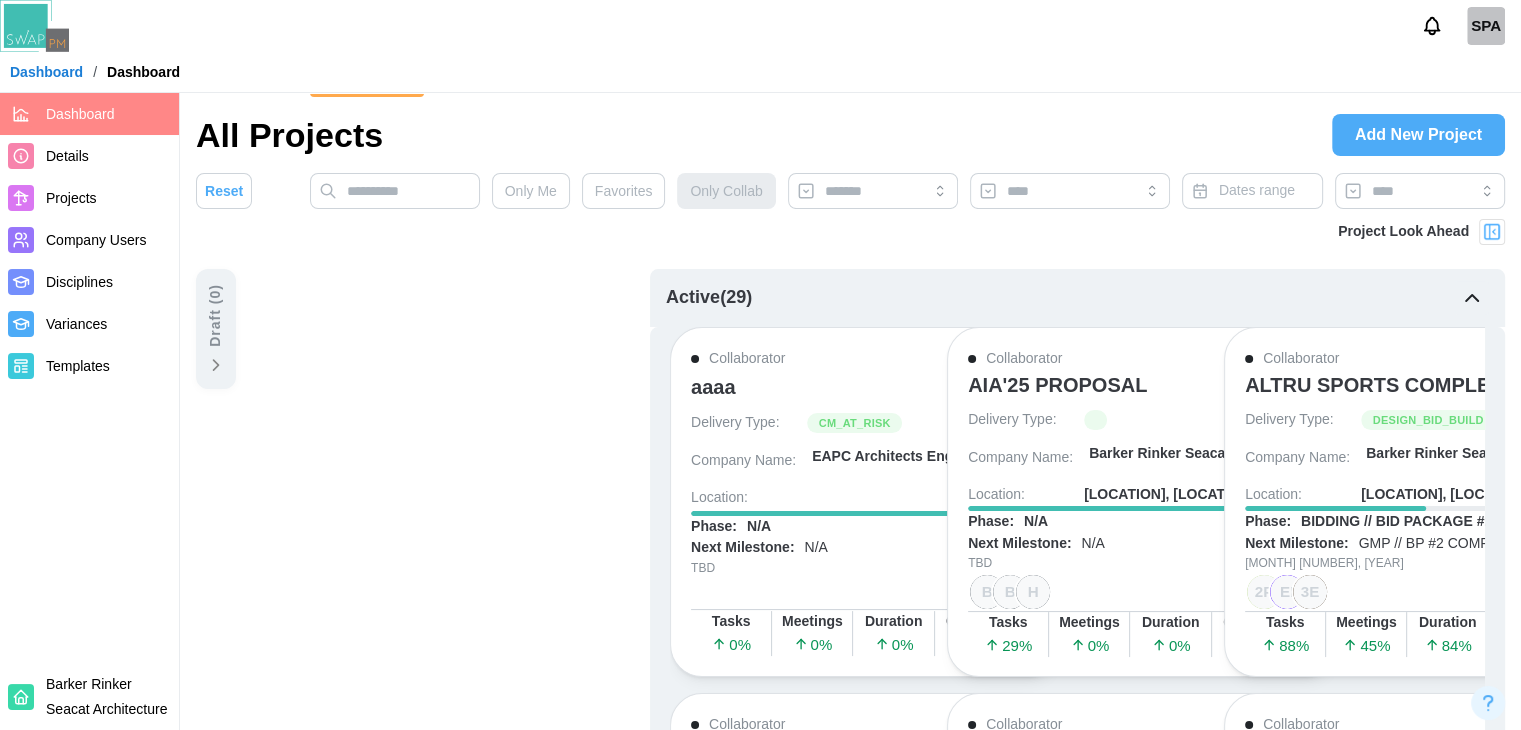 scroll, scrollTop: 853, scrollLeft: 0, axis: vertical 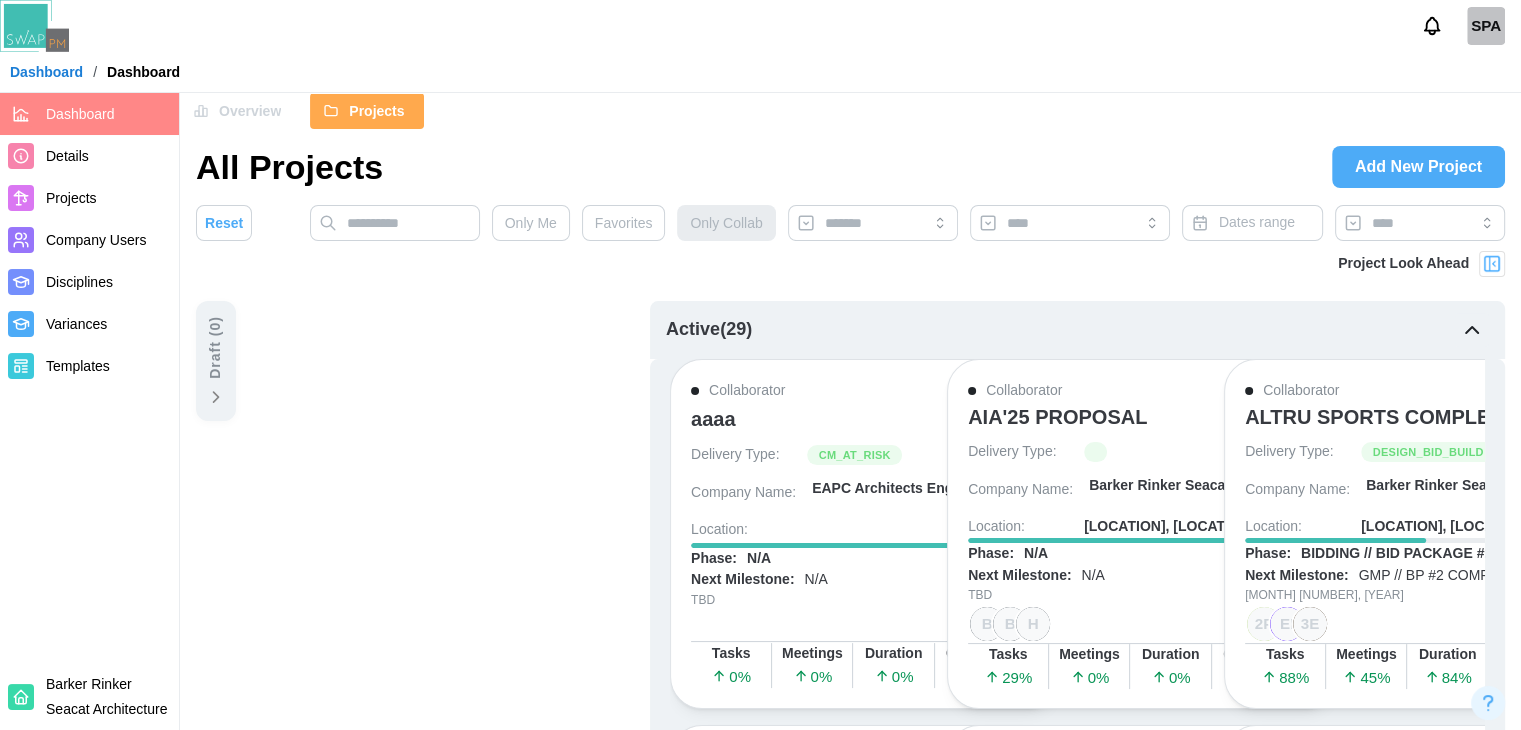 click on "Active  ( 29 )" at bounding box center (709, 330) 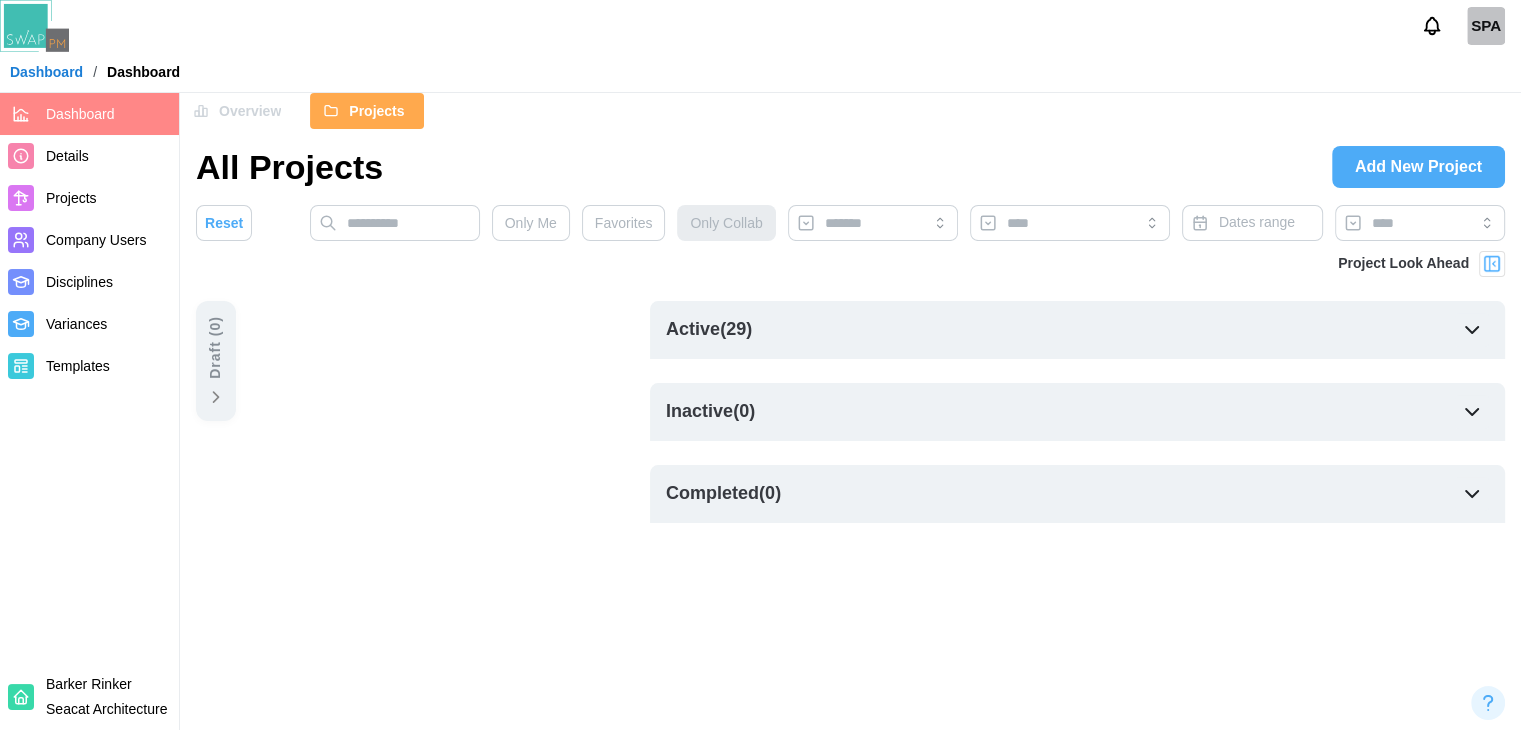 scroll, scrollTop: 0, scrollLeft: 0, axis: both 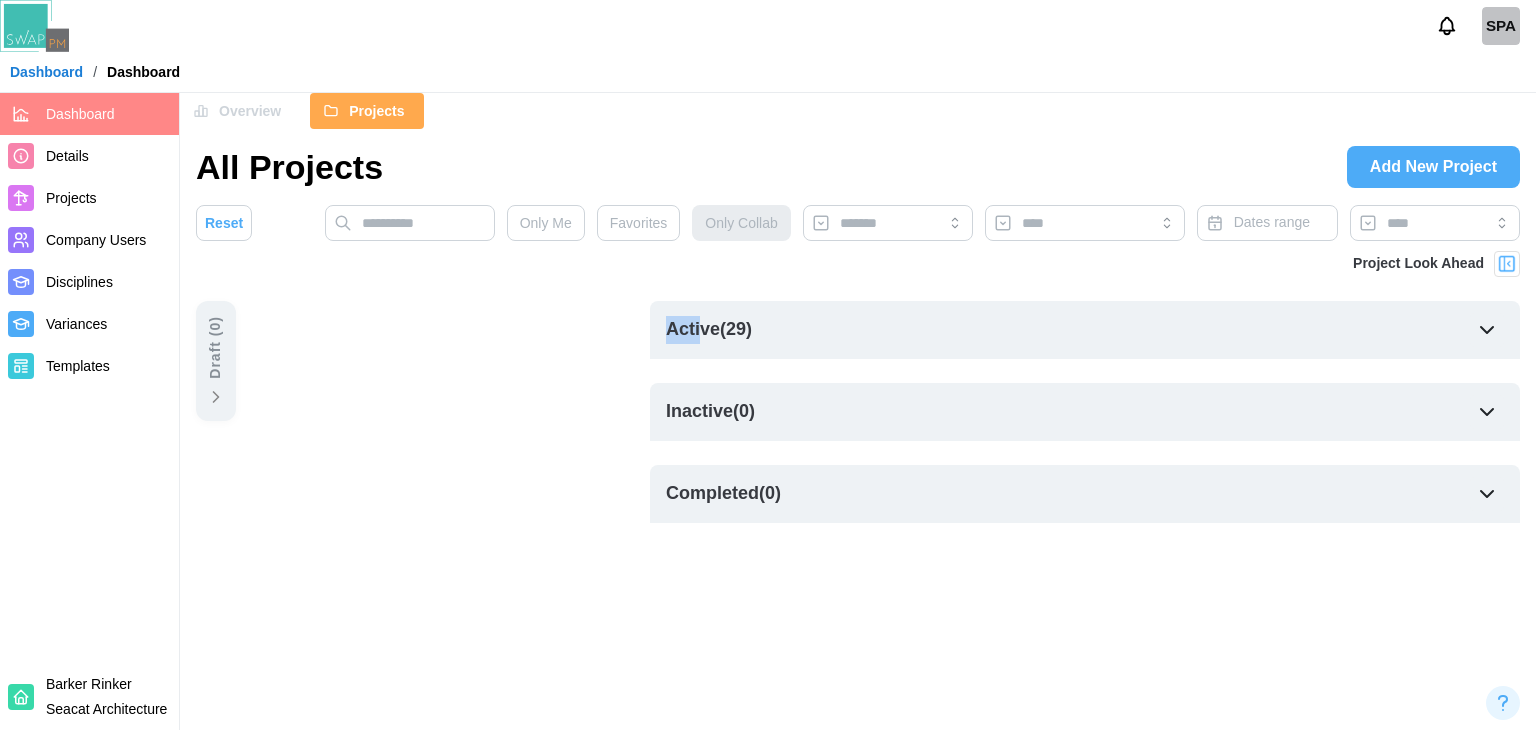 drag, startPoint x: 697, startPoint y: 328, endPoint x: 534, endPoint y: 328, distance: 163 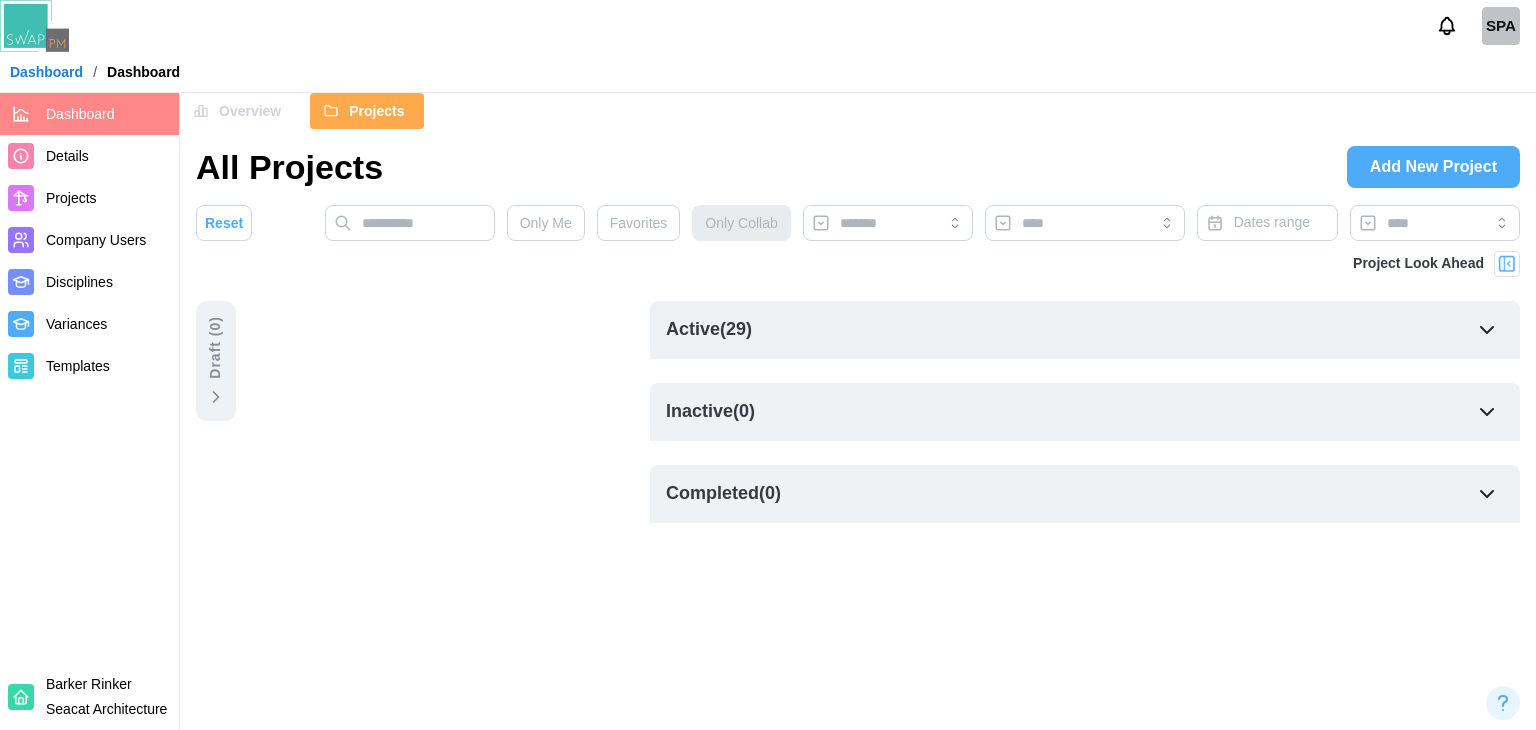 click on "Draft ( 0 )" at bounding box center [411, 361] 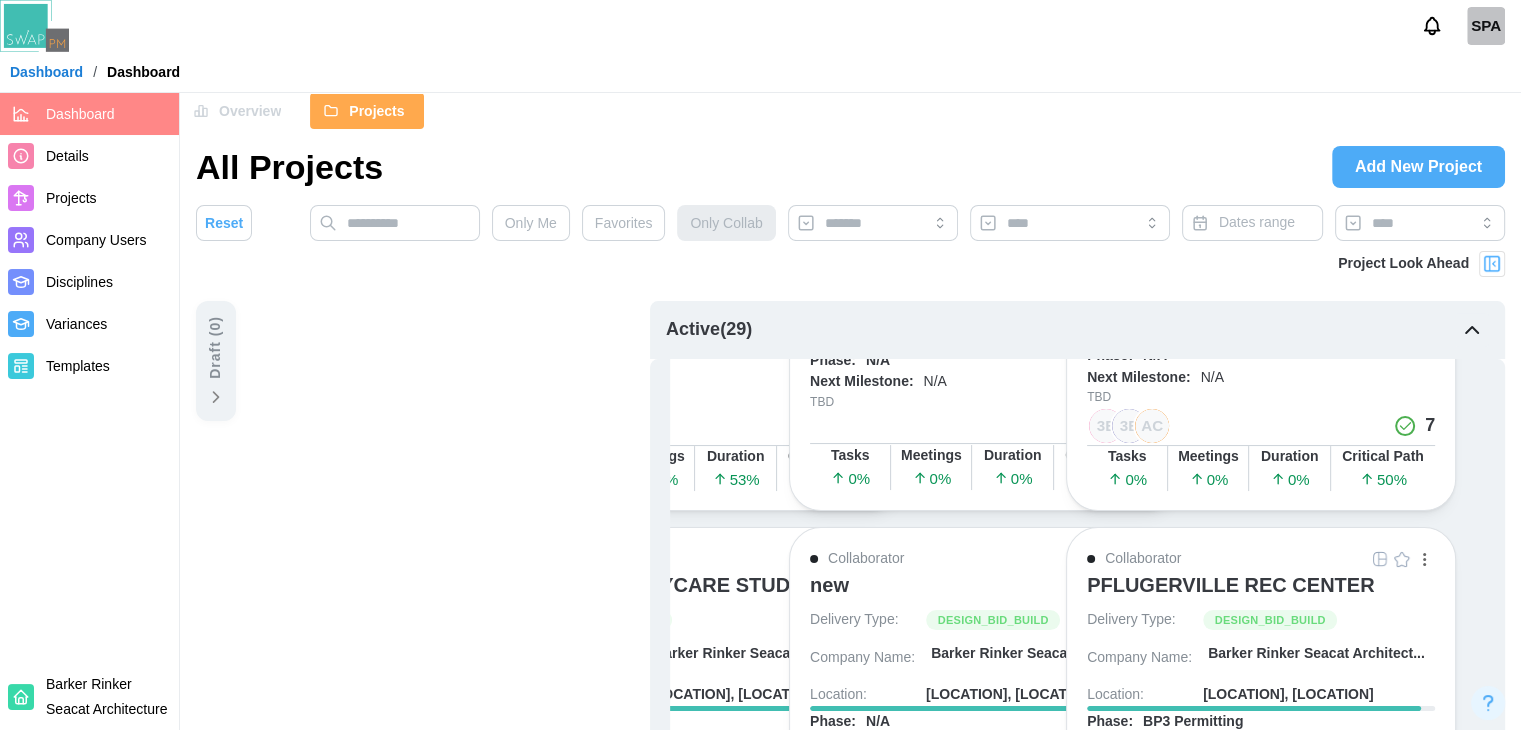 scroll, scrollTop: 1664, scrollLeft: 158, axis: both 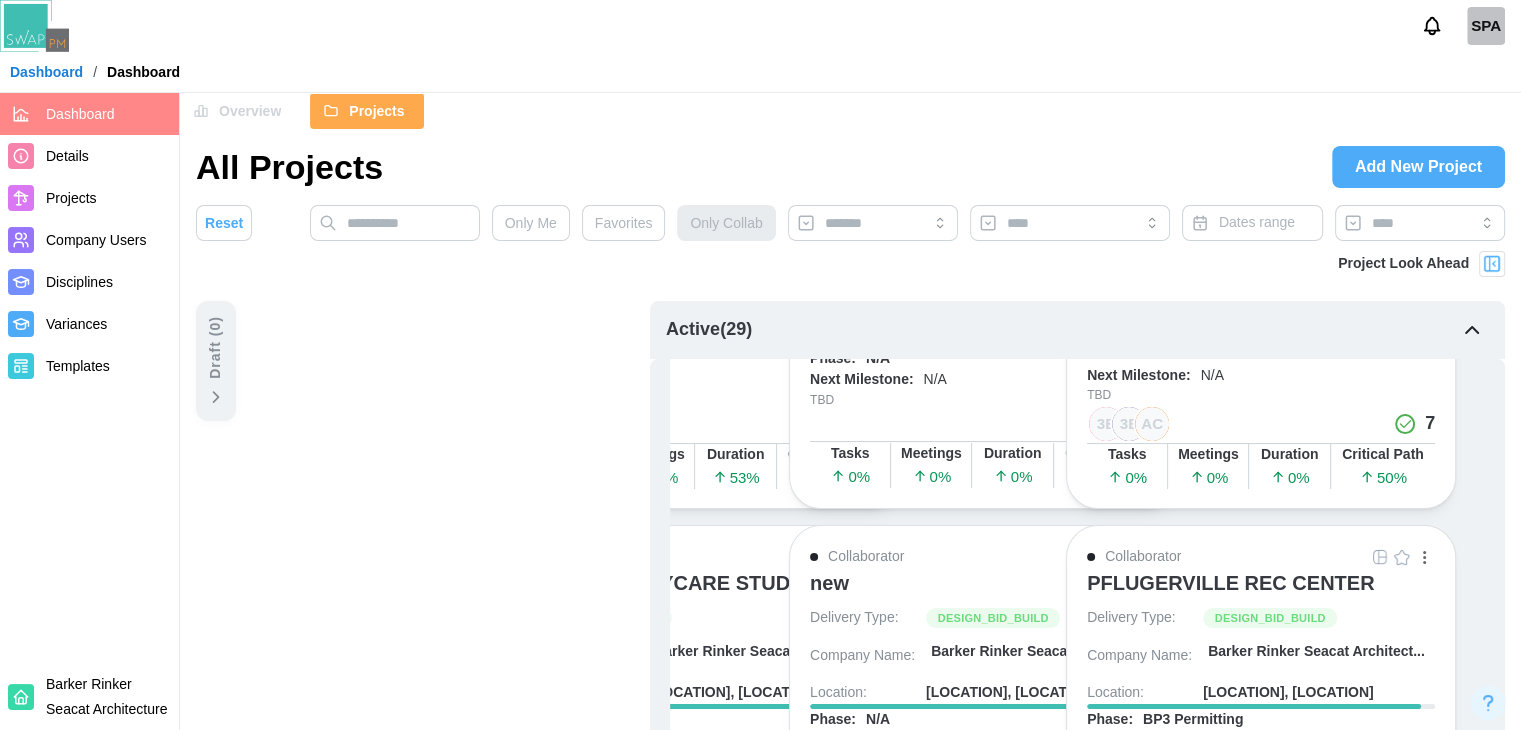 click on "Overview" at bounding box center (250, 111) 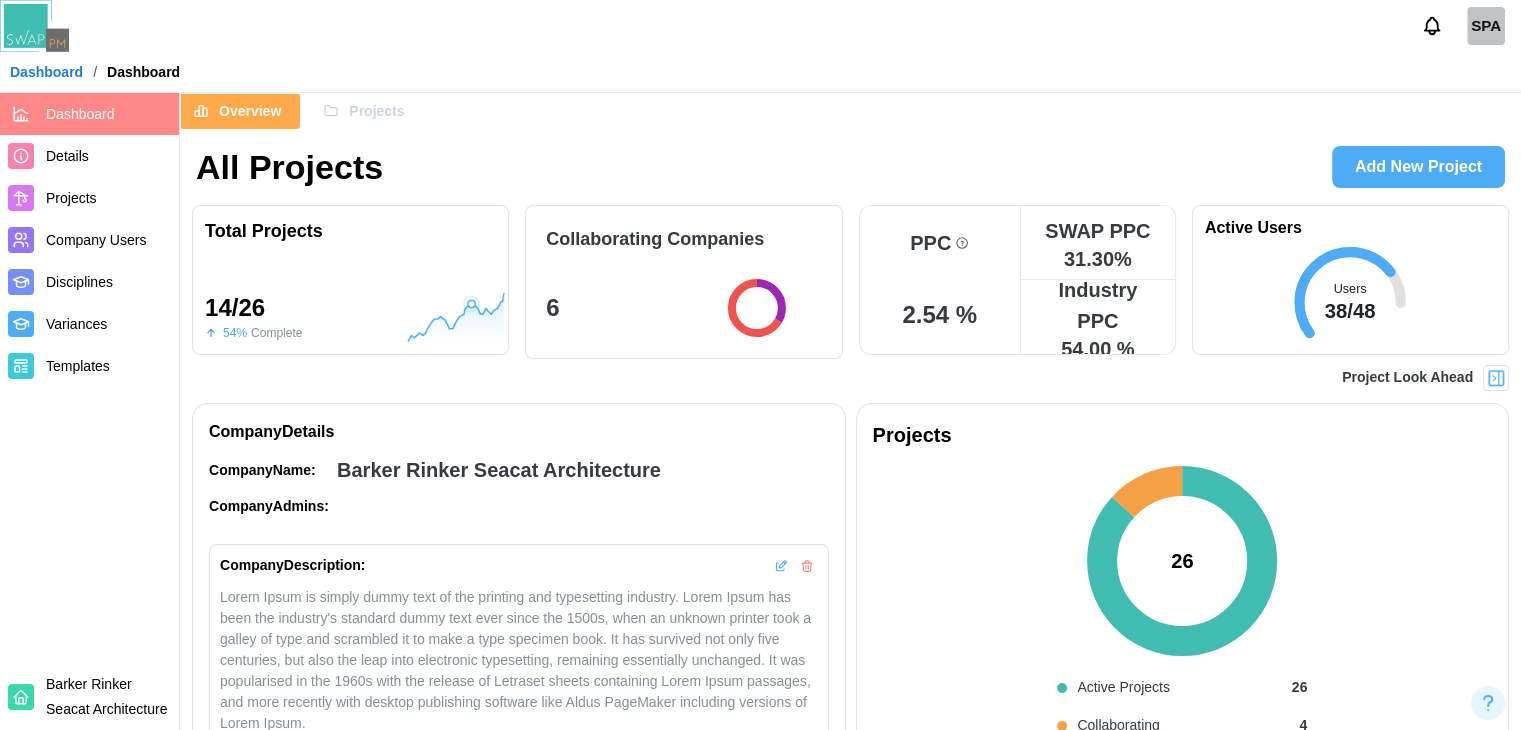 click 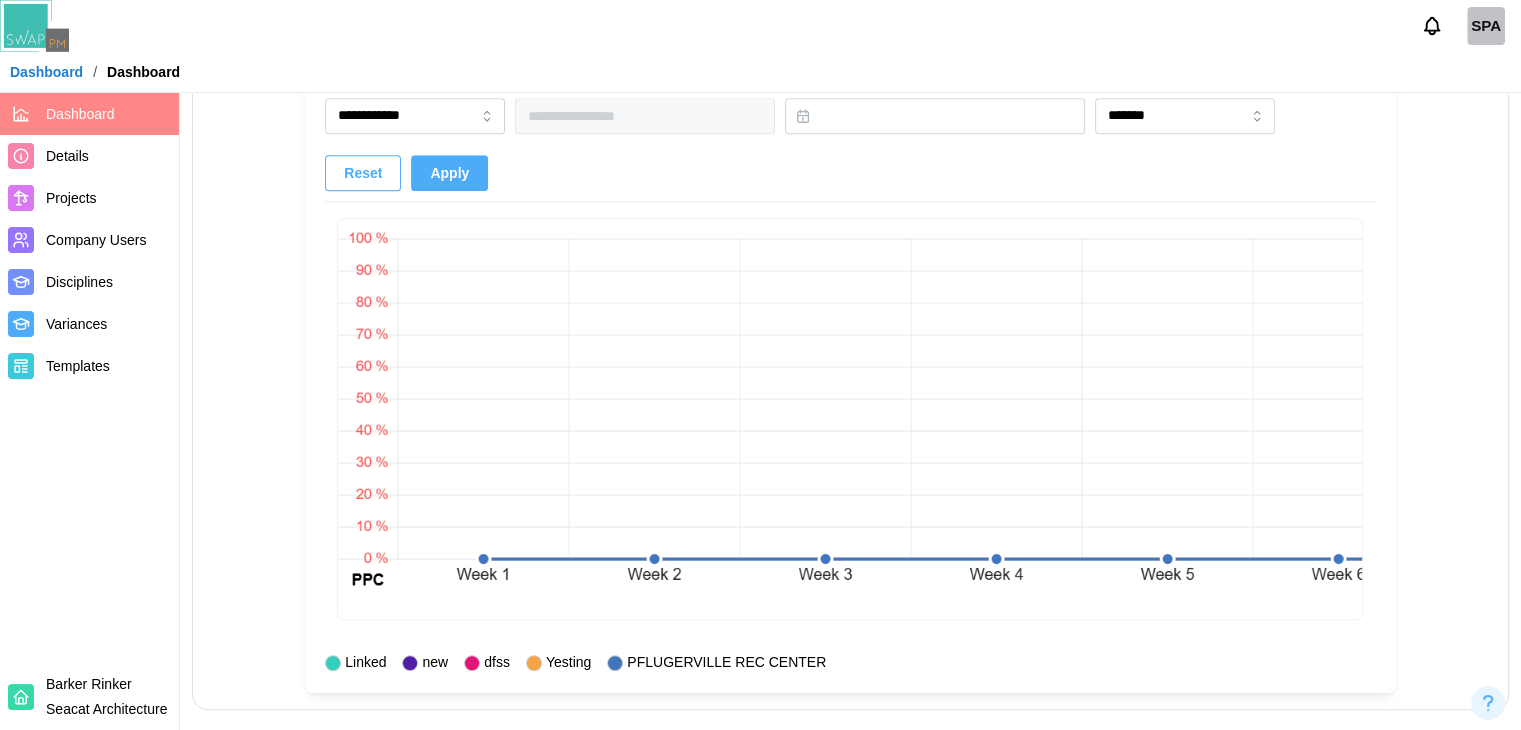 scroll, scrollTop: 1407, scrollLeft: 0, axis: vertical 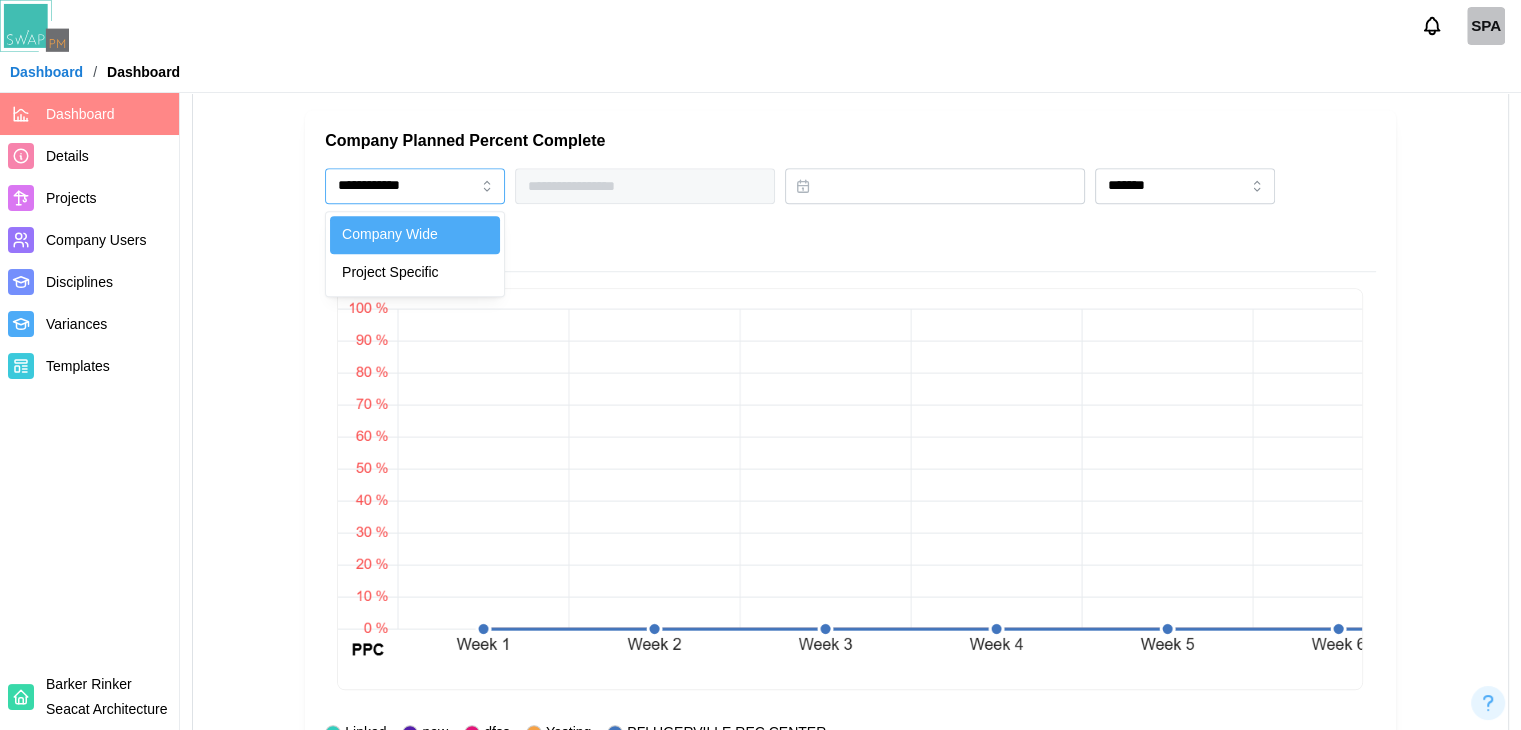 click on "**********" at bounding box center [415, 186] 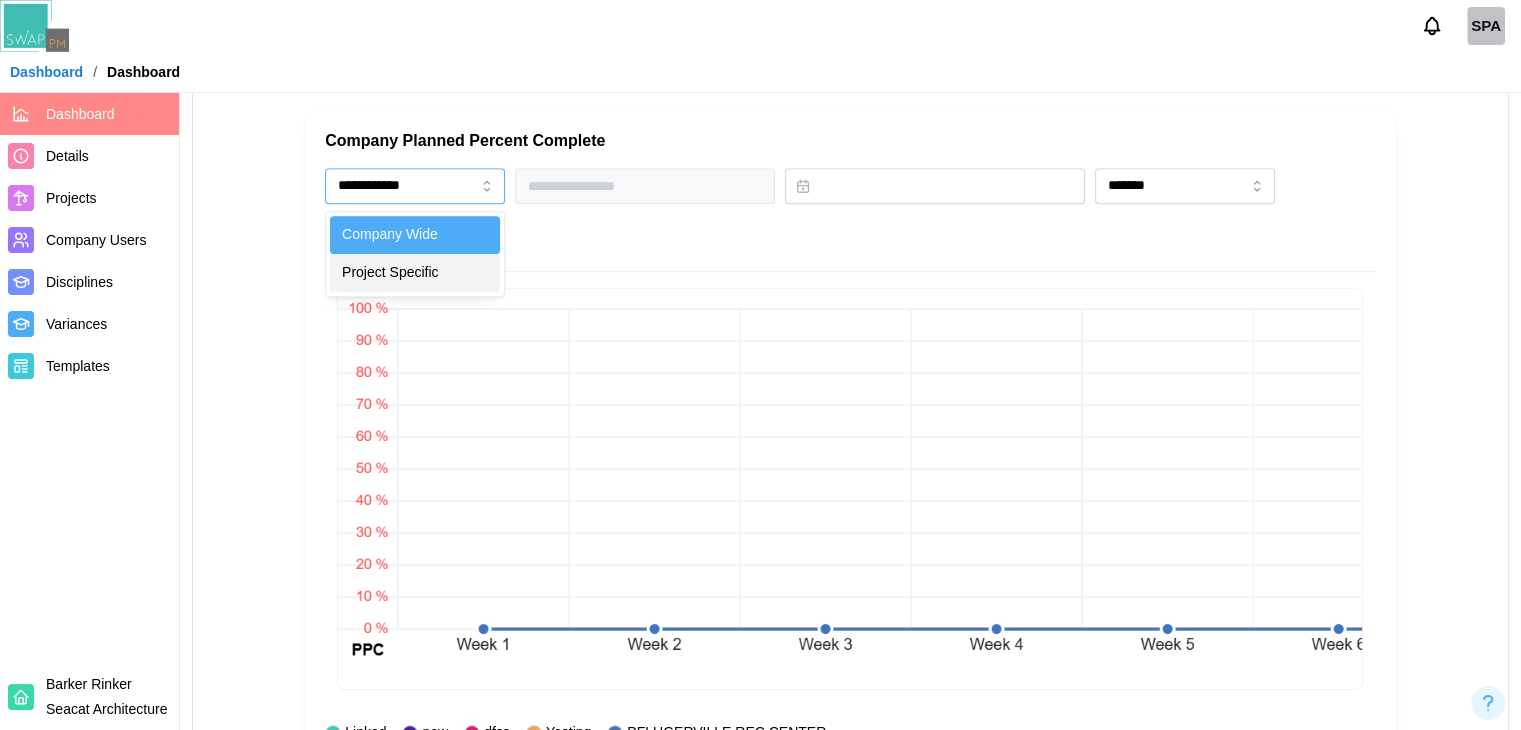 type on "**********" 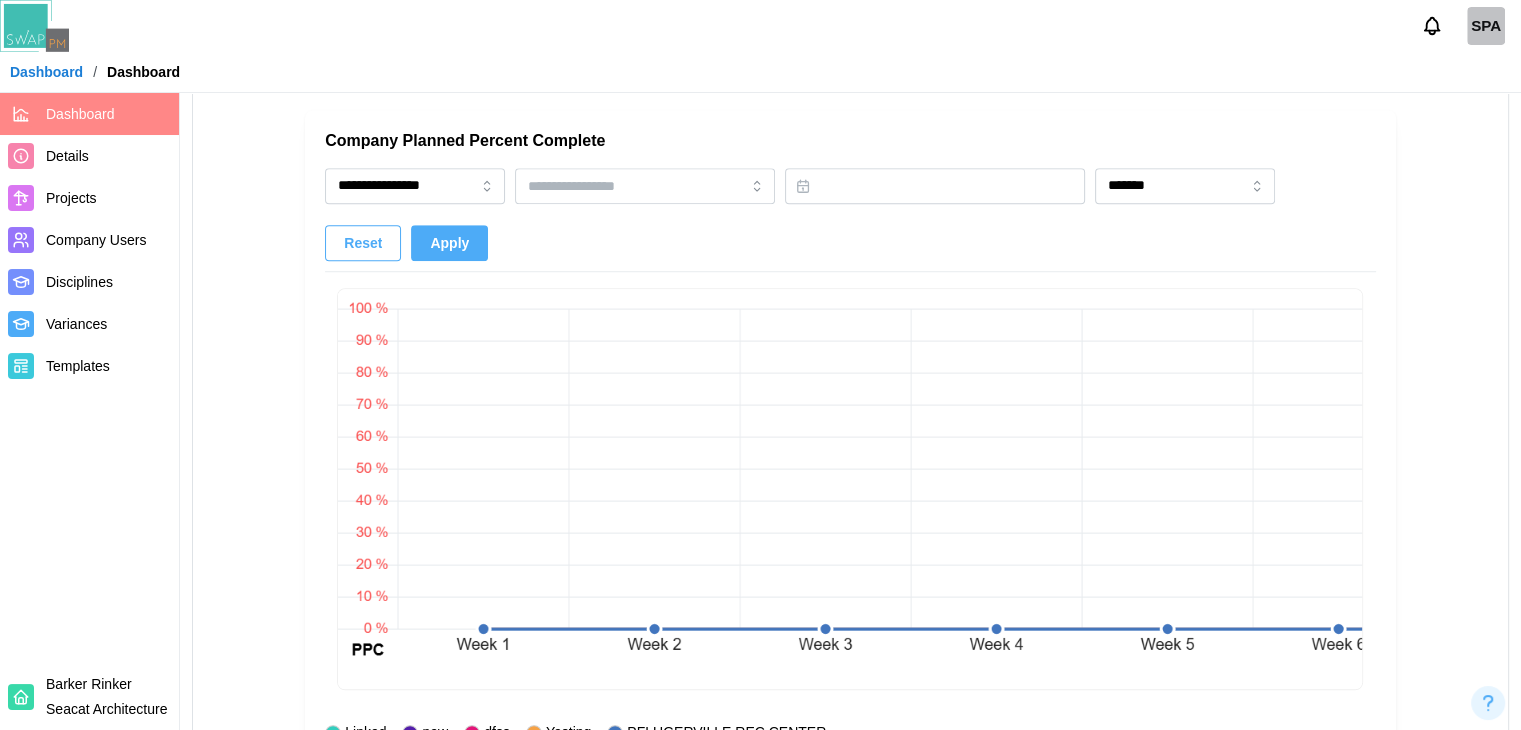 click on "Apply" at bounding box center [449, 243] 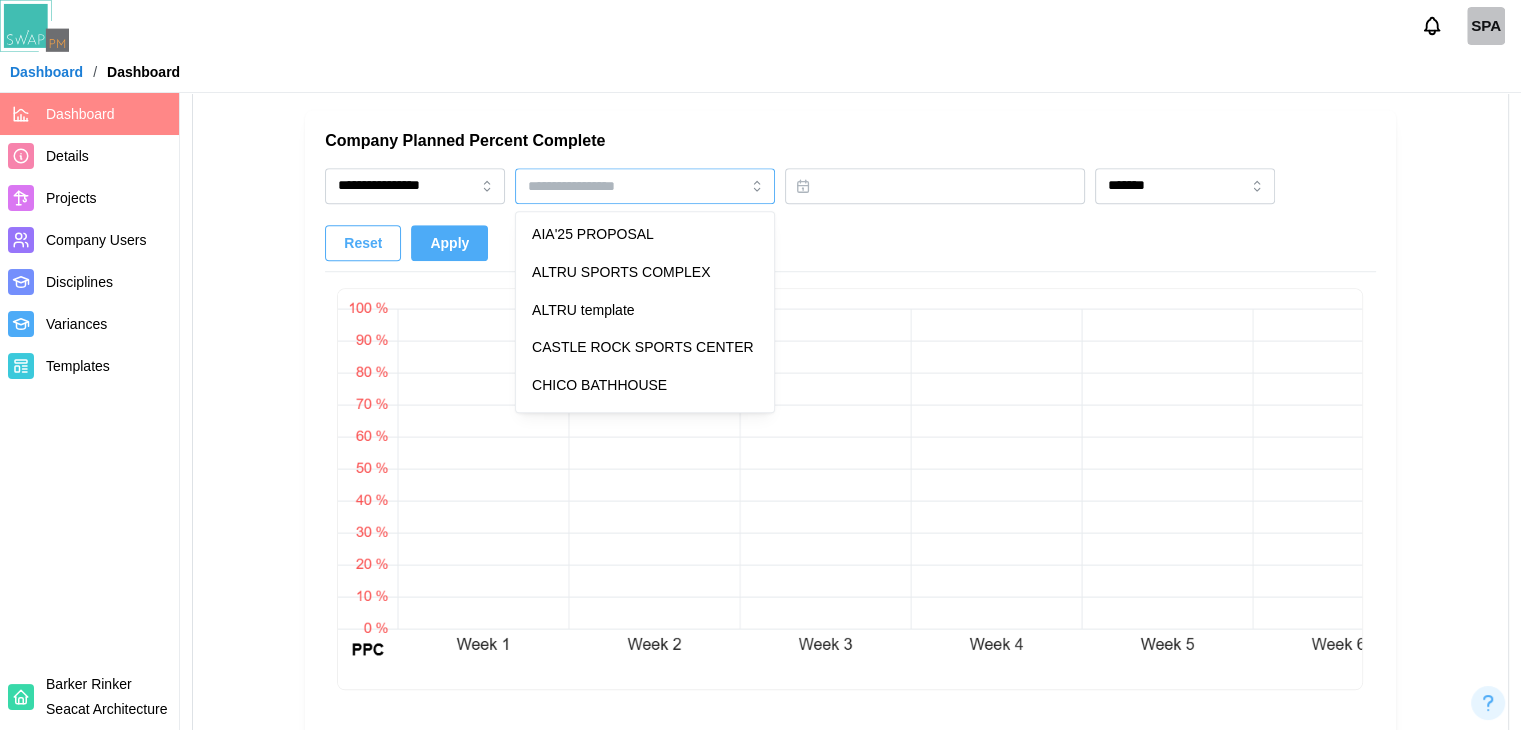 click at bounding box center (633, 186) 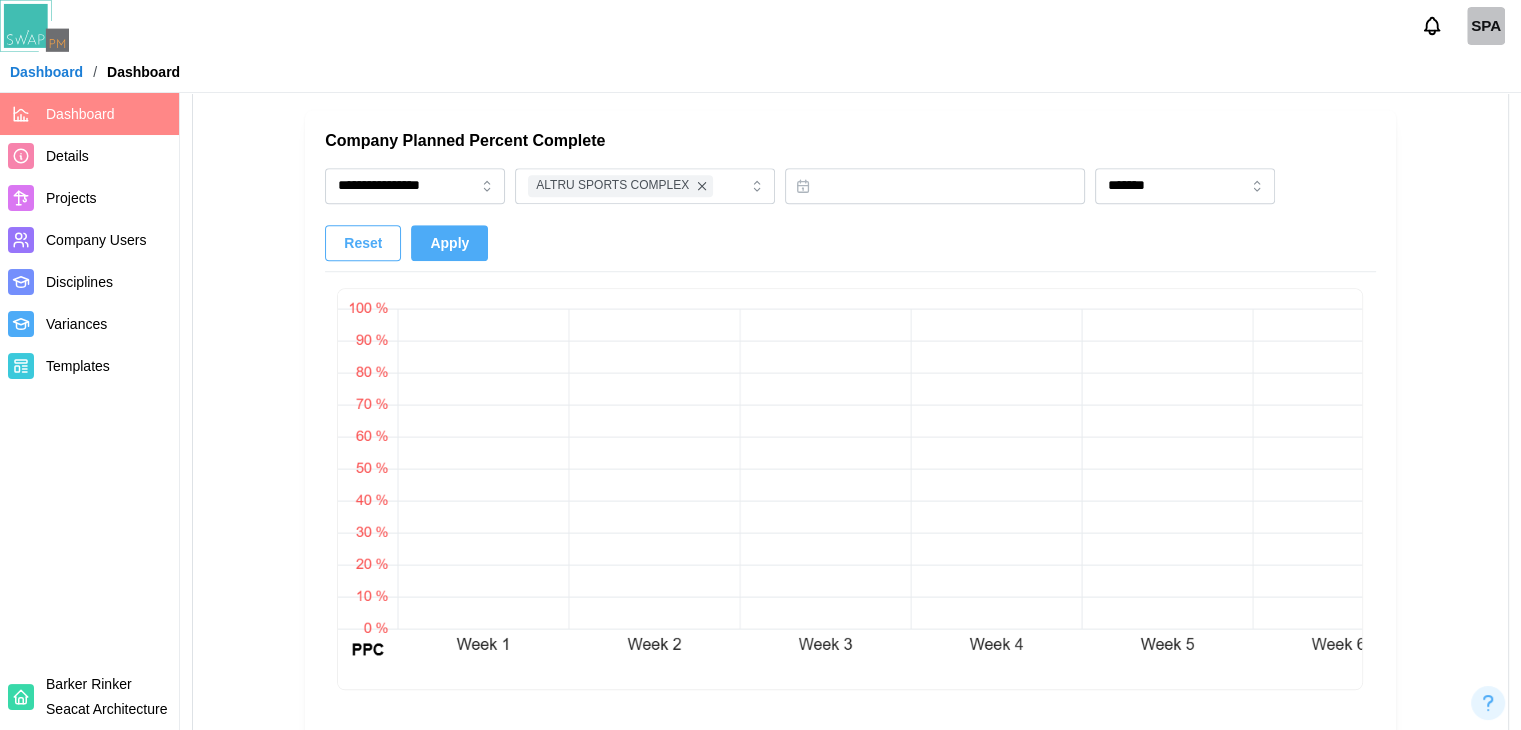 click on "Apply" at bounding box center [449, 243] 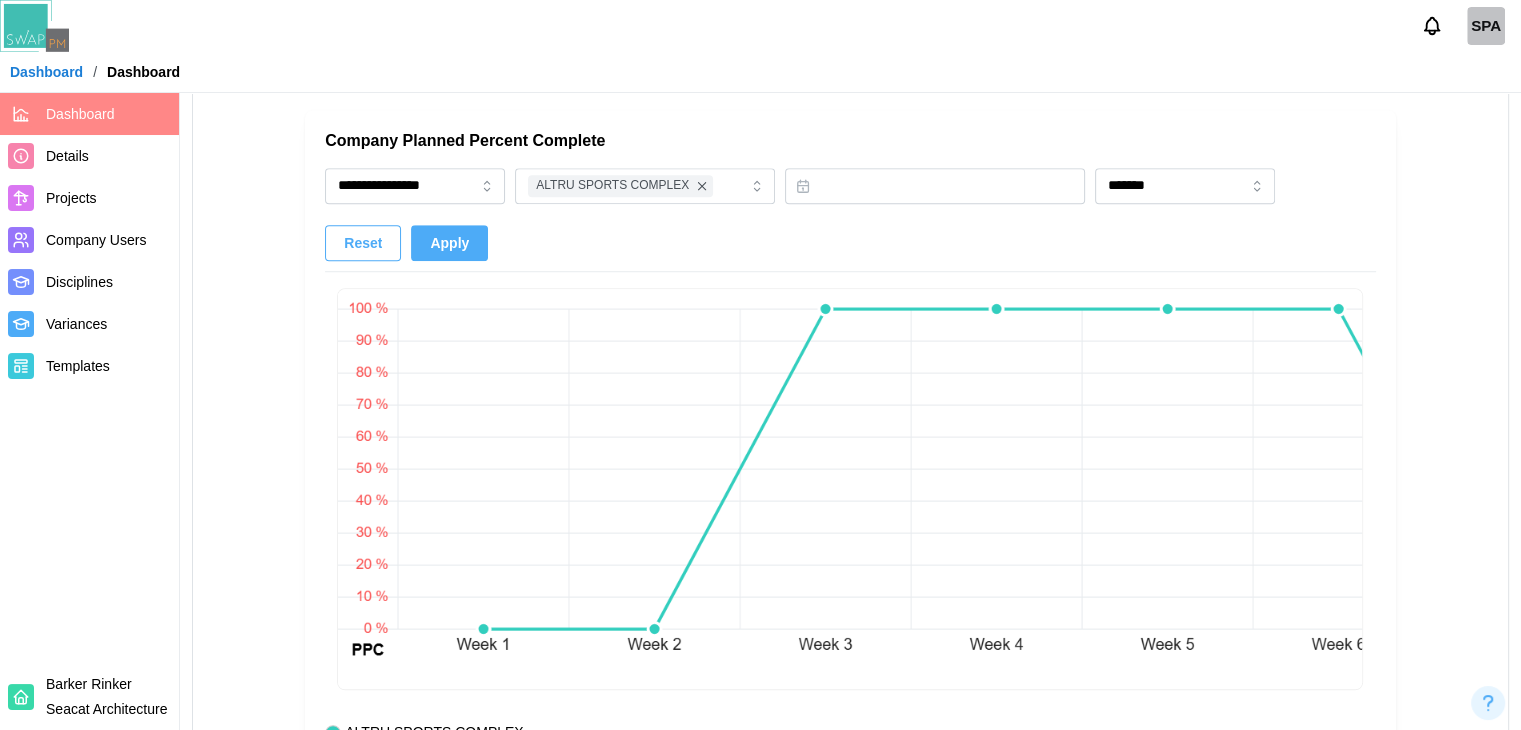 scroll, scrollTop: 0, scrollLeft: 168, axis: horizontal 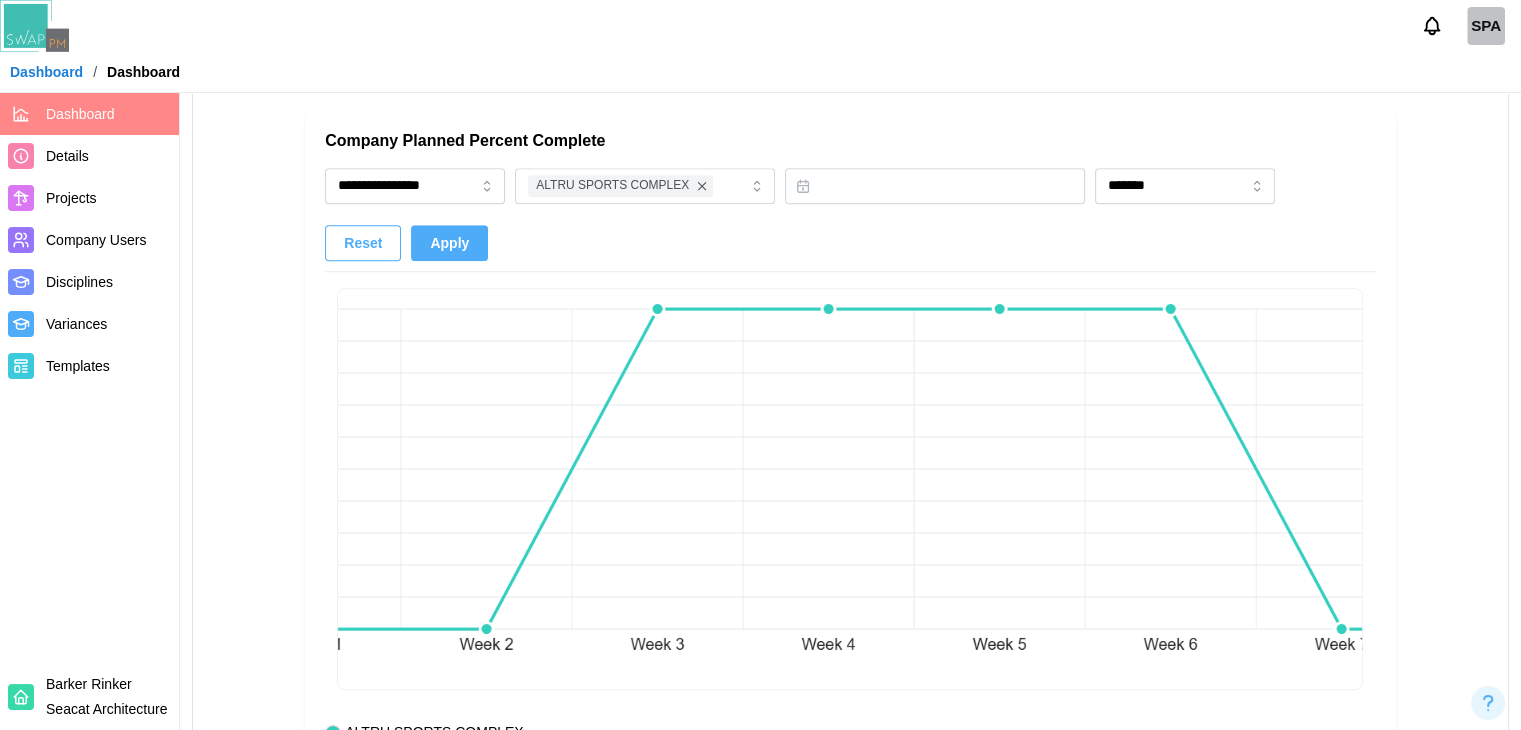 click at bounding box center (12225, 489) 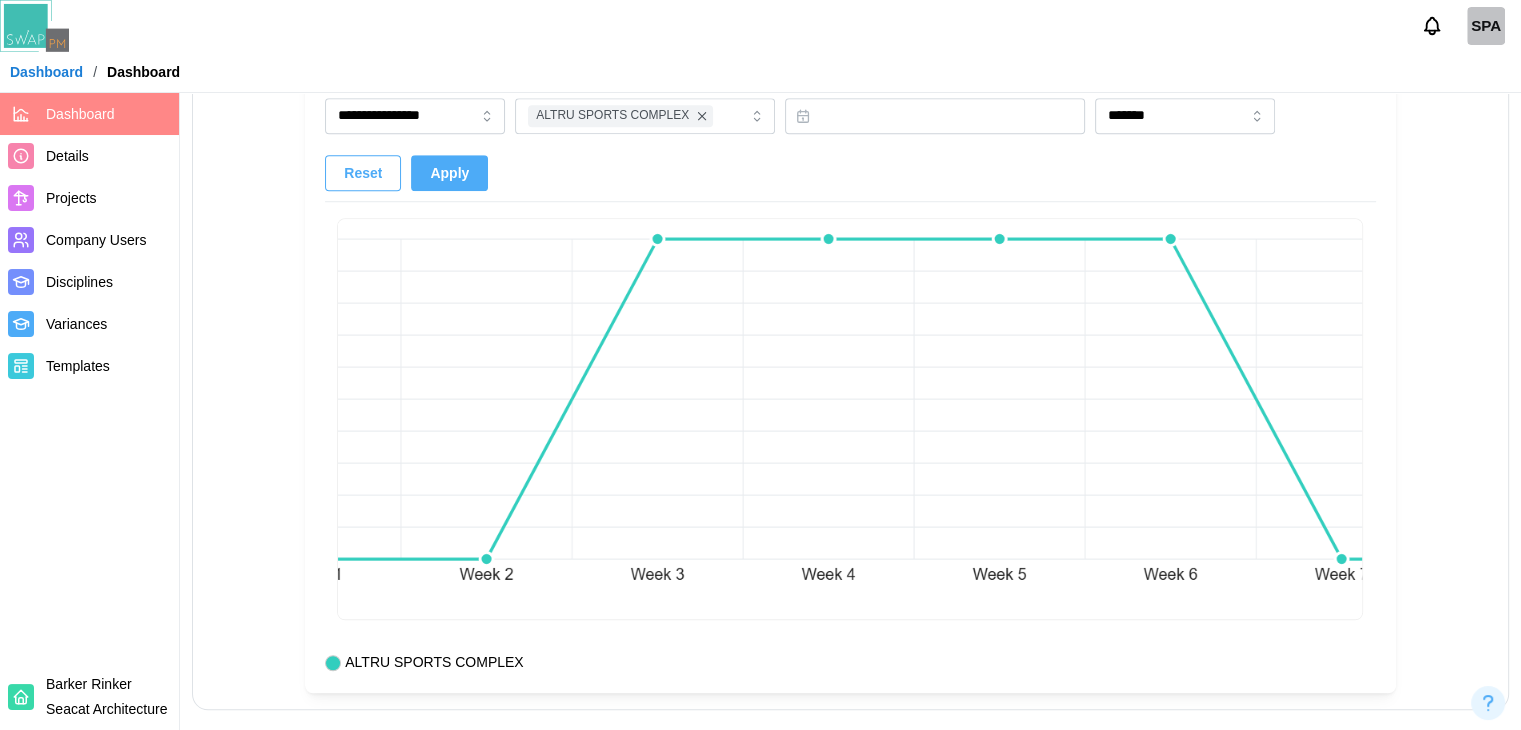 scroll, scrollTop: 0, scrollLeft: 1064, axis: horizontal 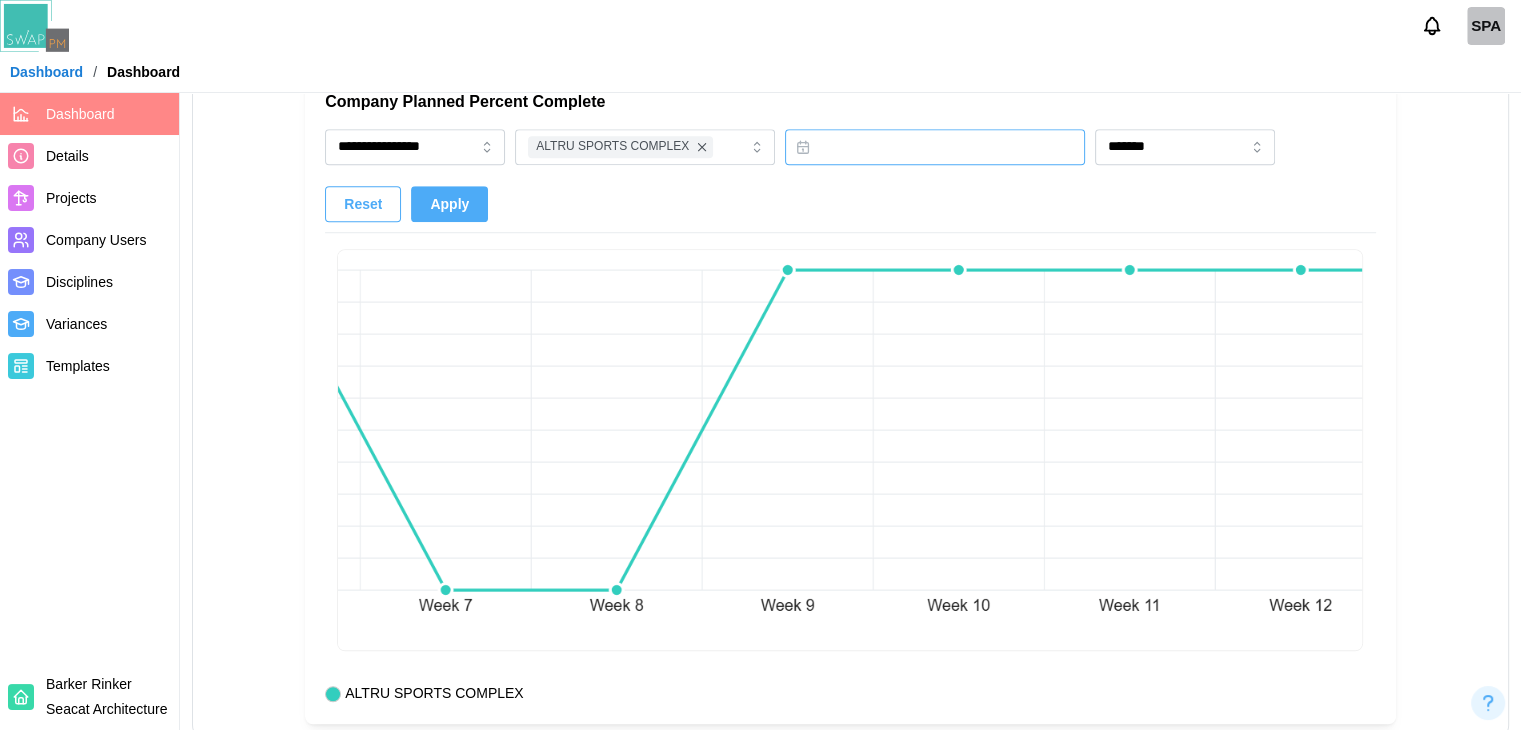 click at bounding box center (935, 147) 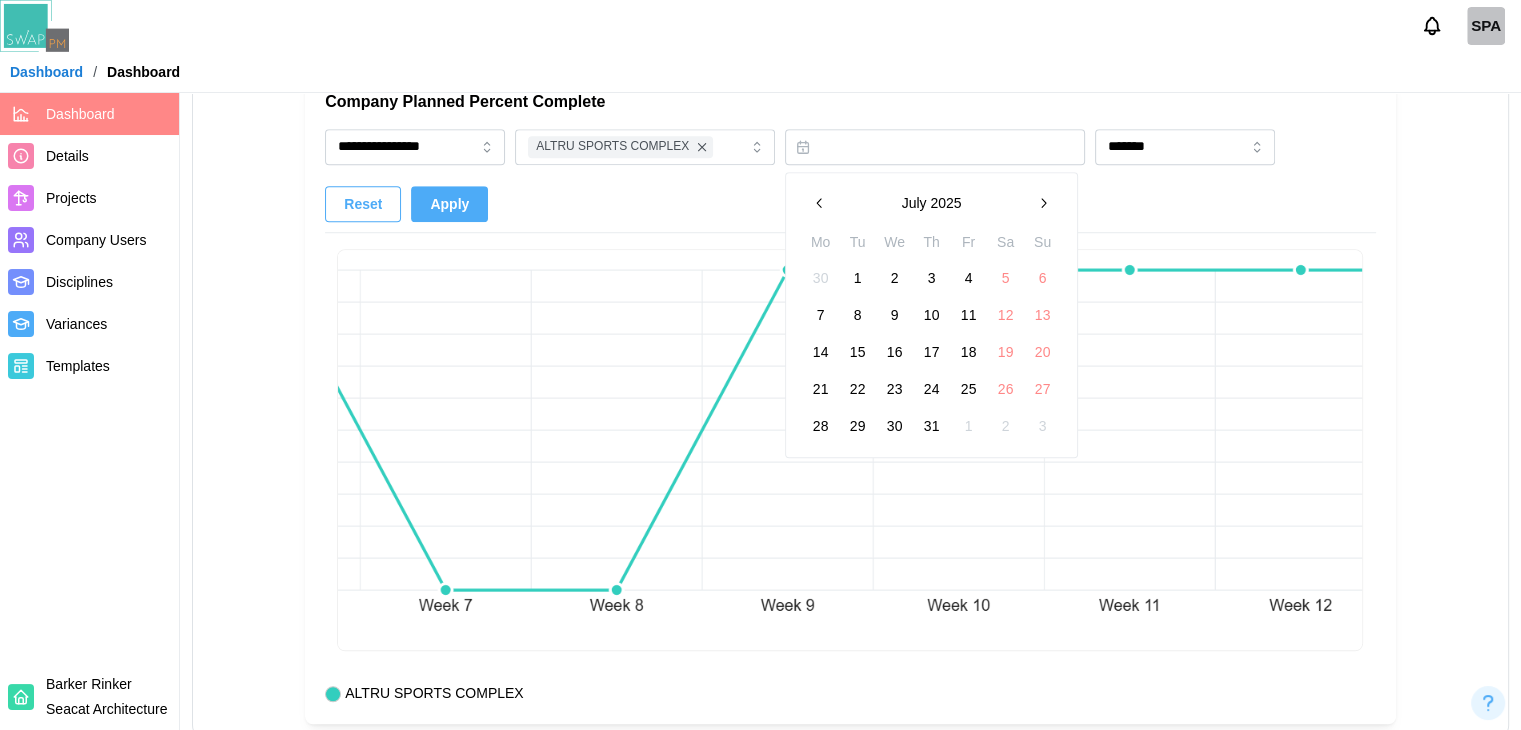 click on "18" at bounding box center (969, 352) 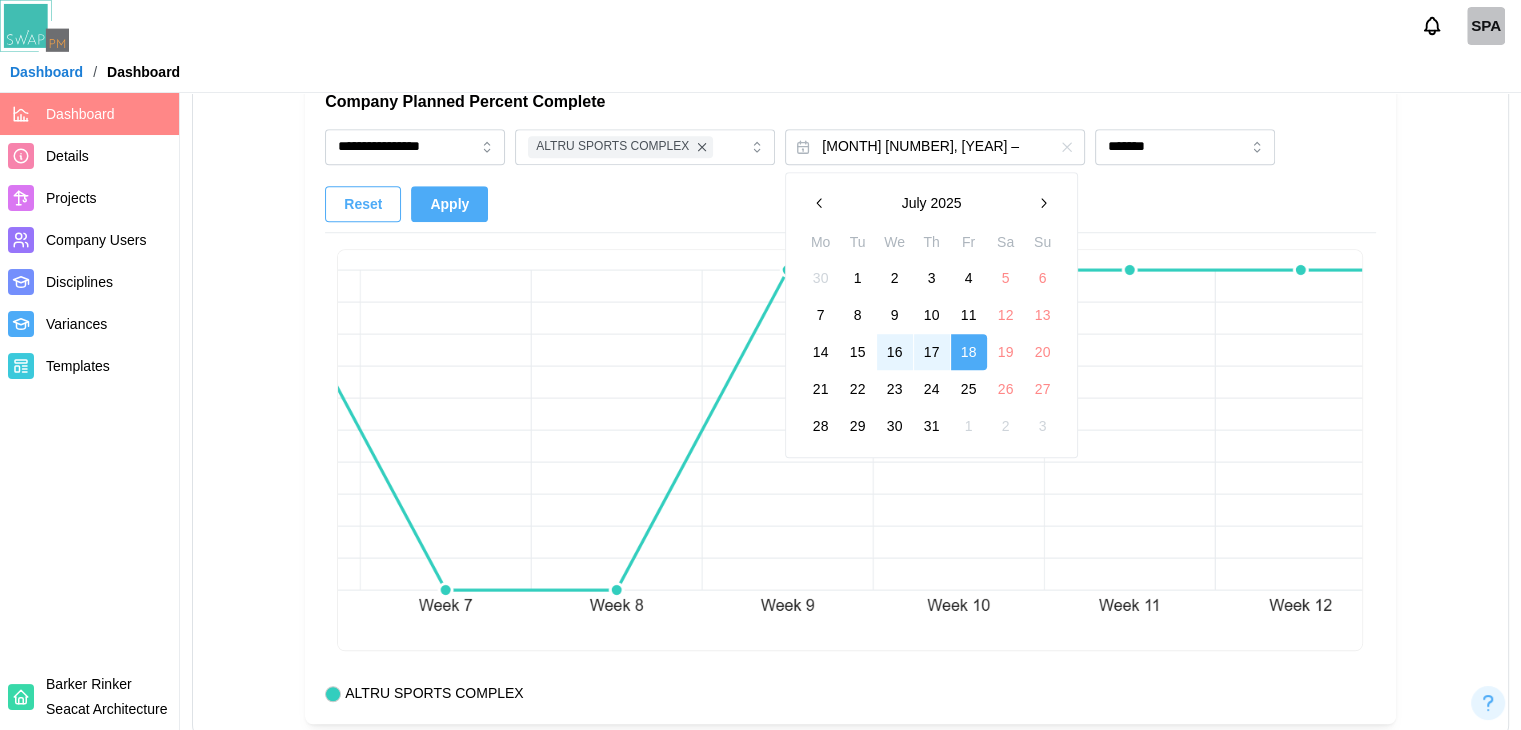 click on "16" at bounding box center (895, 352) 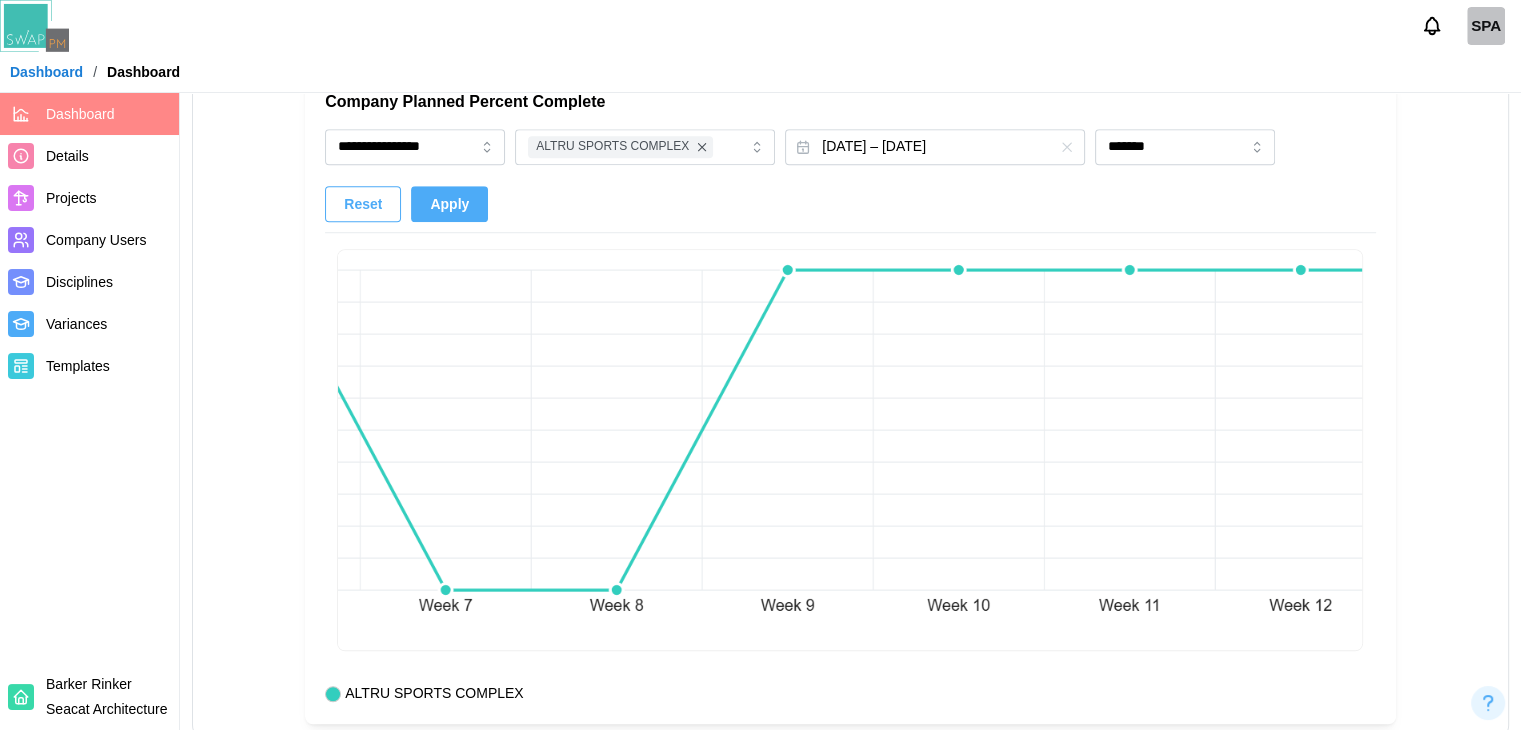 click on "Apply" at bounding box center (449, 204) 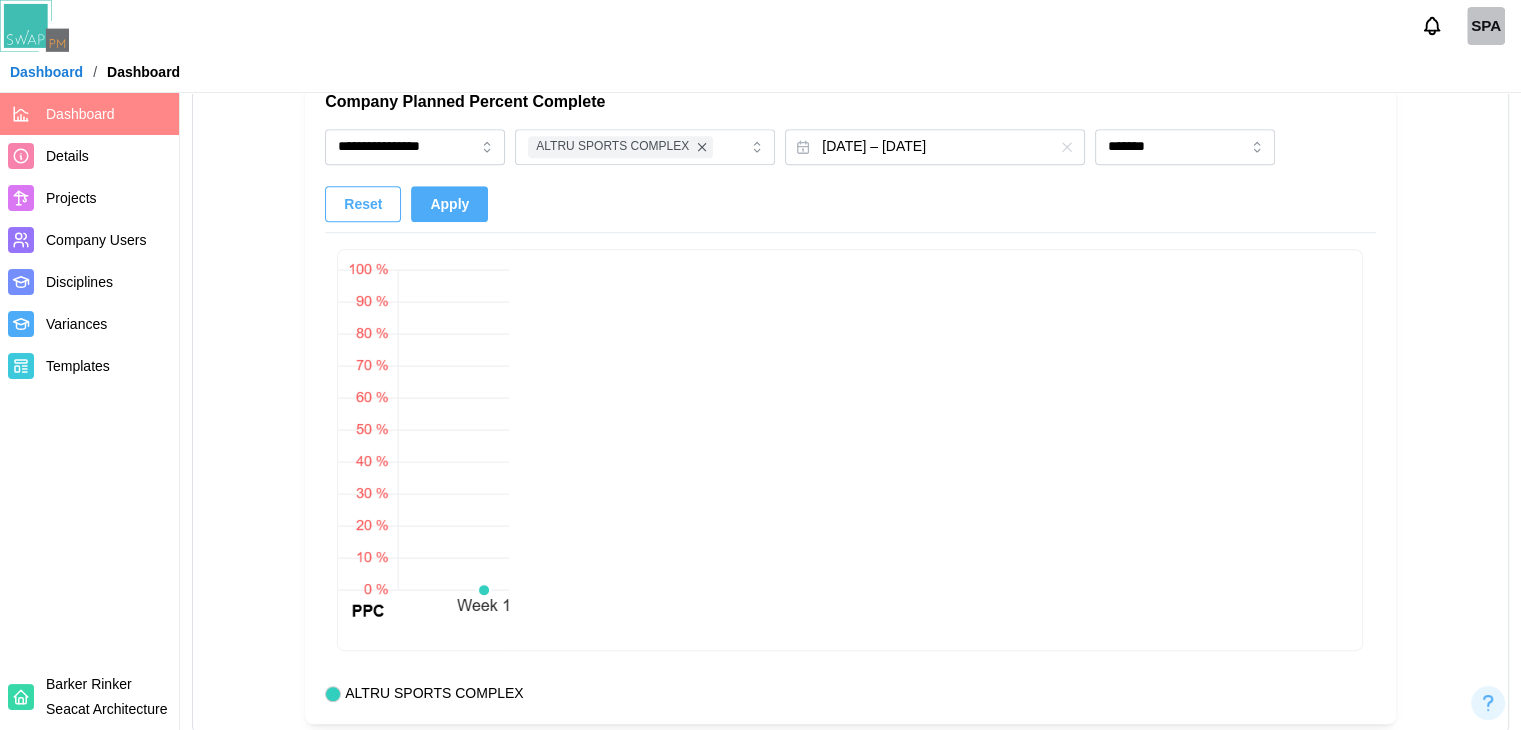 click on "Apply" at bounding box center [449, 204] 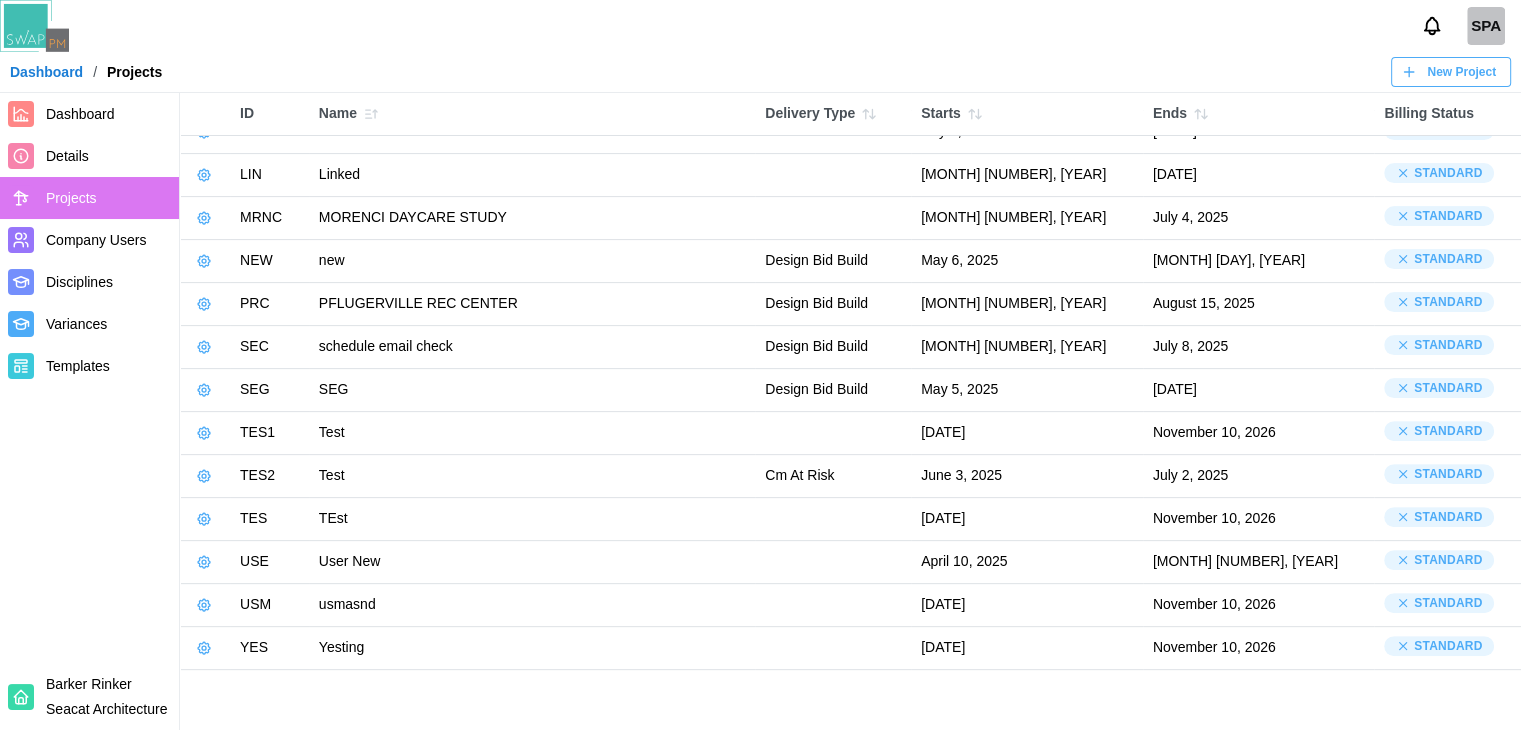 scroll, scrollTop: 0, scrollLeft: 0, axis: both 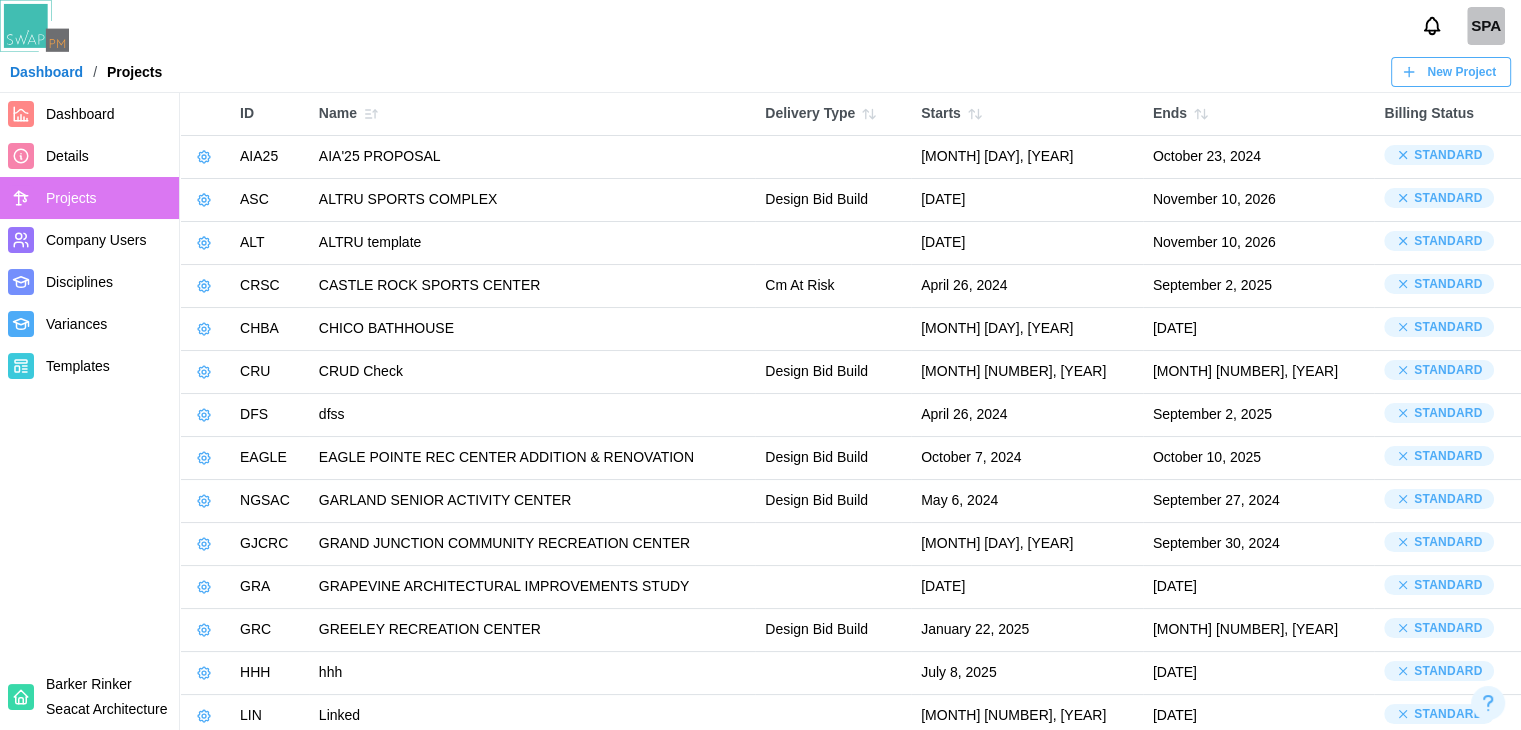 click 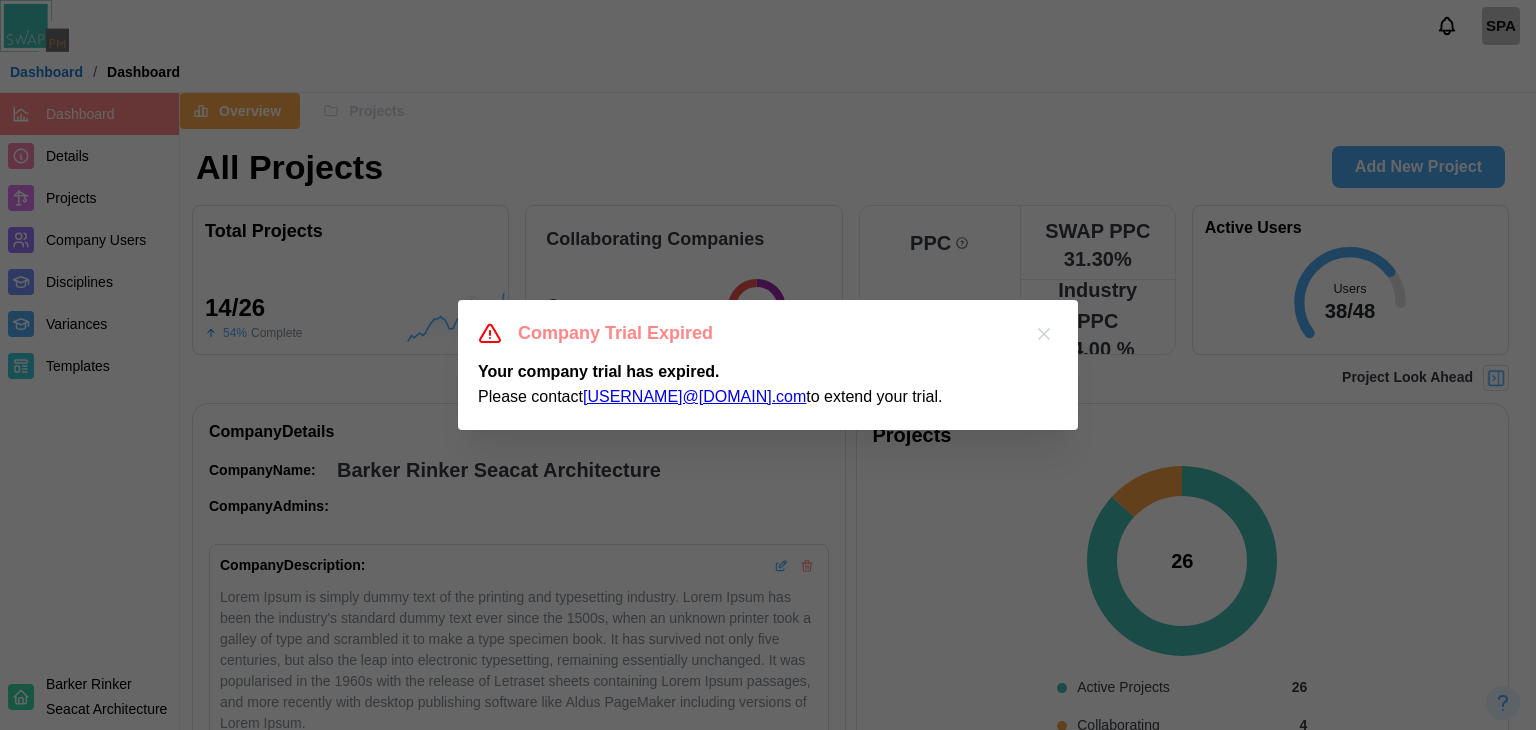 click at bounding box center [1044, 334] 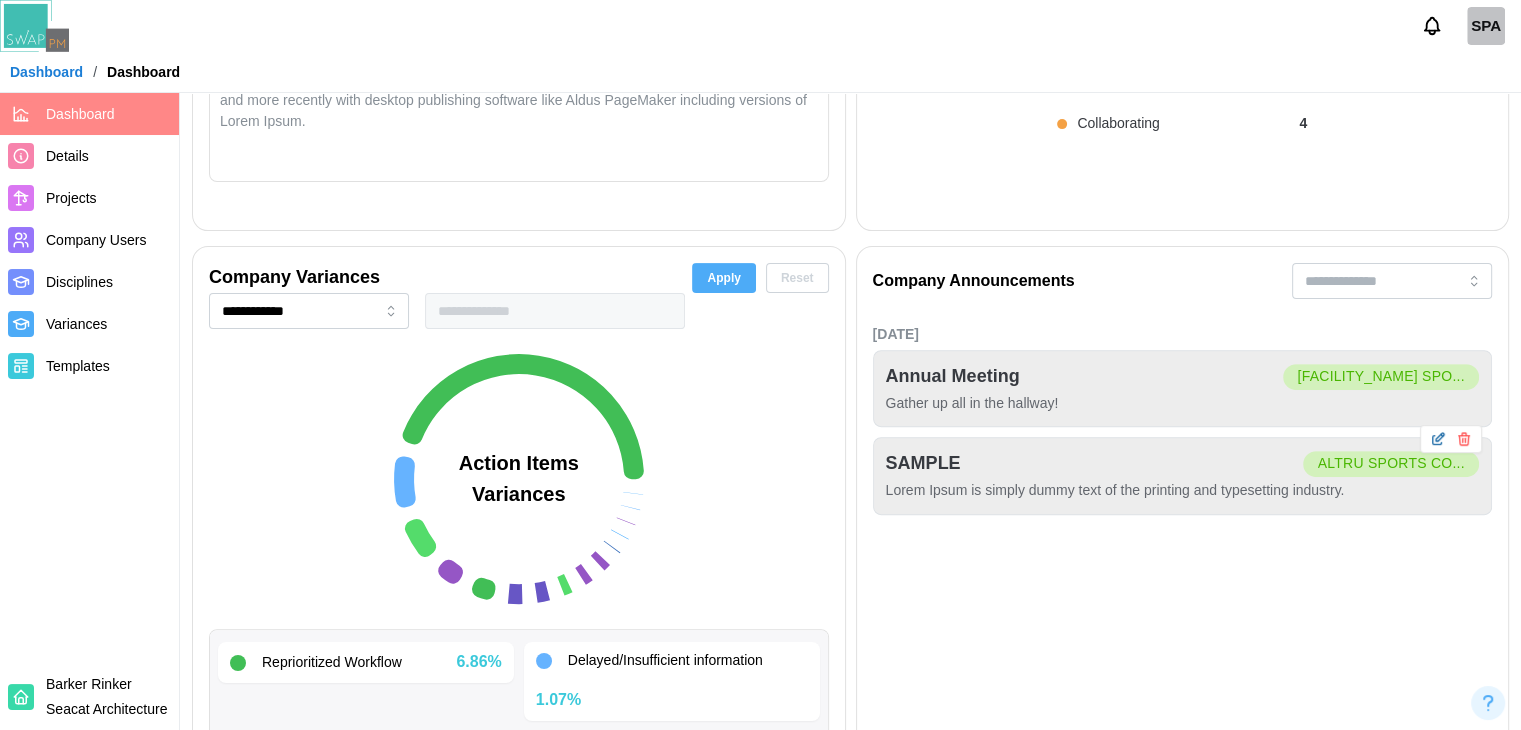 scroll, scrollTop: 260, scrollLeft: 0, axis: vertical 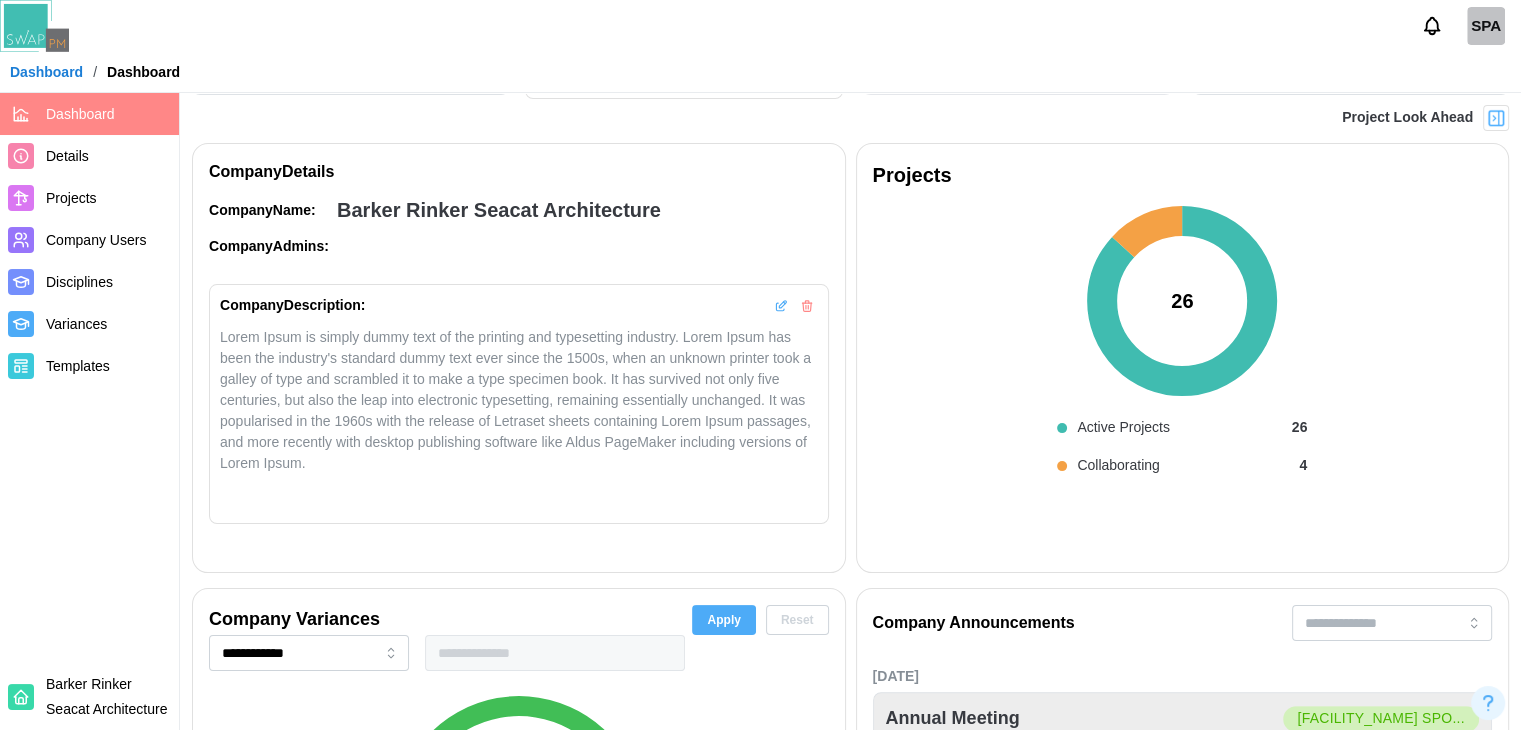 click 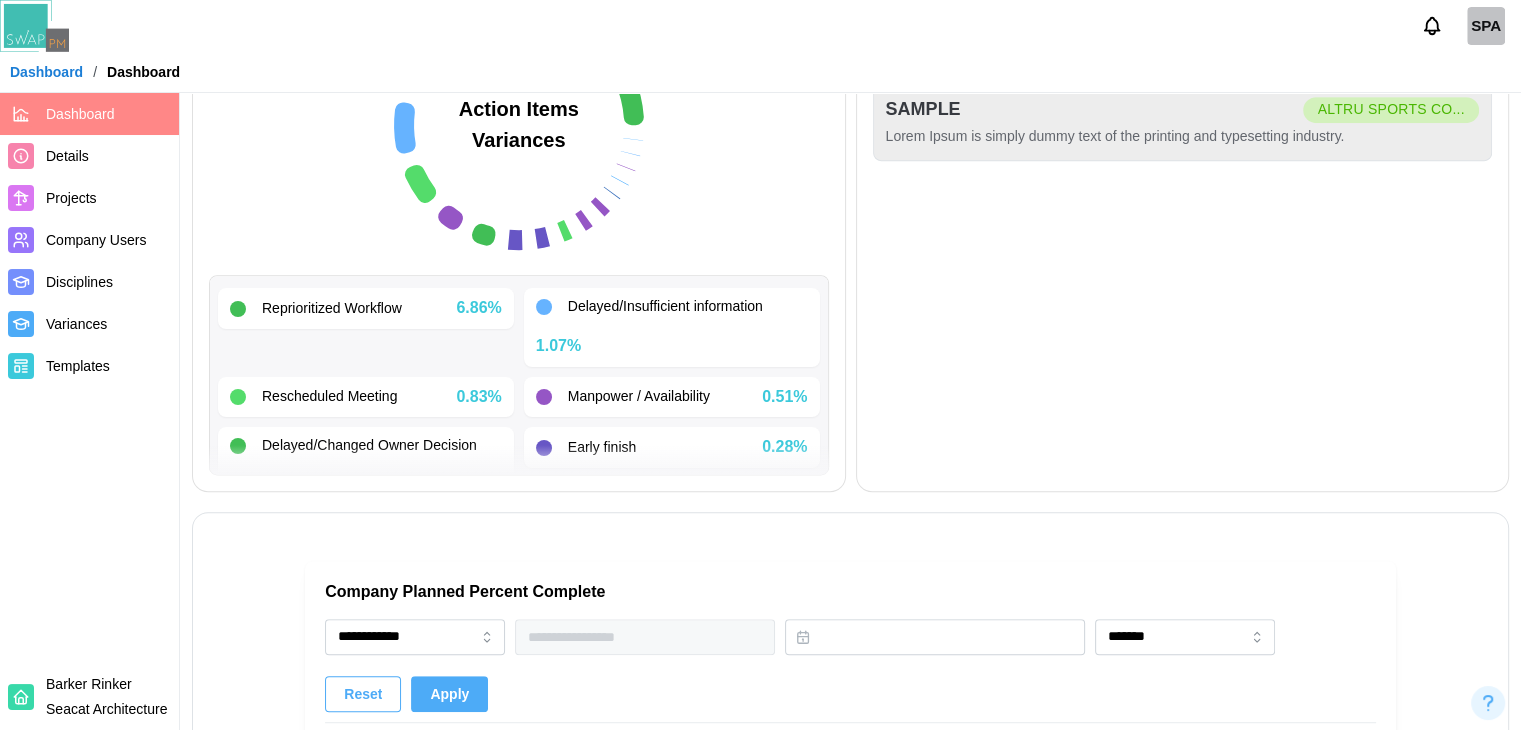 scroll, scrollTop: 900, scrollLeft: 0, axis: vertical 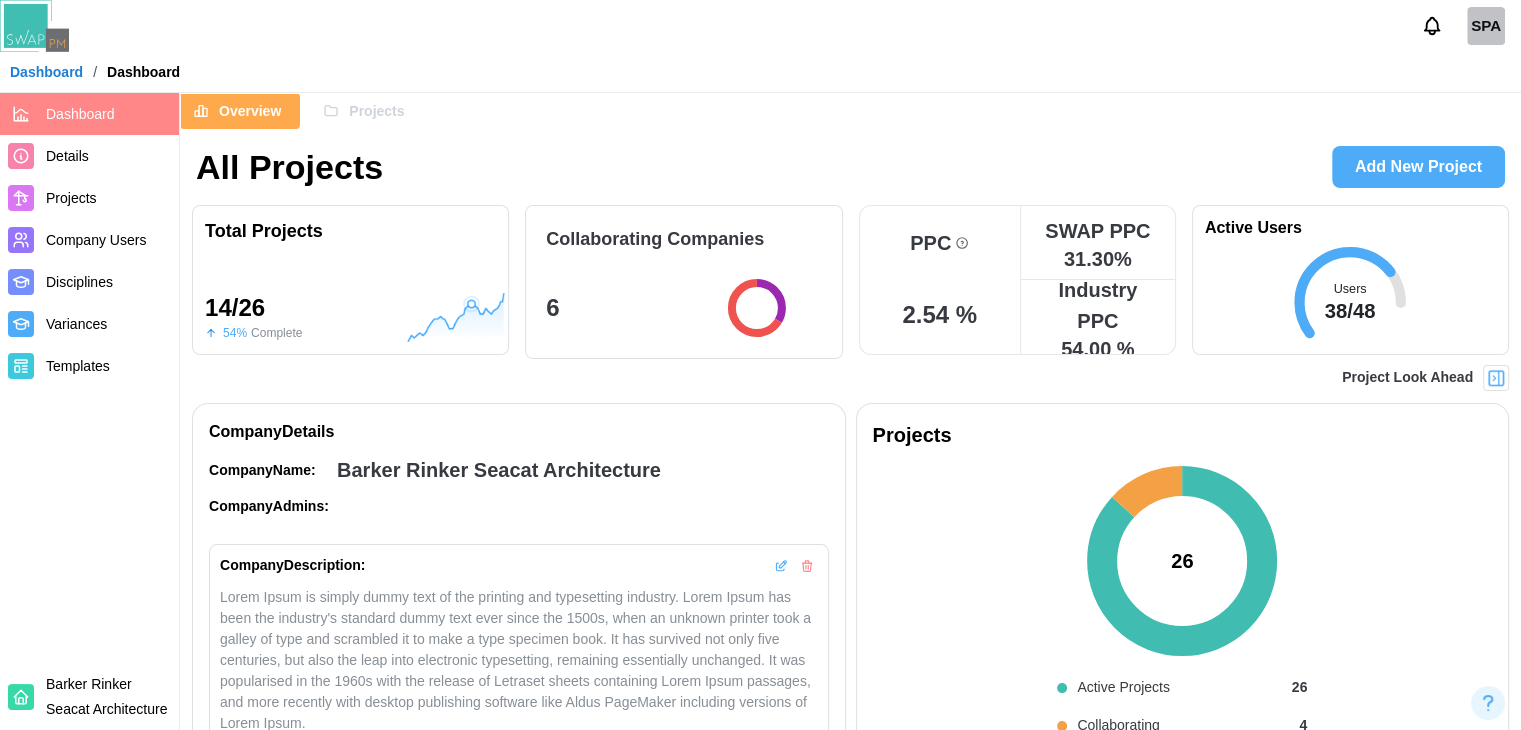 click on "SPA" at bounding box center [1486, 26] 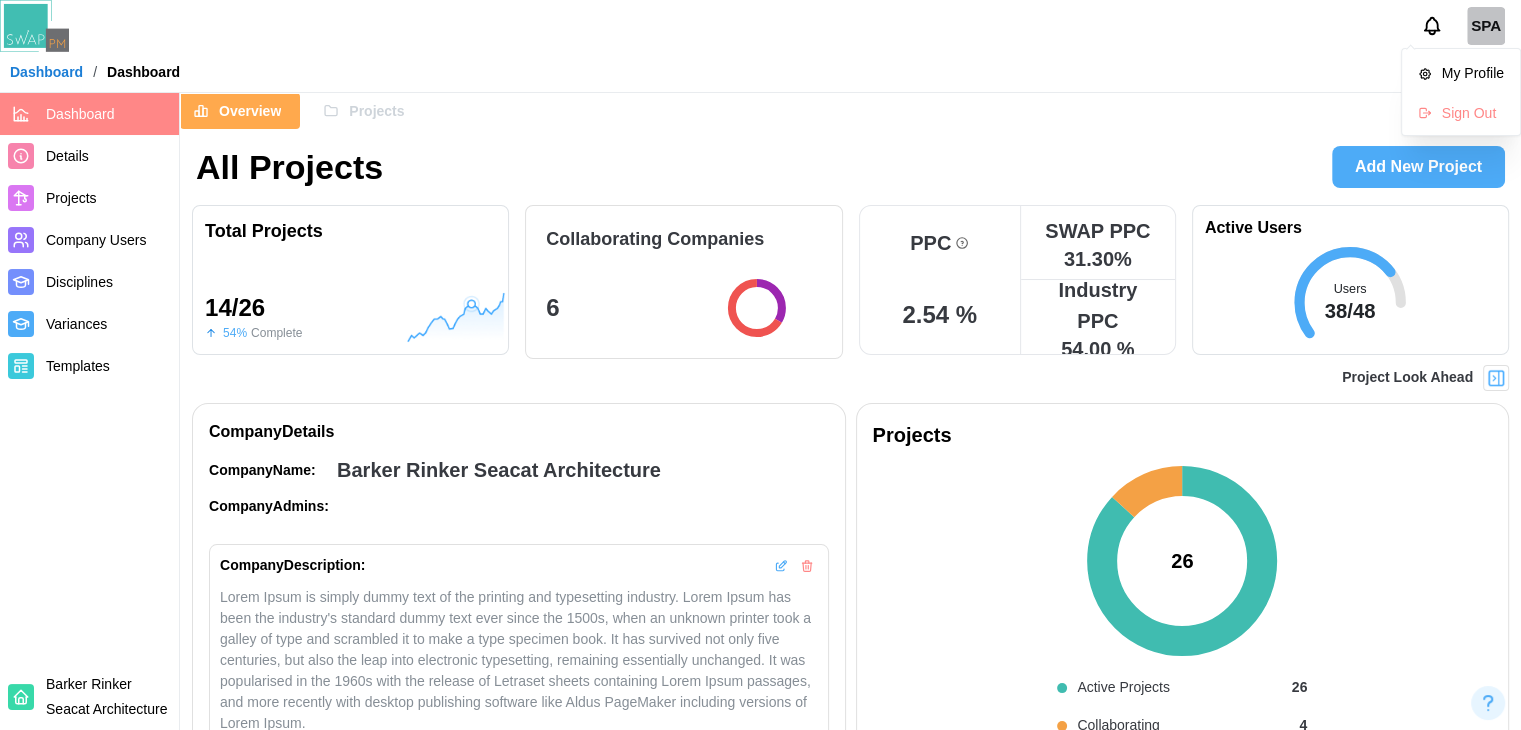 click on "SPA" at bounding box center [1486, 26] 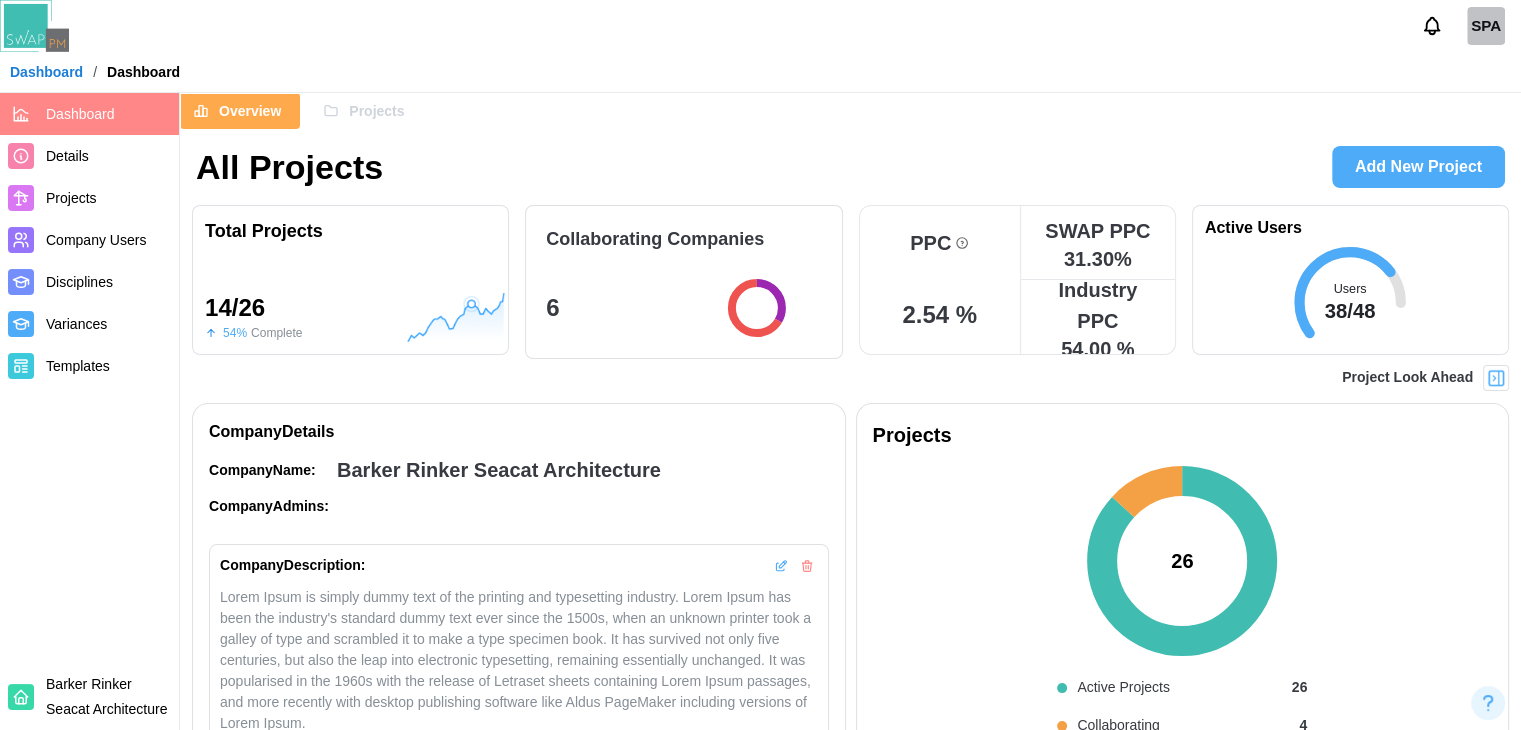 click on "Dashboard / Dashboard" at bounding box center (760, 72) 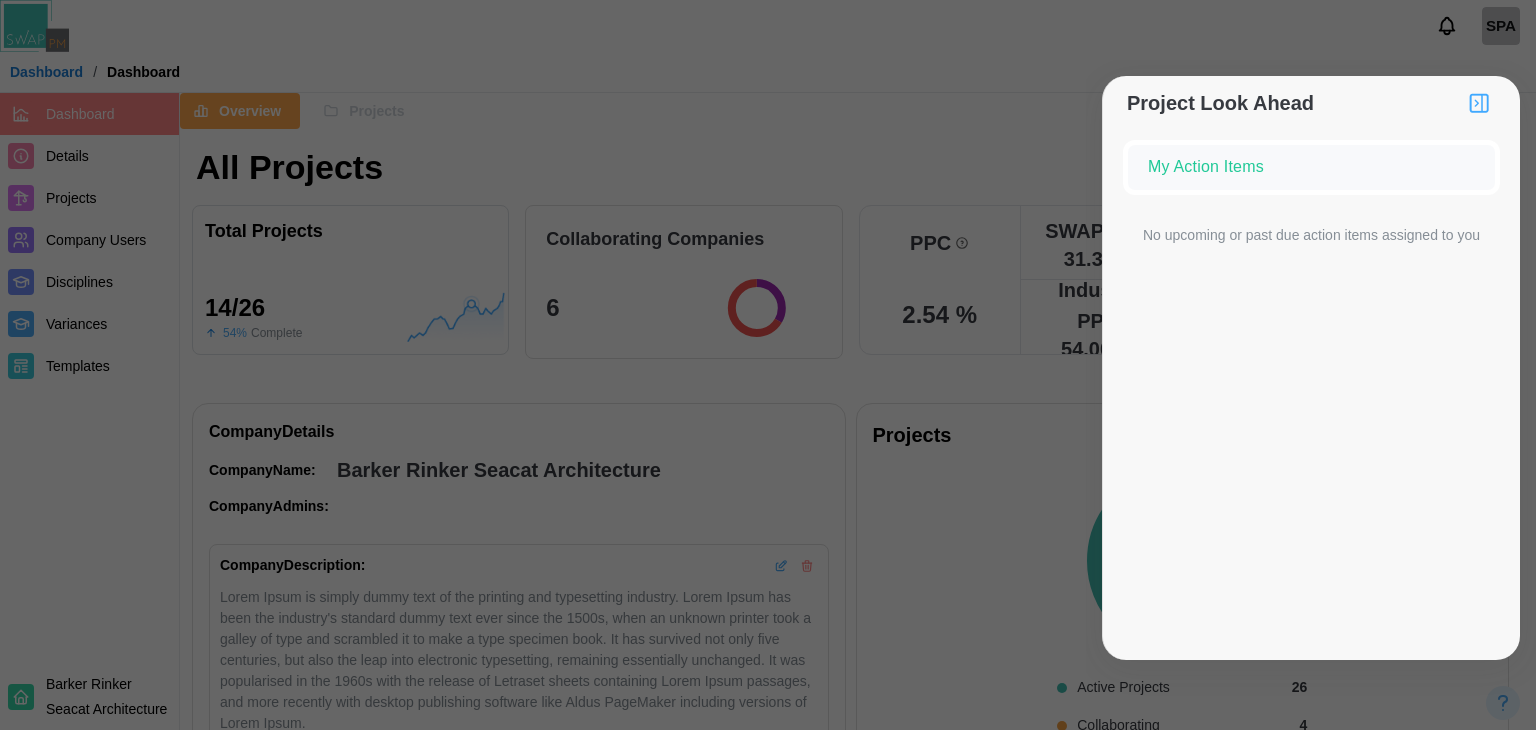 click on "My Action Items" at bounding box center [1311, 167] 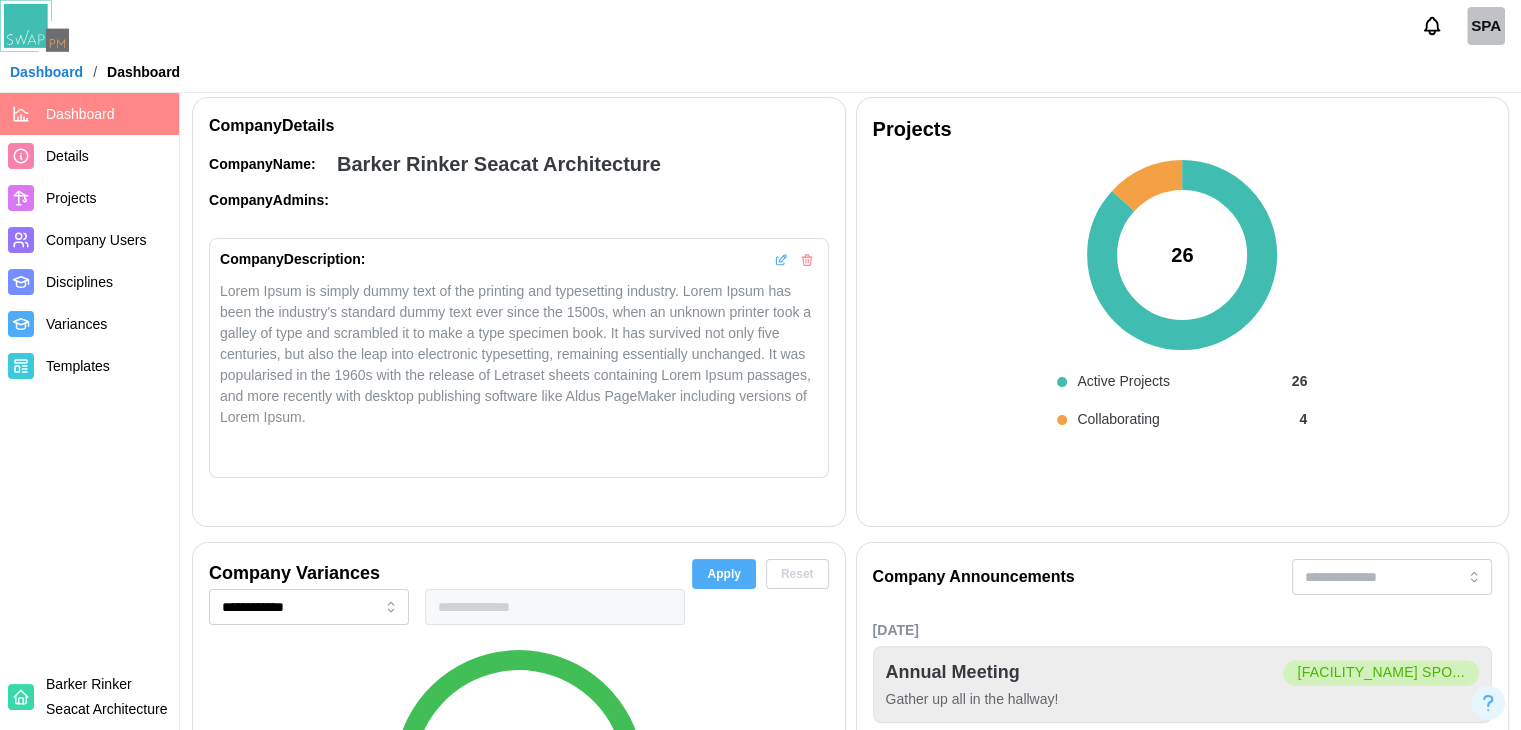 scroll, scrollTop: 0, scrollLeft: 0, axis: both 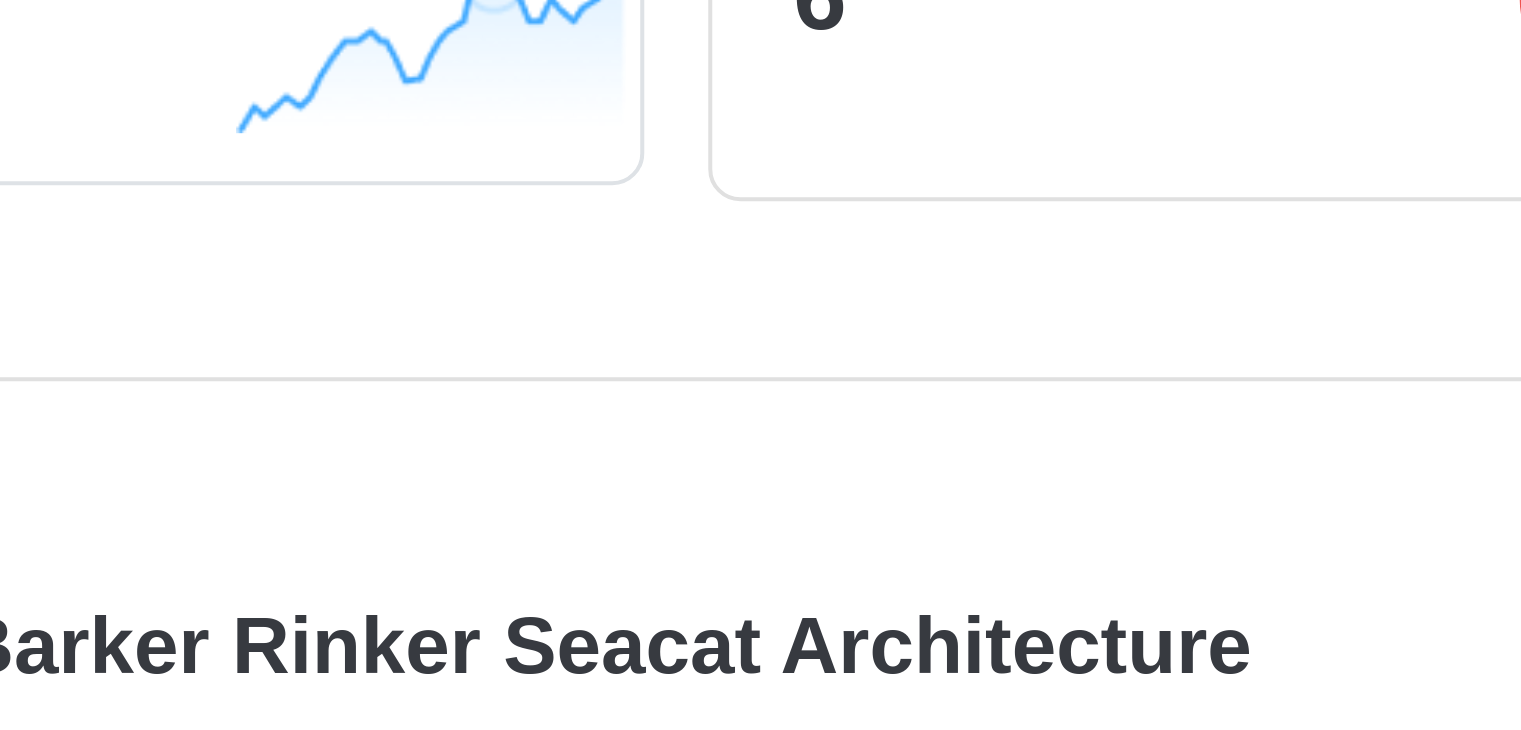 click on "Project Look Ahead" at bounding box center (850, 378) 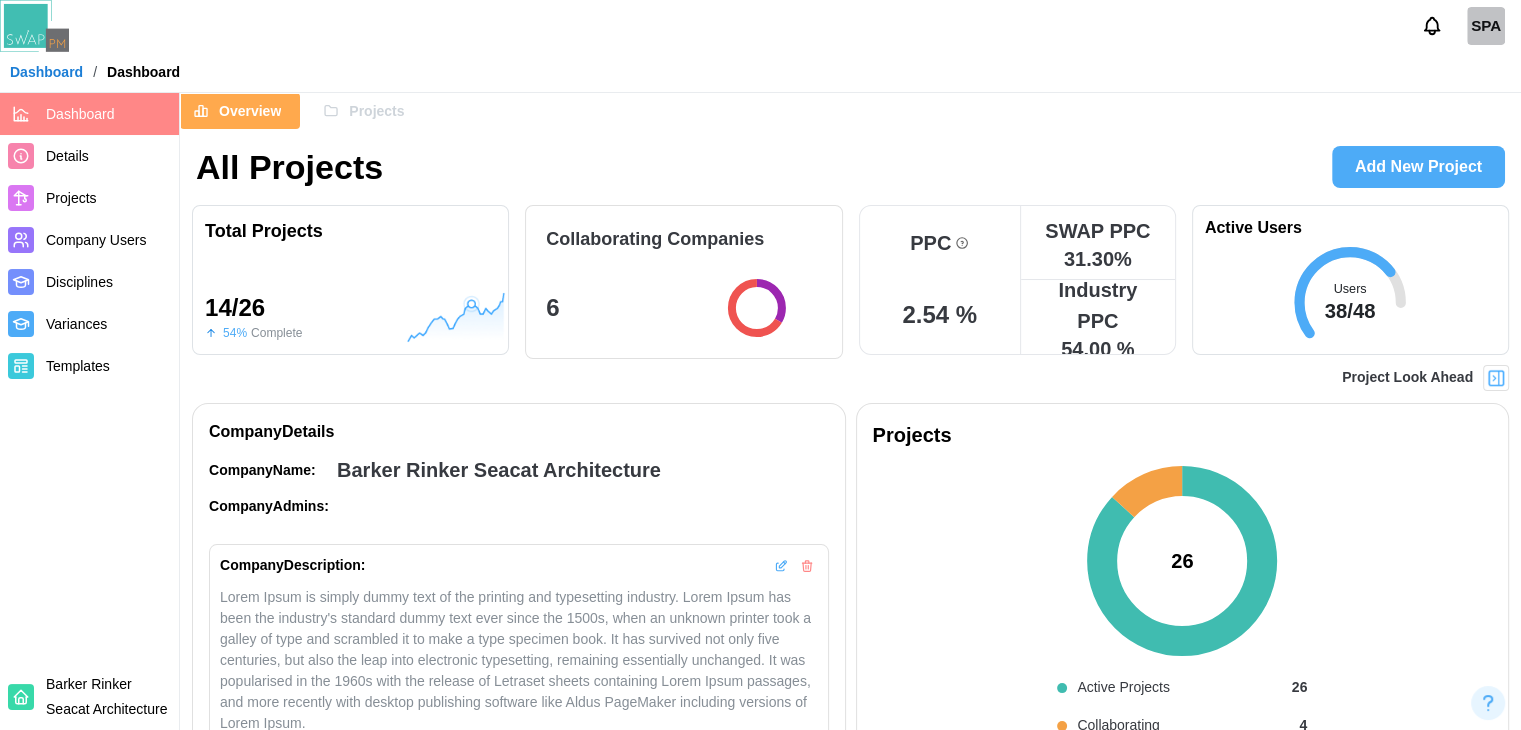 click on "Project Look Ahead" at bounding box center [850, 378] 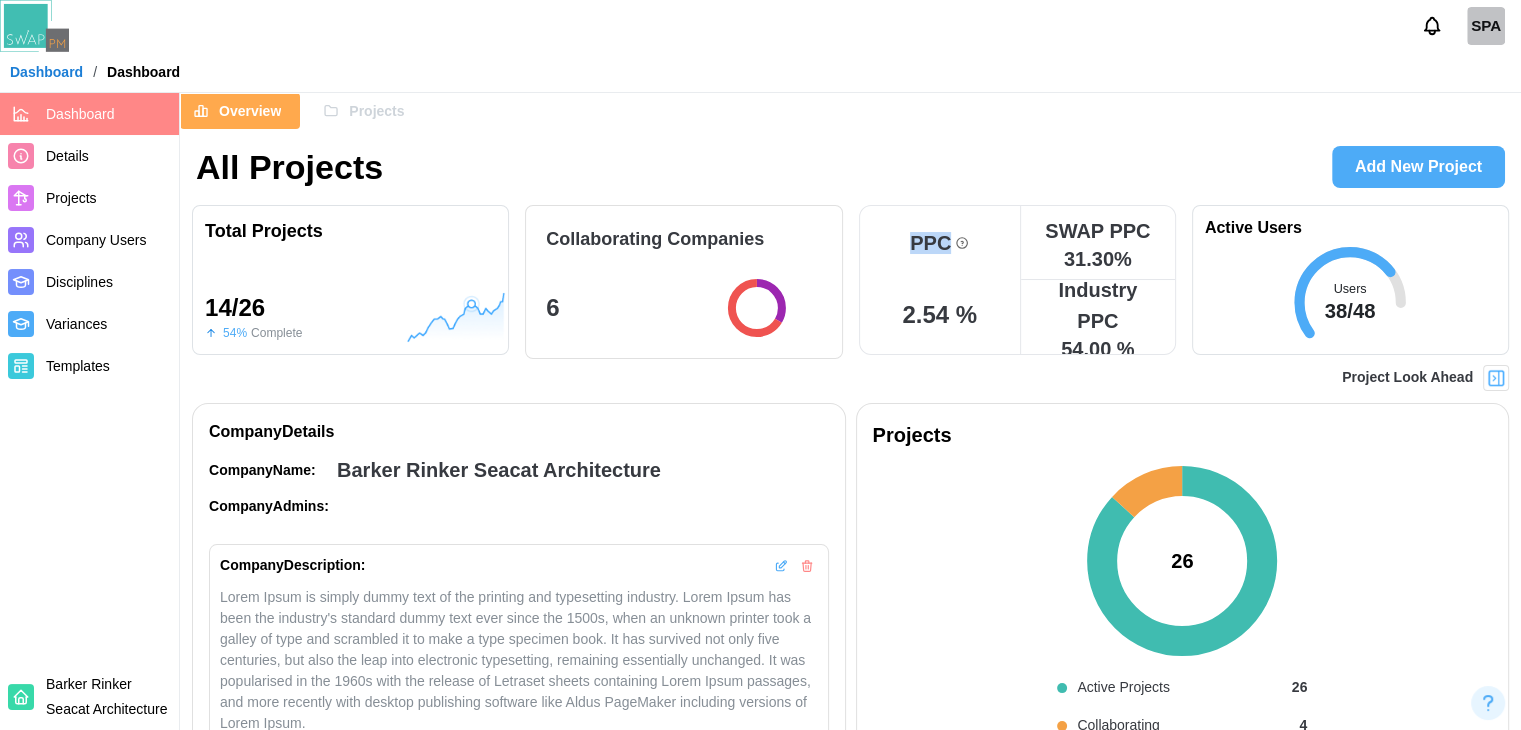 click 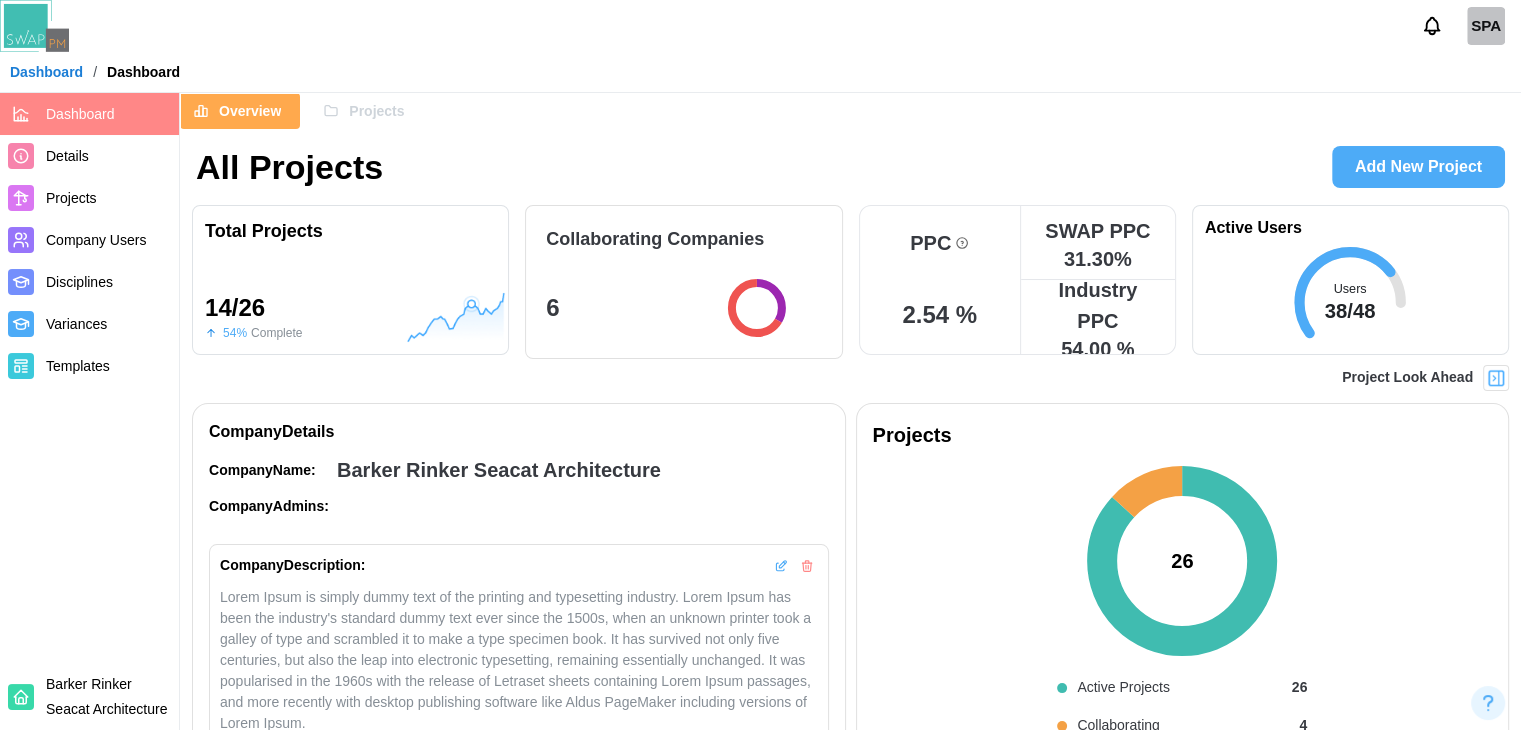 drag, startPoint x: 1331, startPoint y: 166, endPoint x: 1418, endPoint y: 109, distance: 104.00961 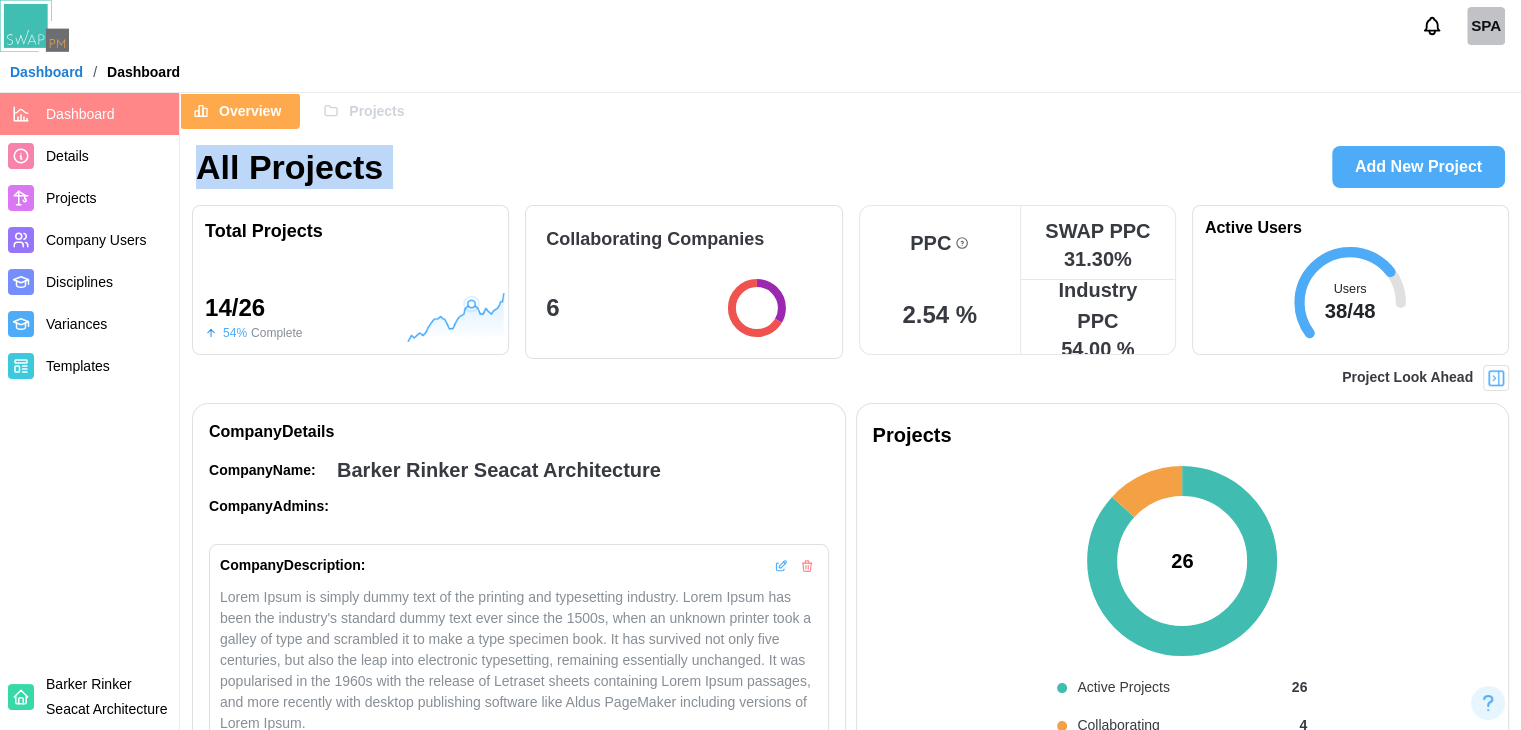 click on "Add New Project" at bounding box center (1418, 167) 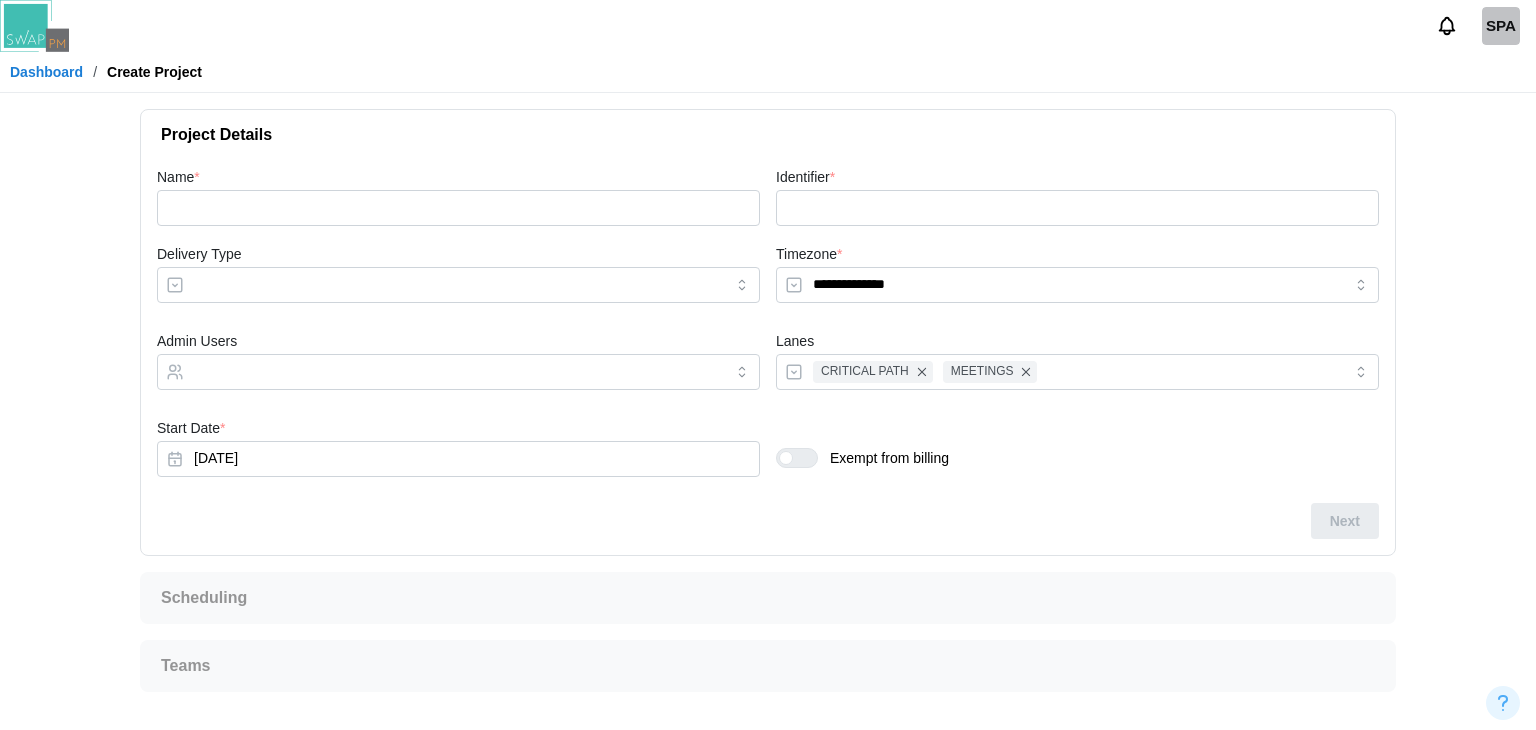 click on "Dashboard" at bounding box center (46, 72) 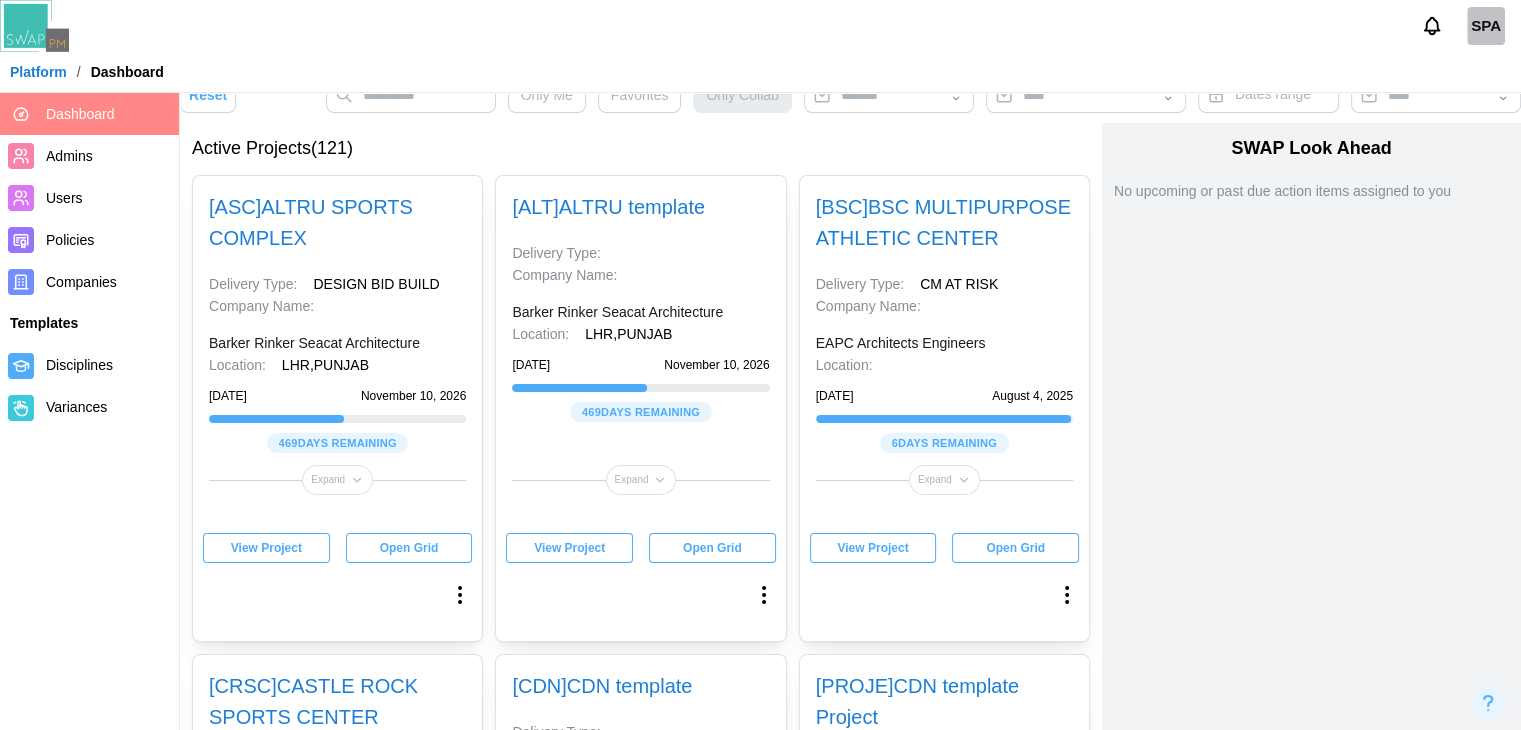 scroll, scrollTop: 14, scrollLeft: 0, axis: vertical 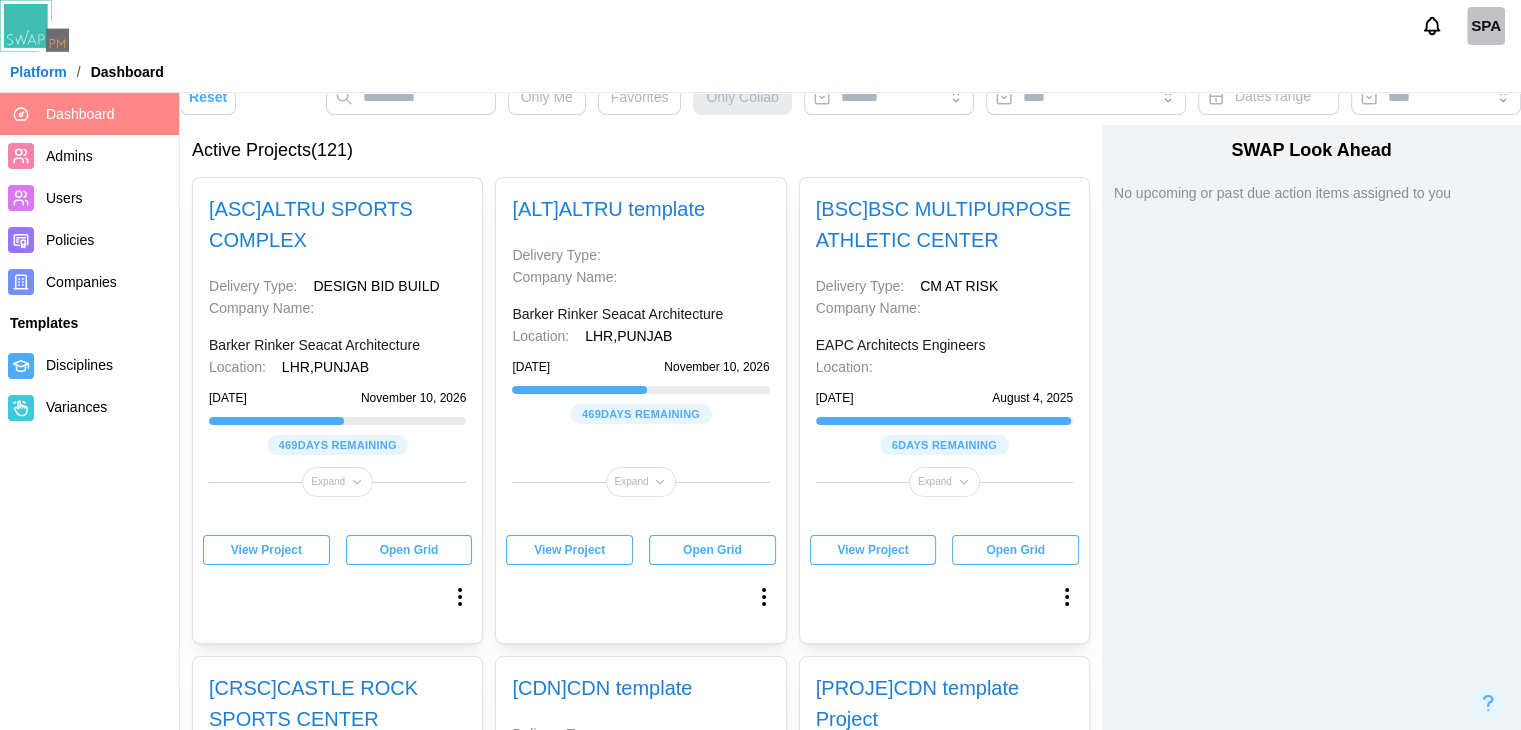 click on "Dashboard" at bounding box center (108, 114) 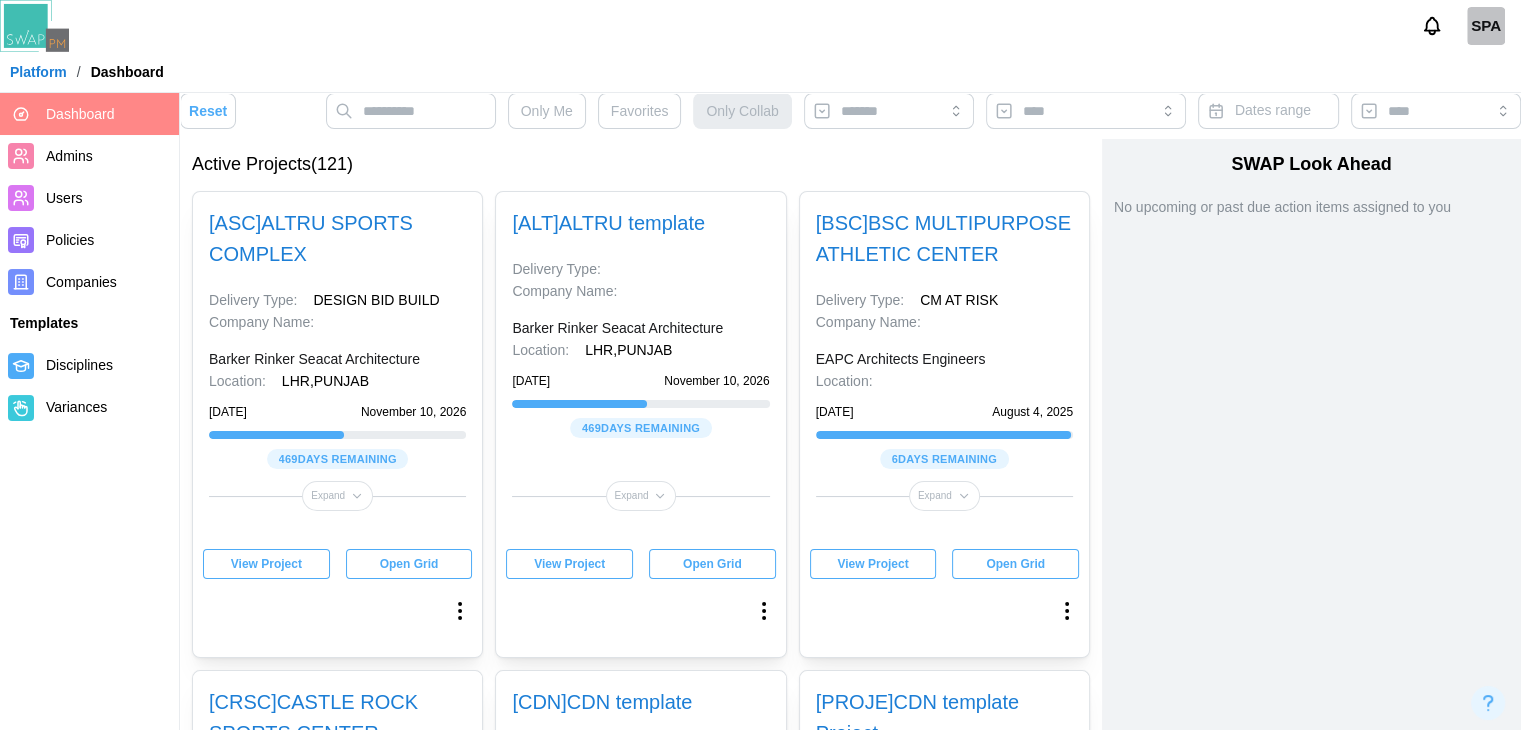 click on "Platform" at bounding box center (38, 72) 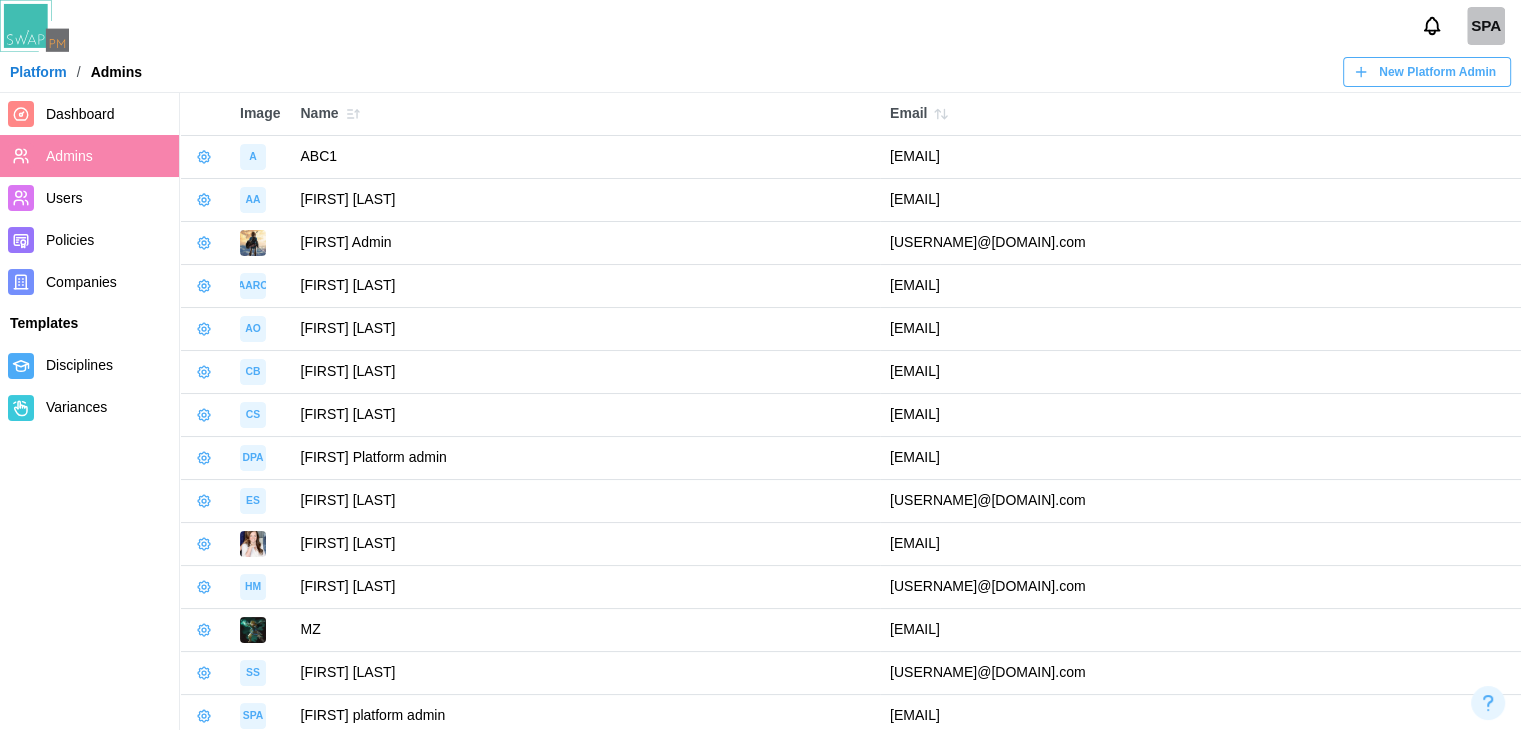scroll, scrollTop: 176, scrollLeft: 0, axis: vertical 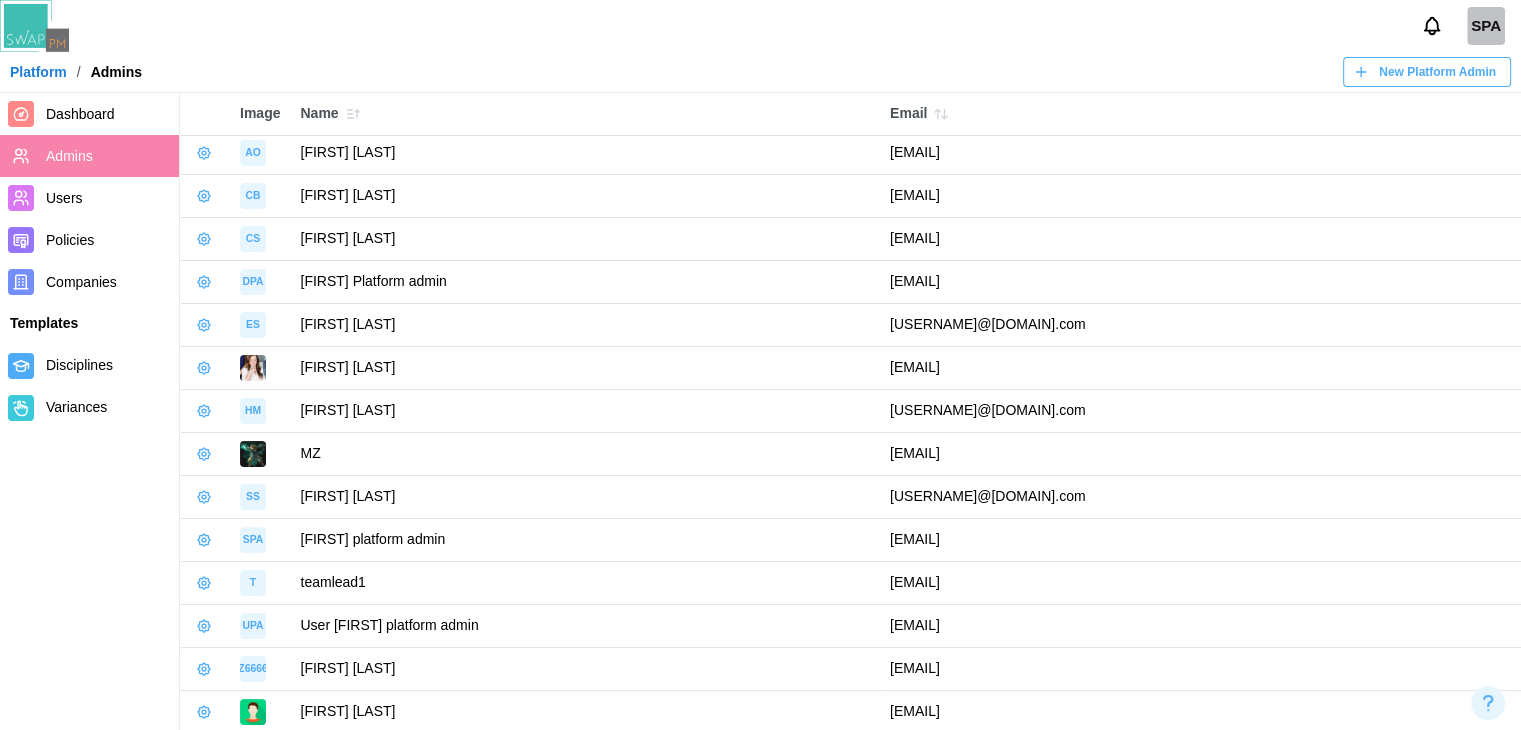click 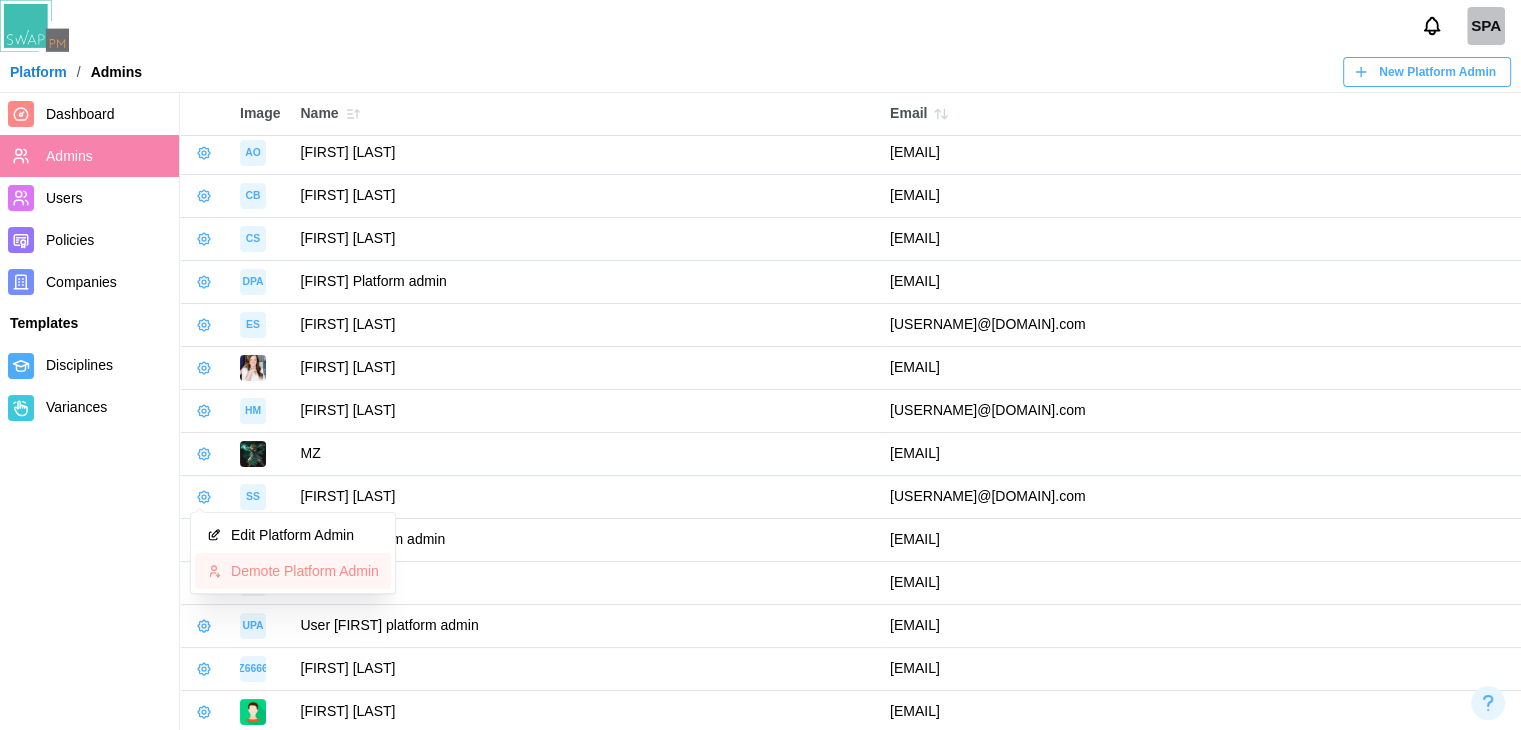 click on "Demote Platform Admin" at bounding box center (305, 571) 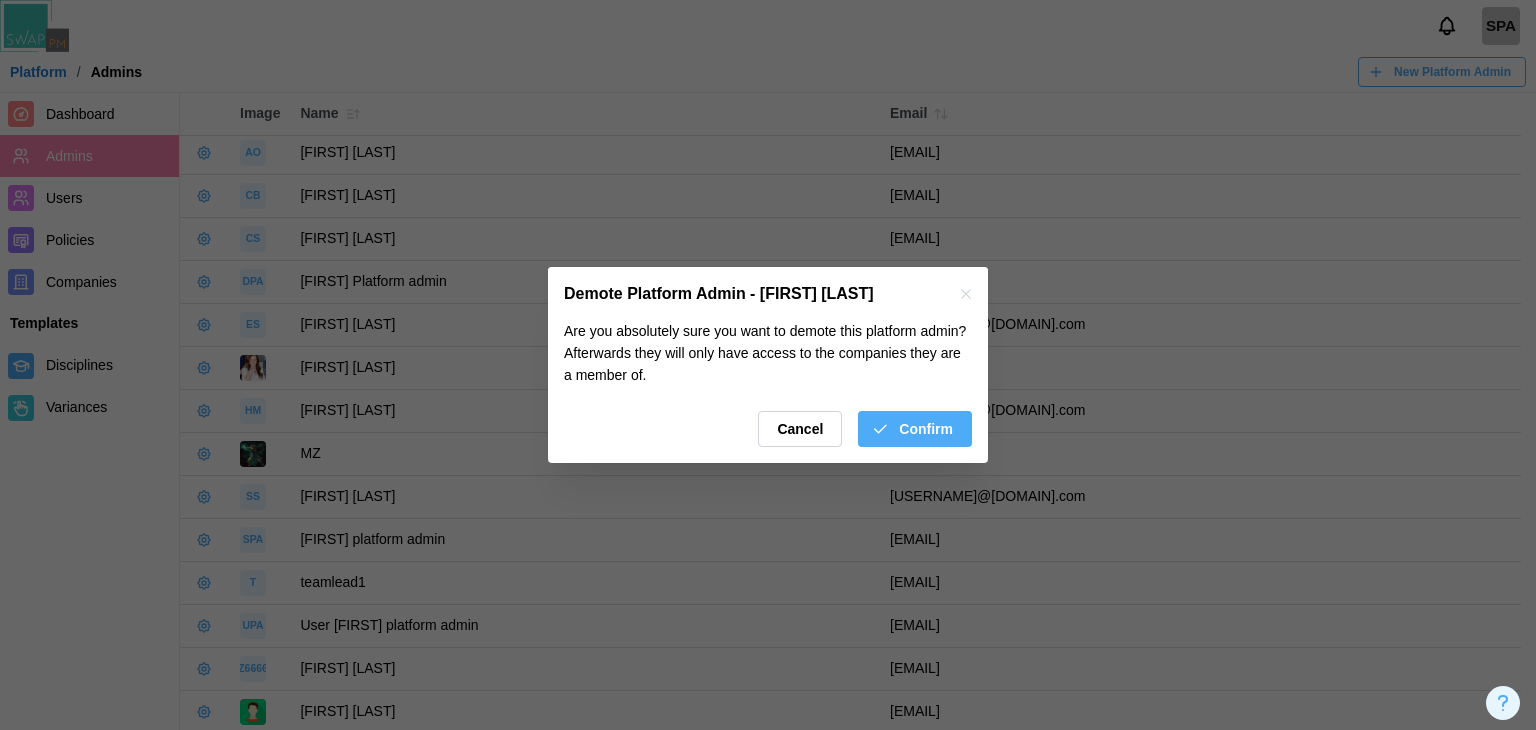 click at bounding box center (966, 294) 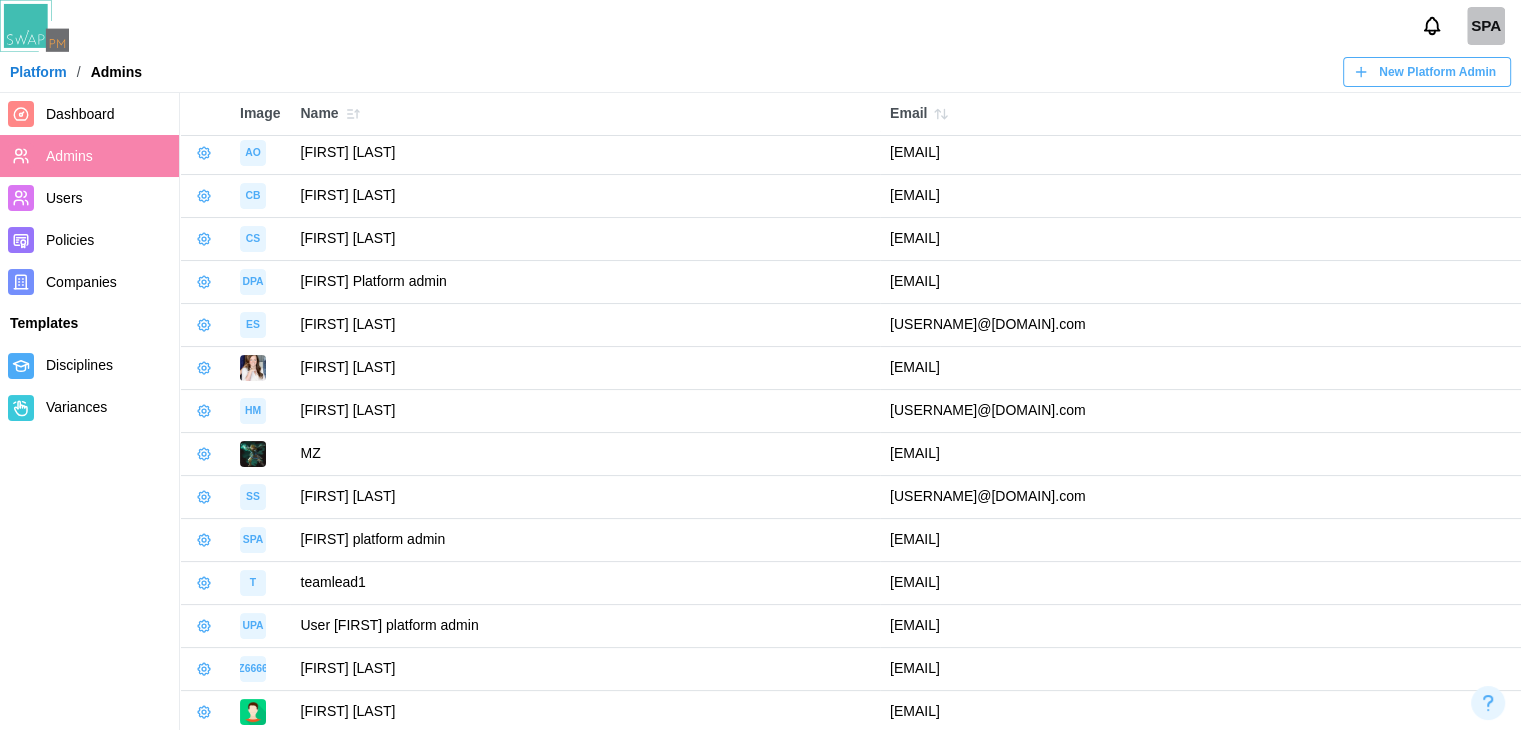 scroll, scrollTop: 0, scrollLeft: 0, axis: both 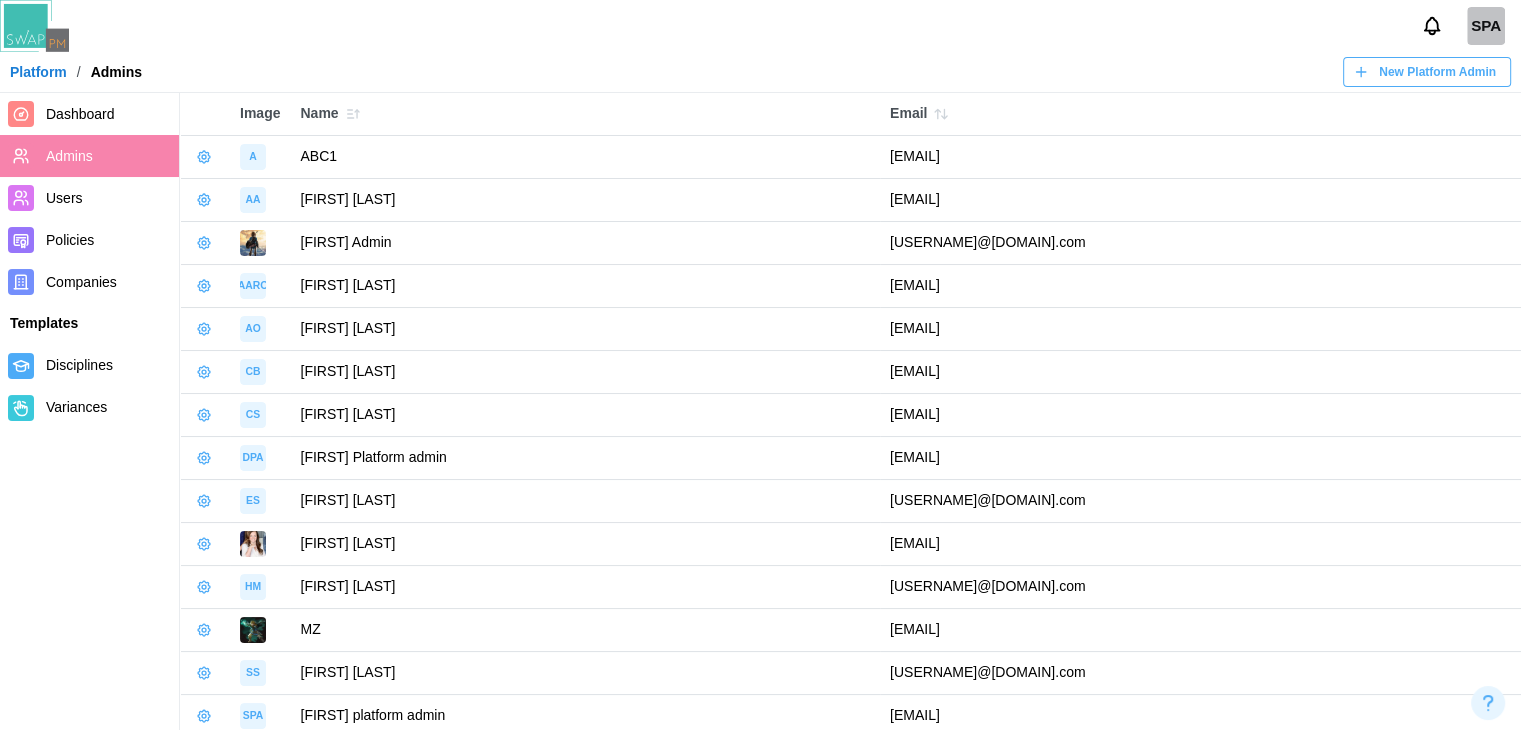 click on "Disciplines" at bounding box center [79, 365] 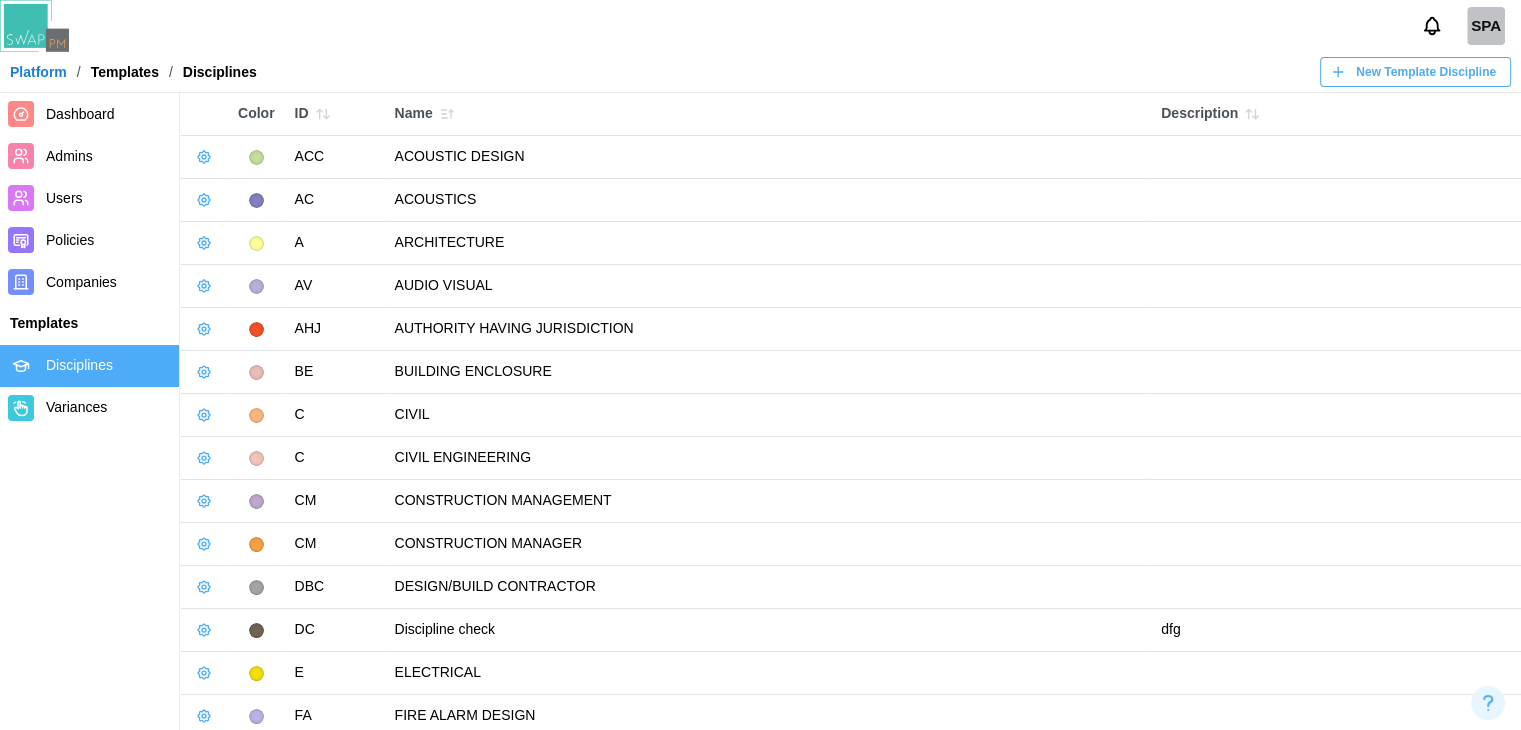 click on "Companies" at bounding box center (89, 282) 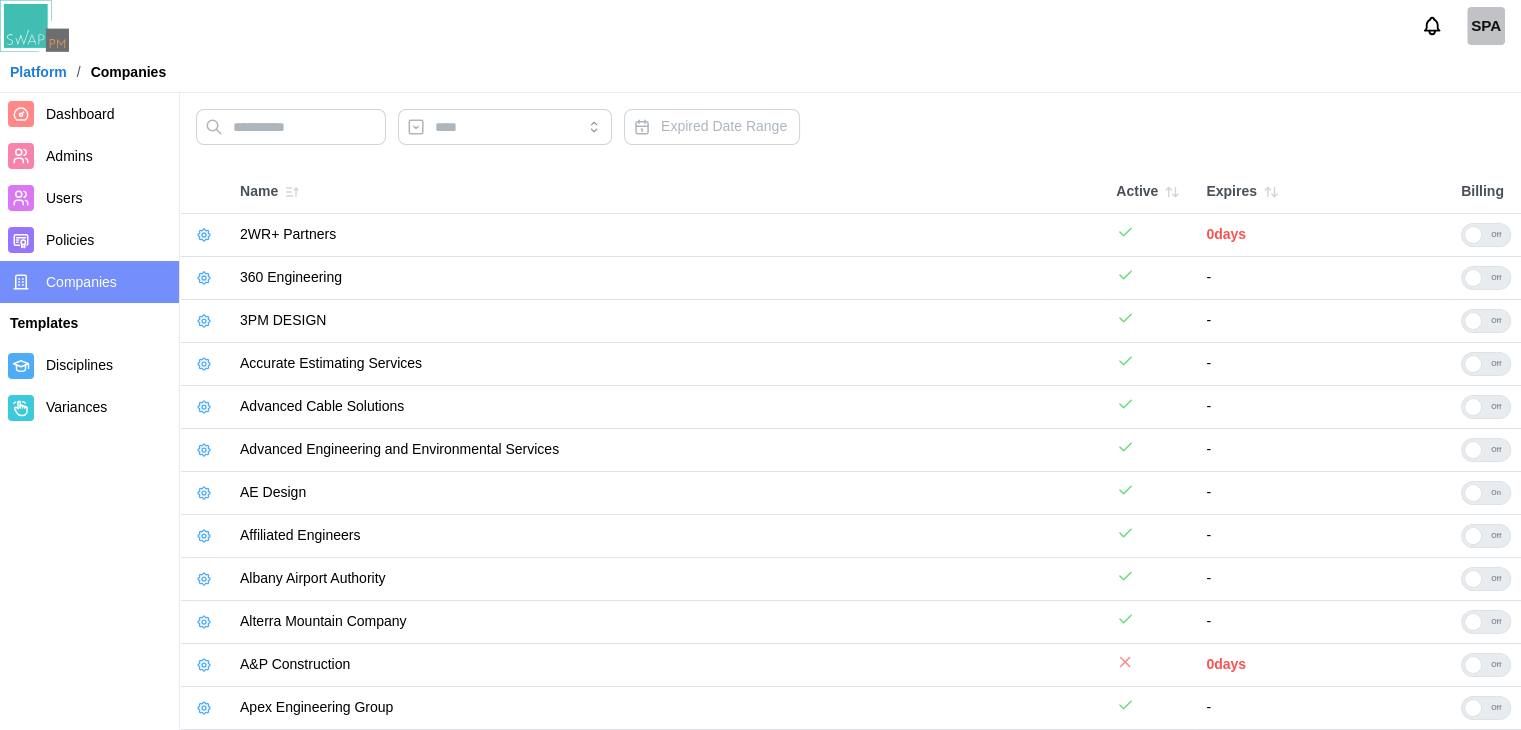 click on "Policies" at bounding box center (70, 240) 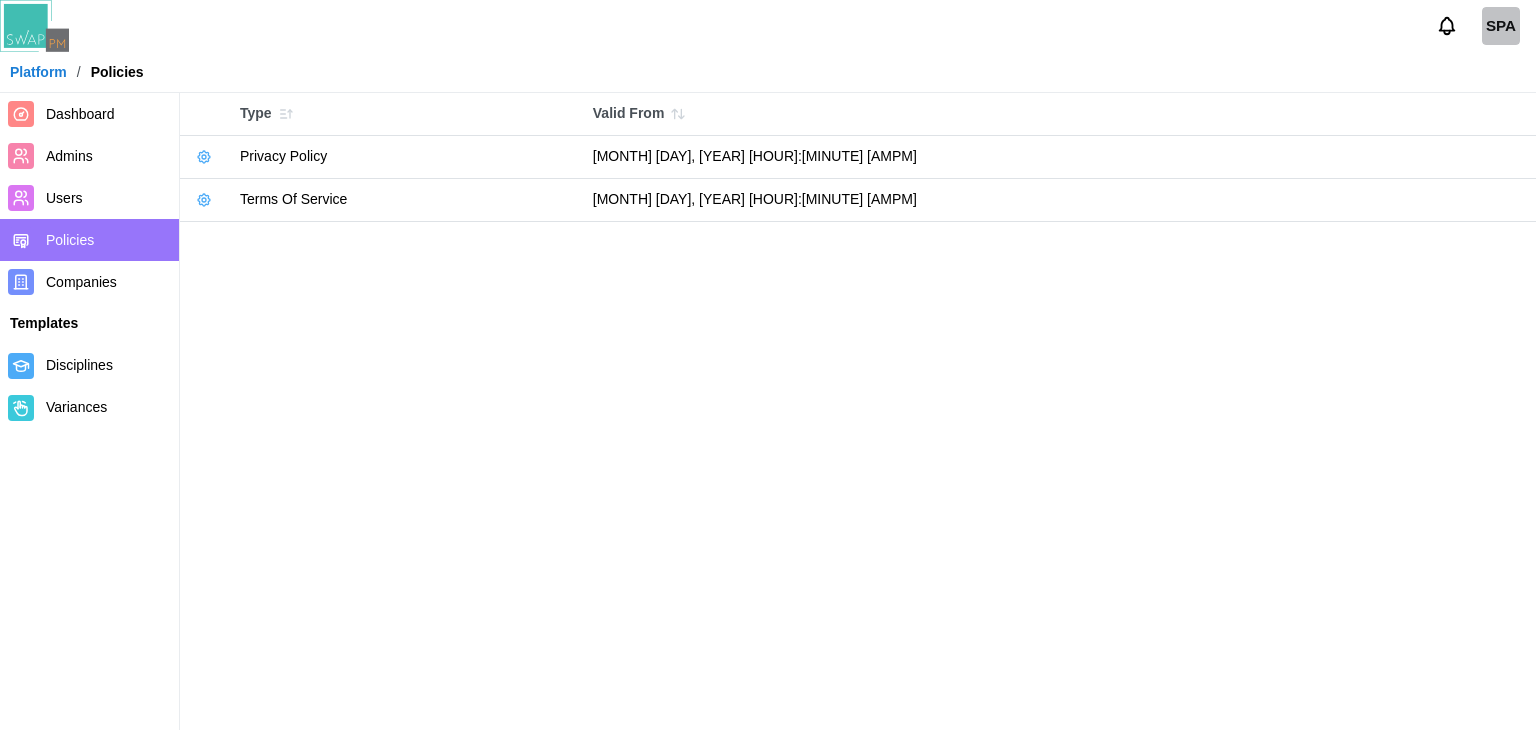 click on "Users" at bounding box center [64, 198] 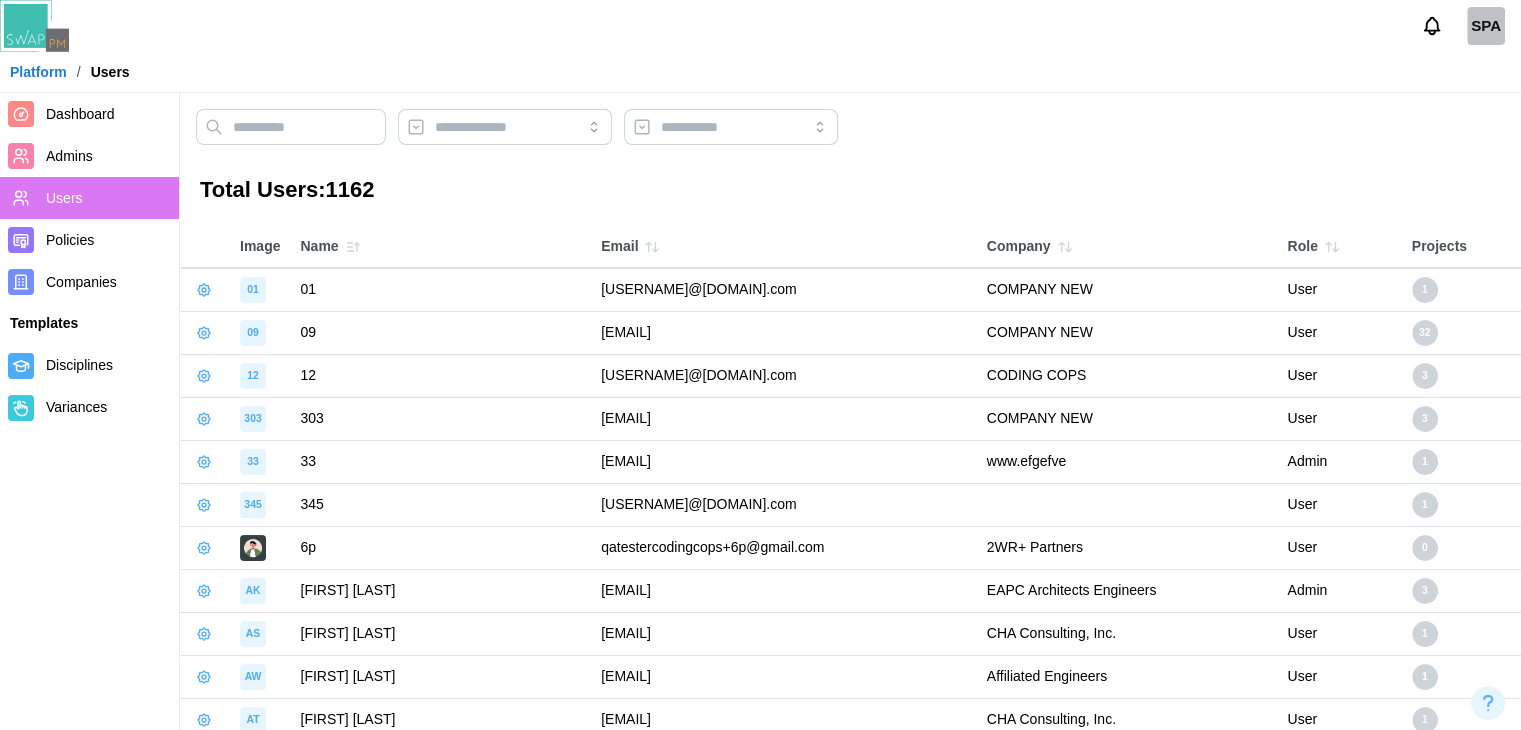 click 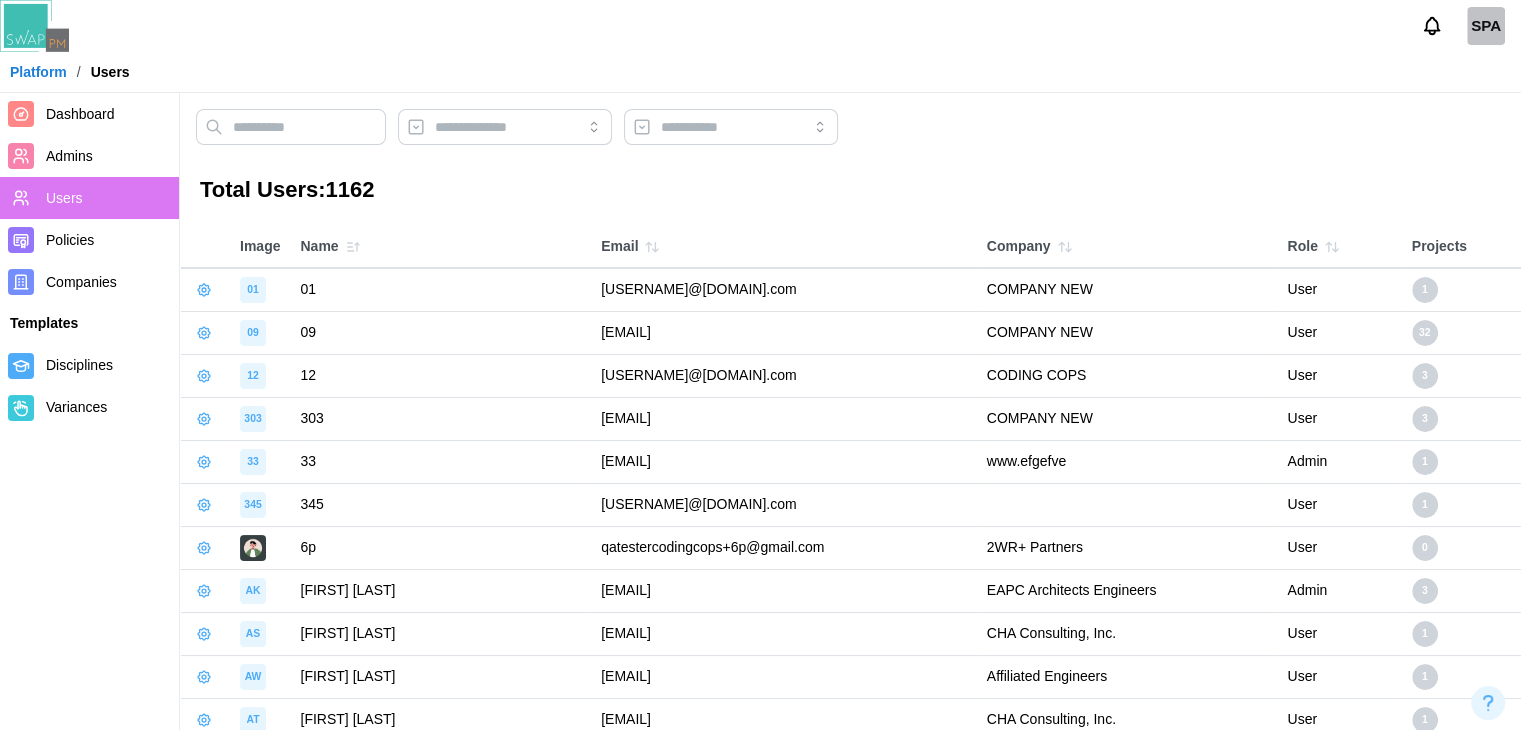 click on "Name" at bounding box center [440, 247] 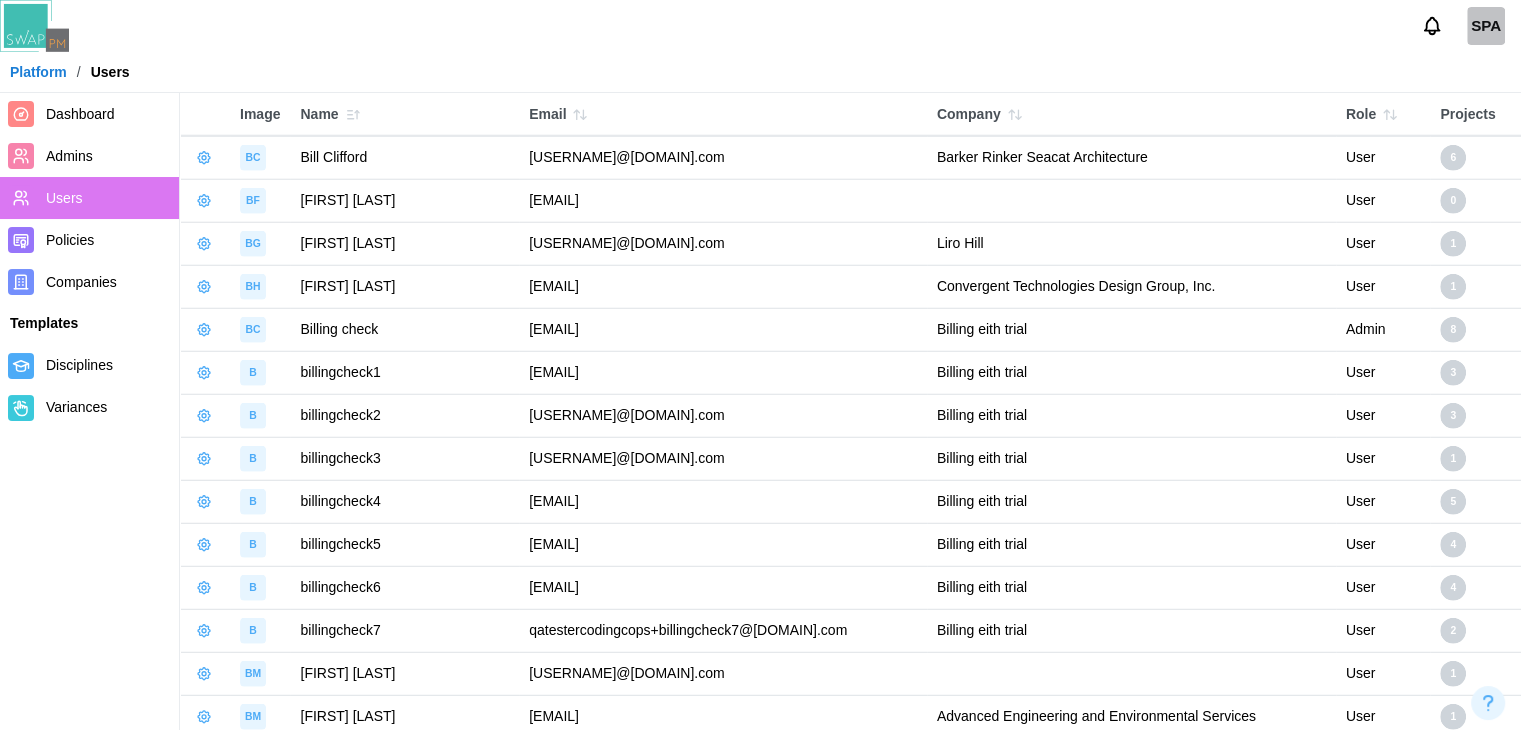 scroll, scrollTop: 5336, scrollLeft: 0, axis: vertical 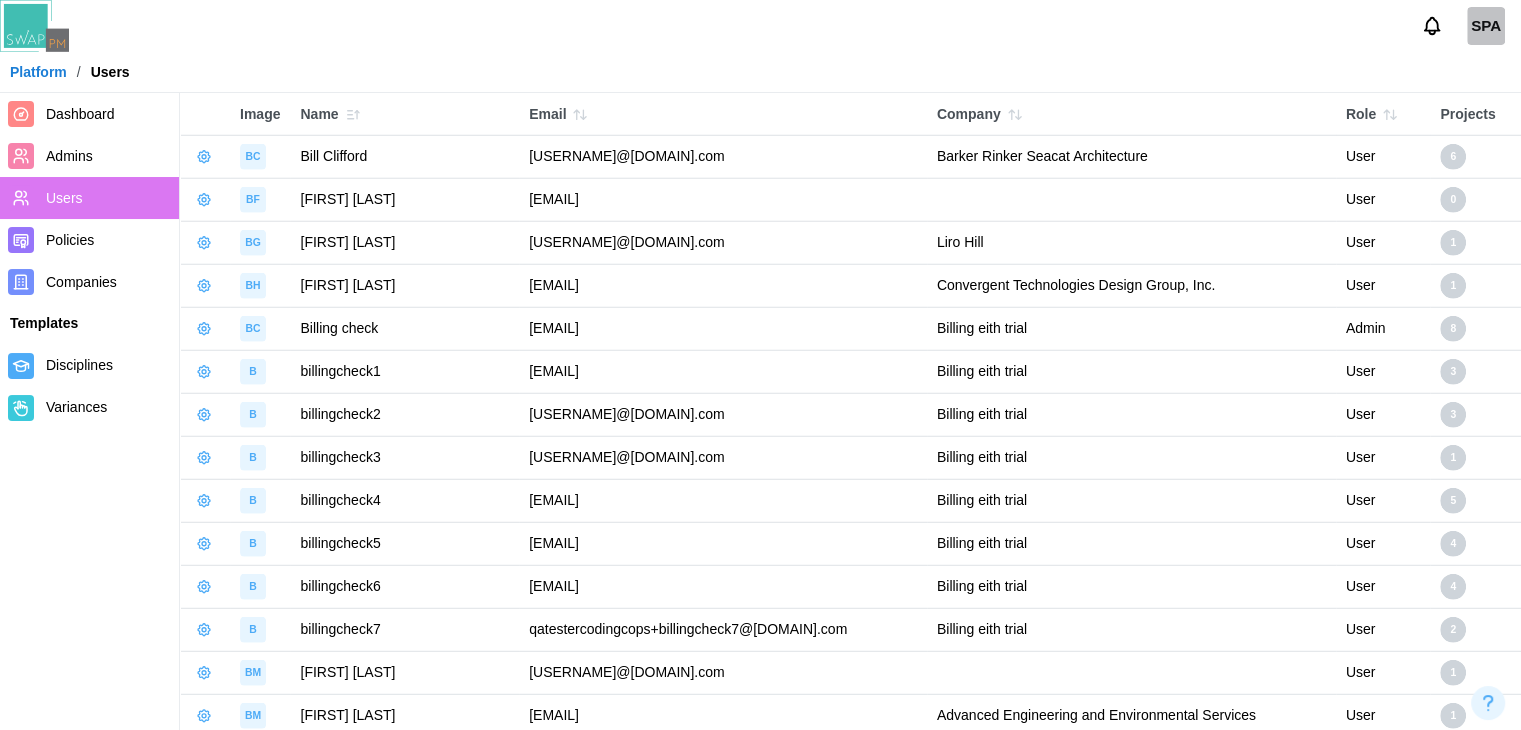 click on "Dashboard" at bounding box center (108, 114) 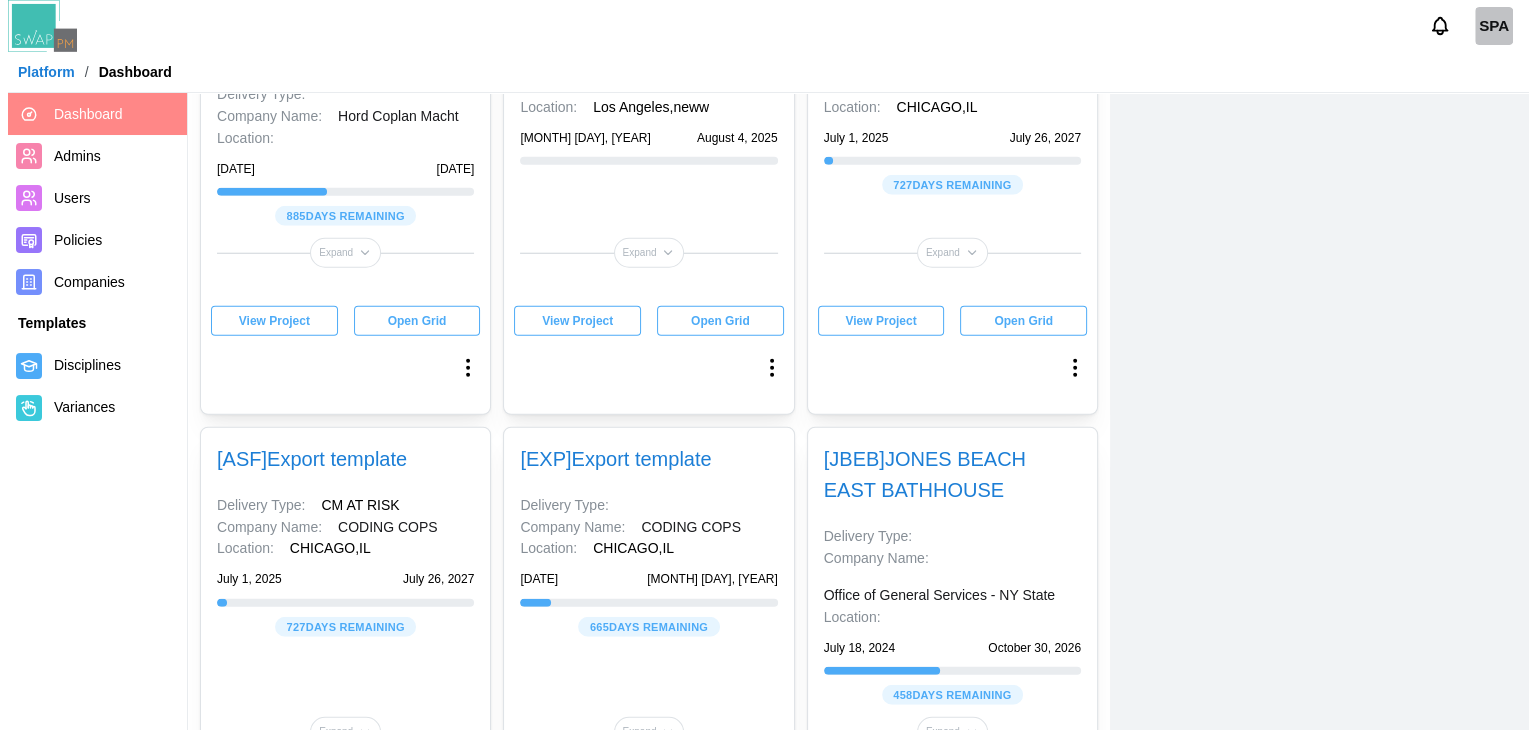 scroll, scrollTop: 0, scrollLeft: 0, axis: both 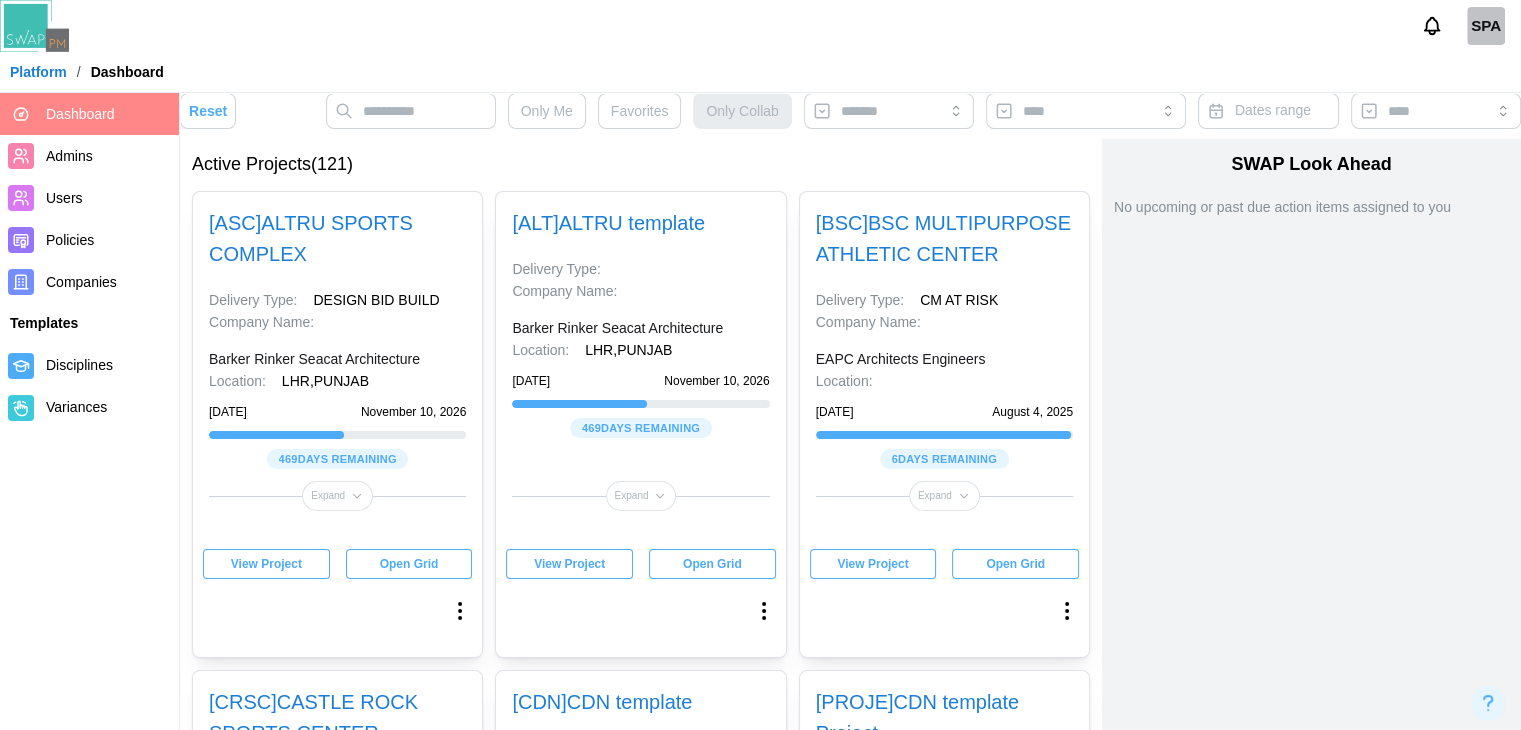 click on "Admins" at bounding box center [108, 156] 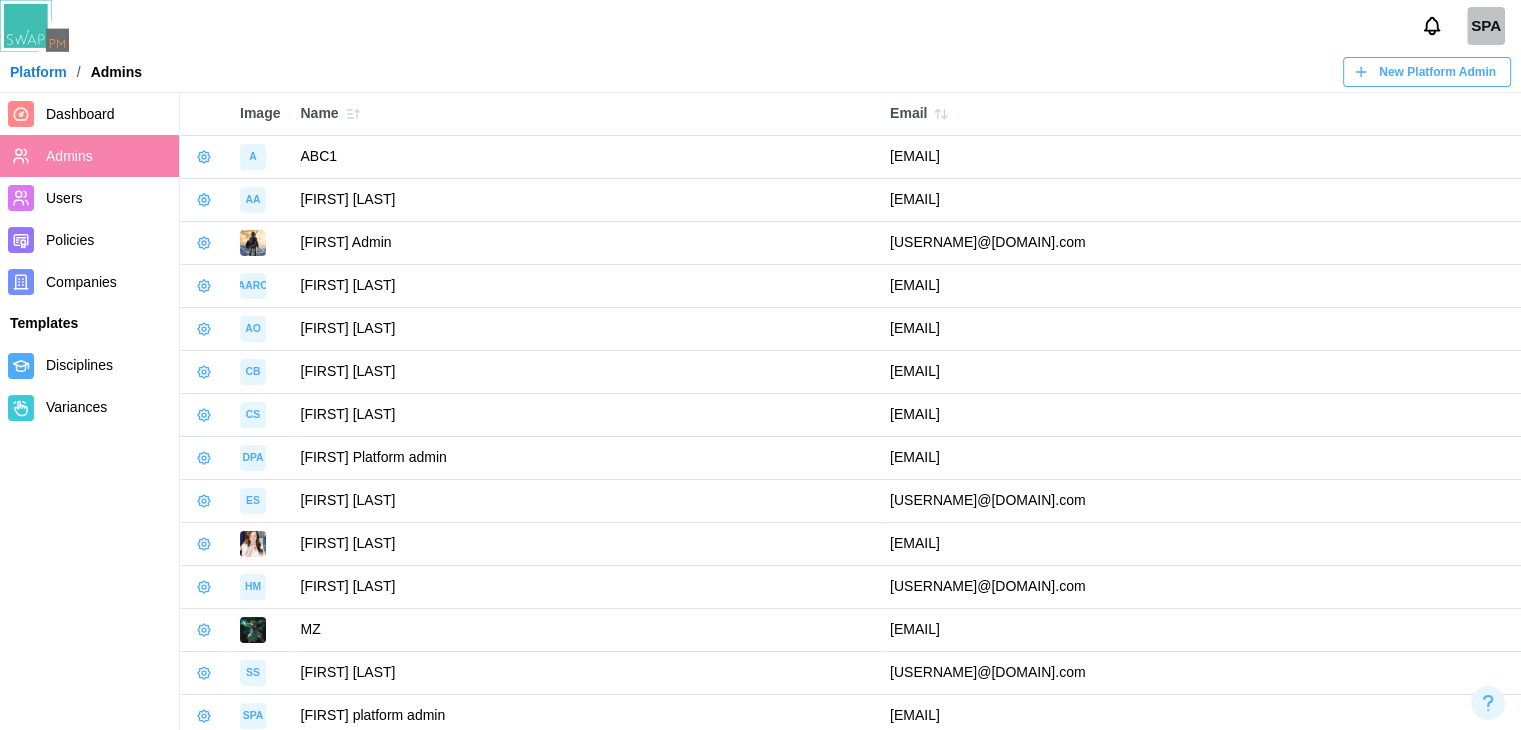 click on "Dashboard" at bounding box center (89, 114) 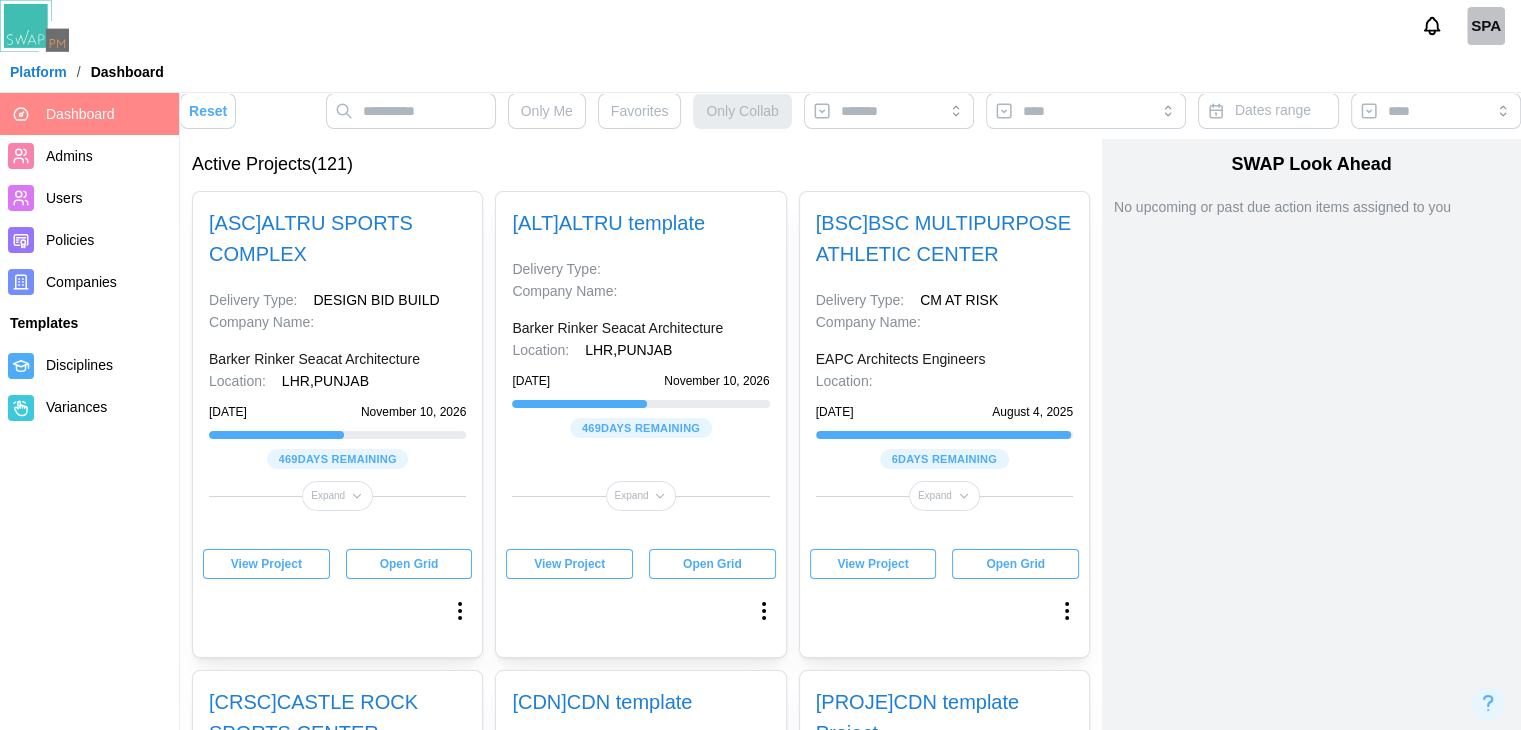 click on "View Project" at bounding box center (266, 564) 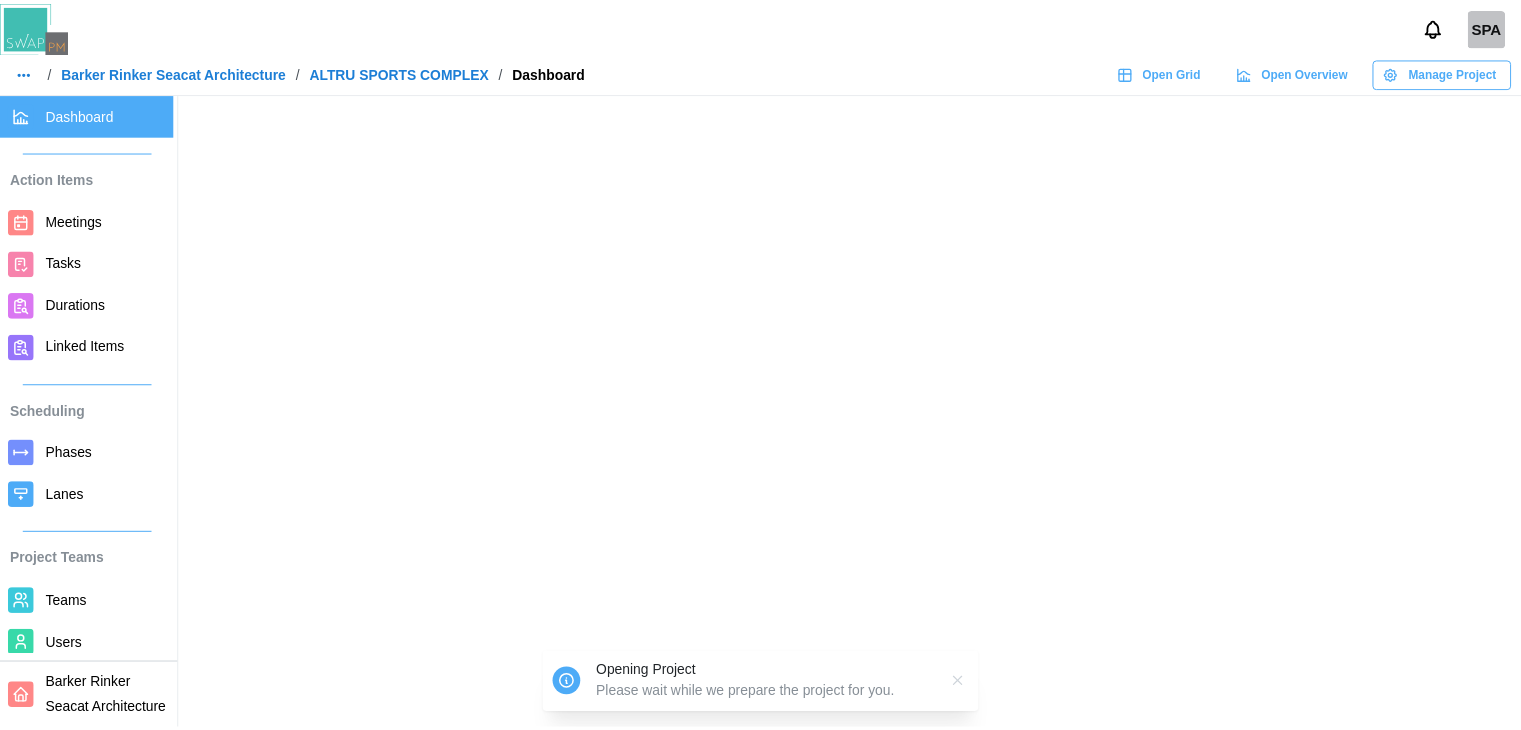 scroll, scrollTop: 9, scrollLeft: 0, axis: vertical 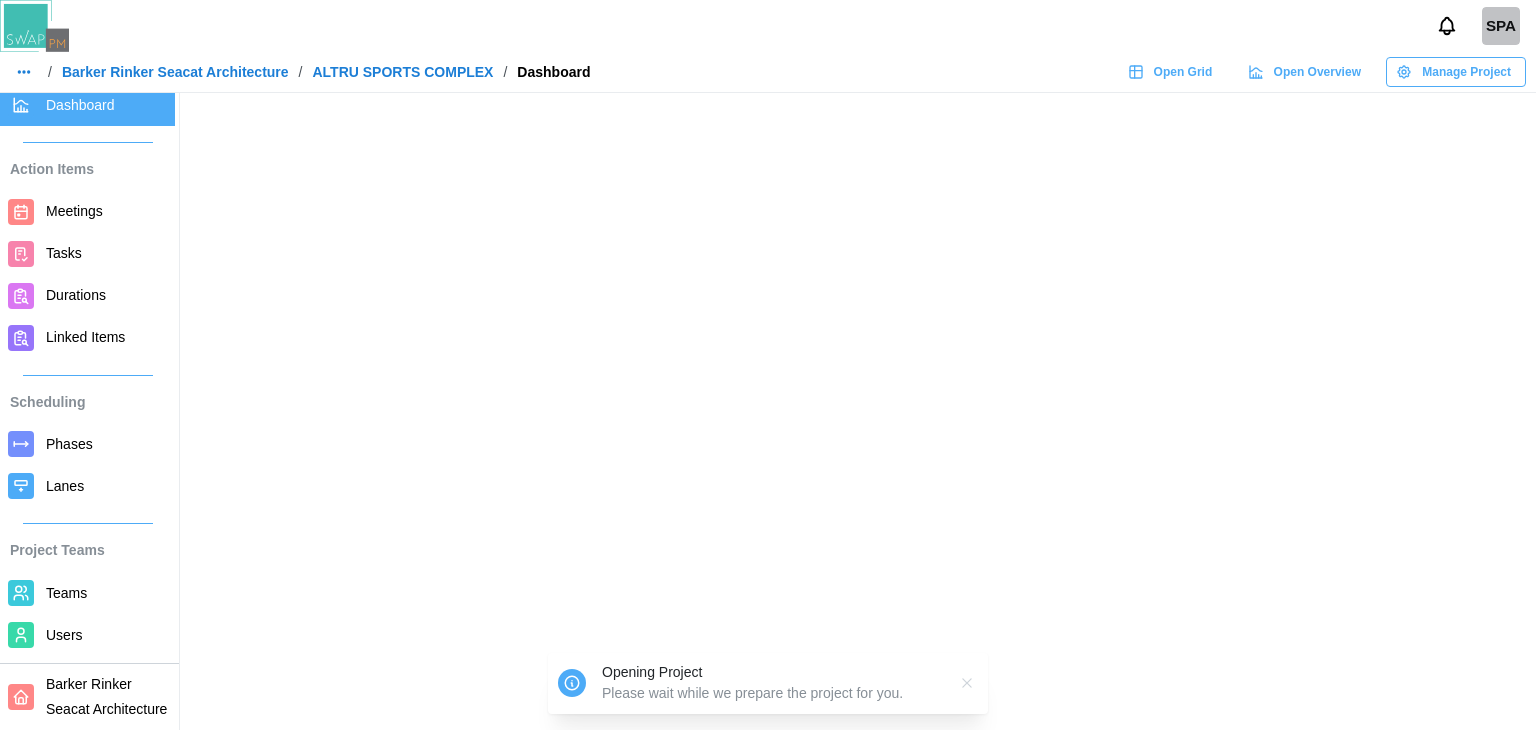 click on "Users" at bounding box center (64, 635) 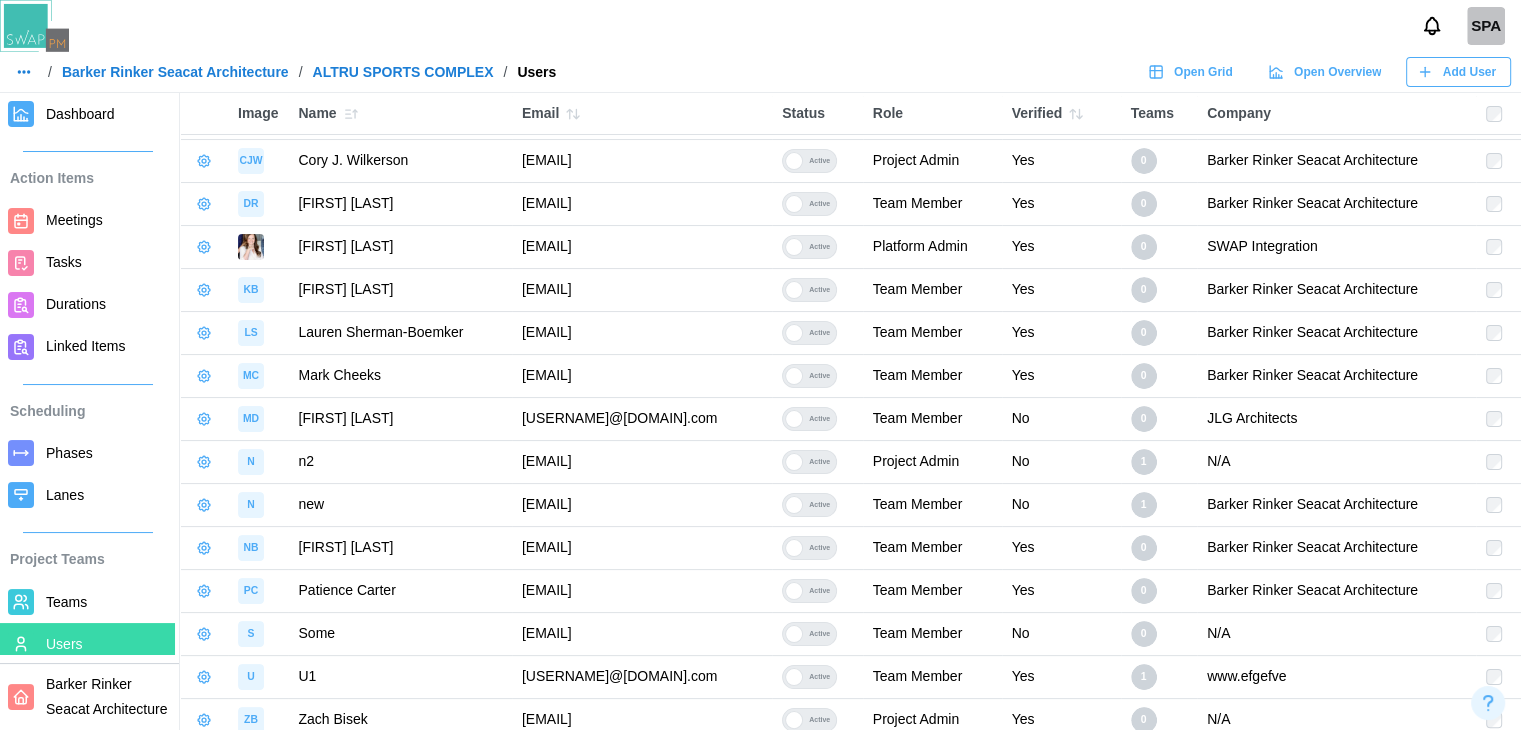 scroll, scrollTop: 0, scrollLeft: 0, axis: both 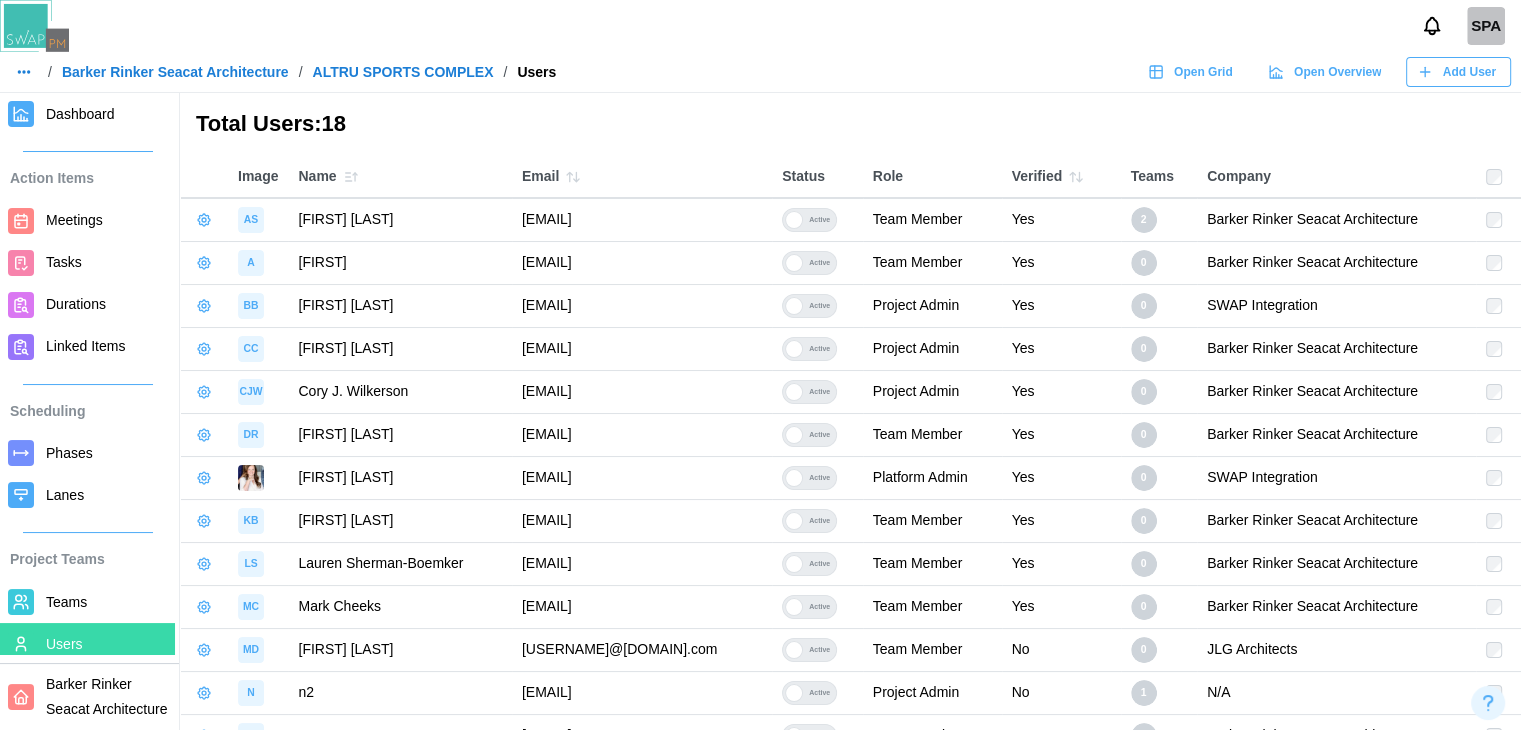 click on "Active" at bounding box center (819, 220) 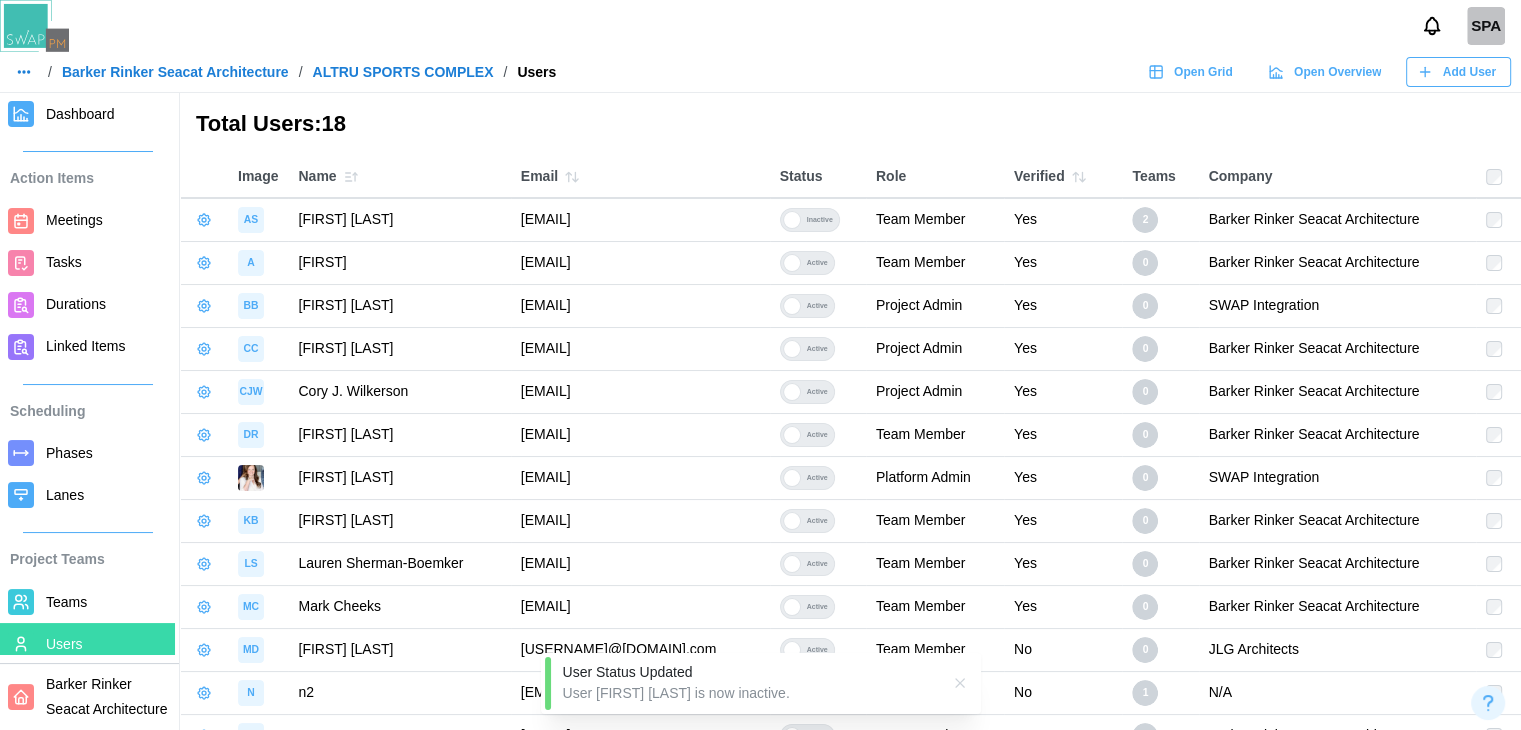 click on "Inactive" at bounding box center (820, 220) 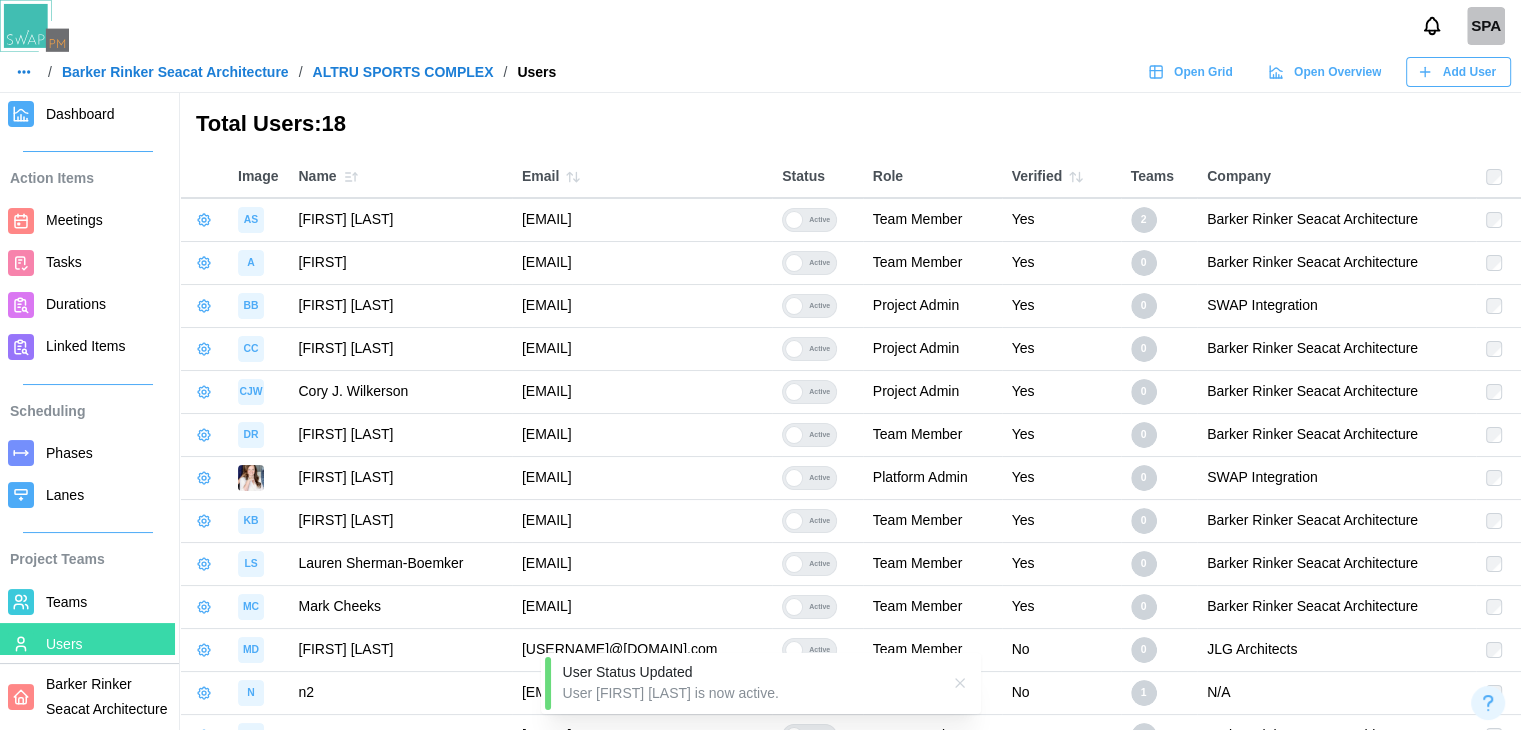 click 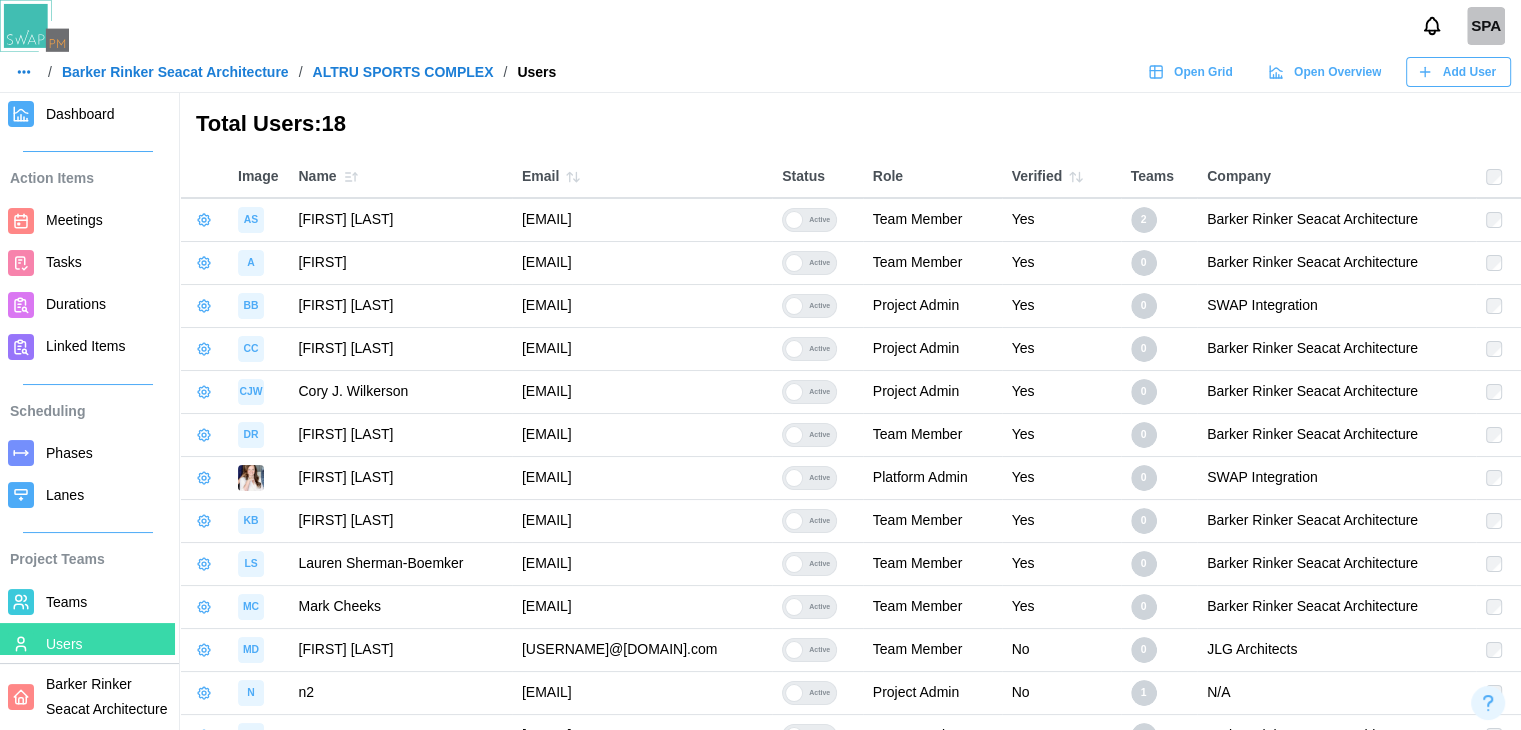click on "Active" at bounding box center (809, 220) 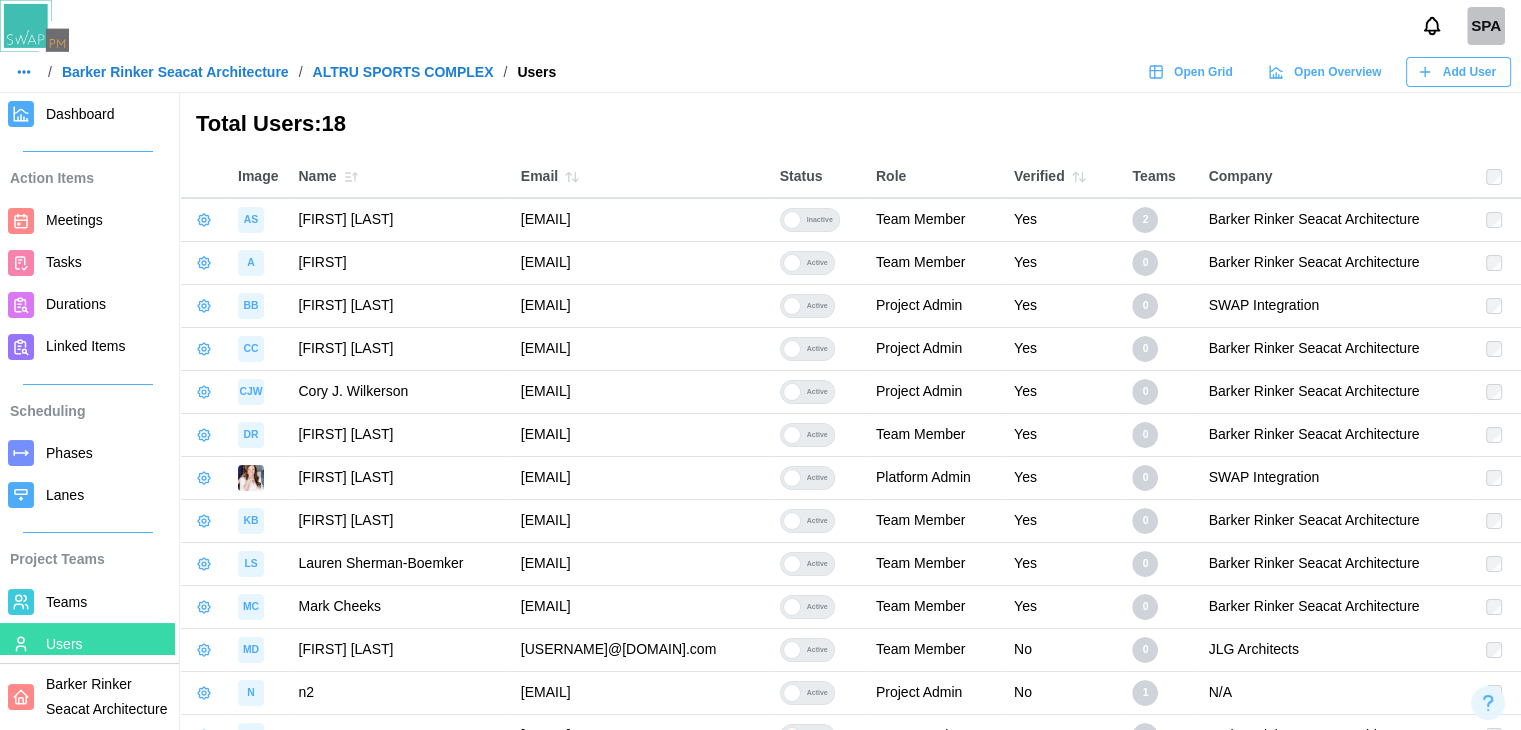 click on "Inactive" at bounding box center (818, 219) 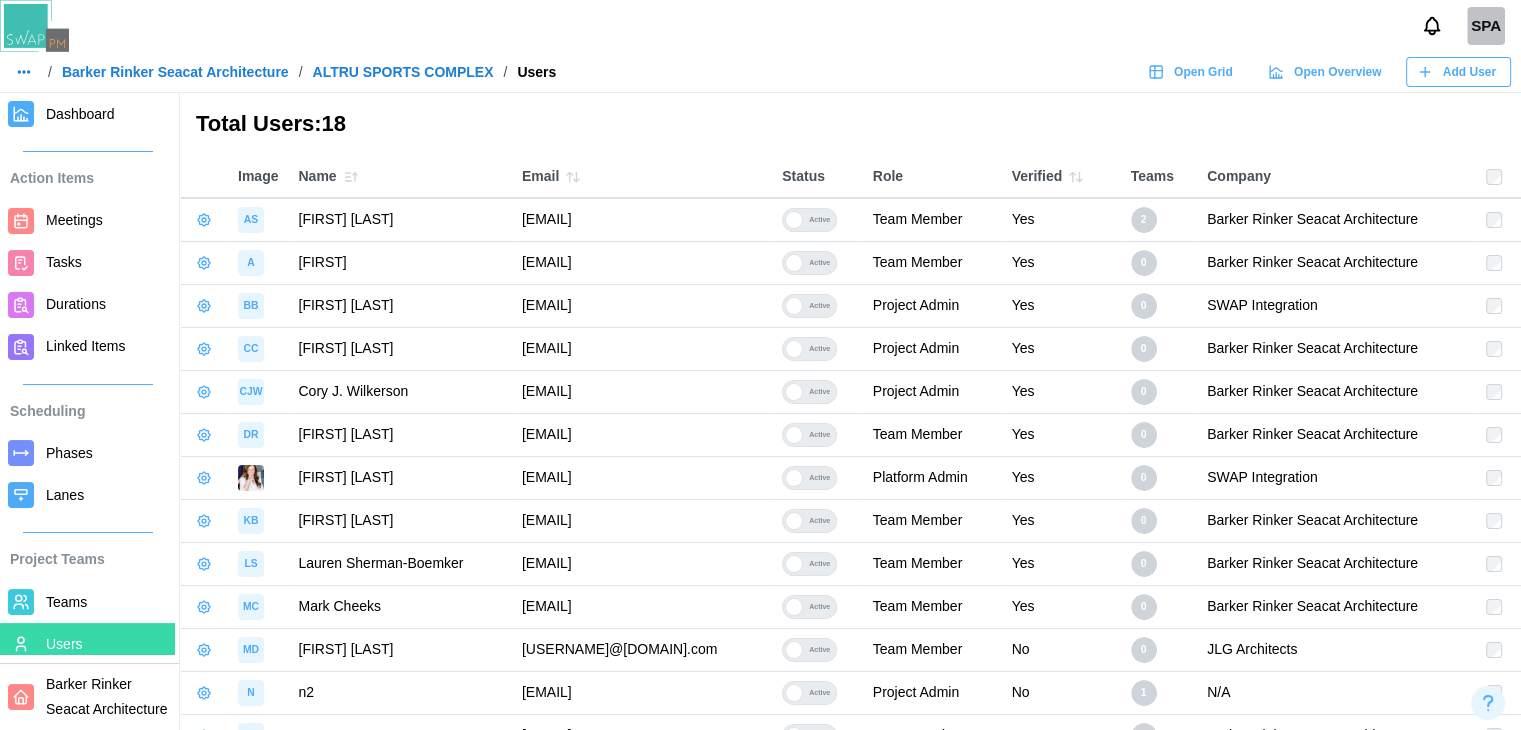 click at bounding box center (794, 263) 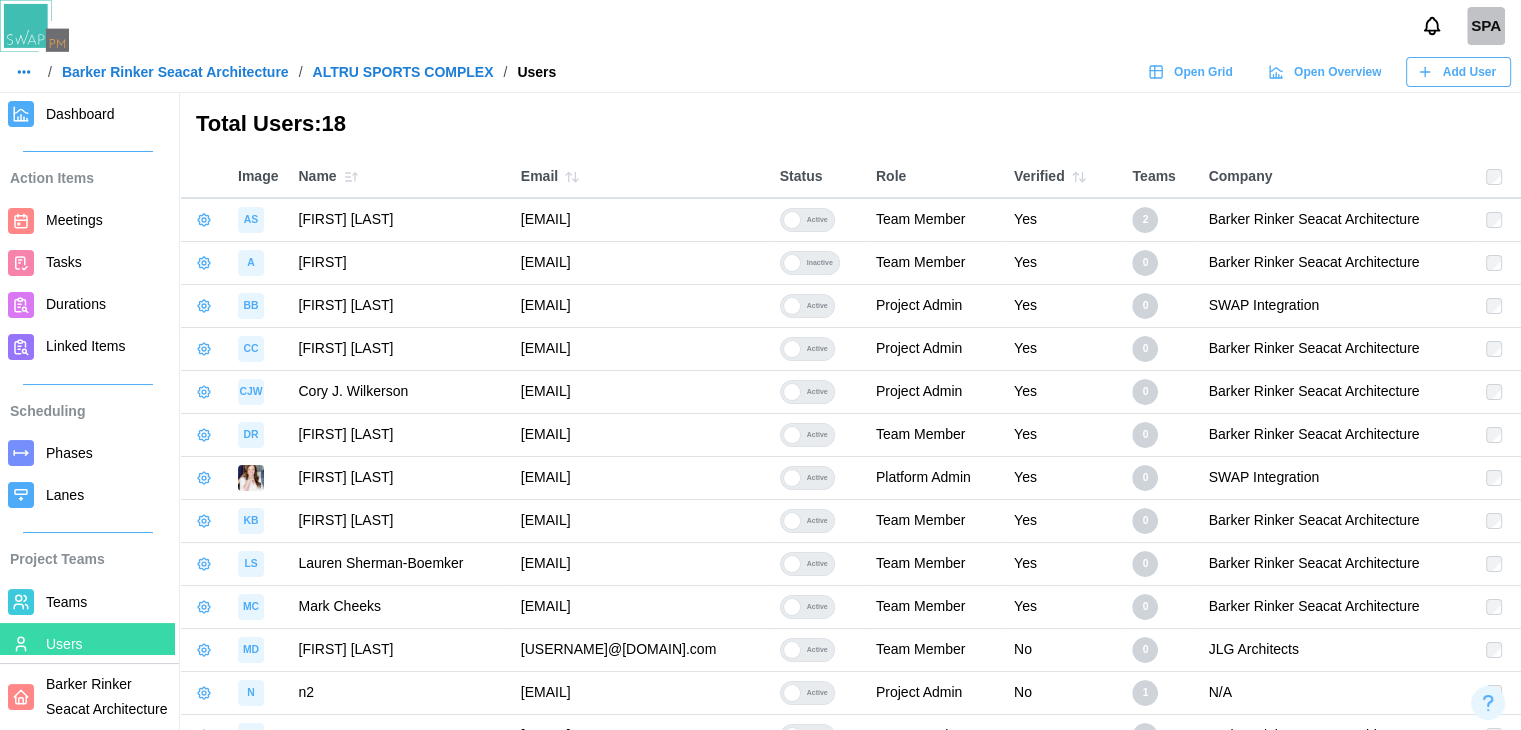 click at bounding box center [792, 263] 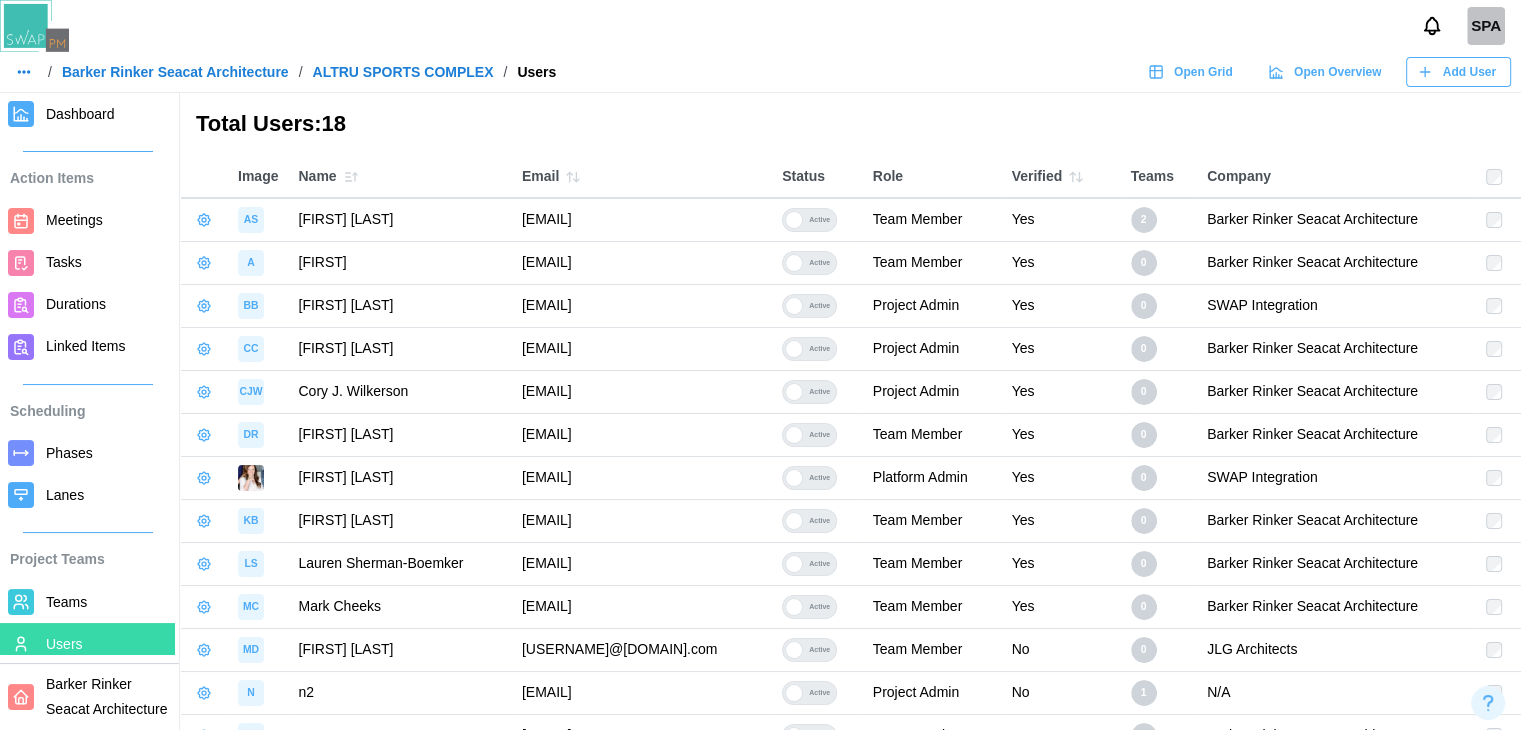click at bounding box center [1498, 177] 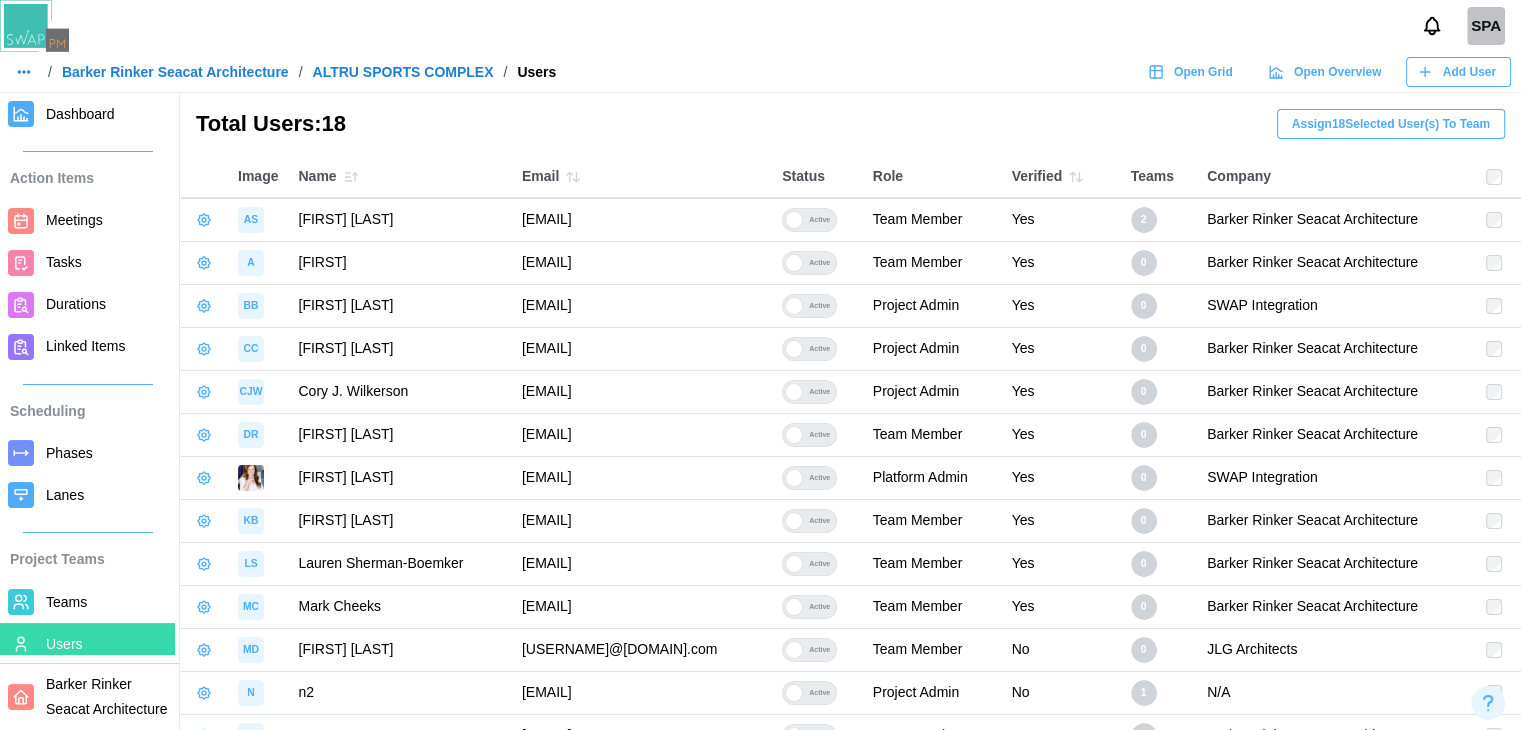 click on "Assign  18  Selected User(s) To Team" at bounding box center (1391, 124) 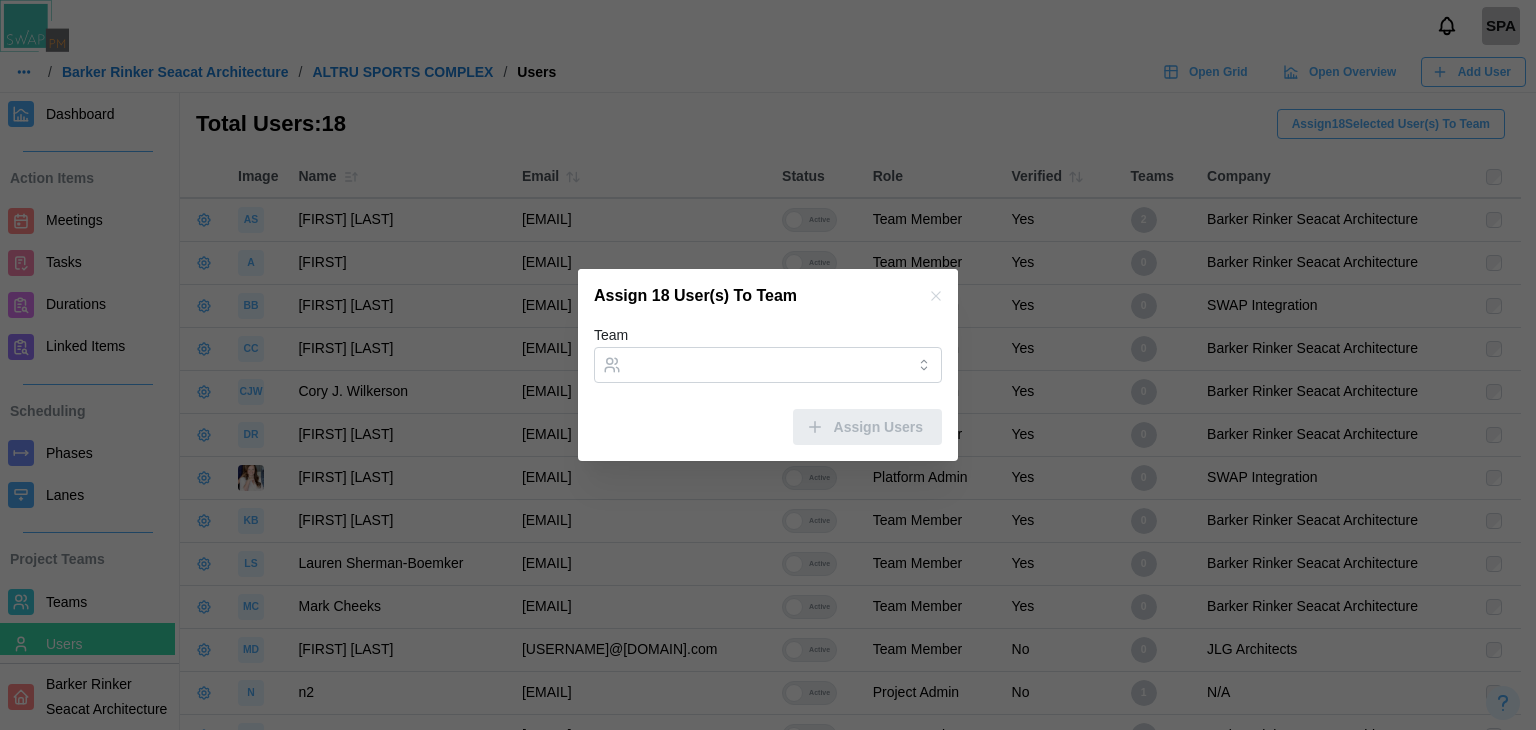 click 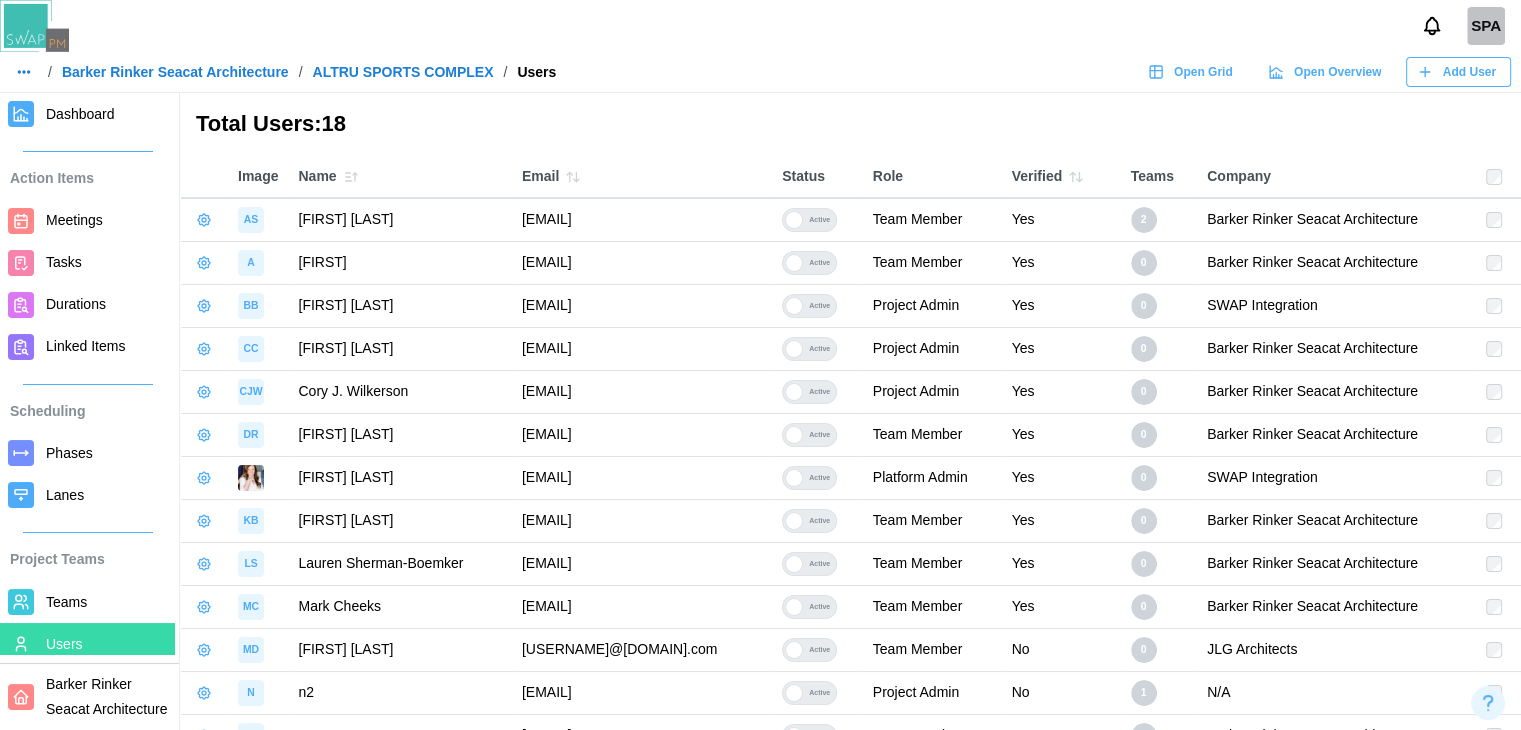 click at bounding box center [1498, 263] 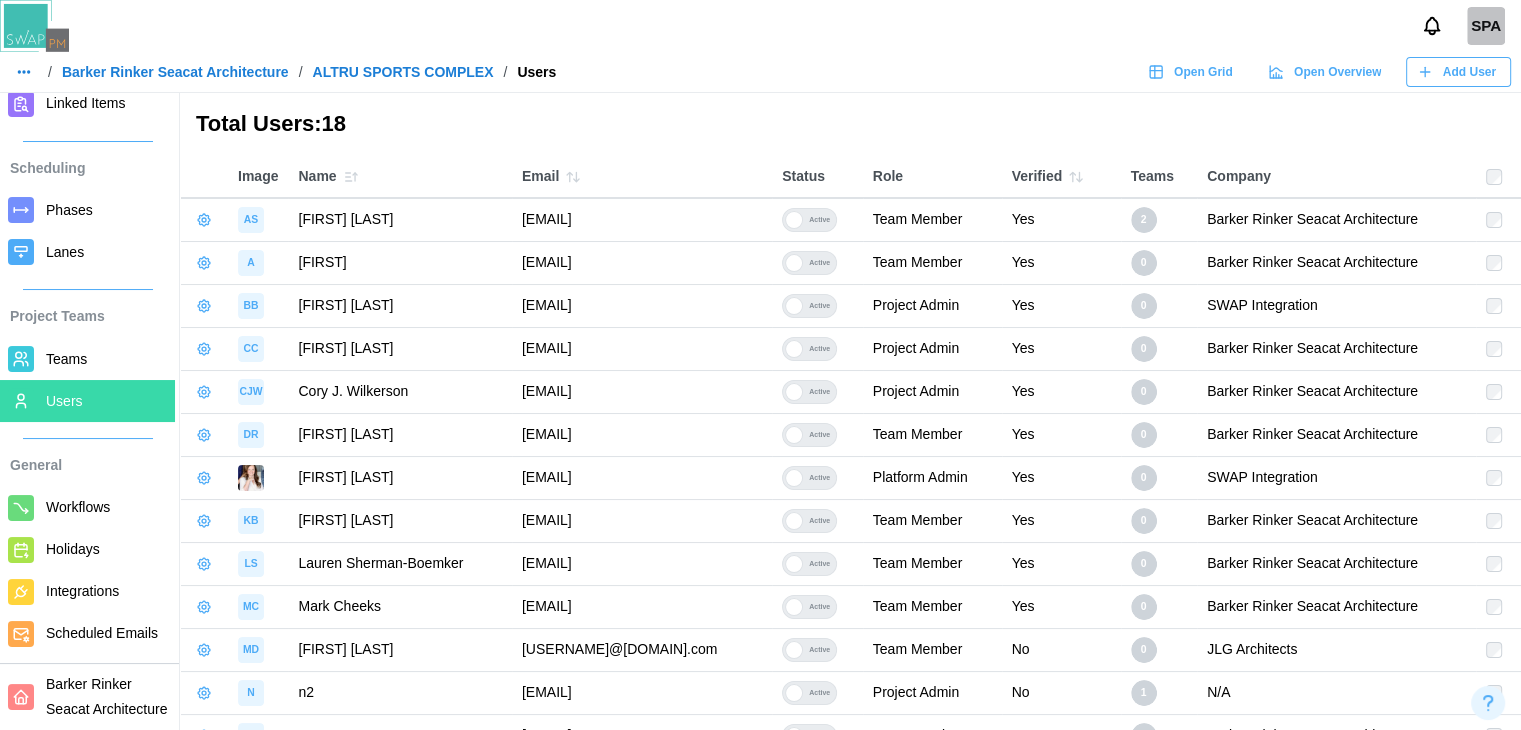 scroll, scrollTop: 264, scrollLeft: 0, axis: vertical 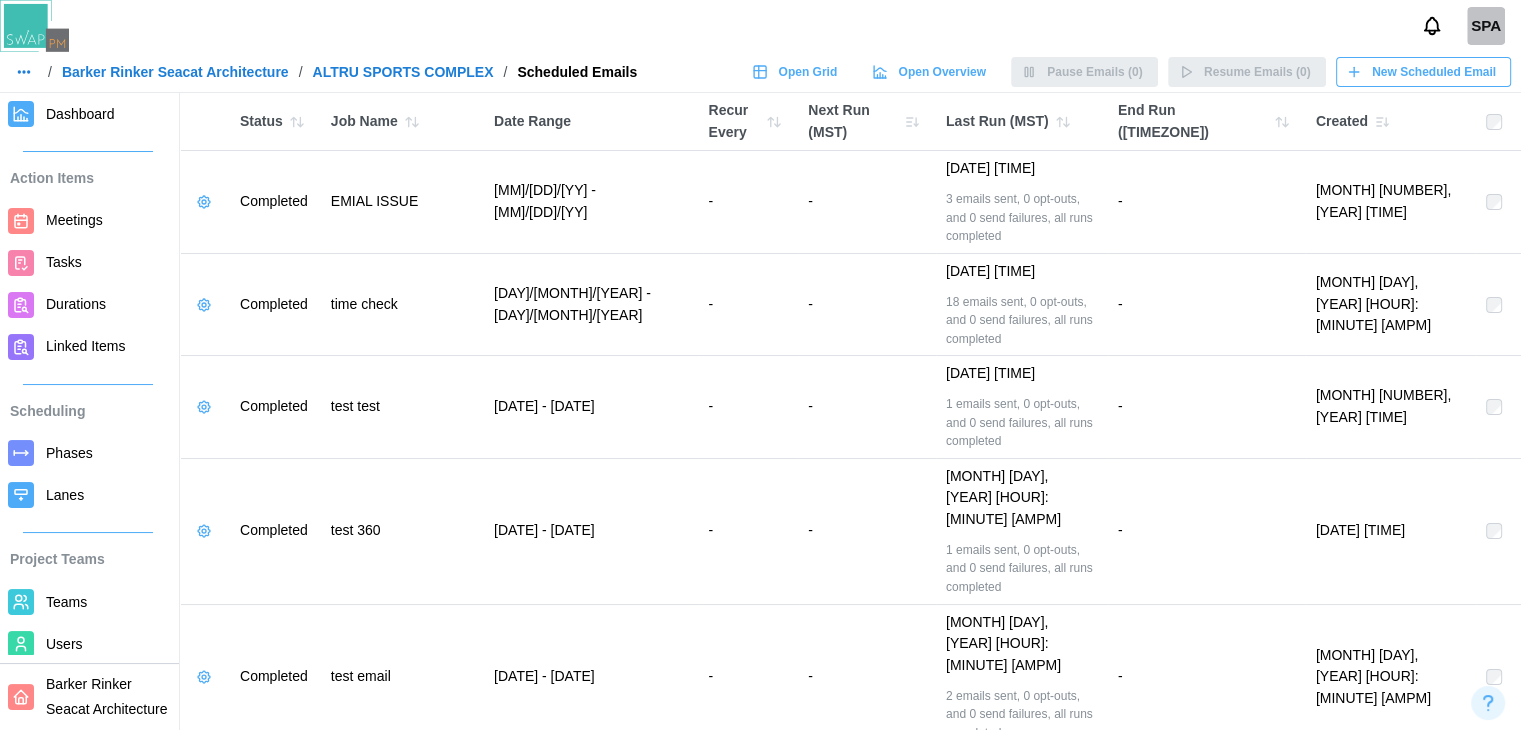 click at bounding box center (1498, 122) 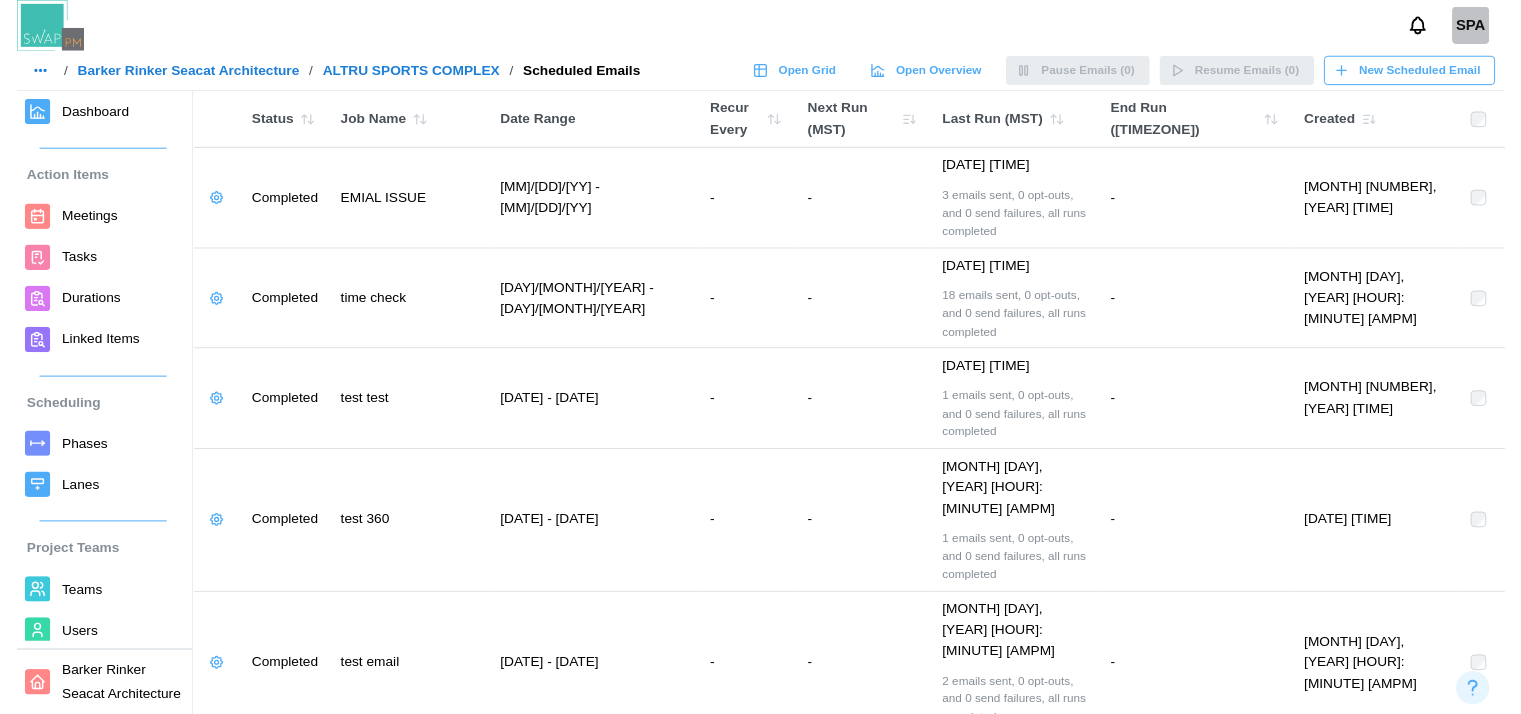 scroll, scrollTop: 265, scrollLeft: 0, axis: vertical 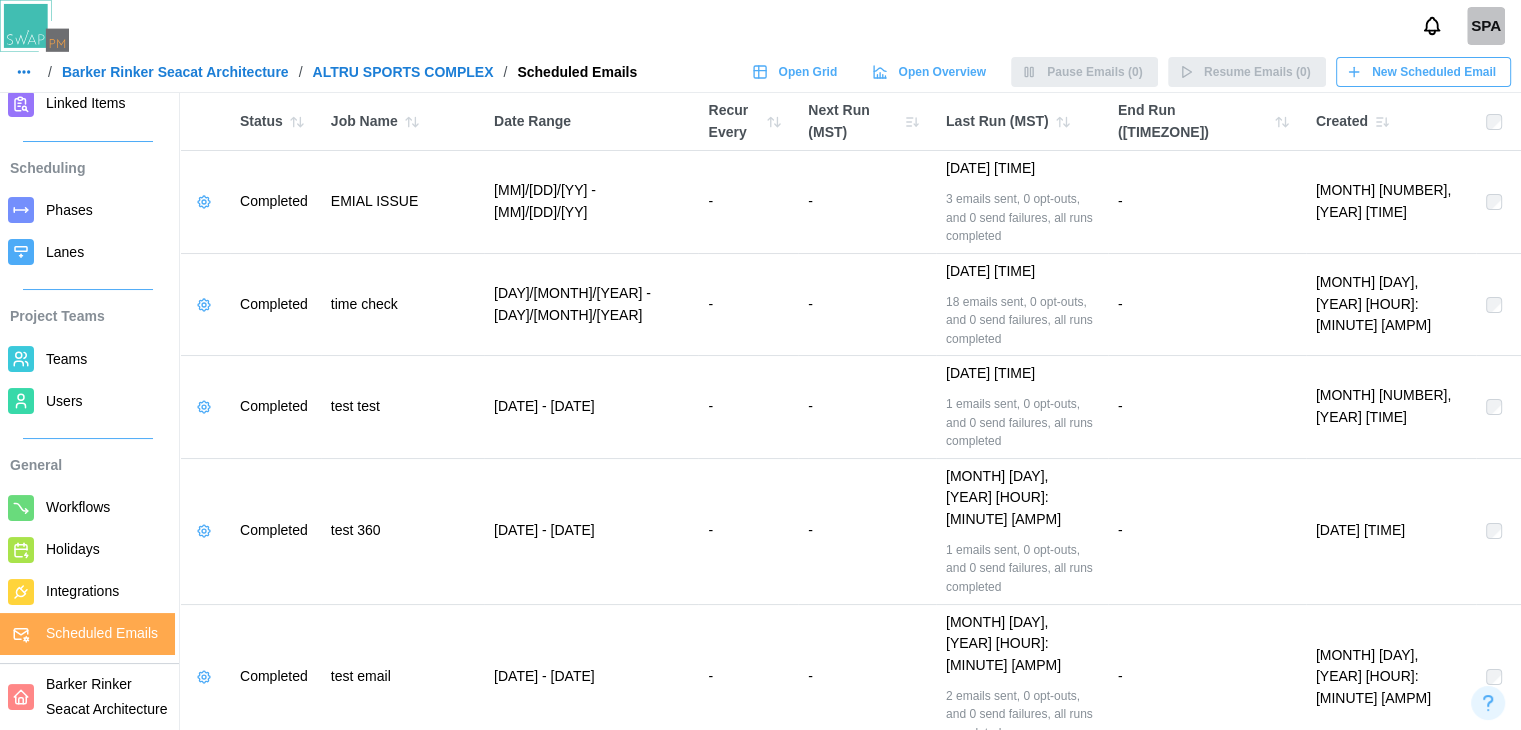 click at bounding box center (34, 26) 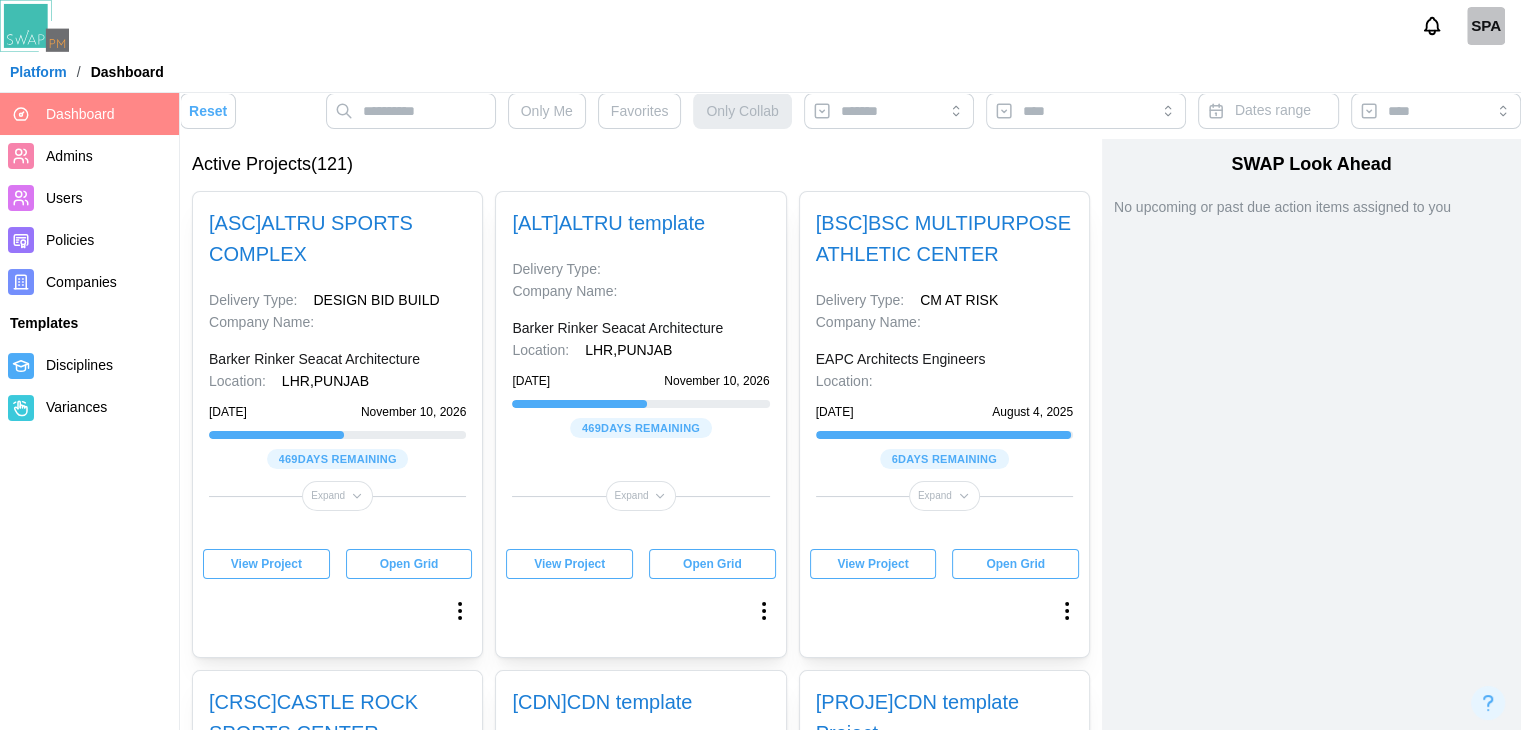 click on "View Project Open Grid" at bounding box center [337, 564] 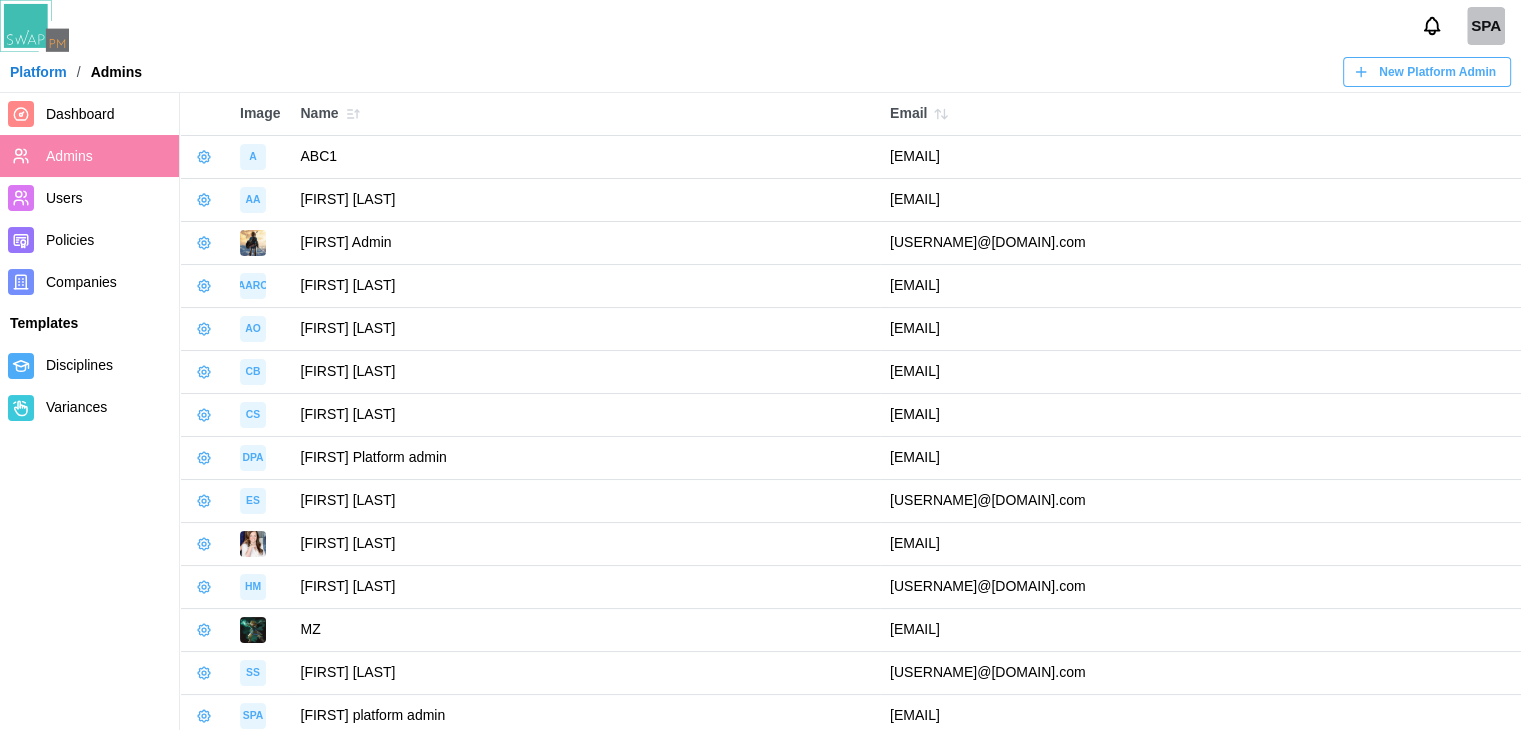 click on "Dashboard" at bounding box center [89, 114] 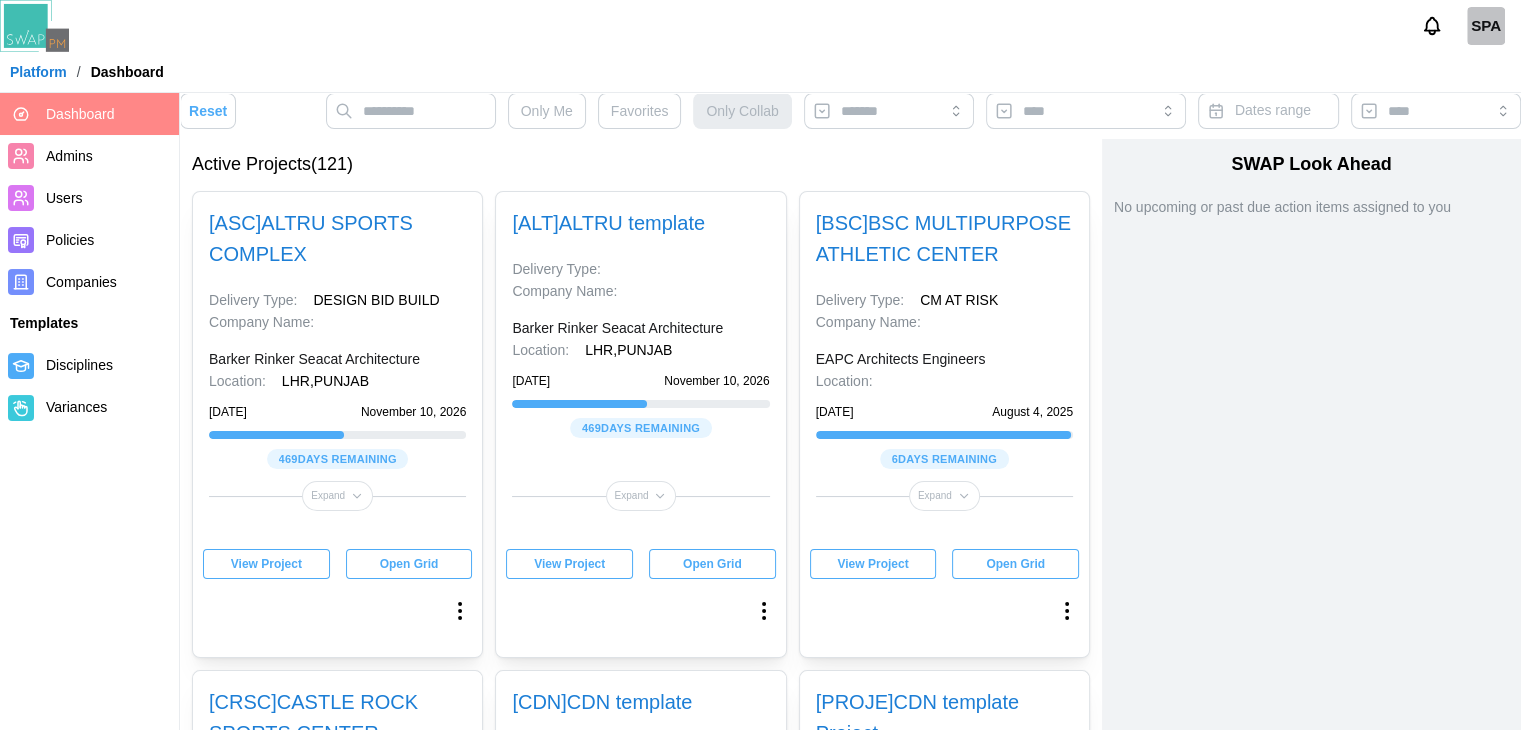 click on "Dashboard" at bounding box center [80, 114] 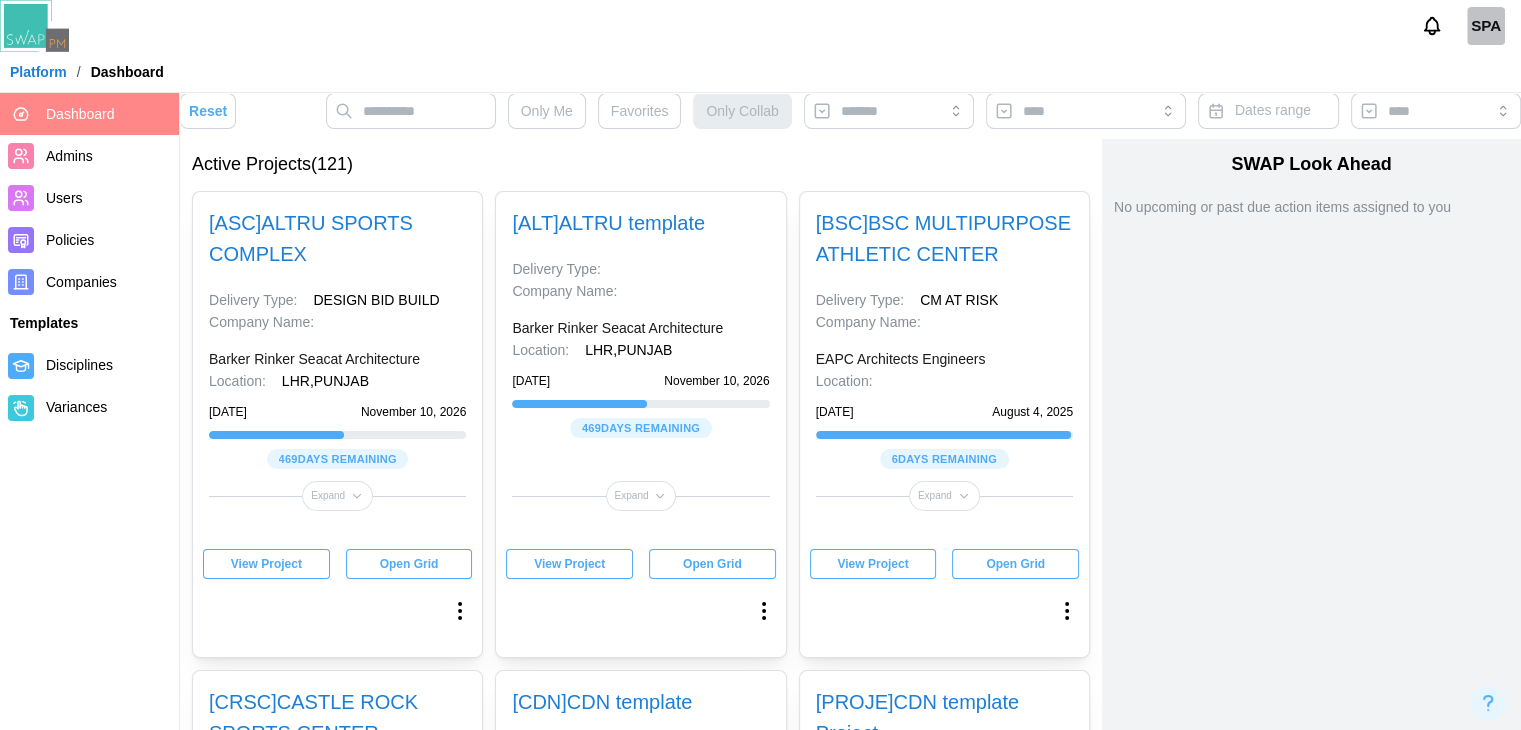 click on "View Project" at bounding box center [266, 564] 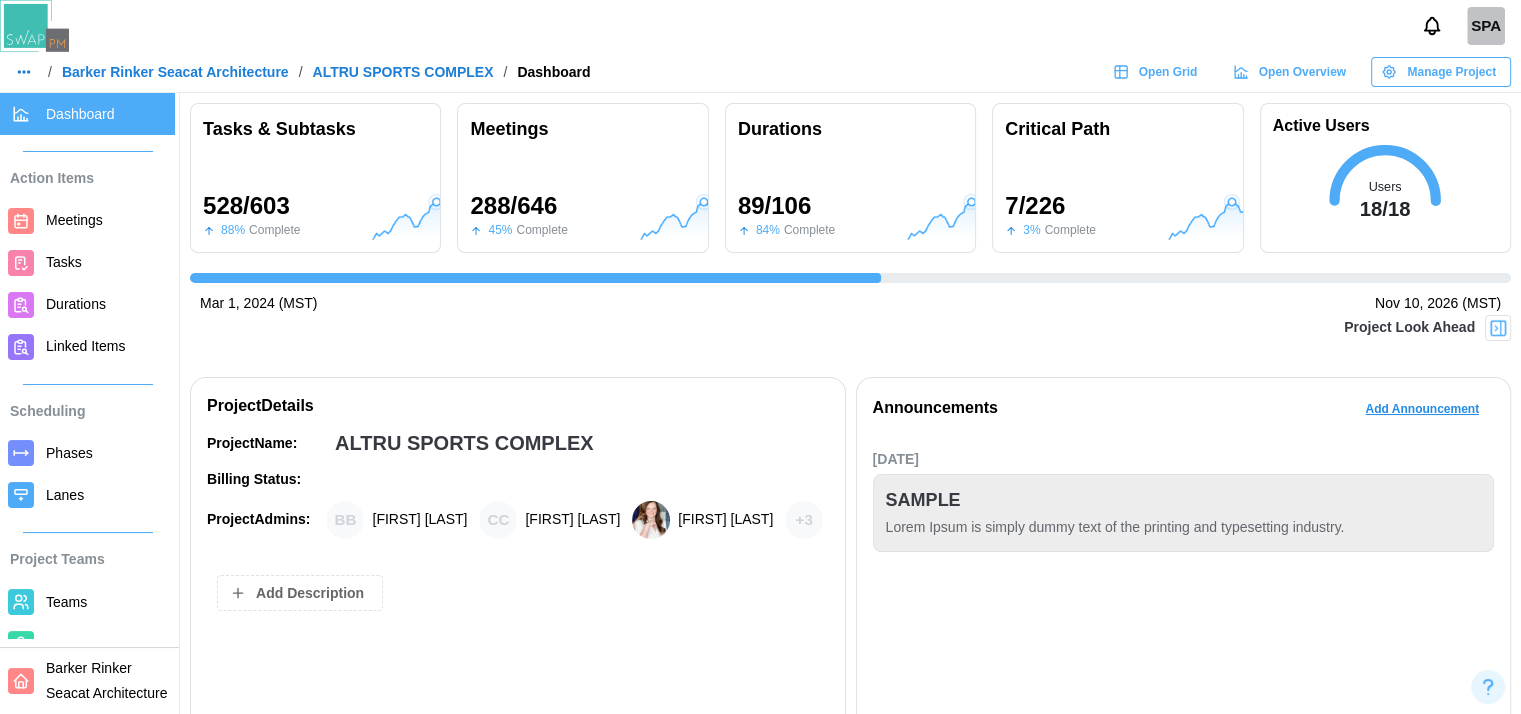 click on "Add Description" at bounding box center (310, 593) 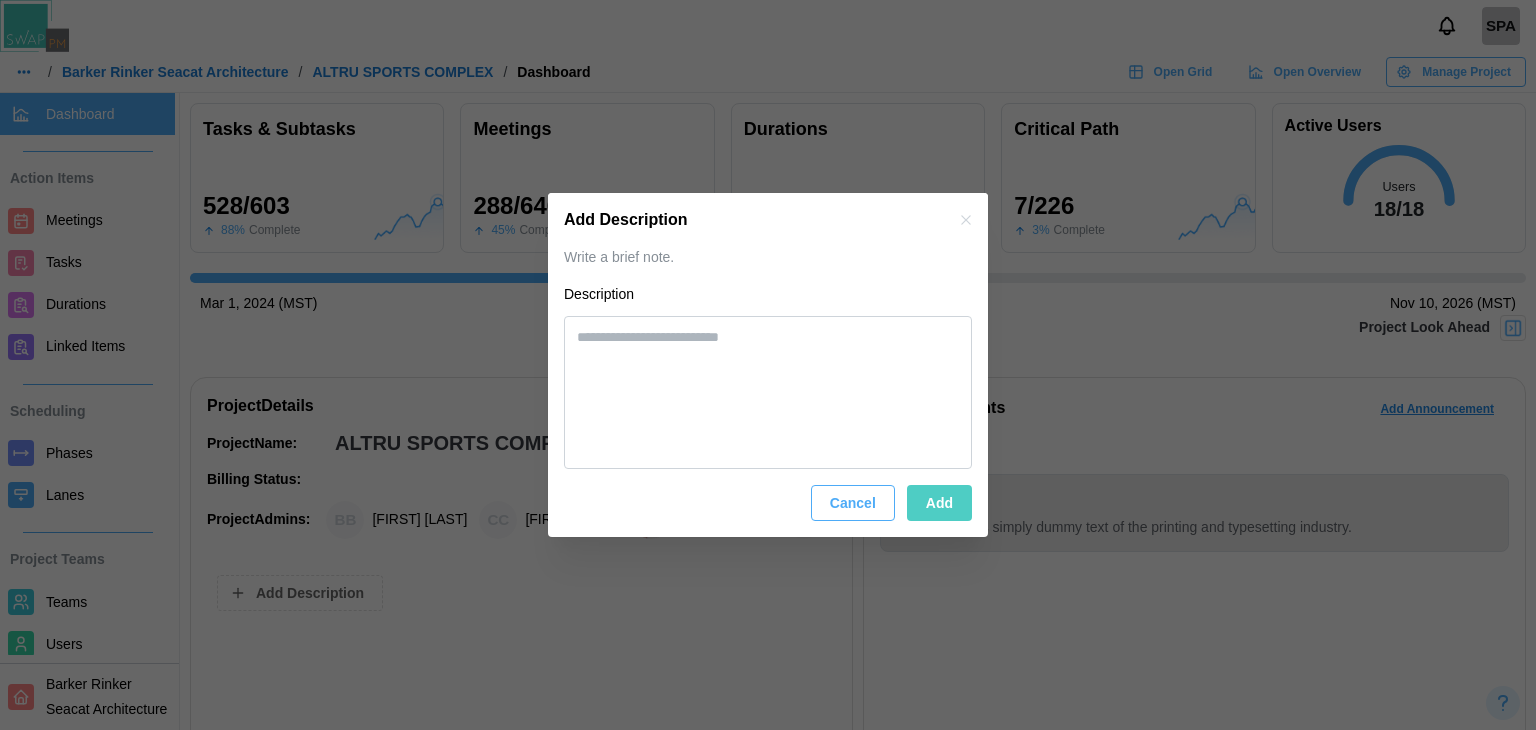 click on "Write a brief note." at bounding box center [768, 258] 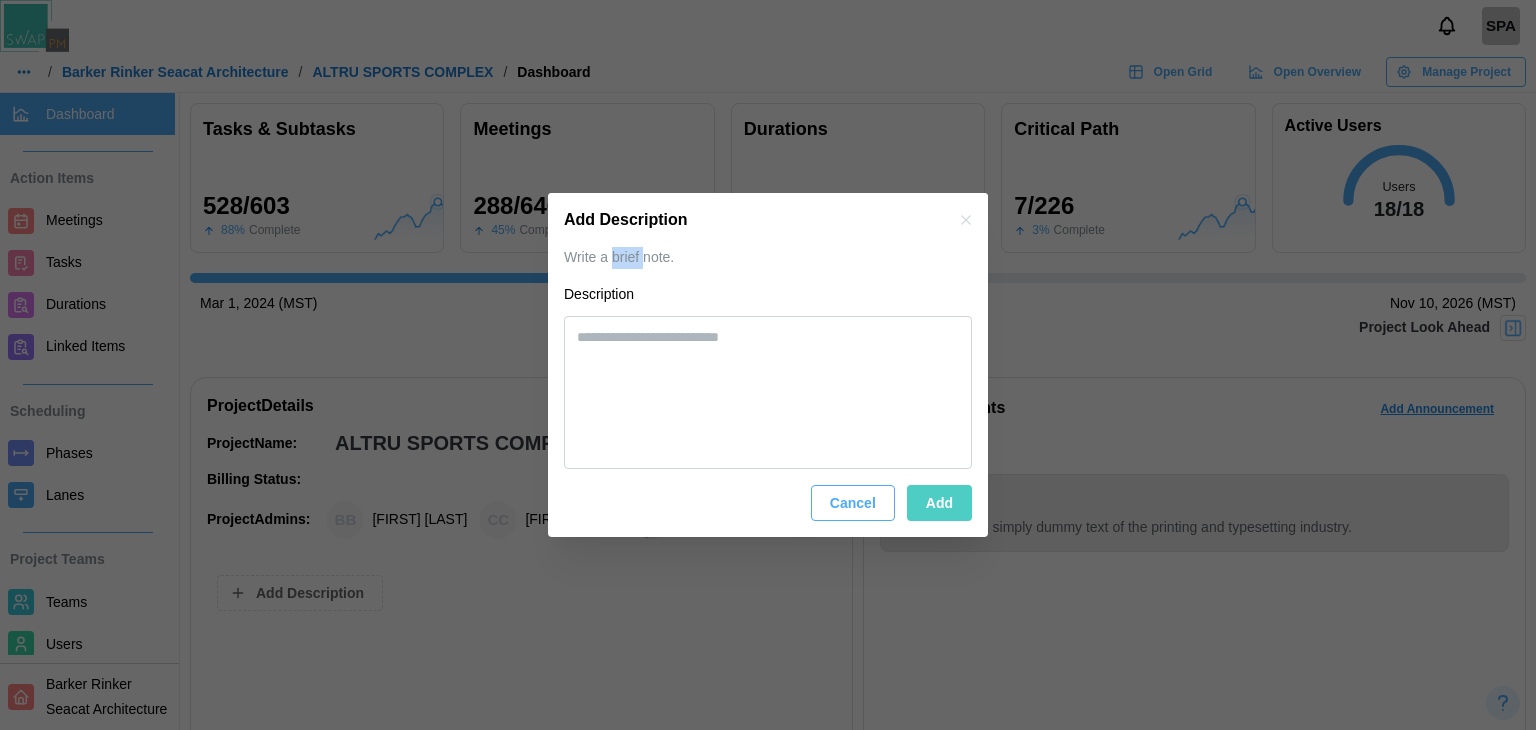 click on "Write a brief note." at bounding box center [768, 258] 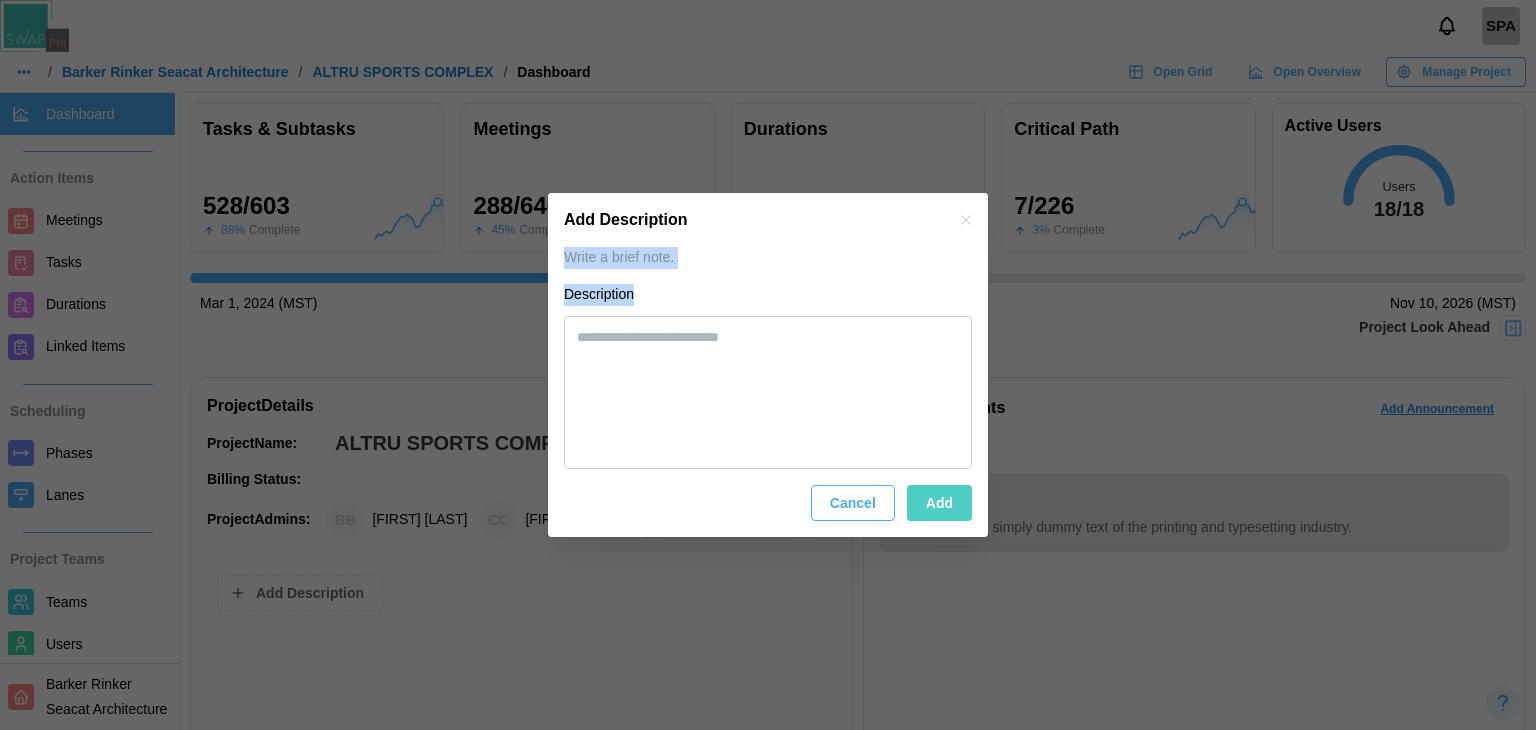 drag, startPoint x: 620, startPoint y: 265, endPoint x: 650, endPoint y: 384, distance: 122.72327 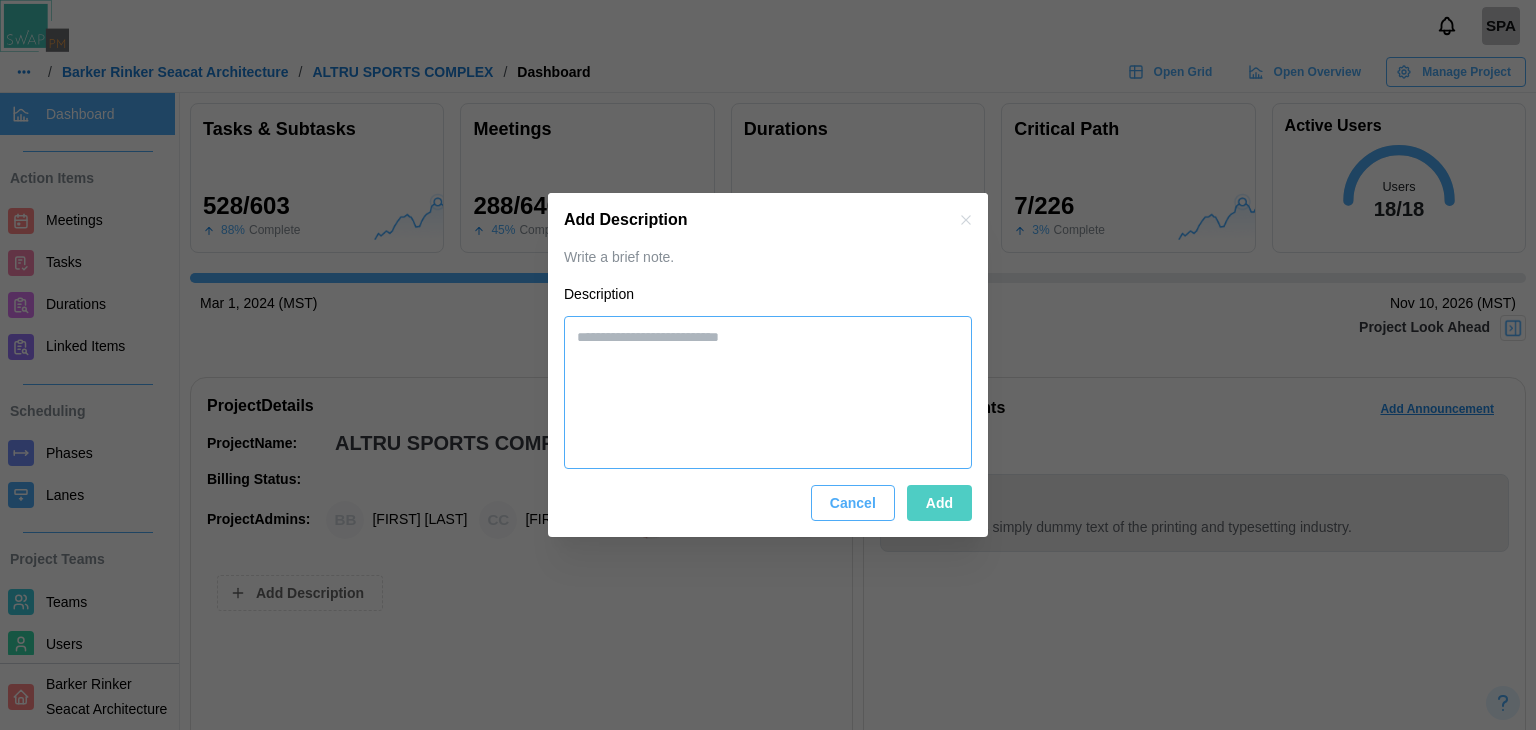 click at bounding box center (768, 393) 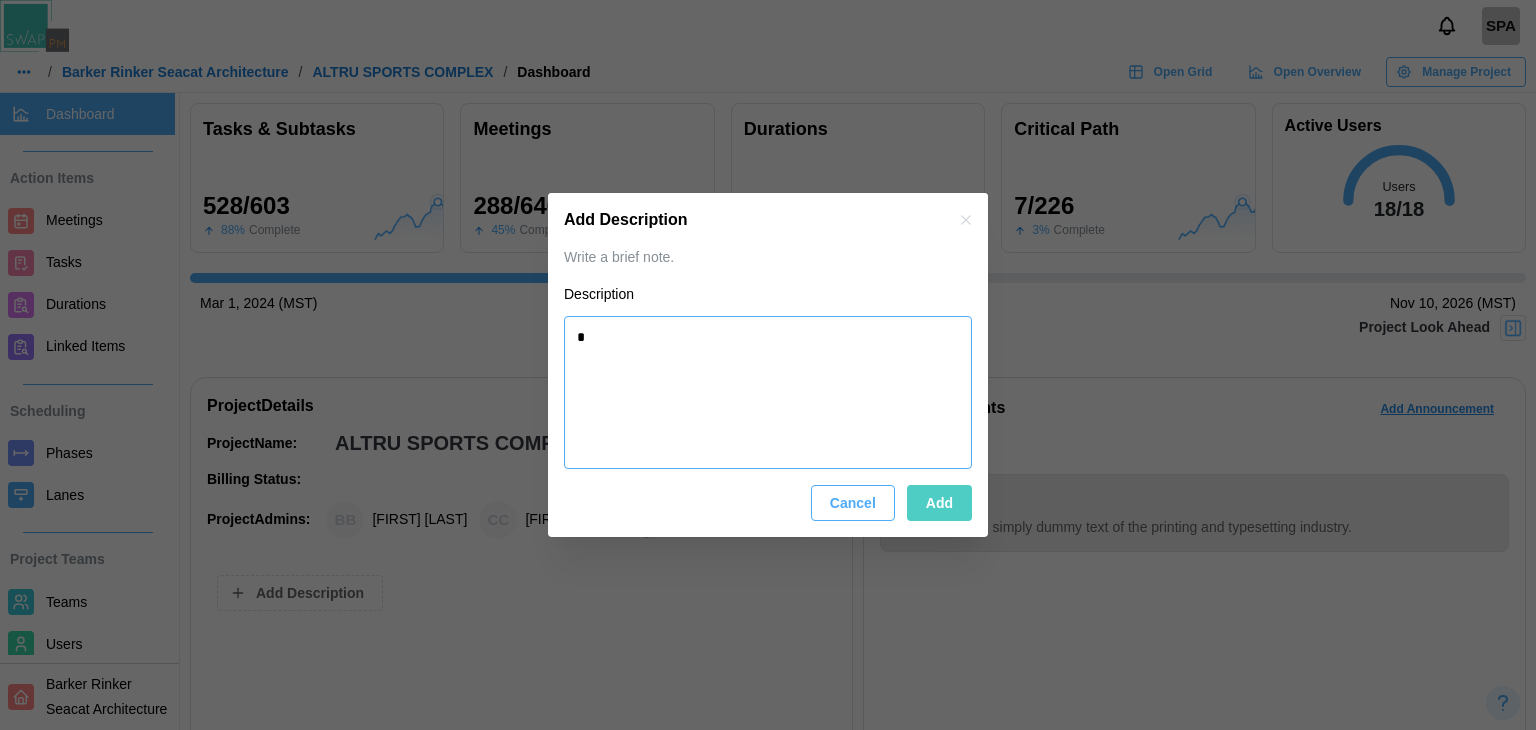 type on "**" 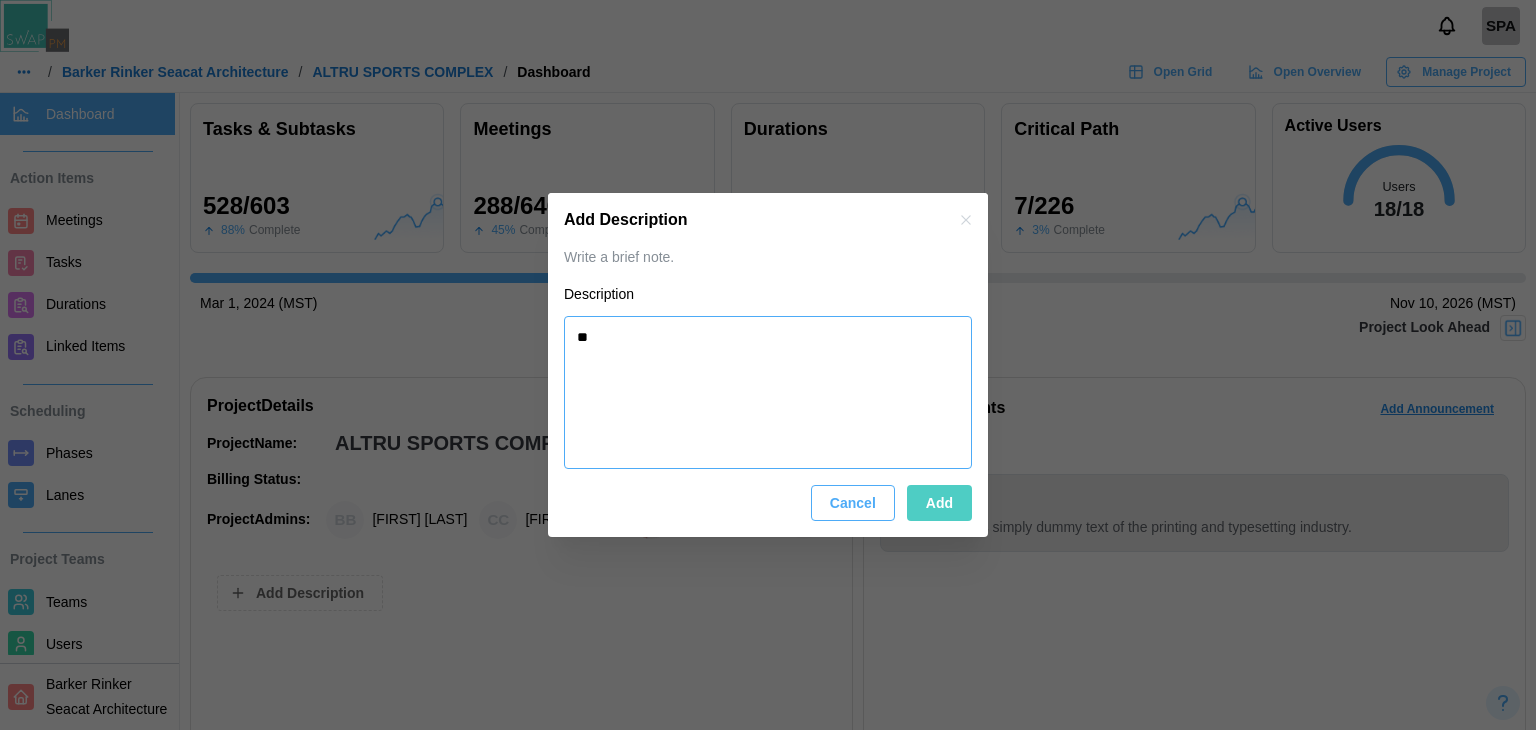 type on "*" 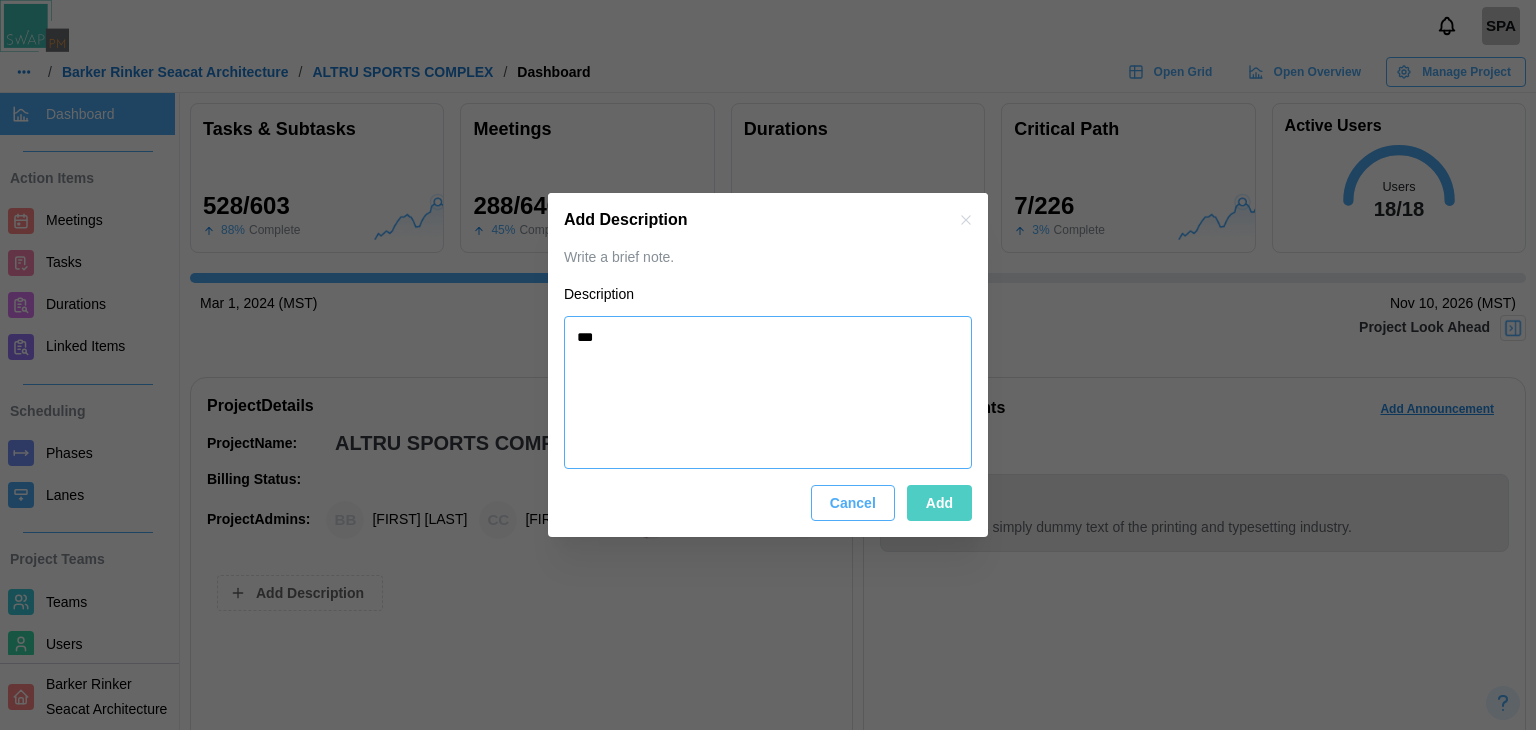 type on "*" 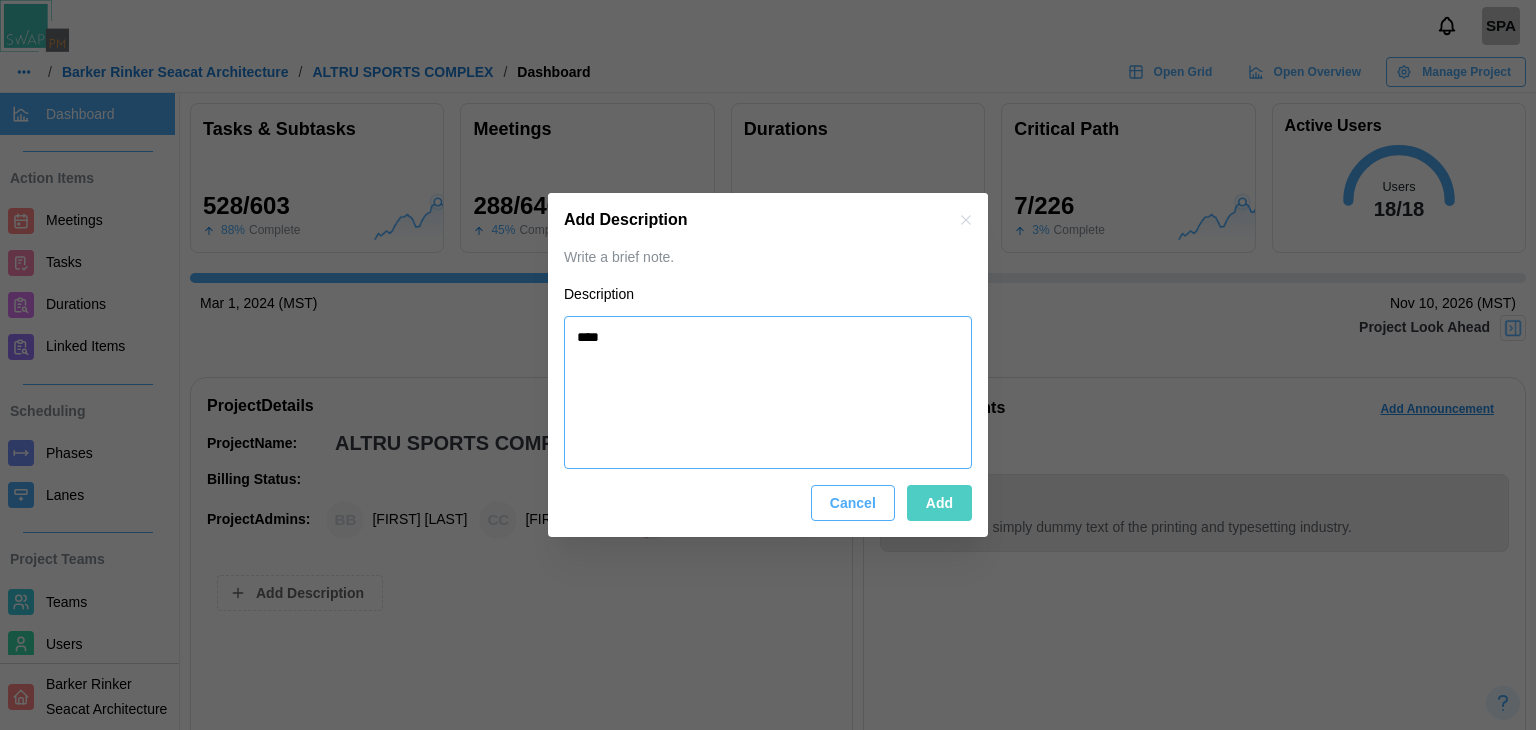 type on "*" 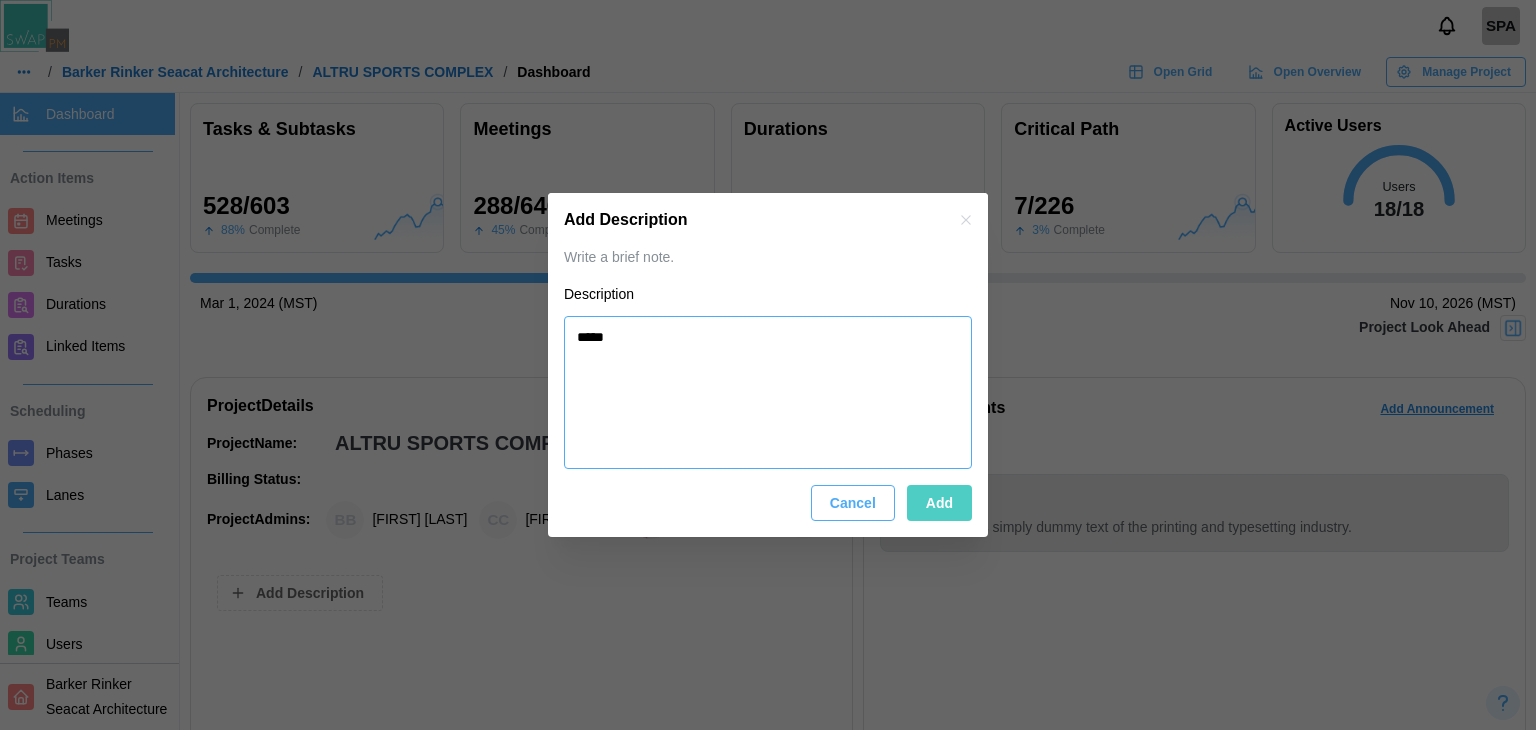 type on "*" 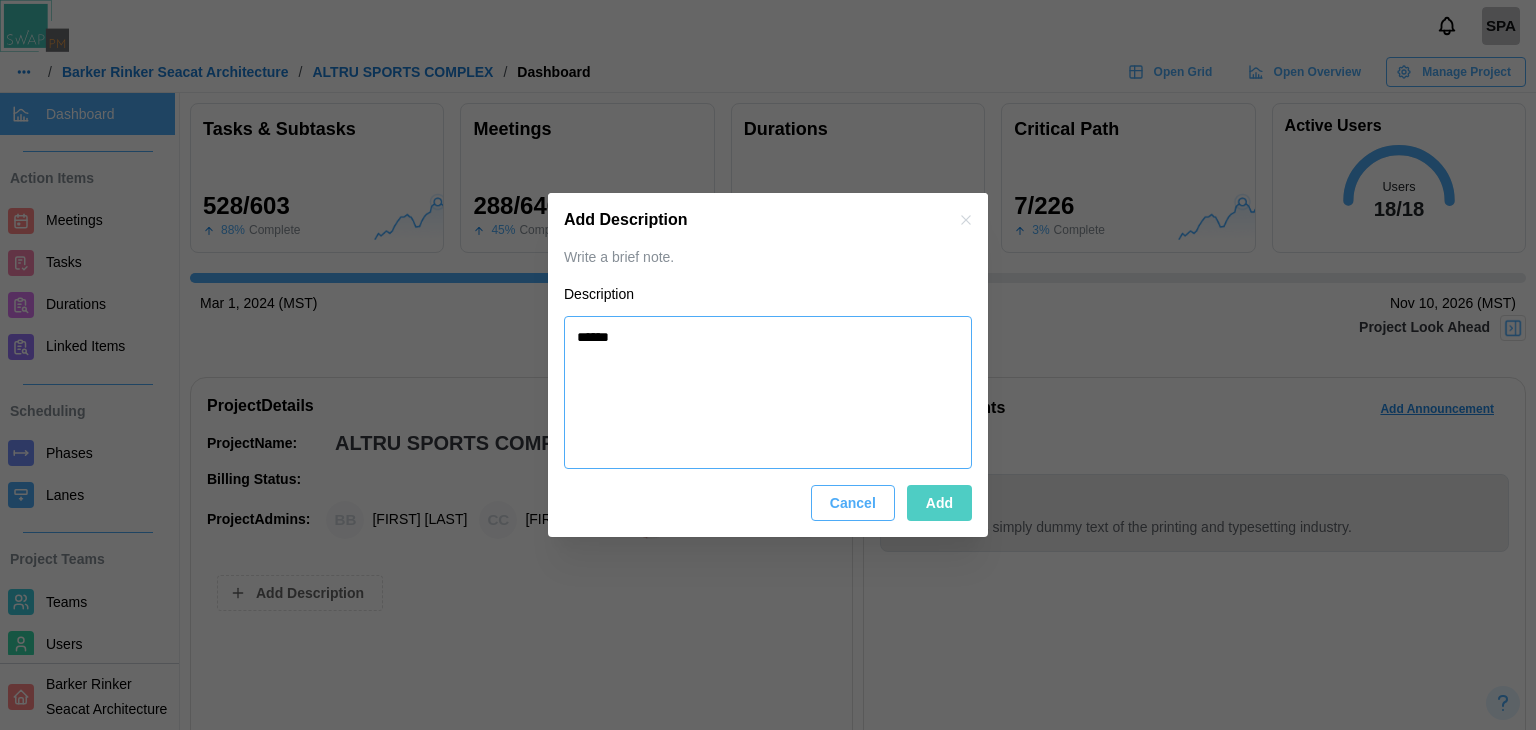 type on "*" 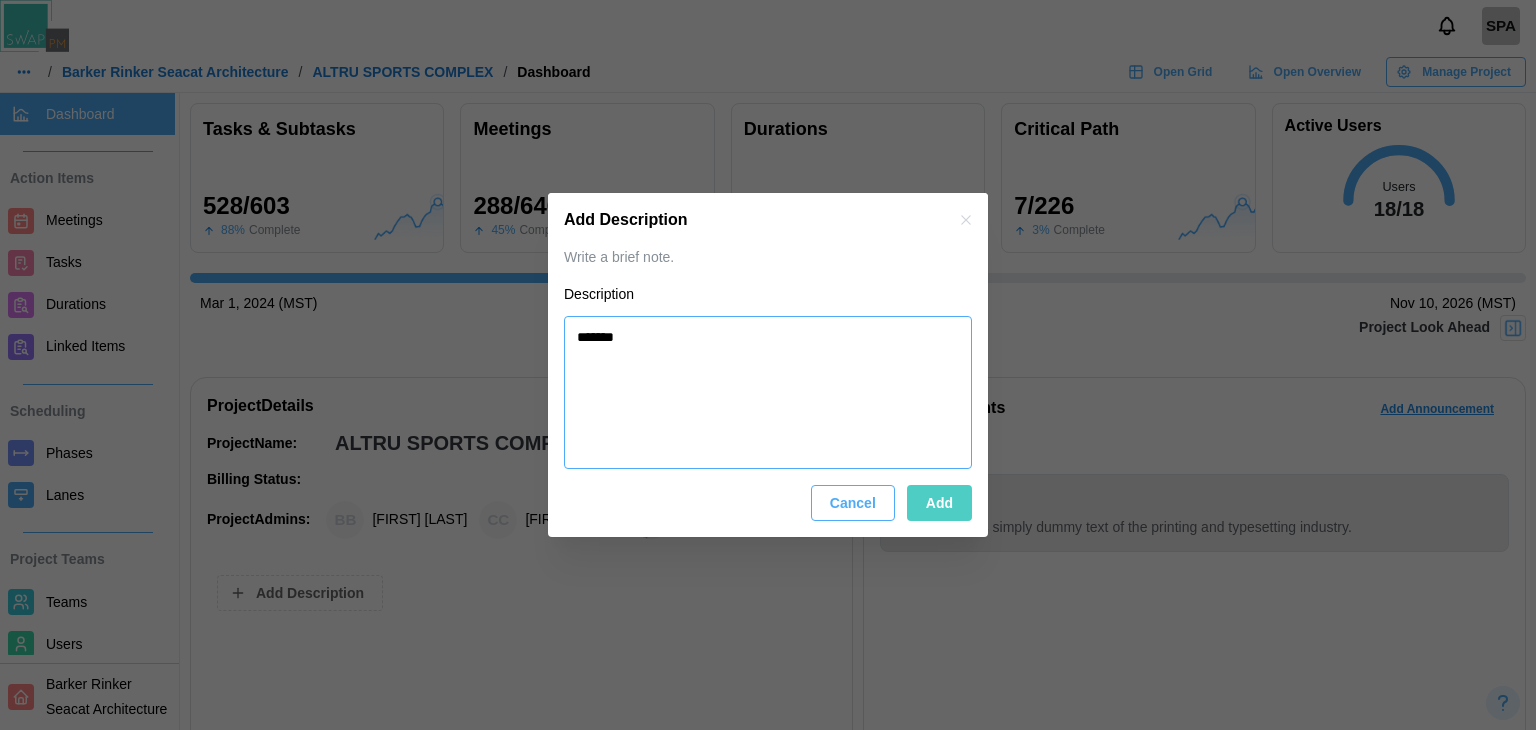 type on "*" 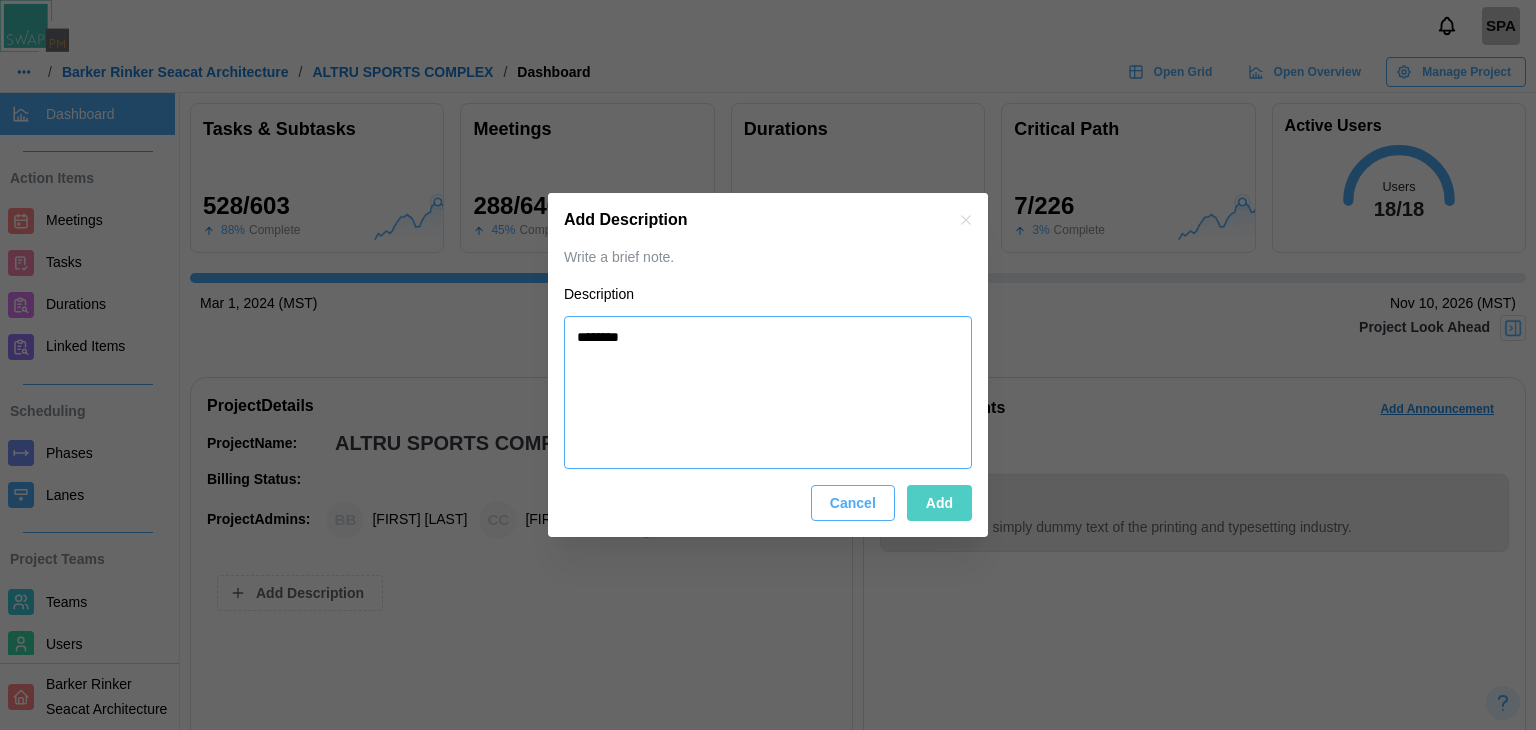 type on "*" 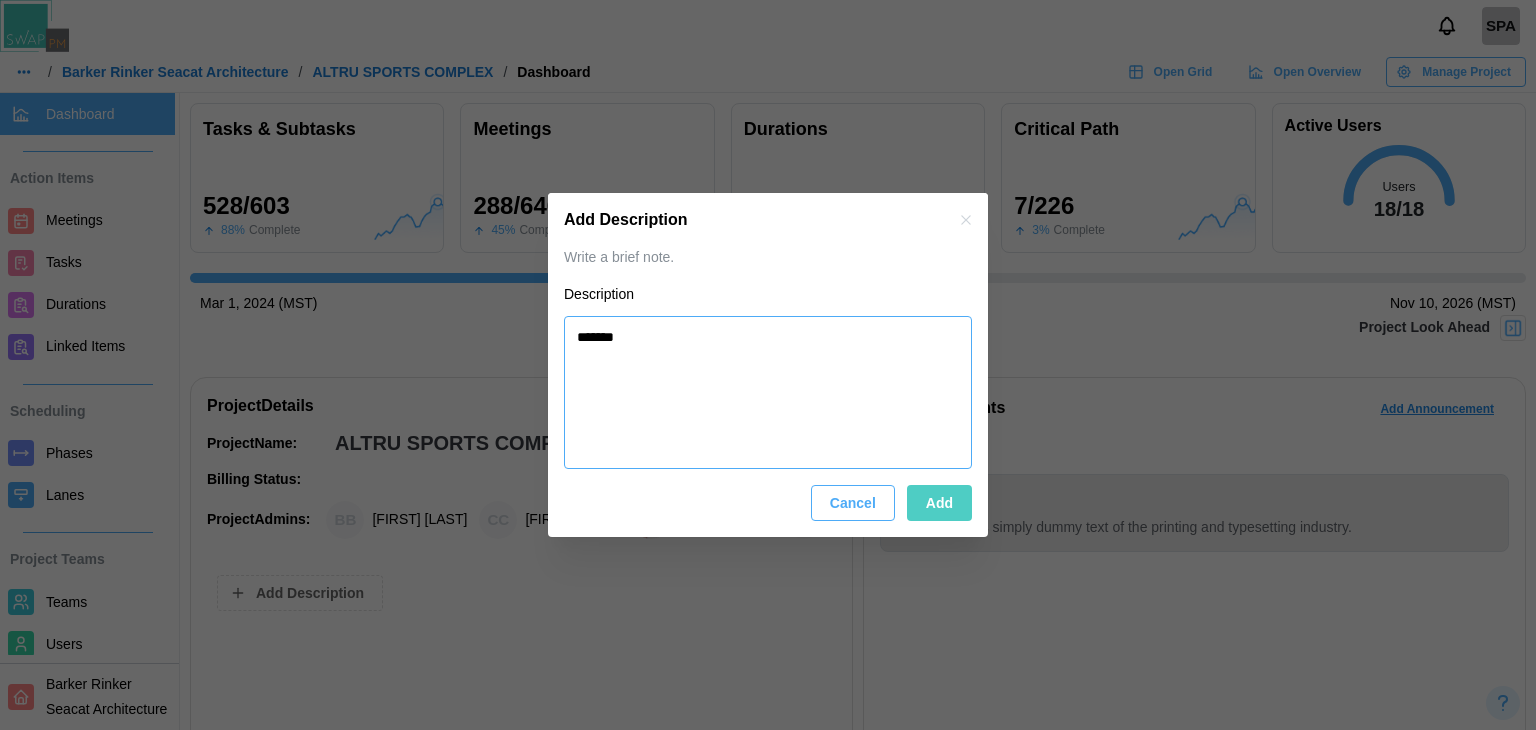 type on "*" 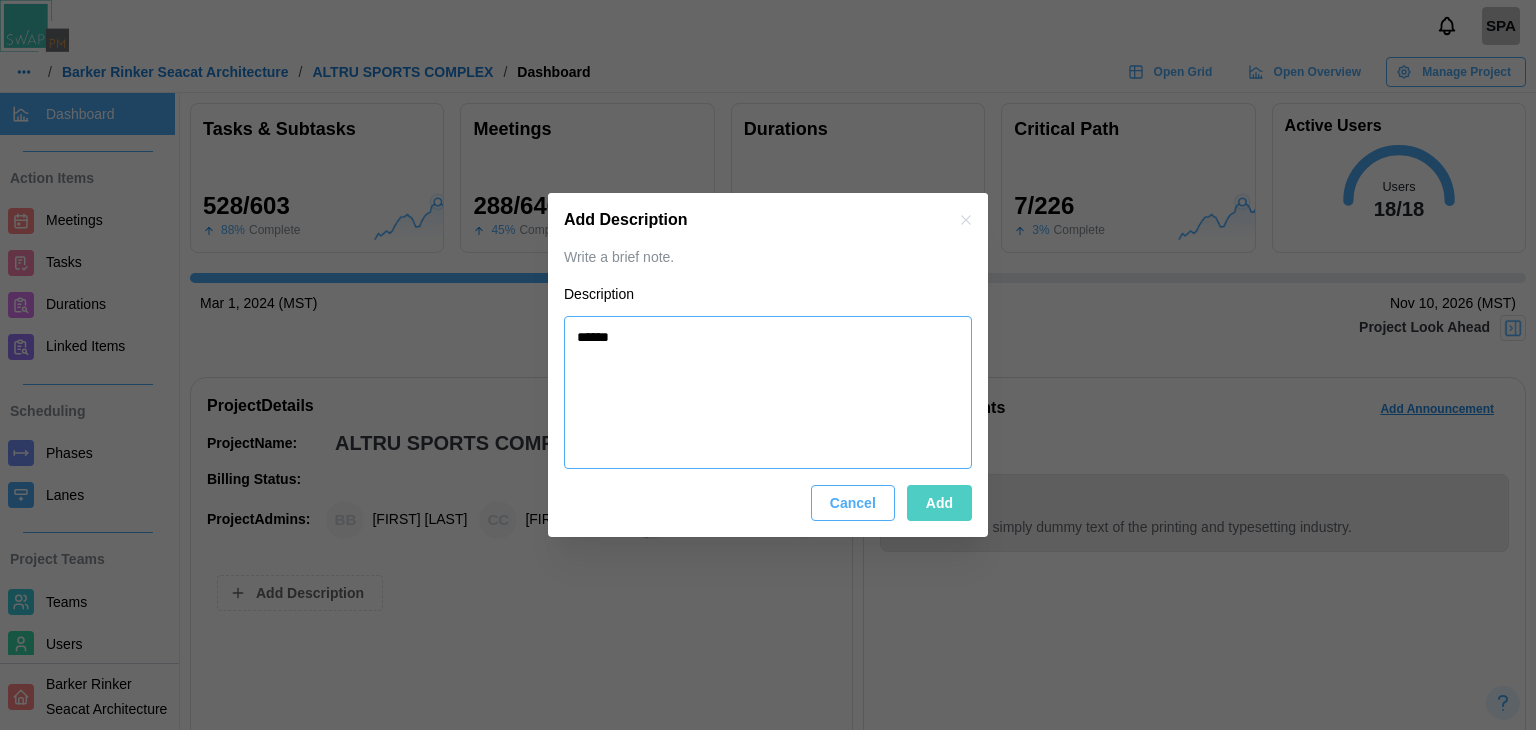 type on "*" 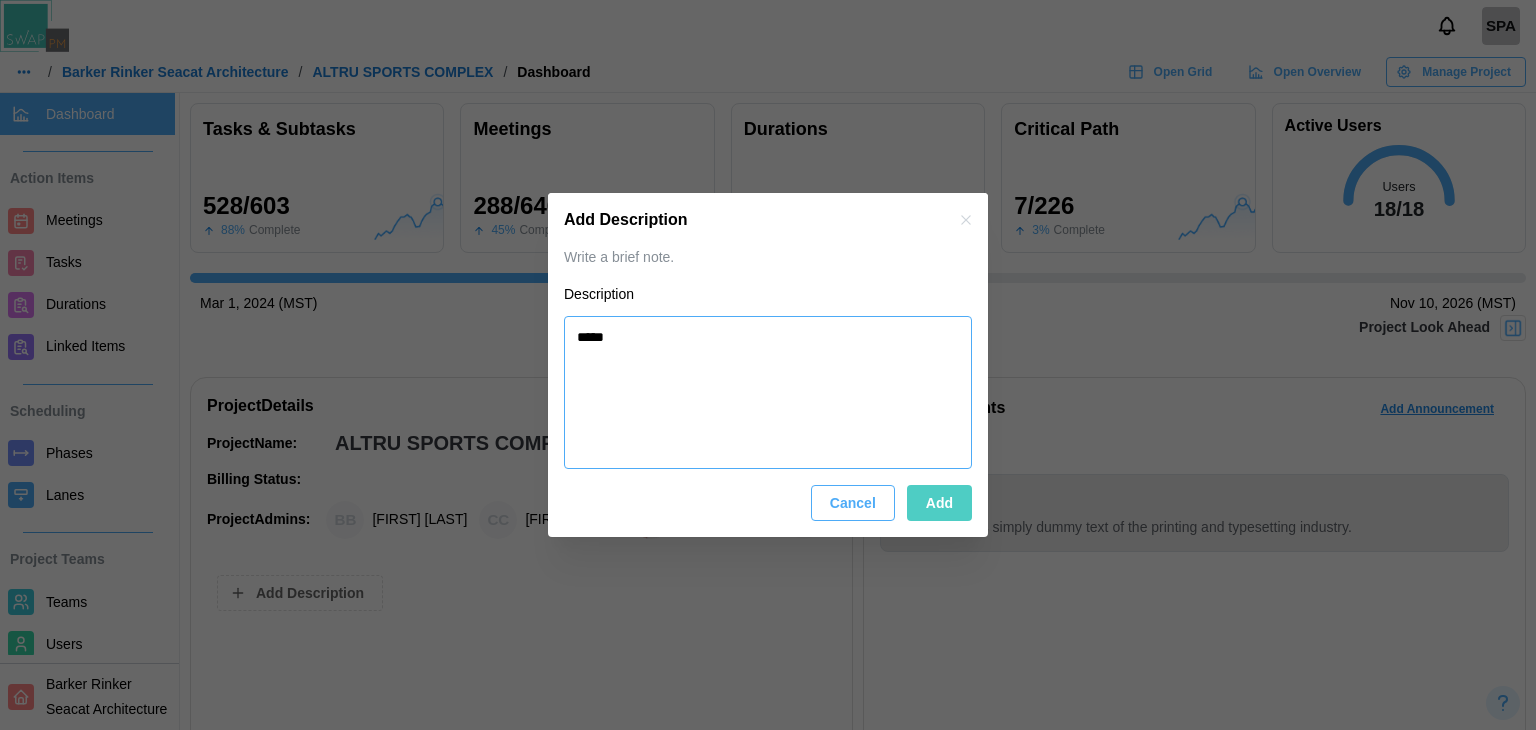 type on "*" 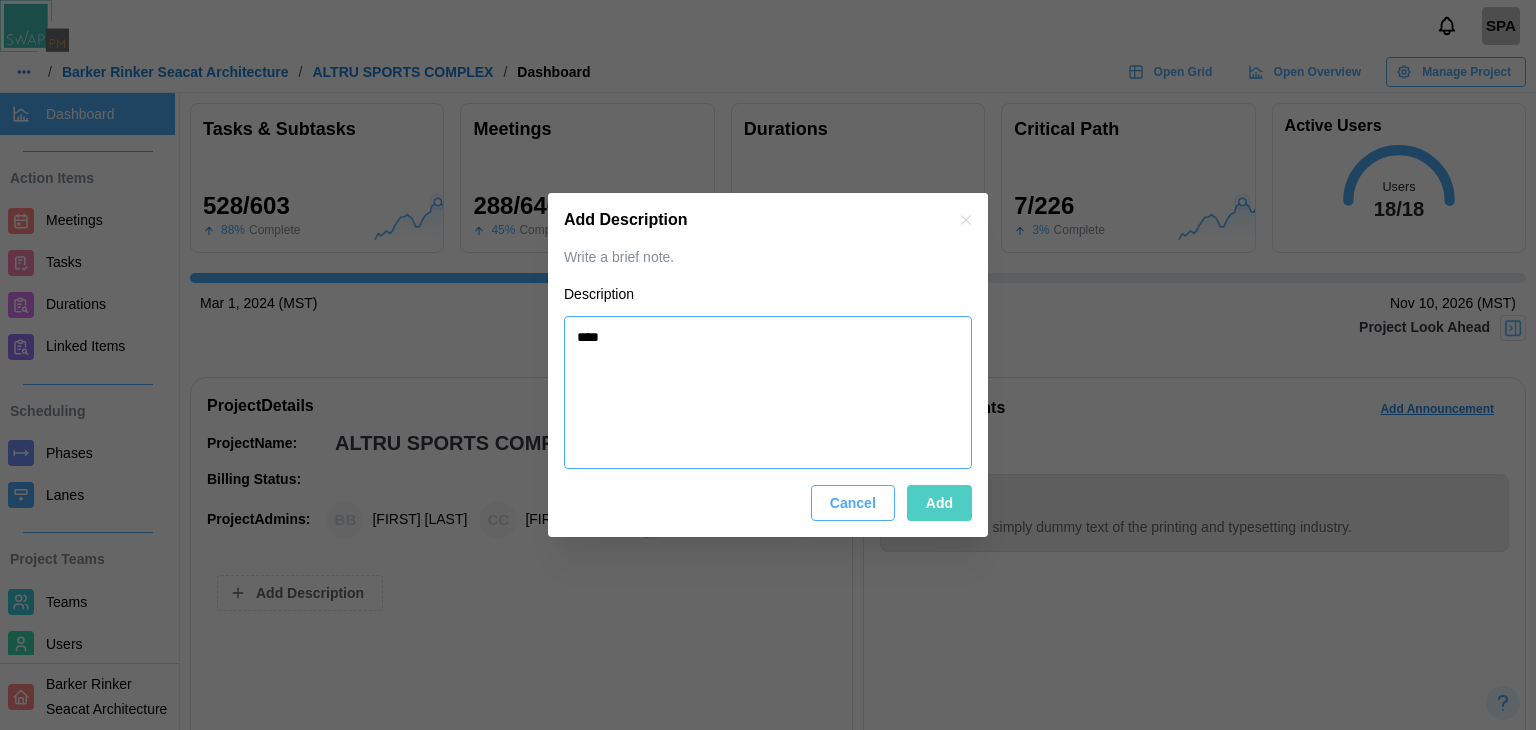 type on "*" 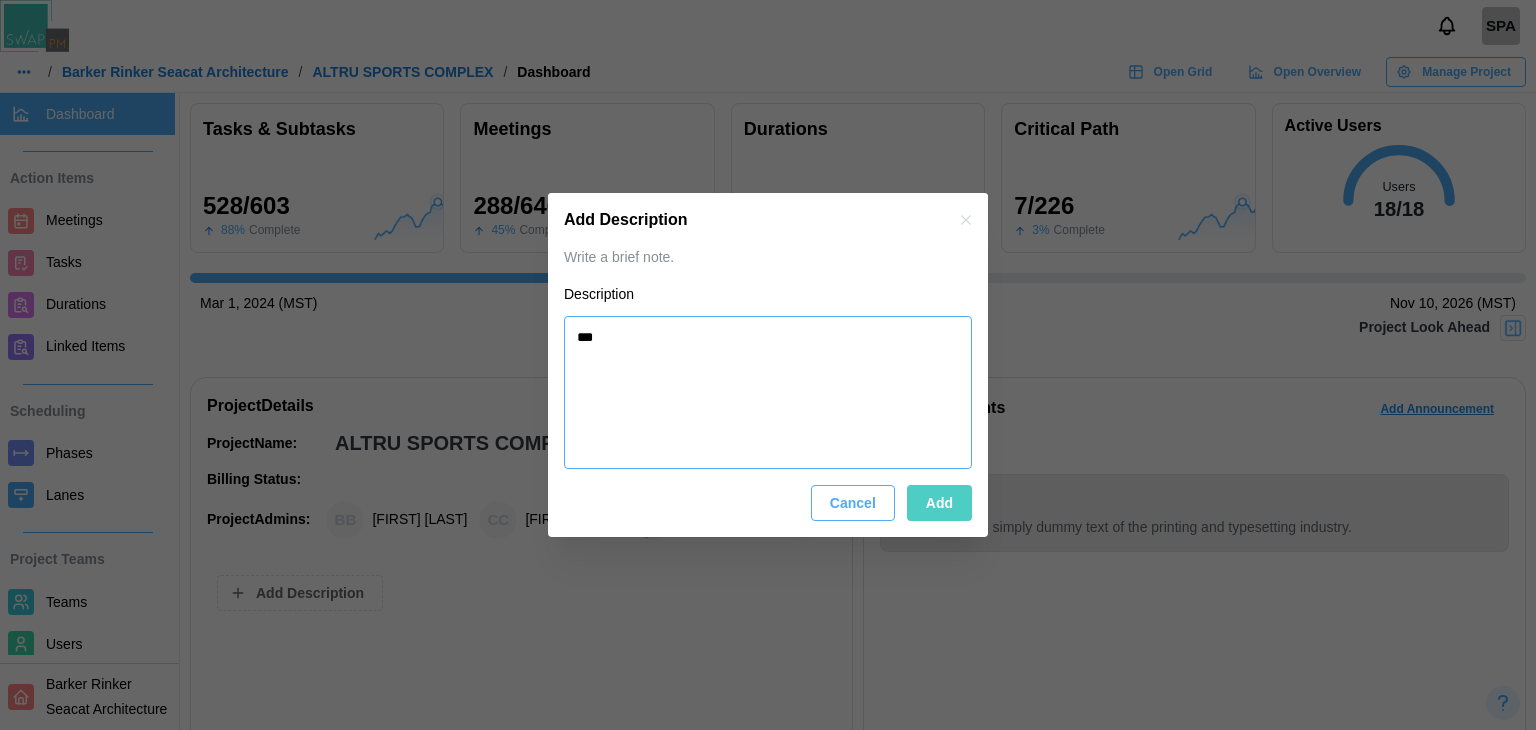 type on "*" 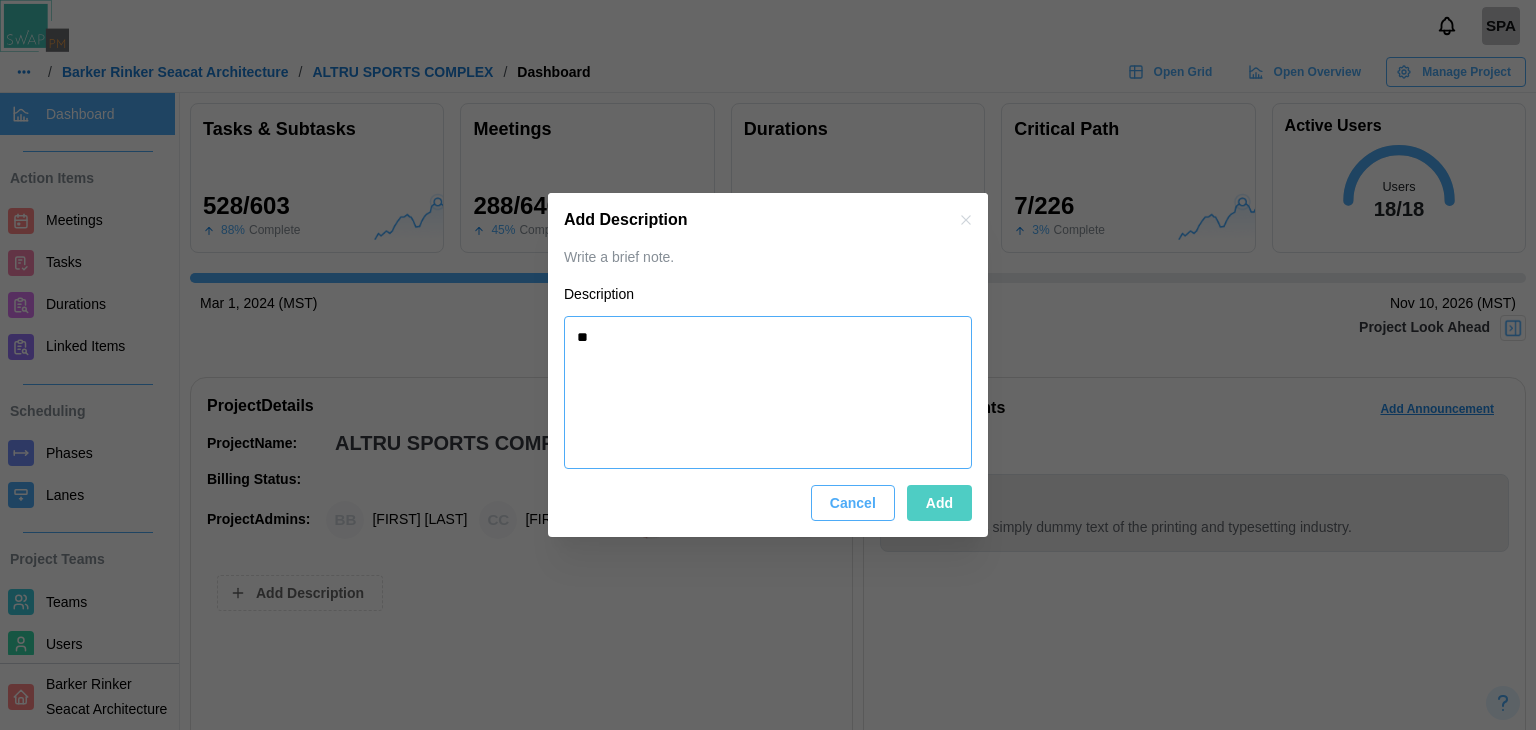 type on "*" 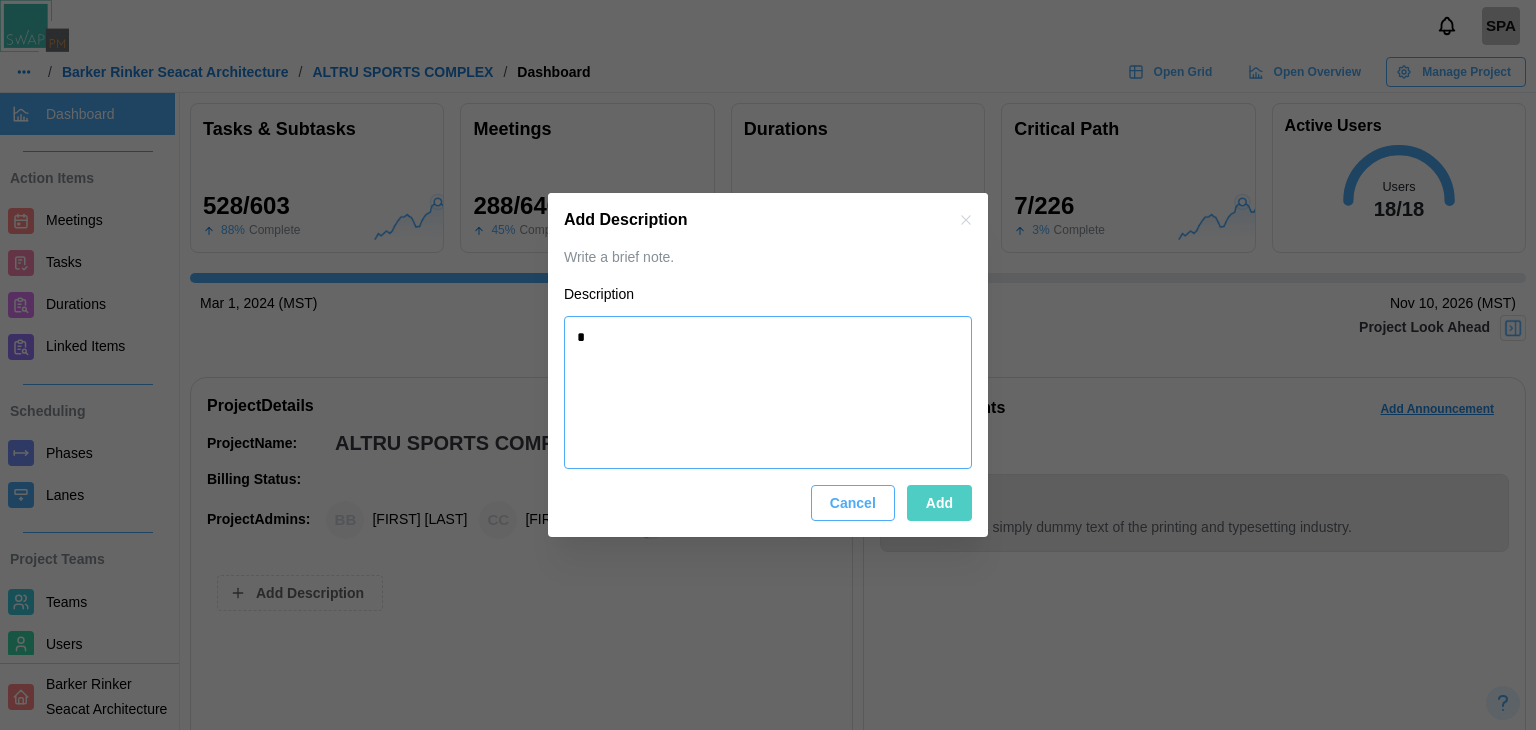 type on "*" 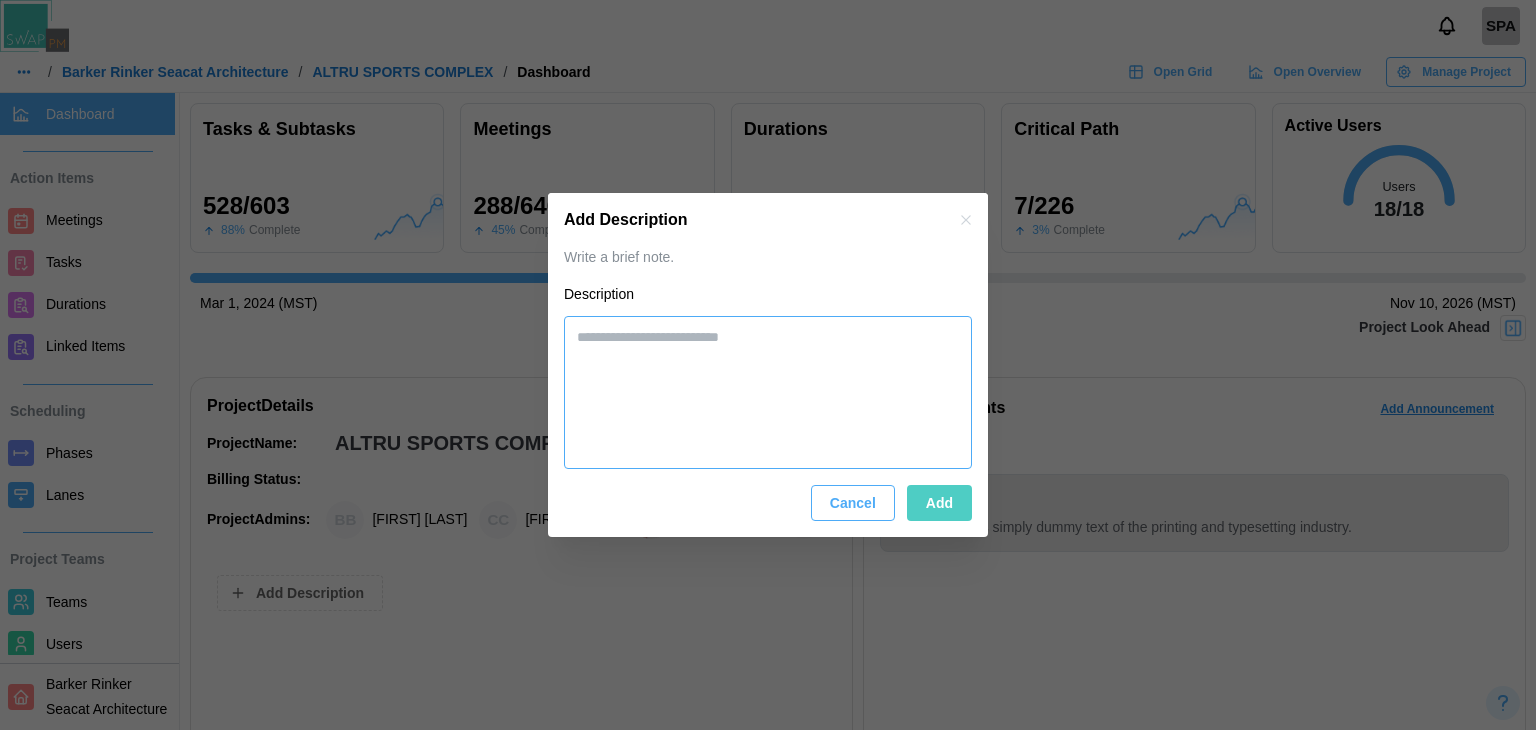 type on "*" 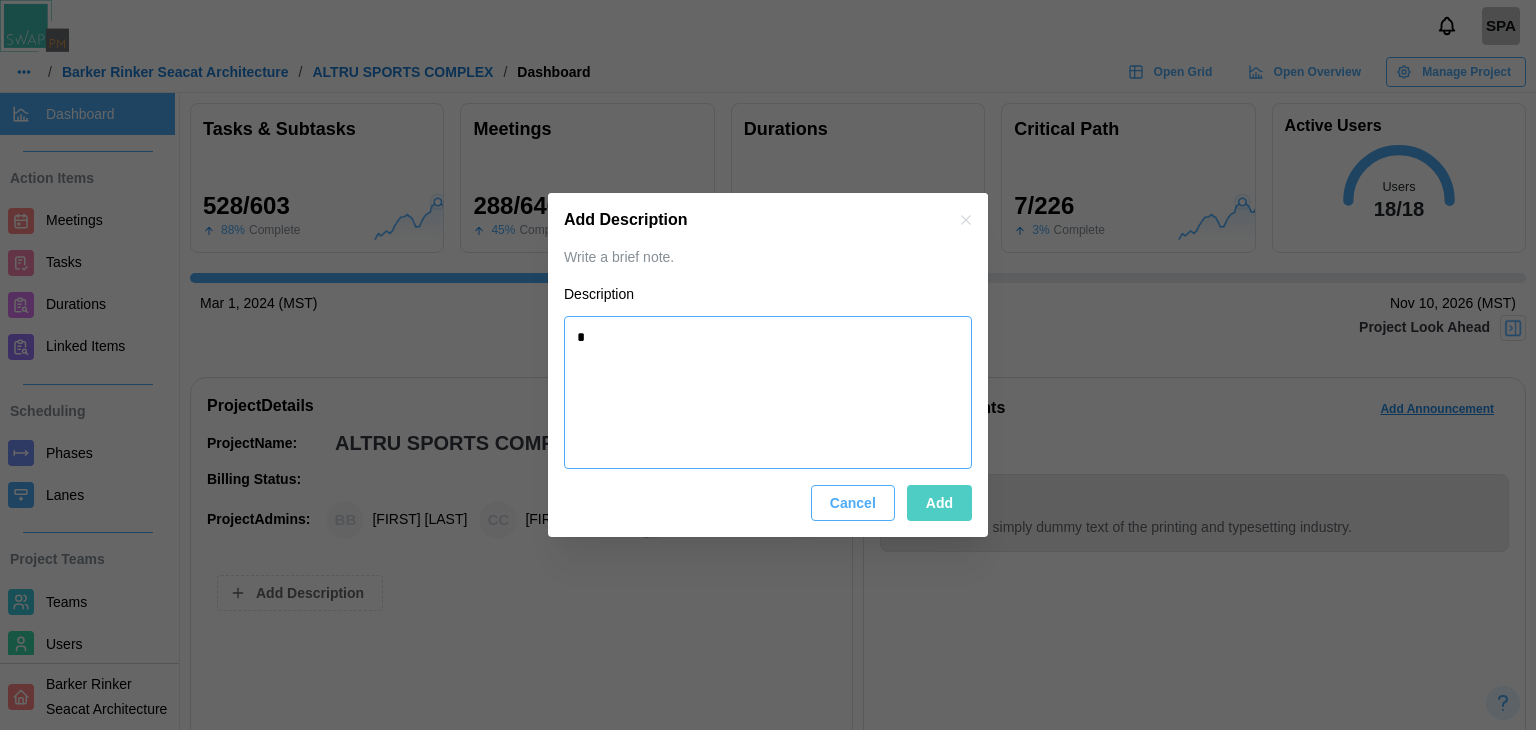 type on "*" 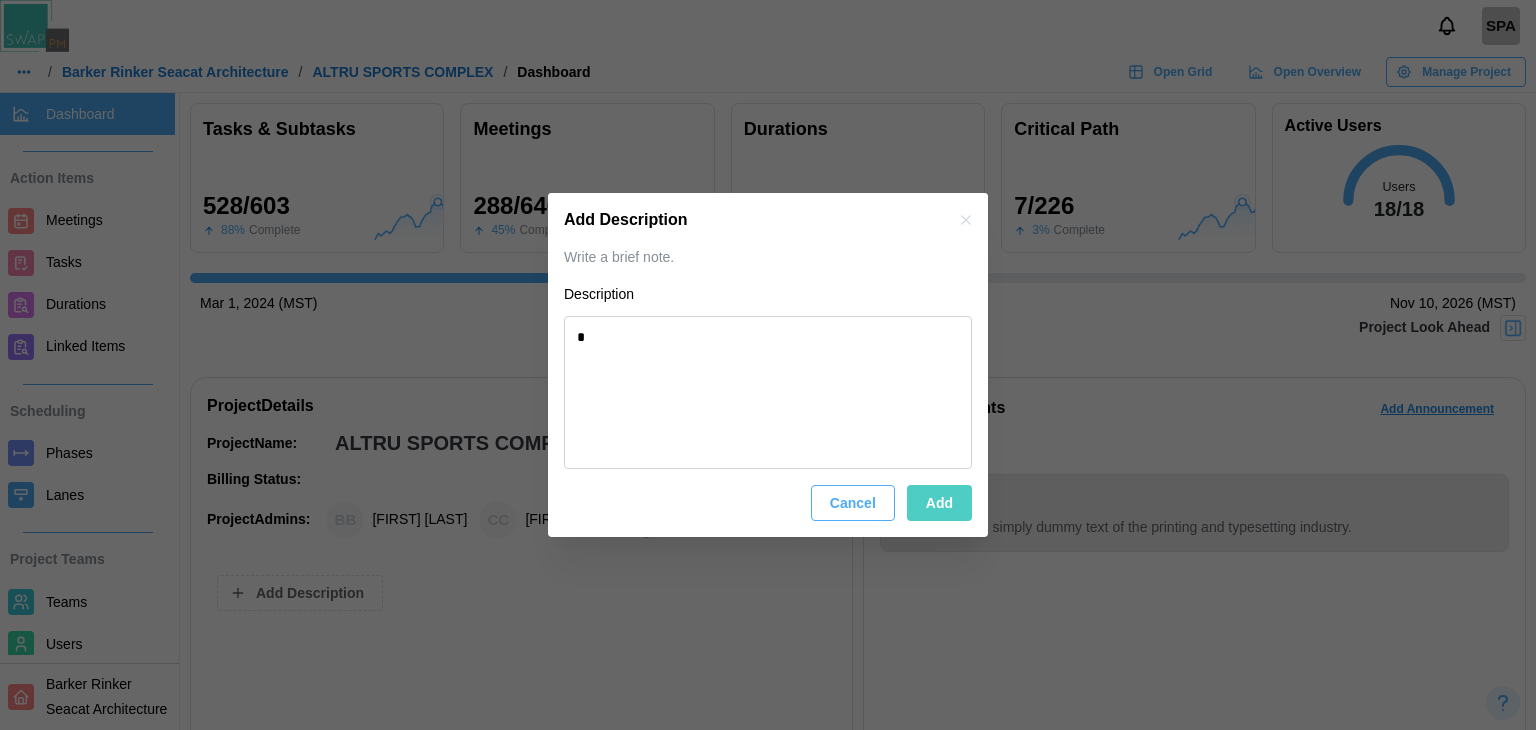 click 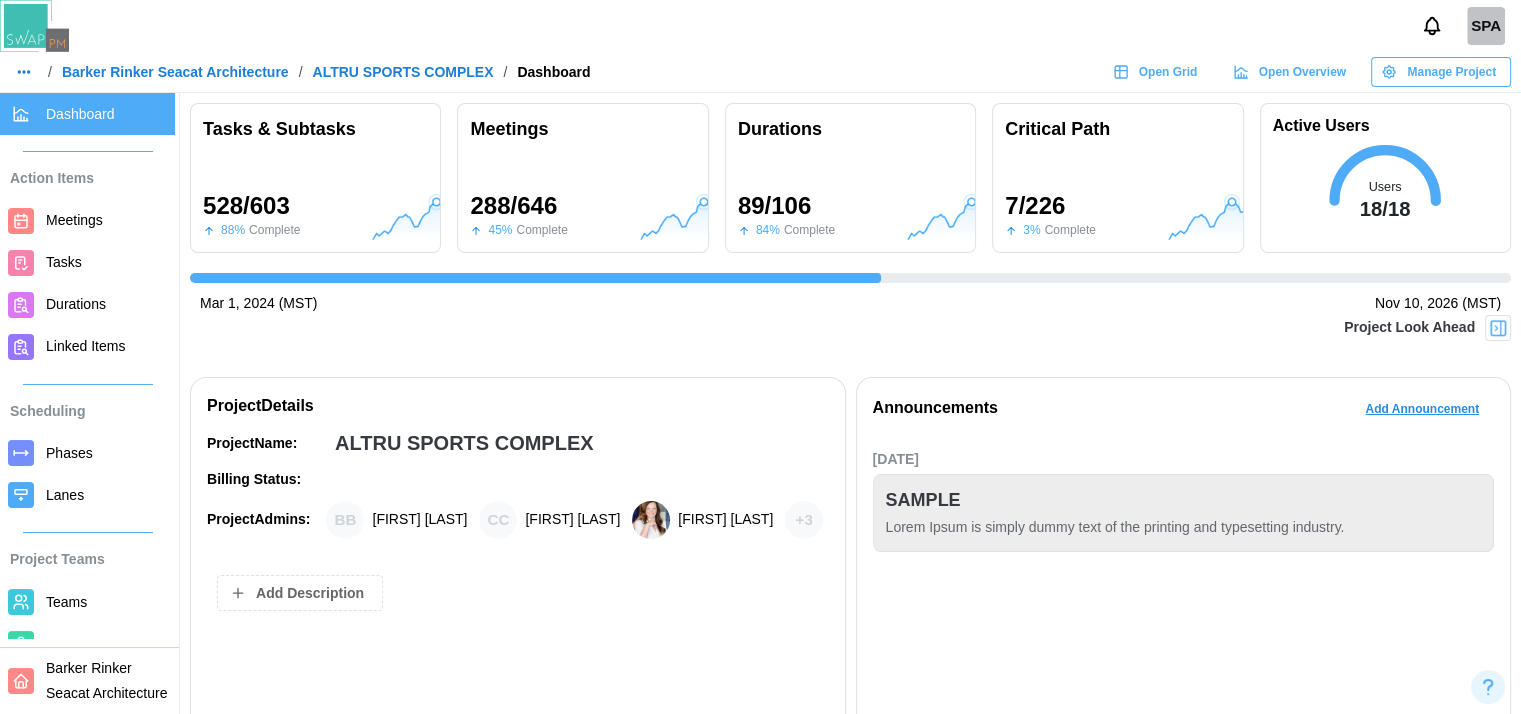 click on "Add Description" at bounding box center (310, 593) 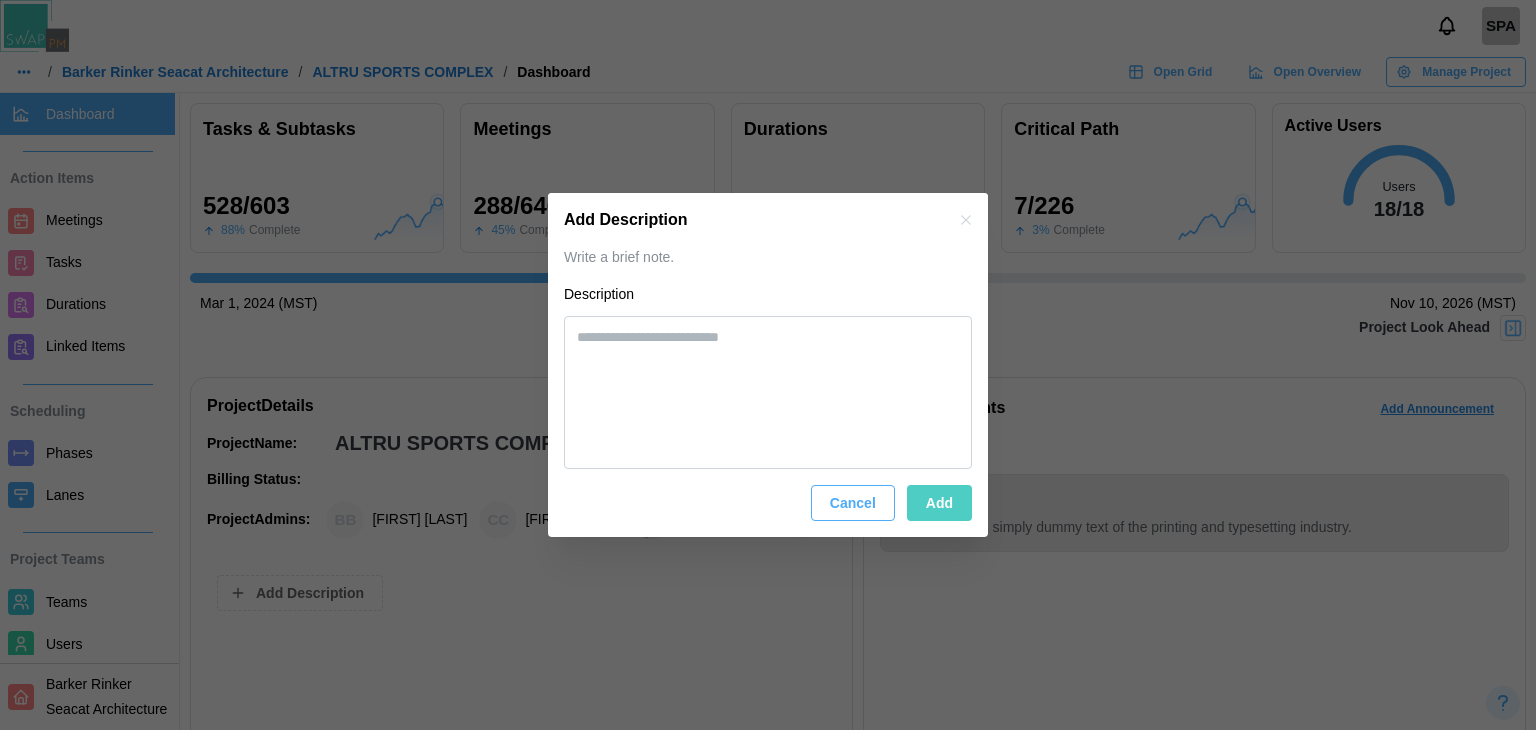 click 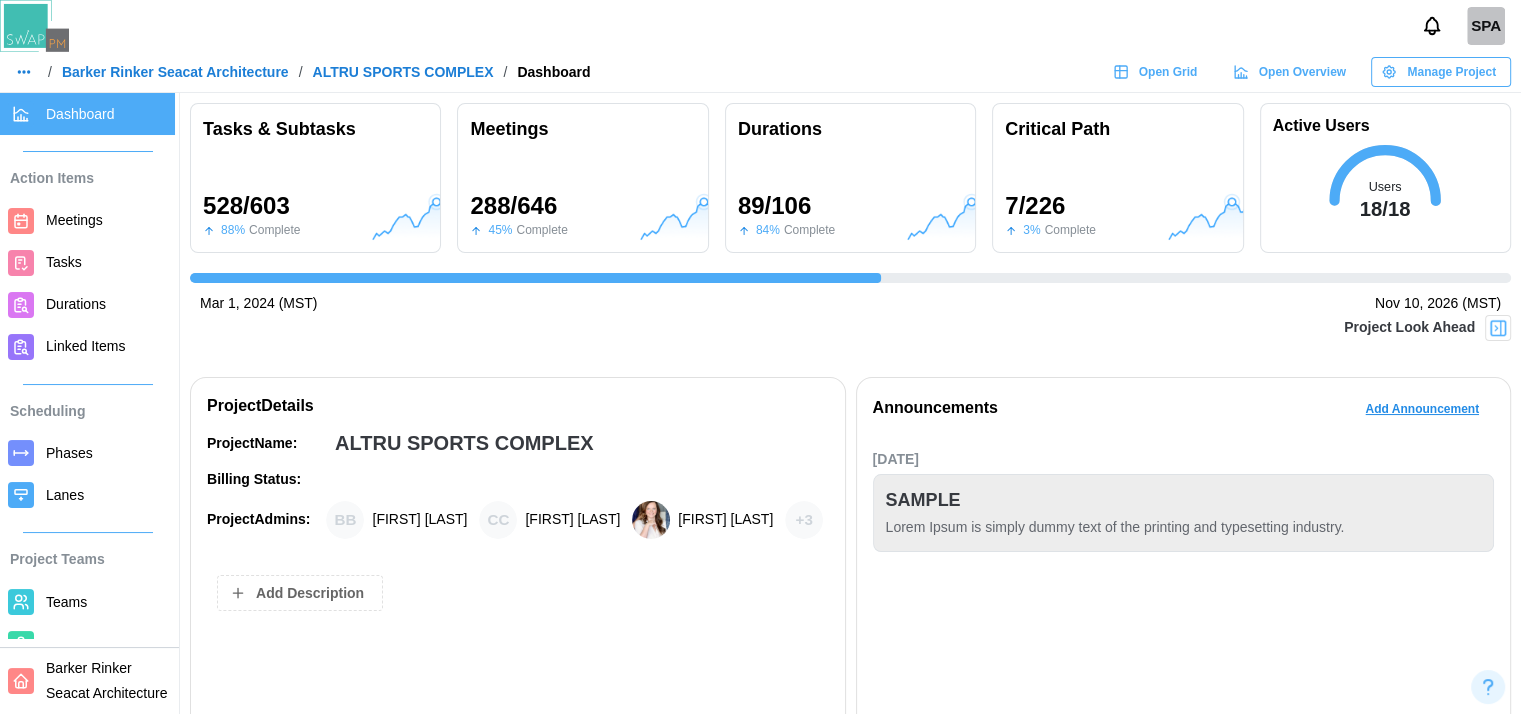click on "Nov 10, 2026 (MST)" at bounding box center (1438, 304) 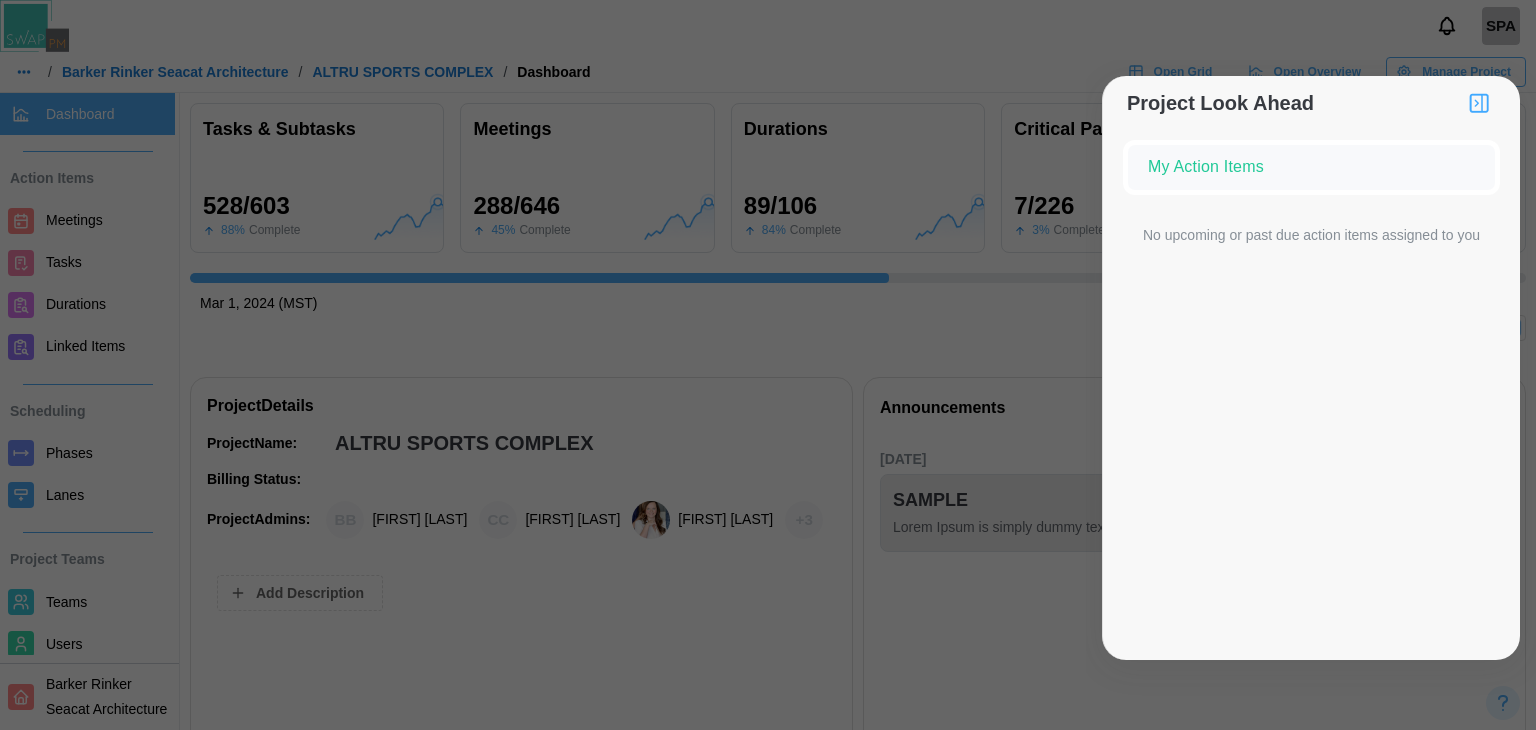 click on "My Action Items" at bounding box center (1311, 167) 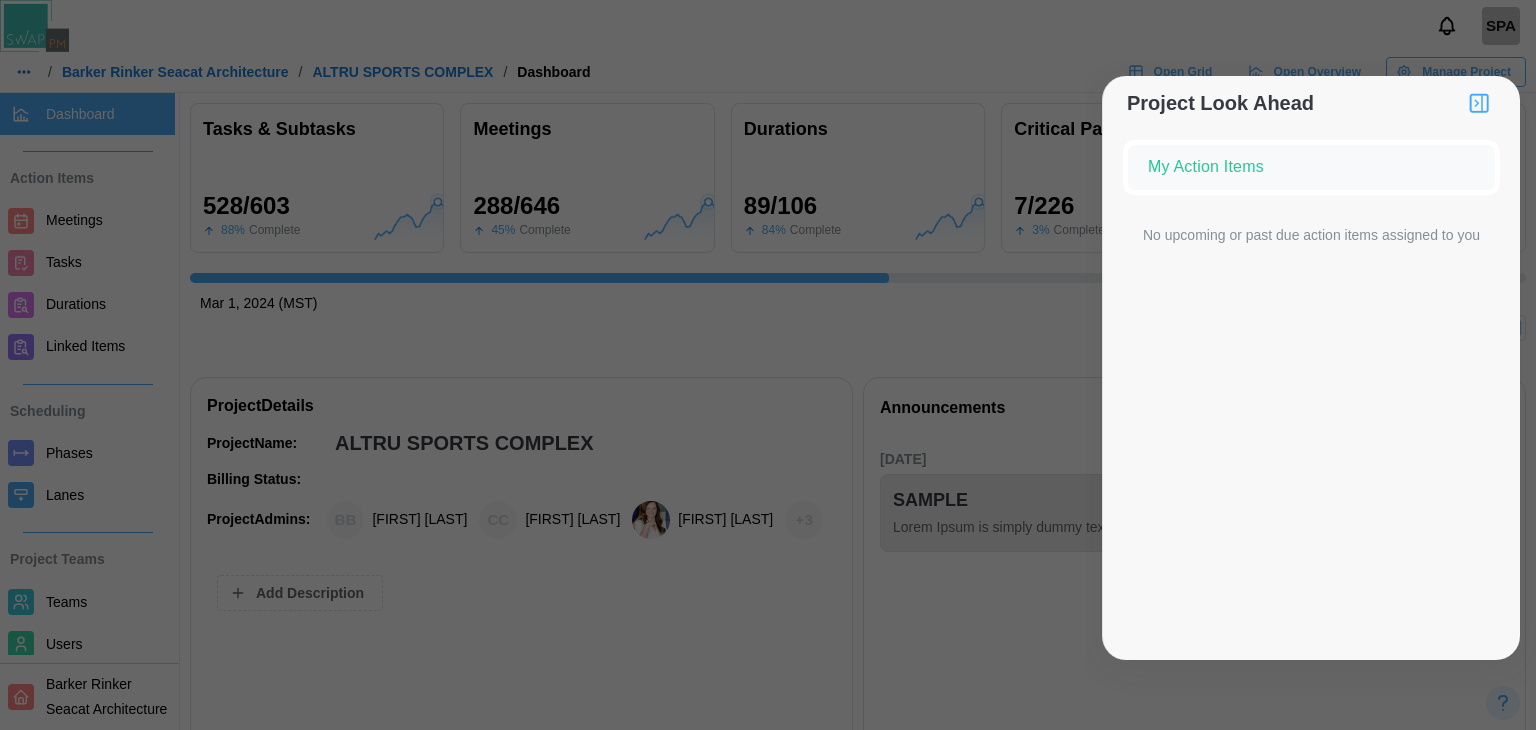 click at bounding box center [1479, 103] 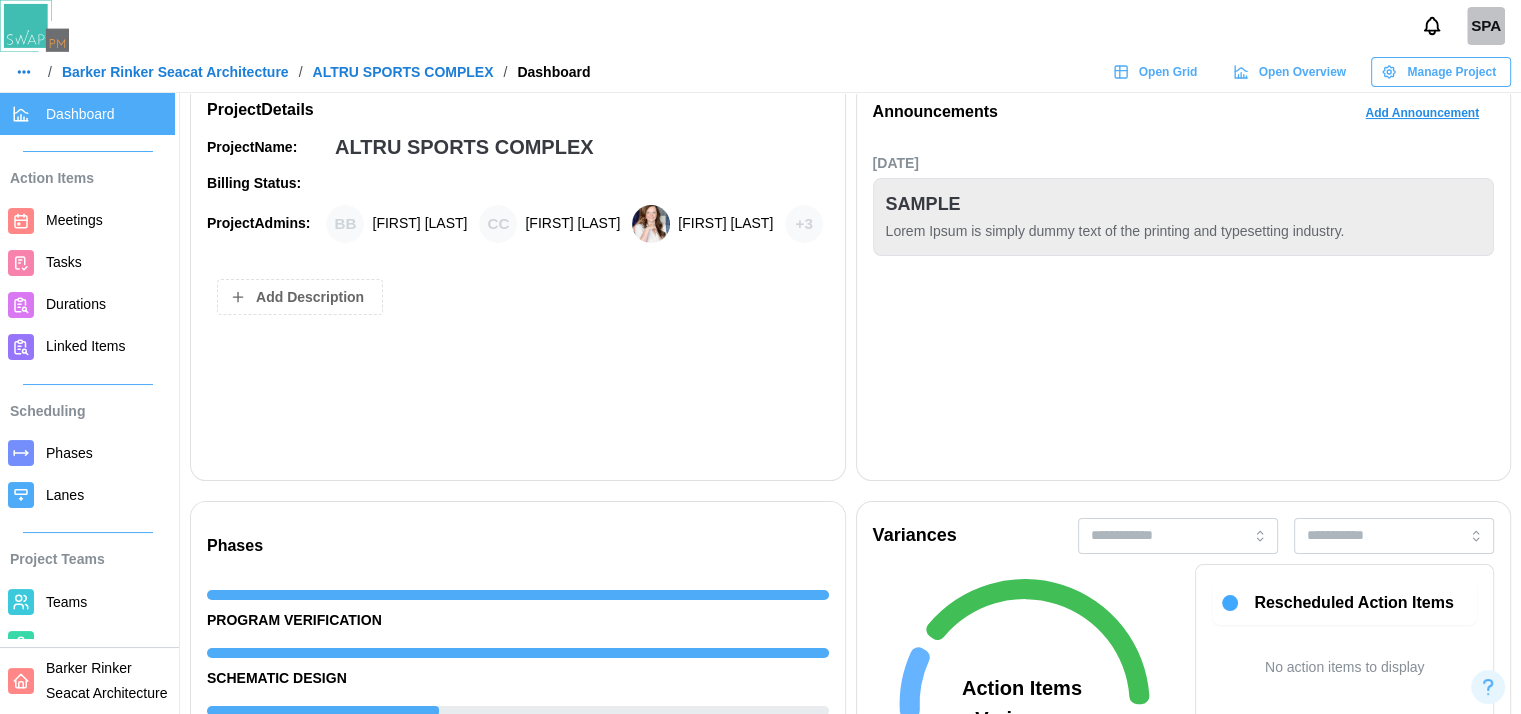 scroll, scrollTop: 299, scrollLeft: 0, axis: vertical 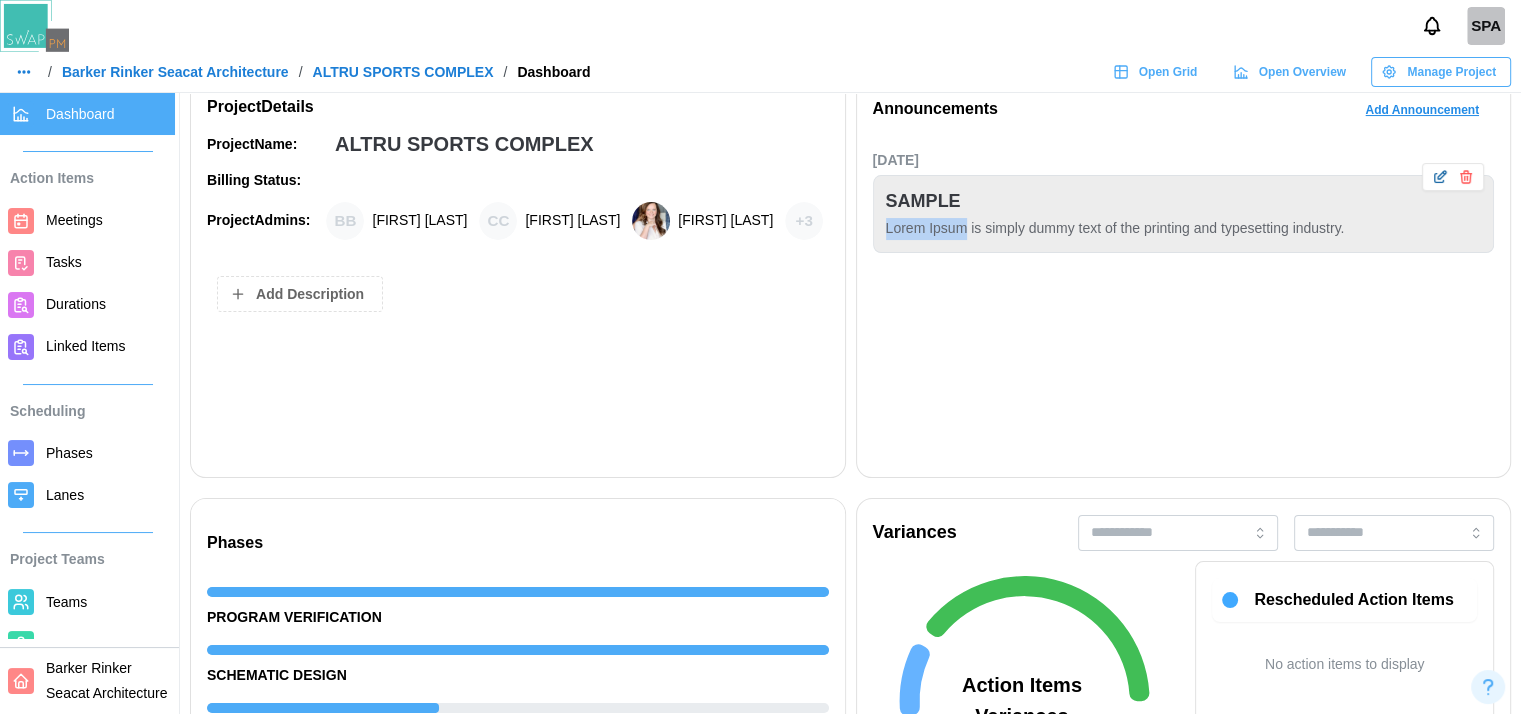 drag, startPoint x: 972, startPoint y: 232, endPoint x: 882, endPoint y: 237, distance: 90.13878 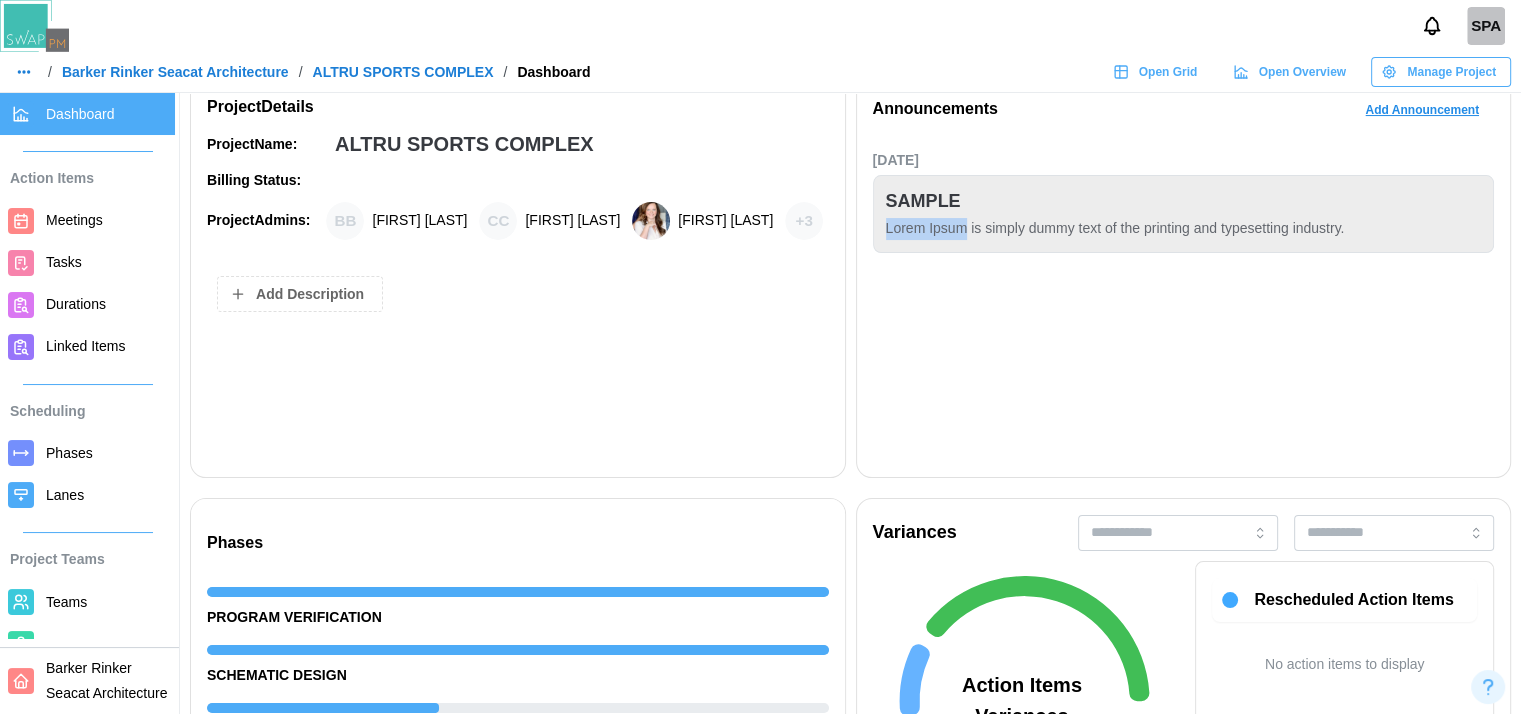 copy on "Lorem Ipsum" 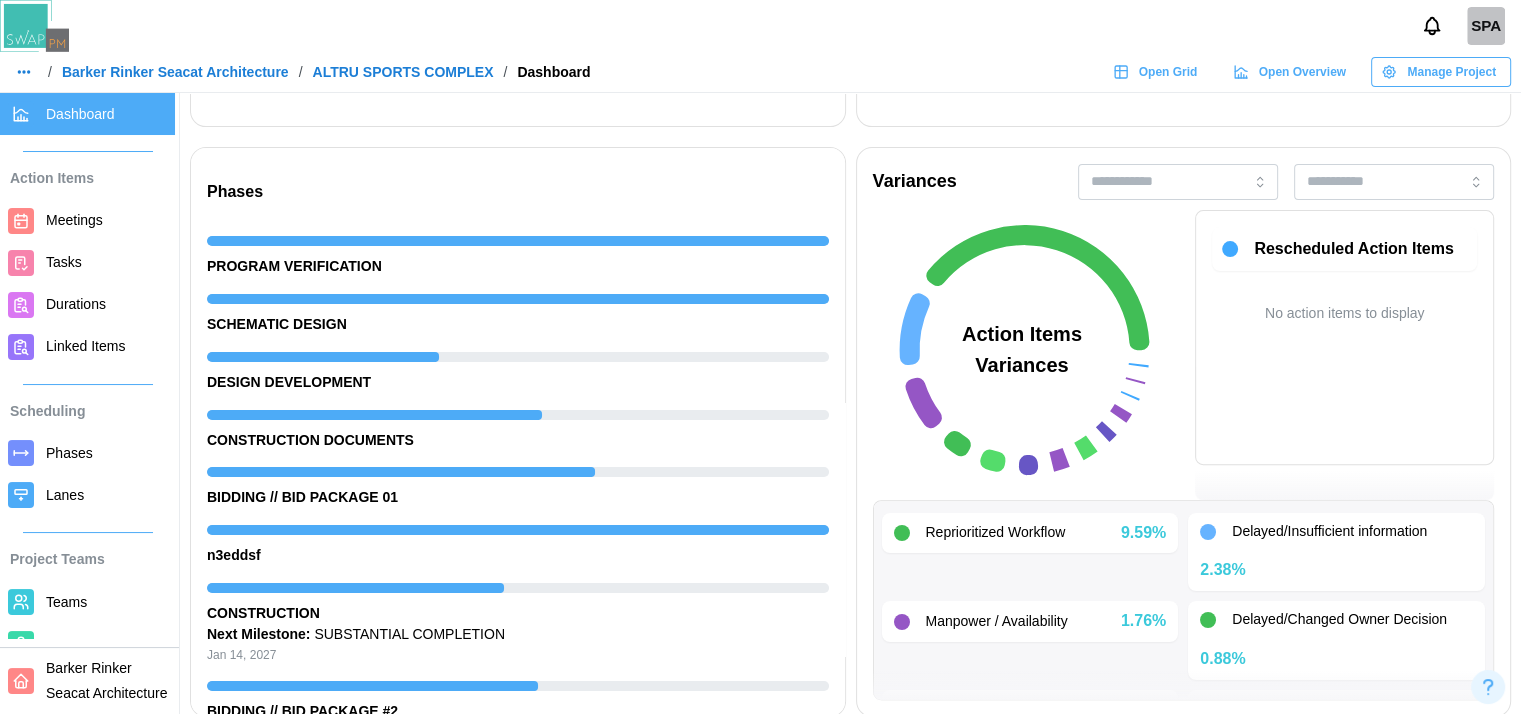scroll, scrollTop: 651, scrollLeft: 0, axis: vertical 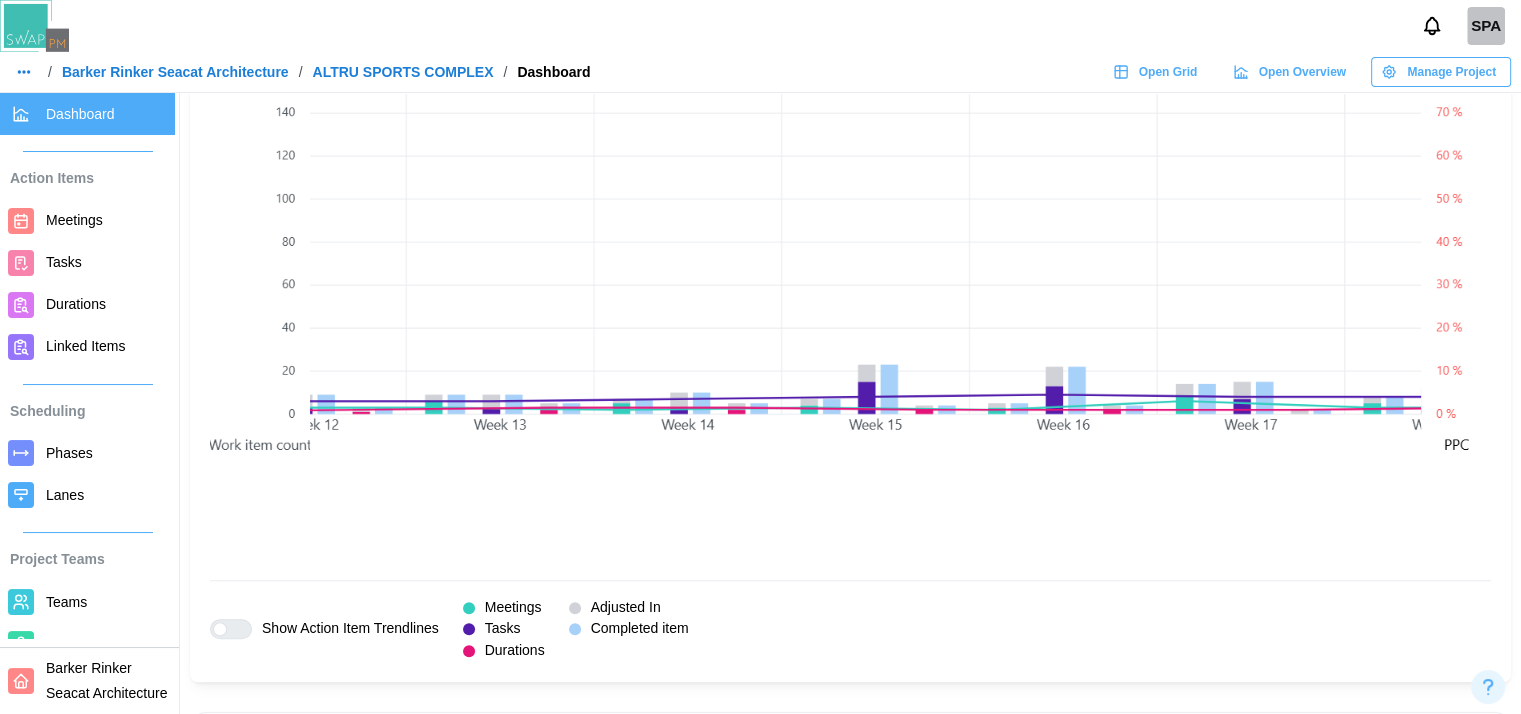 click at bounding box center [220, 629] 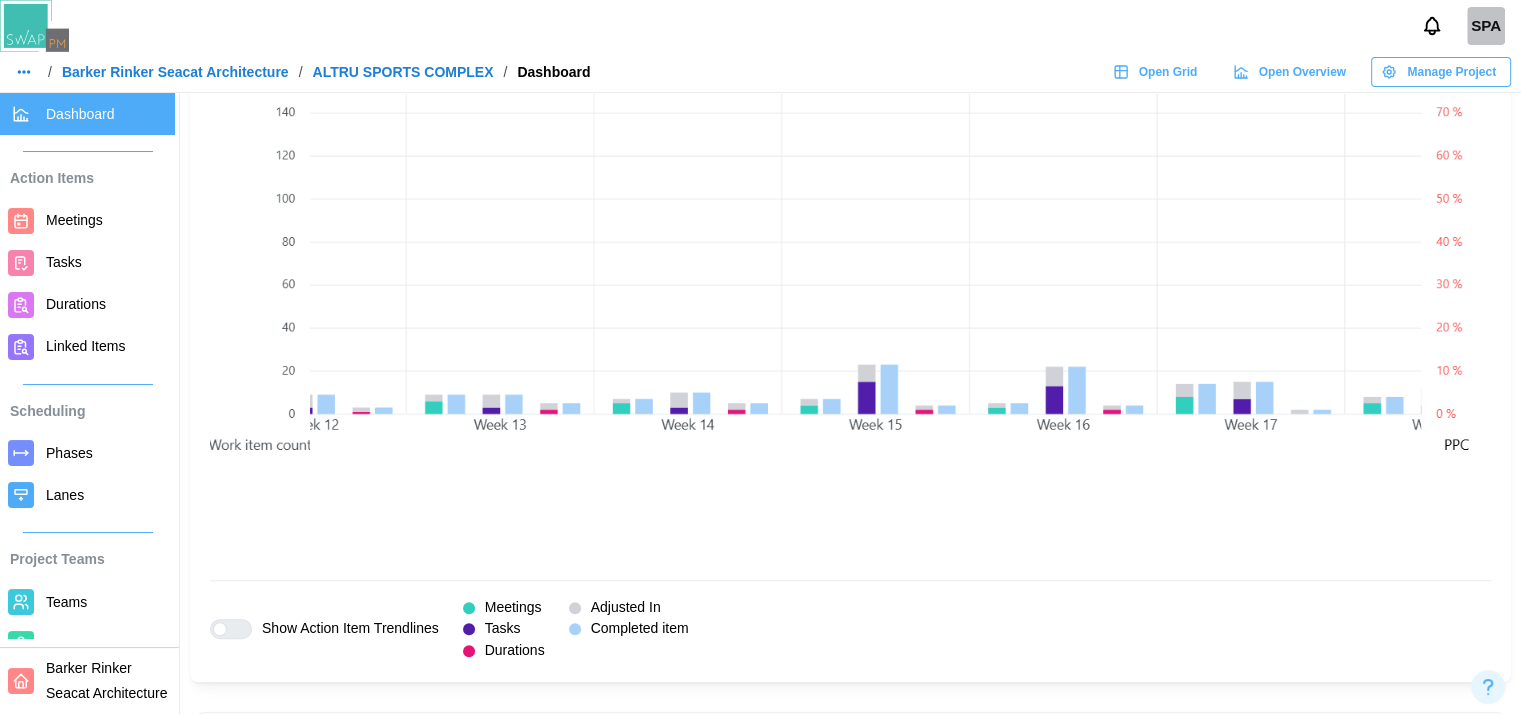 click at bounding box center [239, 629] 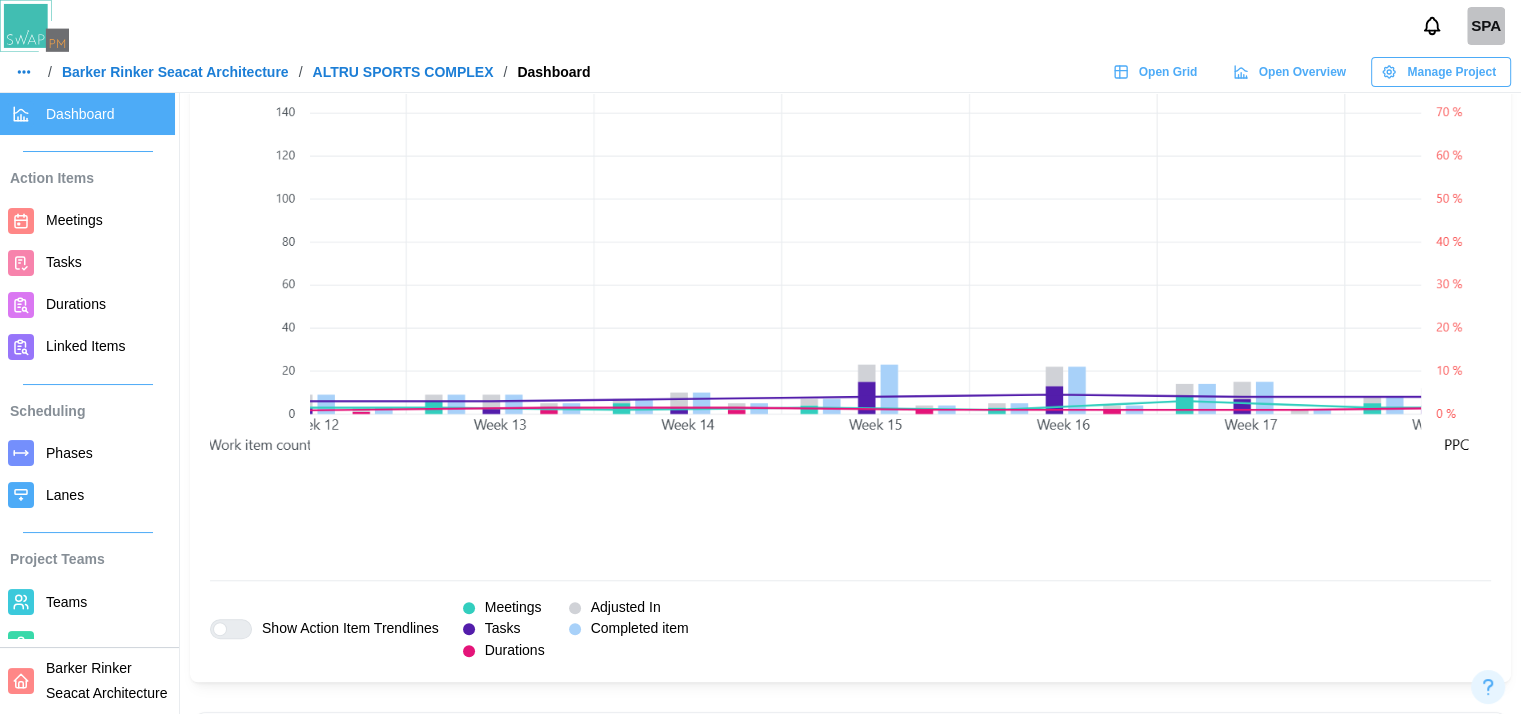 click at bounding box center [220, 629] 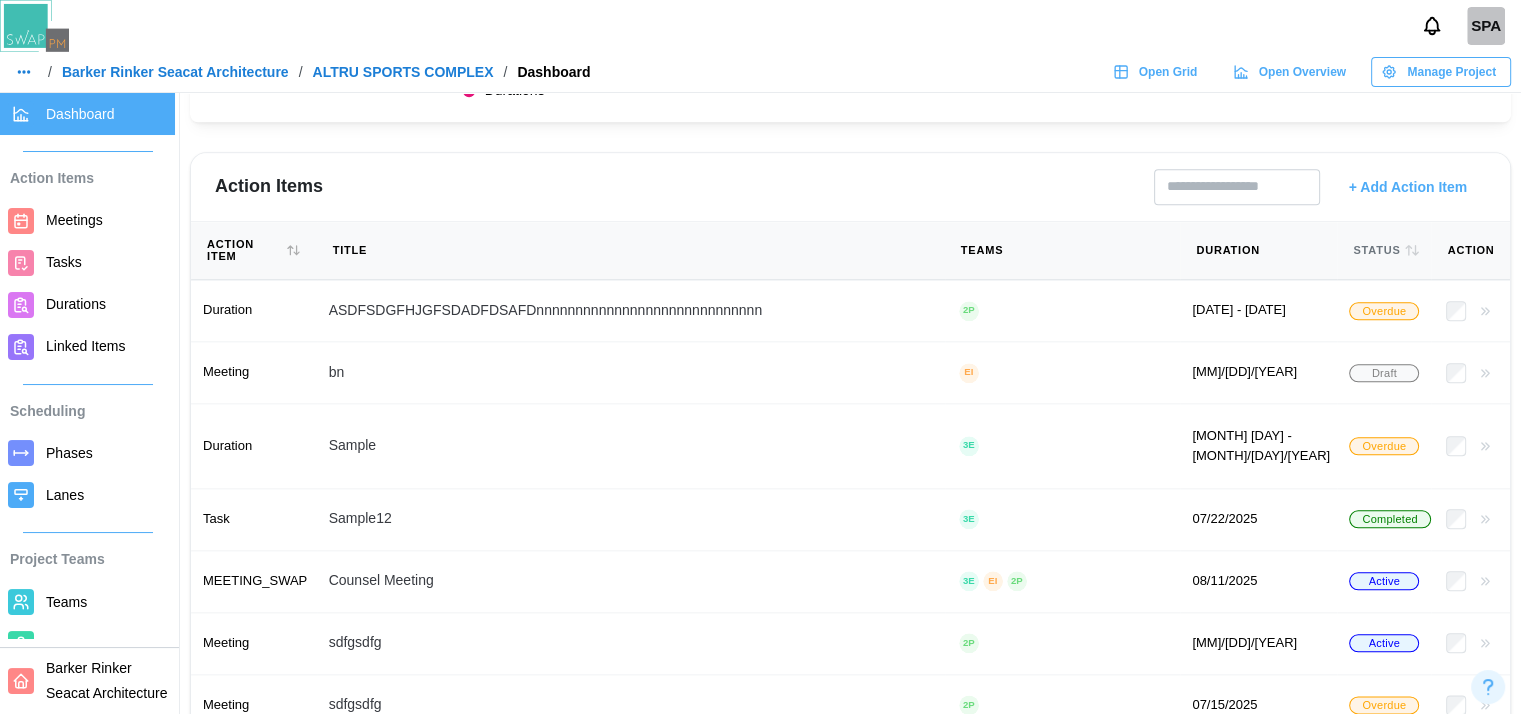 scroll, scrollTop: 2224, scrollLeft: 0, axis: vertical 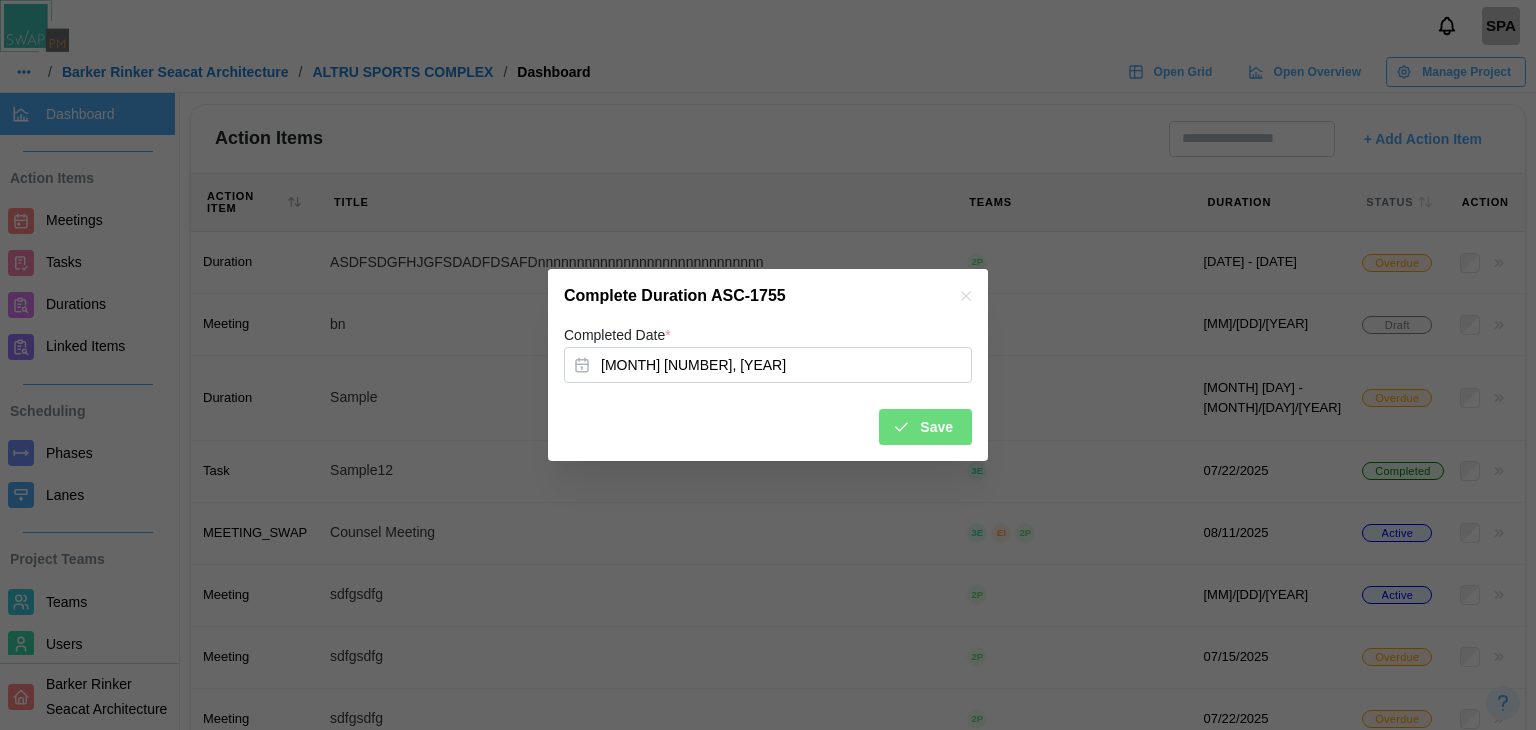 click on "Complete Duration ASC-1755" at bounding box center (768, 296) 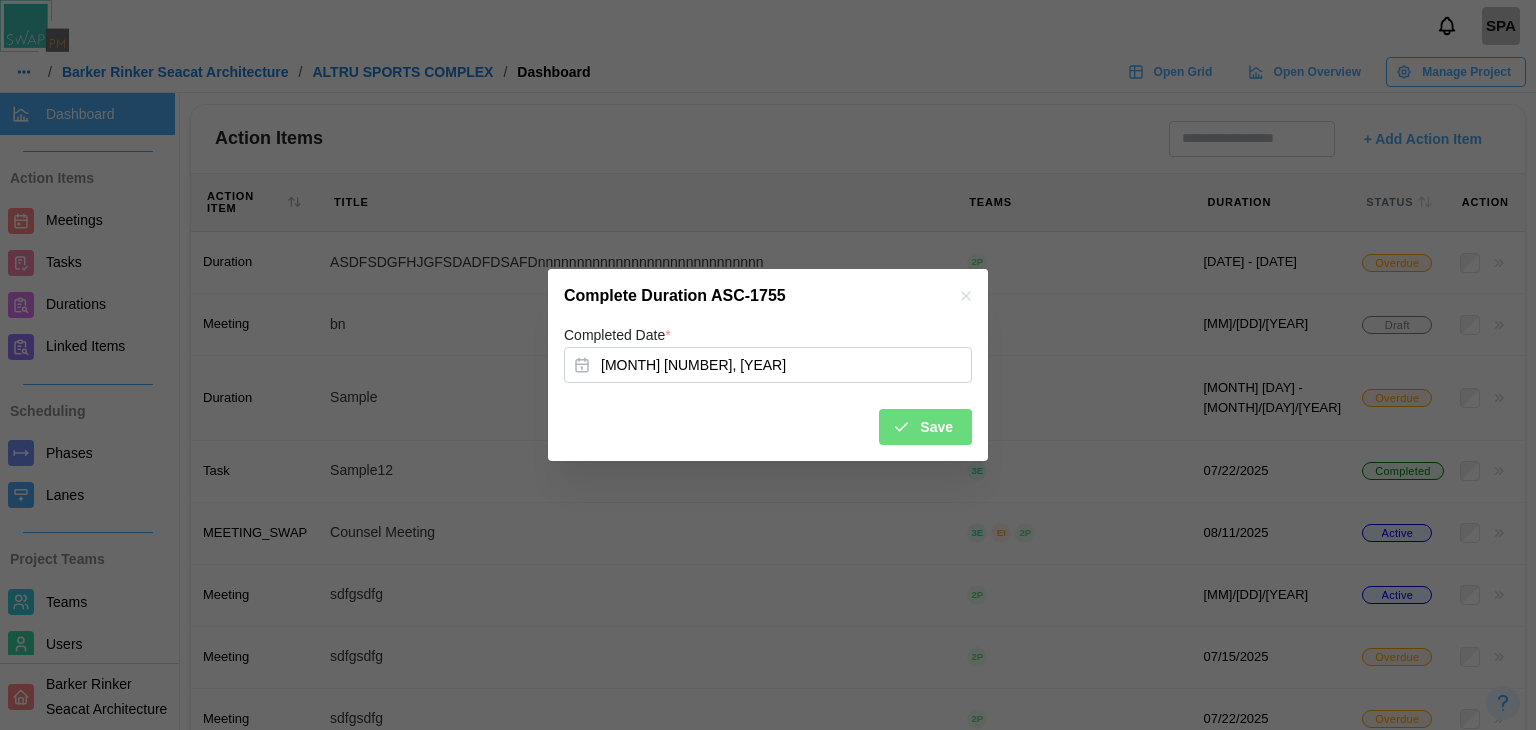 click 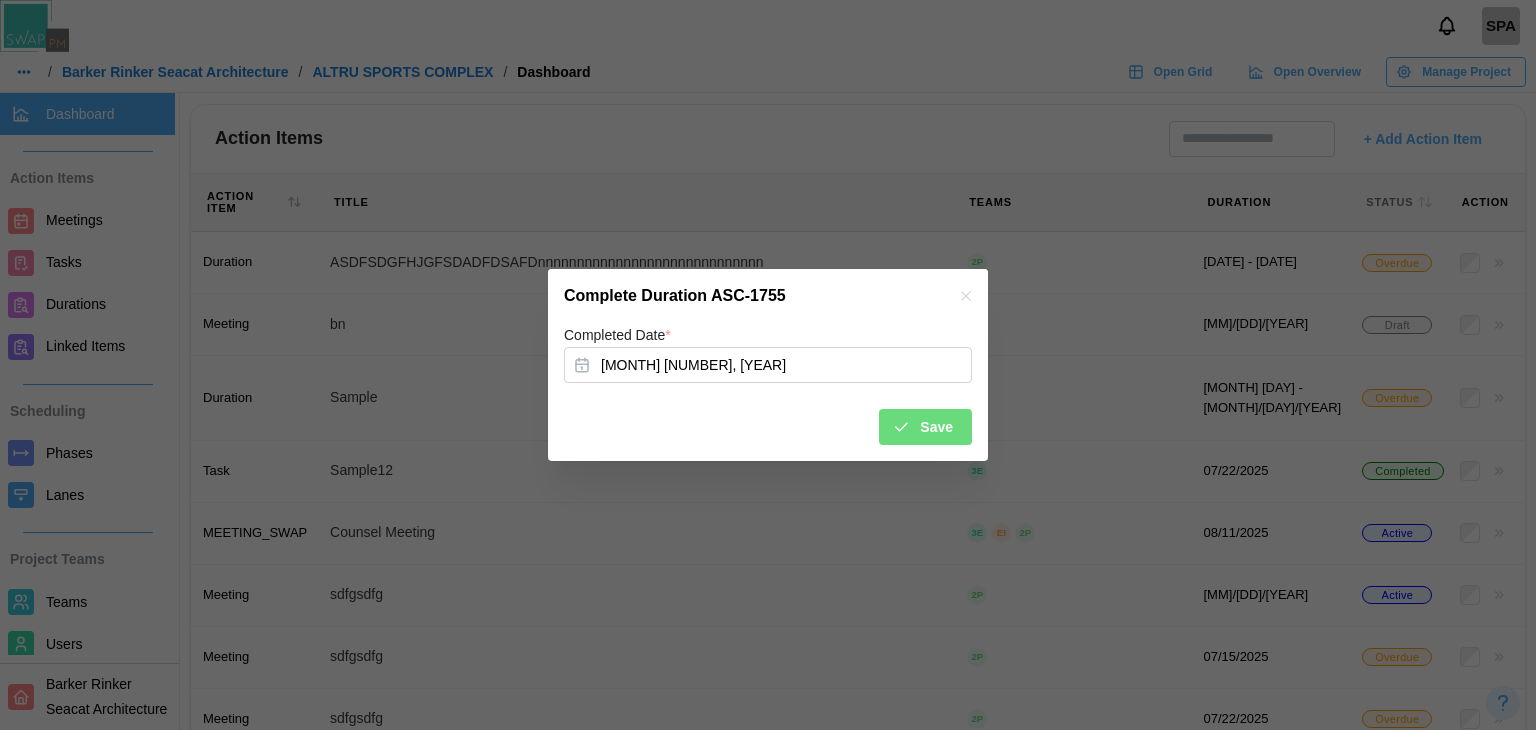 click 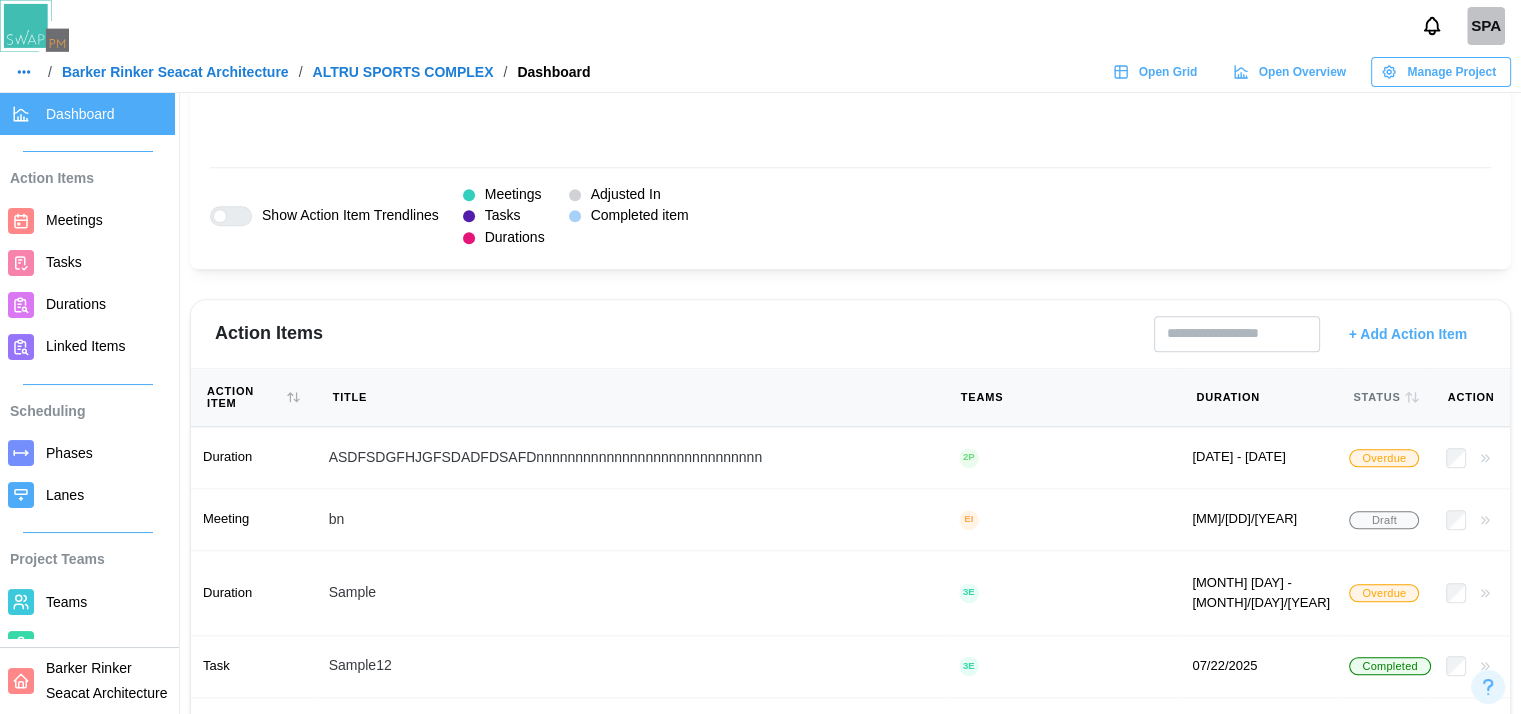 scroll, scrollTop: 2037, scrollLeft: 7, axis: both 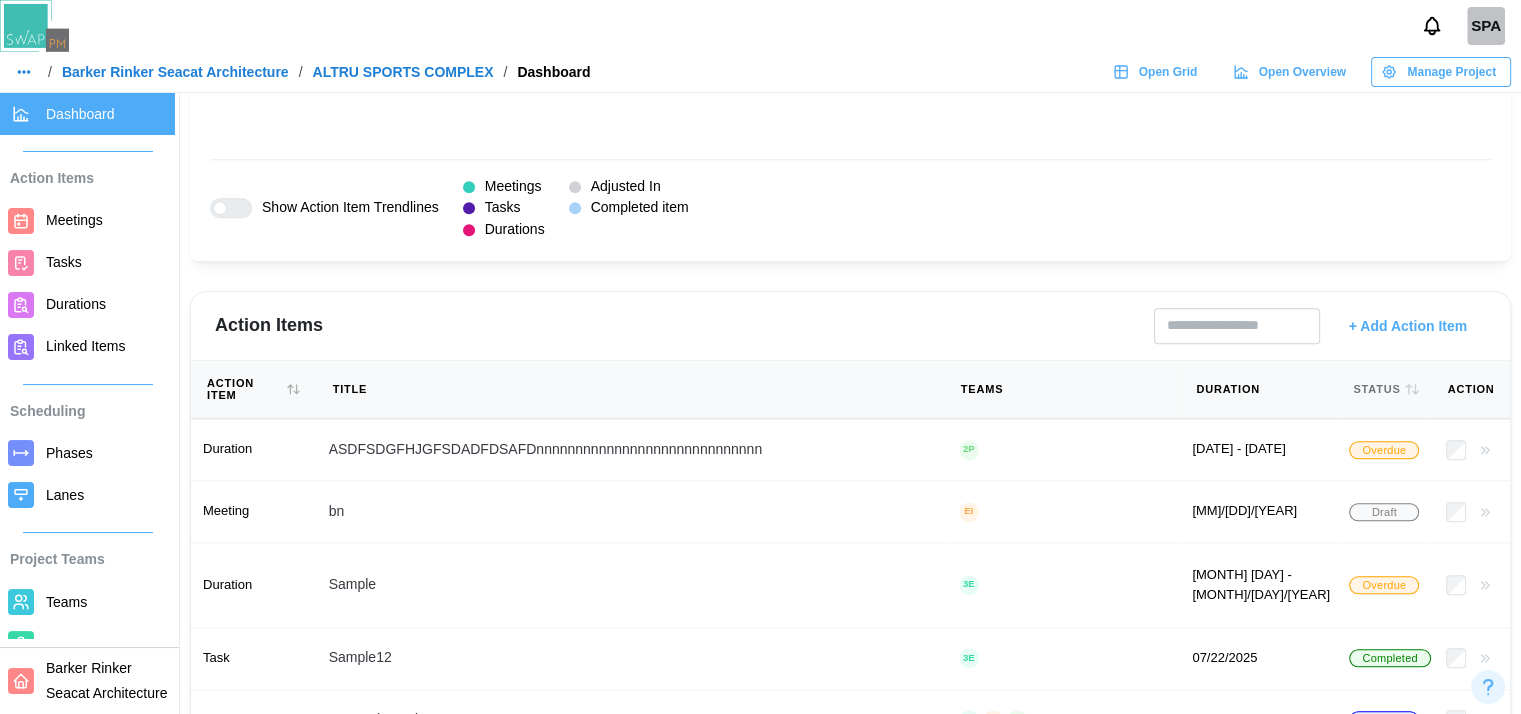 click on "+ Add Action Item" at bounding box center [1408, 326] 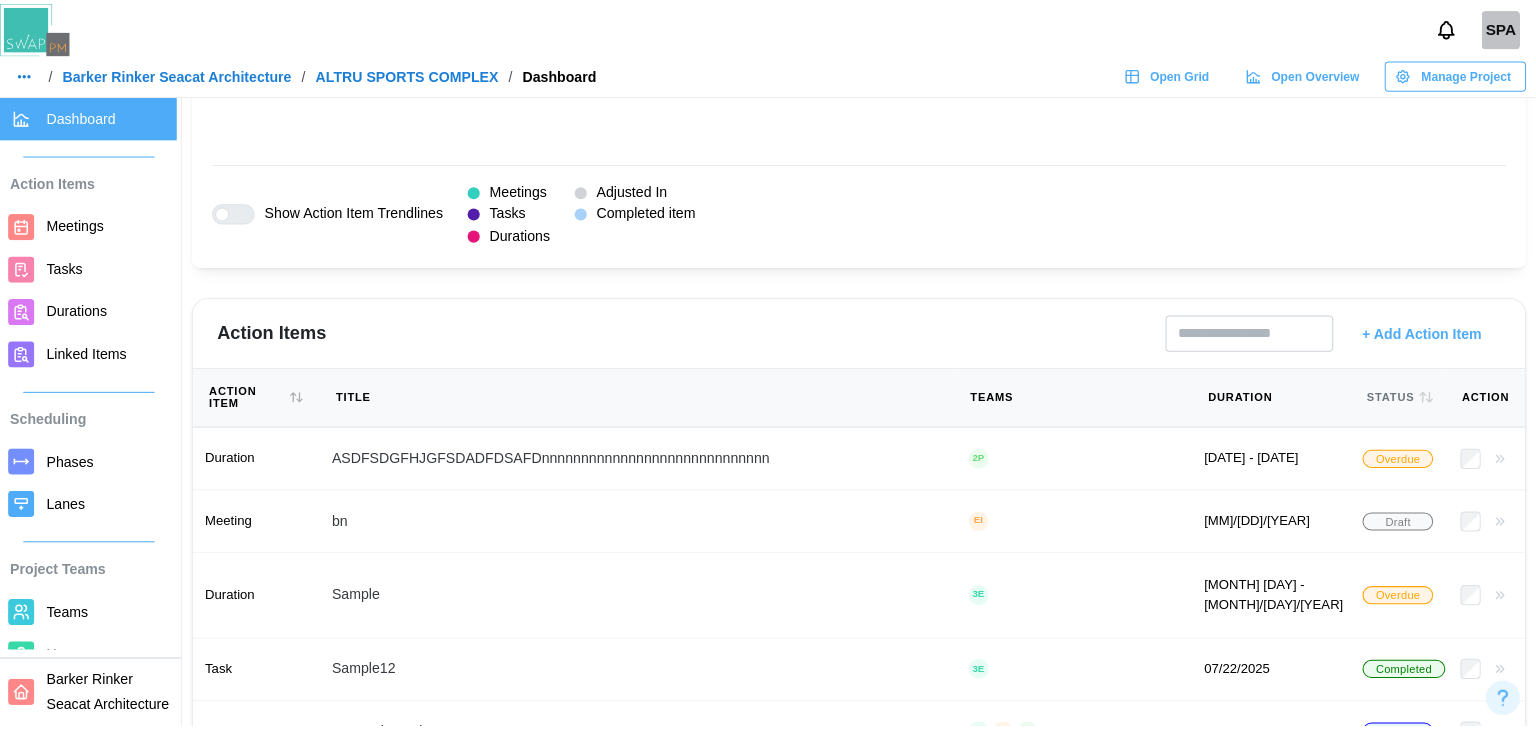 scroll, scrollTop: 2037, scrollLeft: 0, axis: vertical 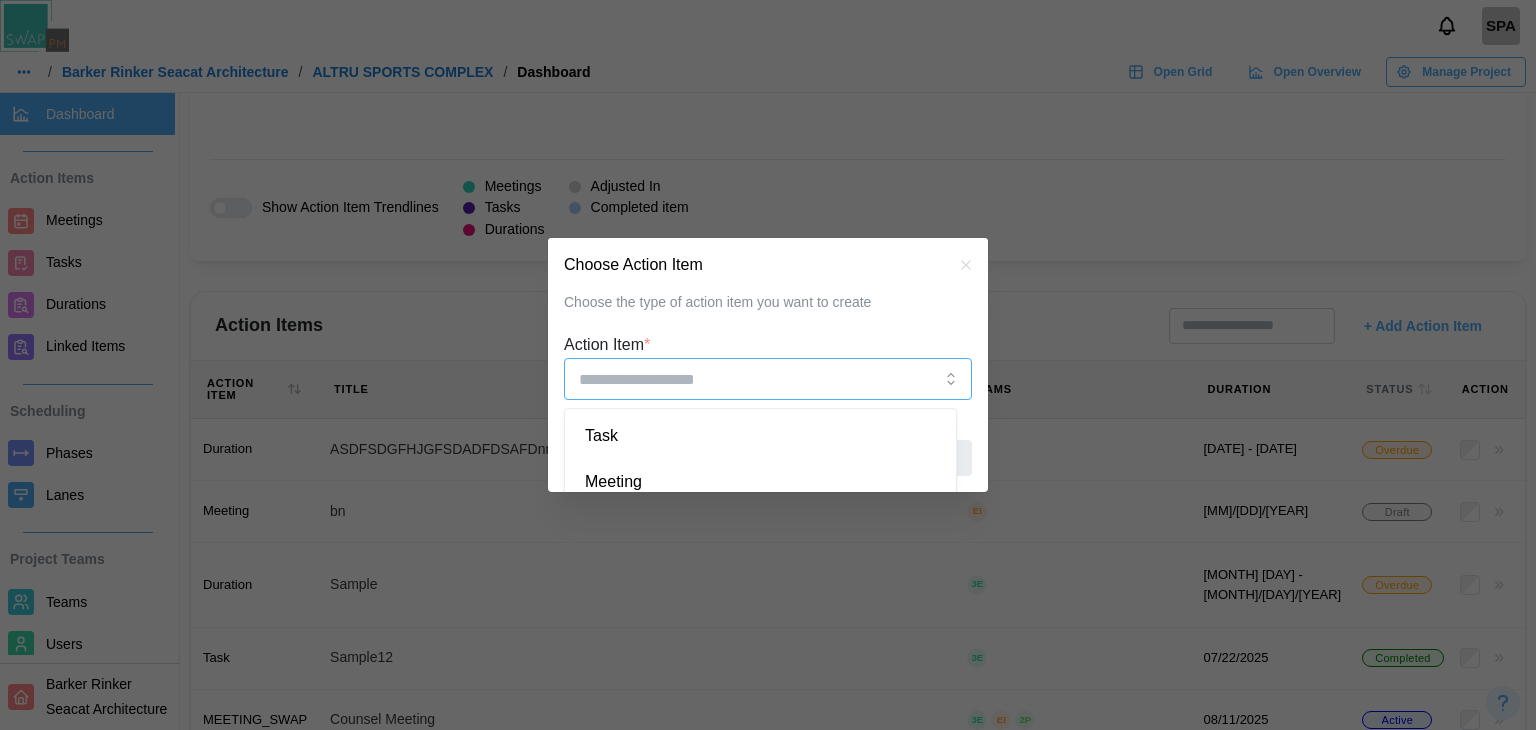 click on "Action Item  *" at bounding box center [768, 379] 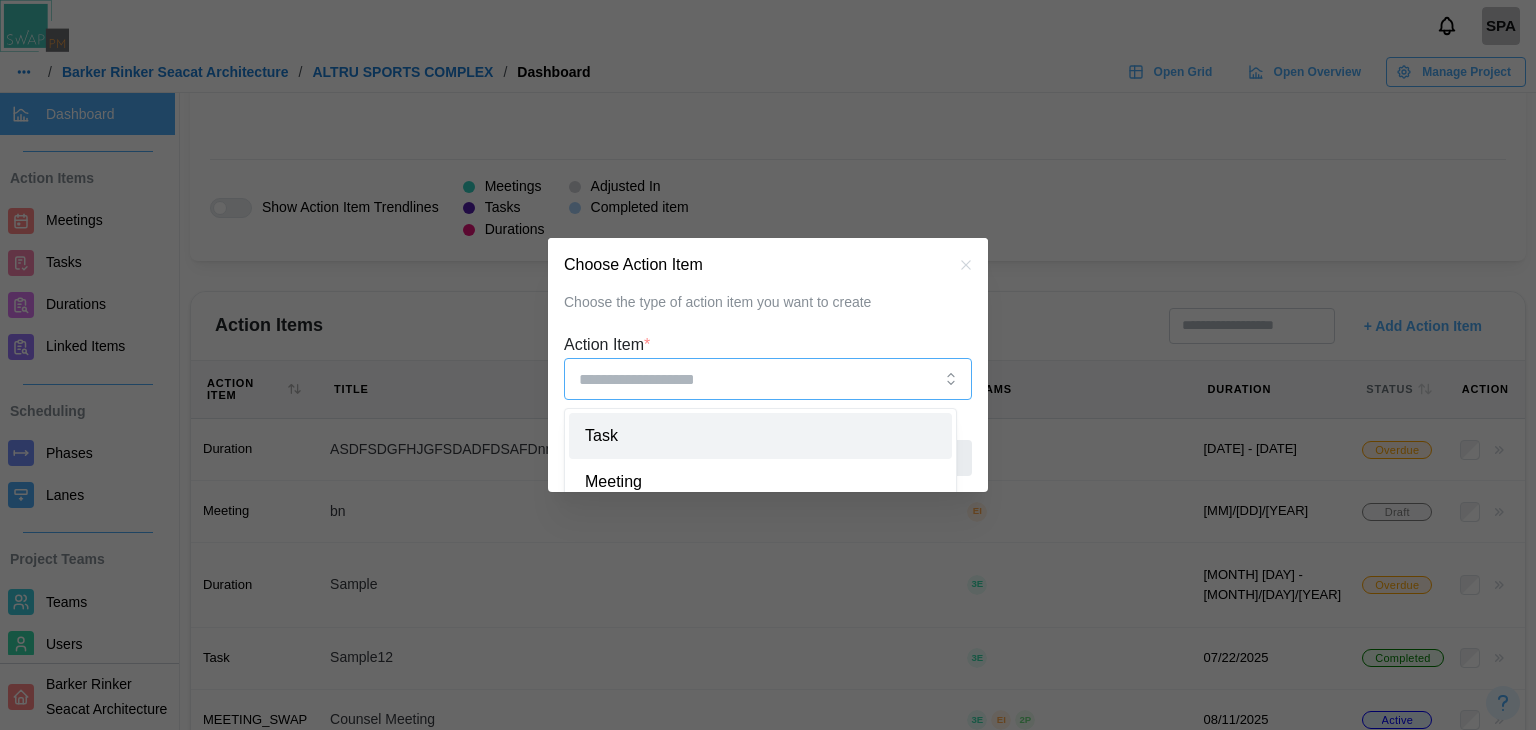 type on "****" 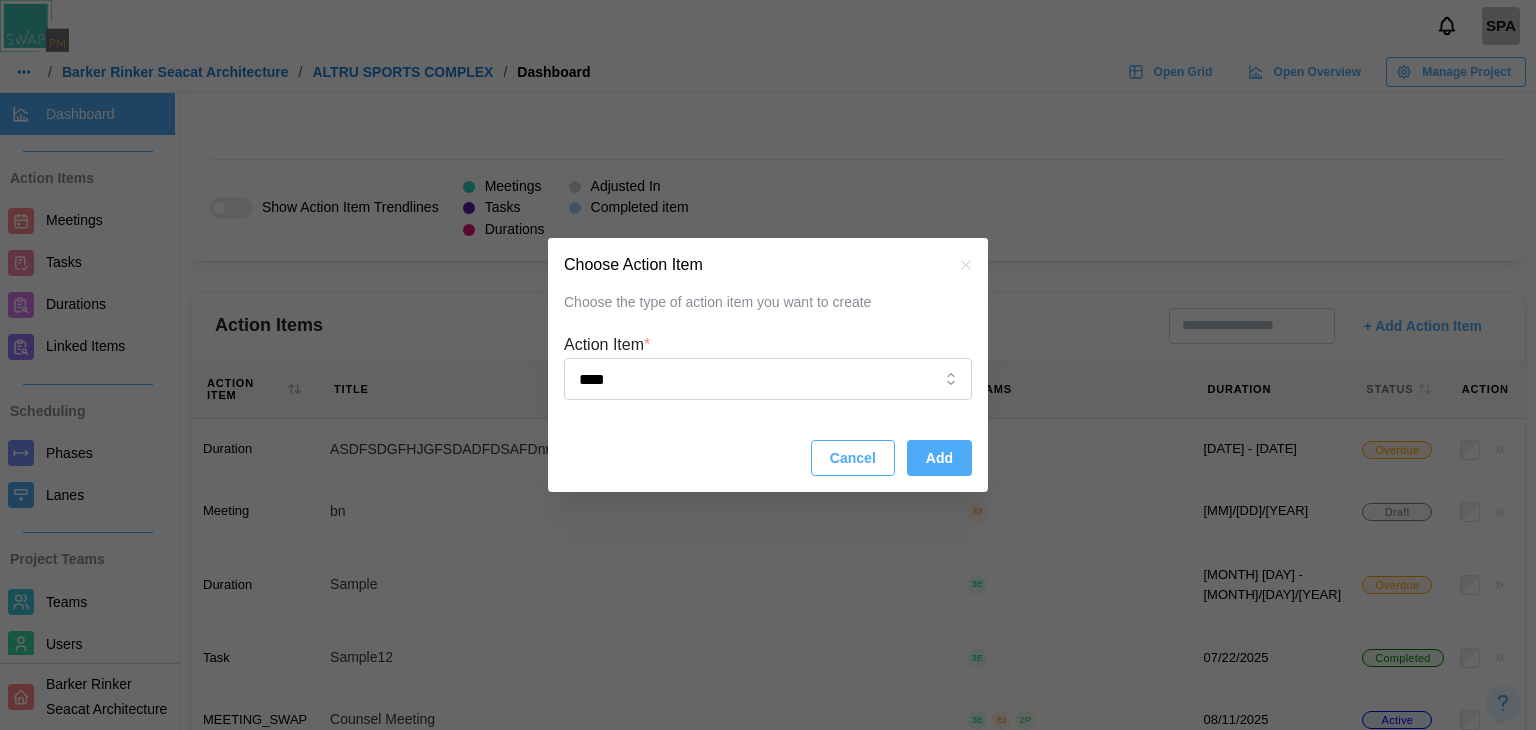 click on "Add" at bounding box center [939, 458] 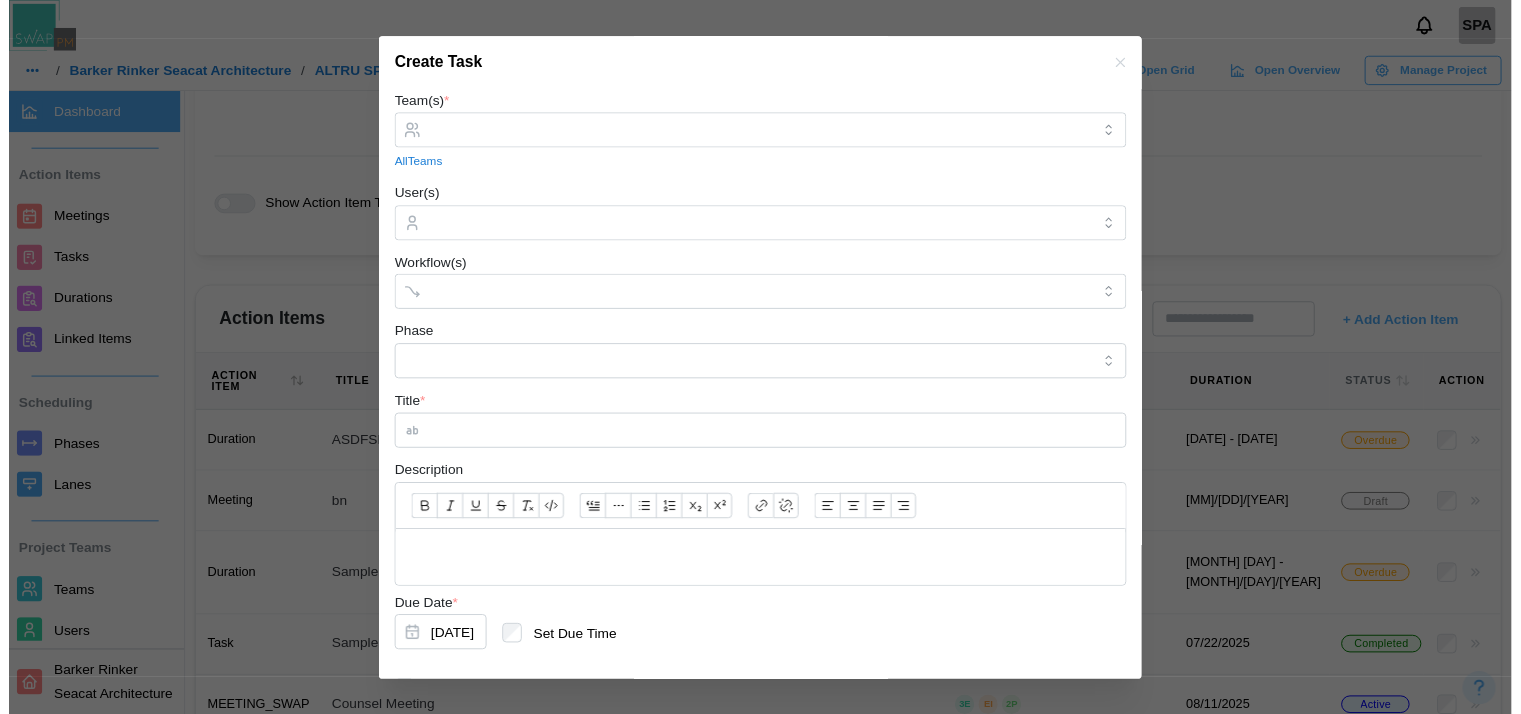 scroll, scrollTop: 100, scrollLeft: 0, axis: vertical 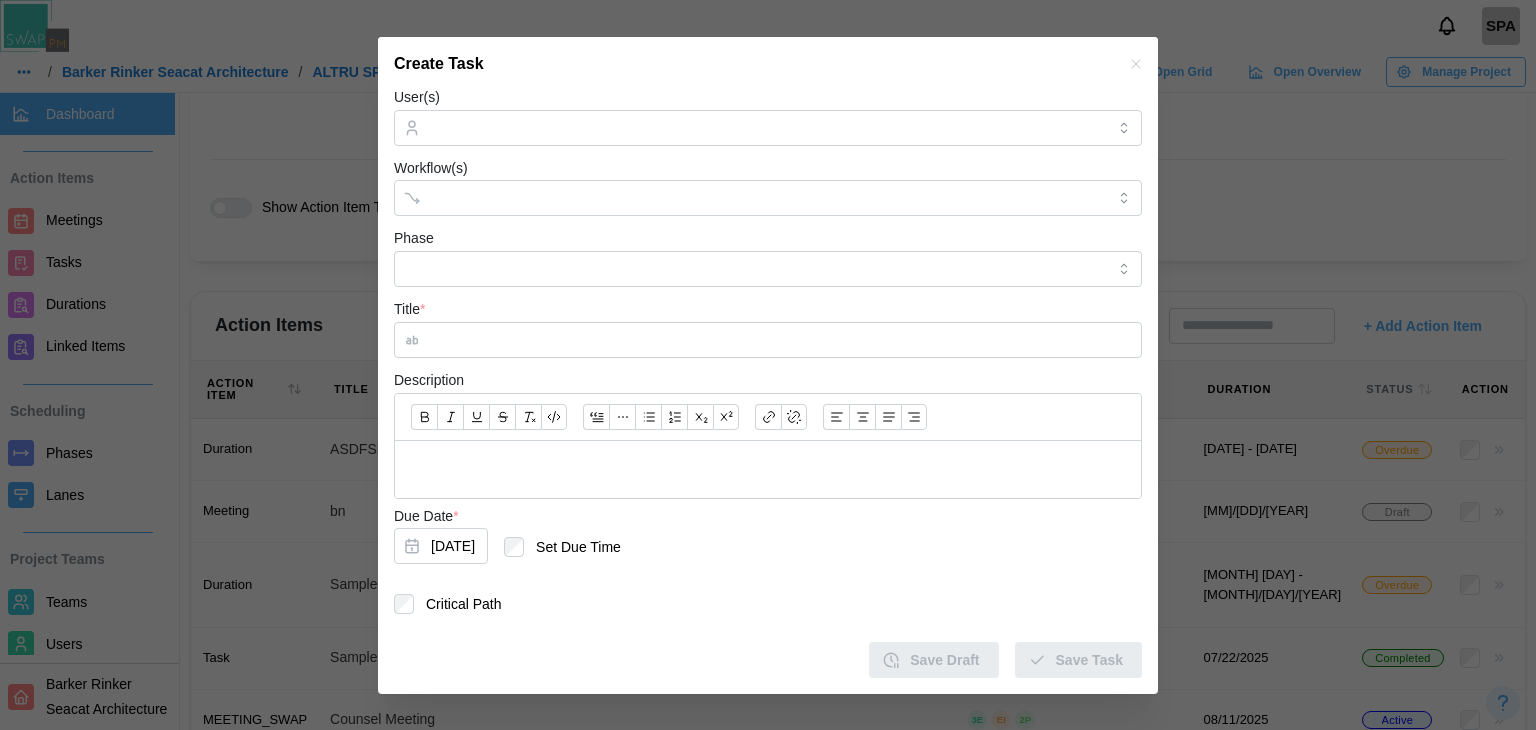 click on "Due Date * [MONTH] [NUMBER], [YEAR] Set Due Time" at bounding box center (768, 539) 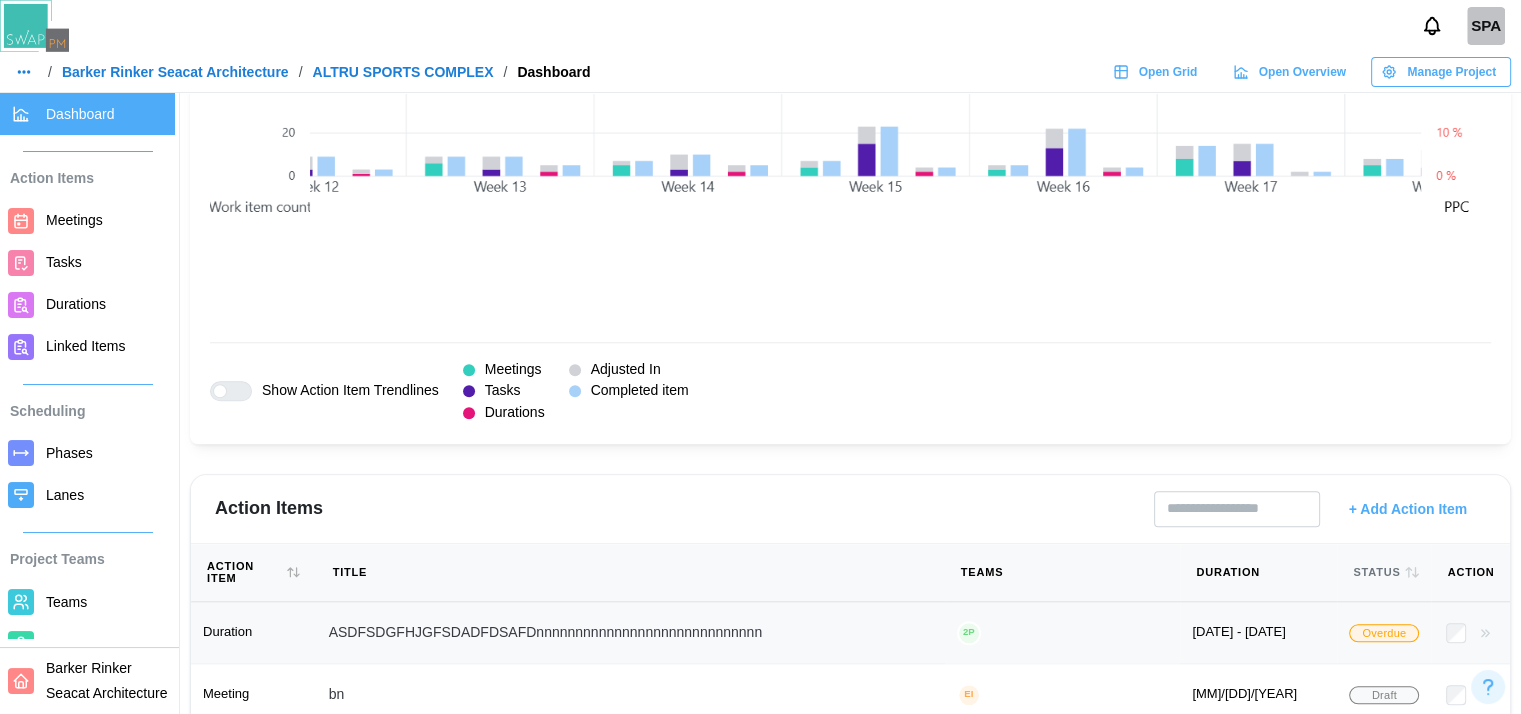 scroll, scrollTop: 1855, scrollLeft: 0, axis: vertical 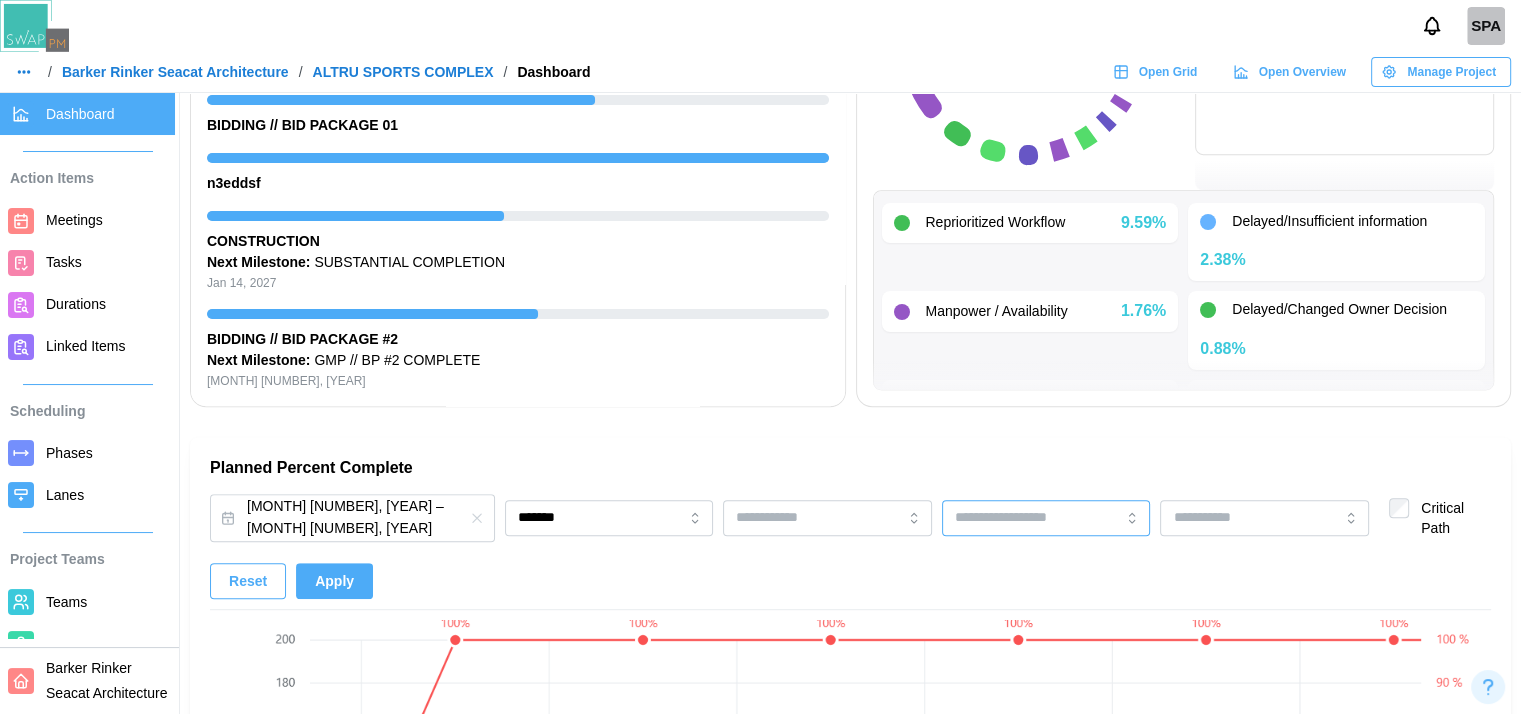 click at bounding box center [1046, 518] 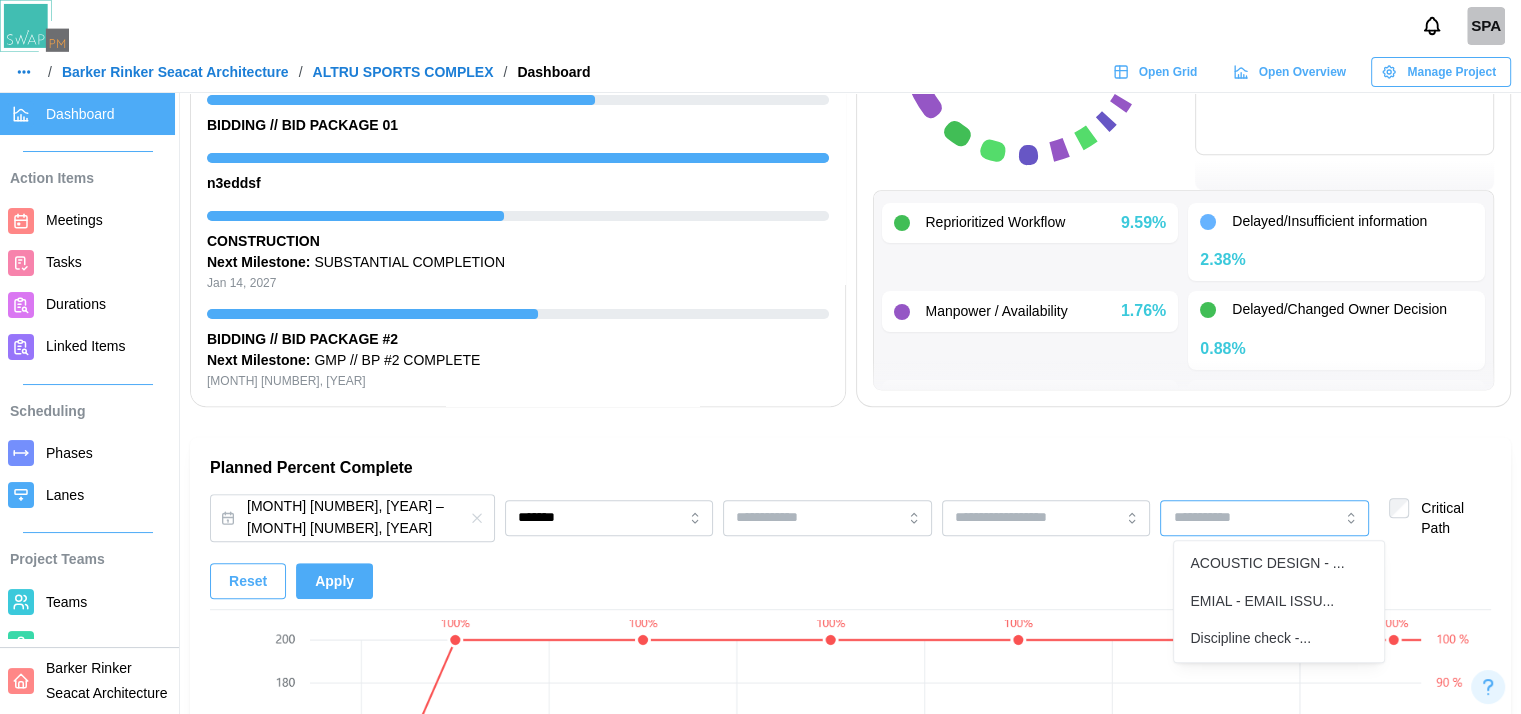 click at bounding box center [1264, 518] 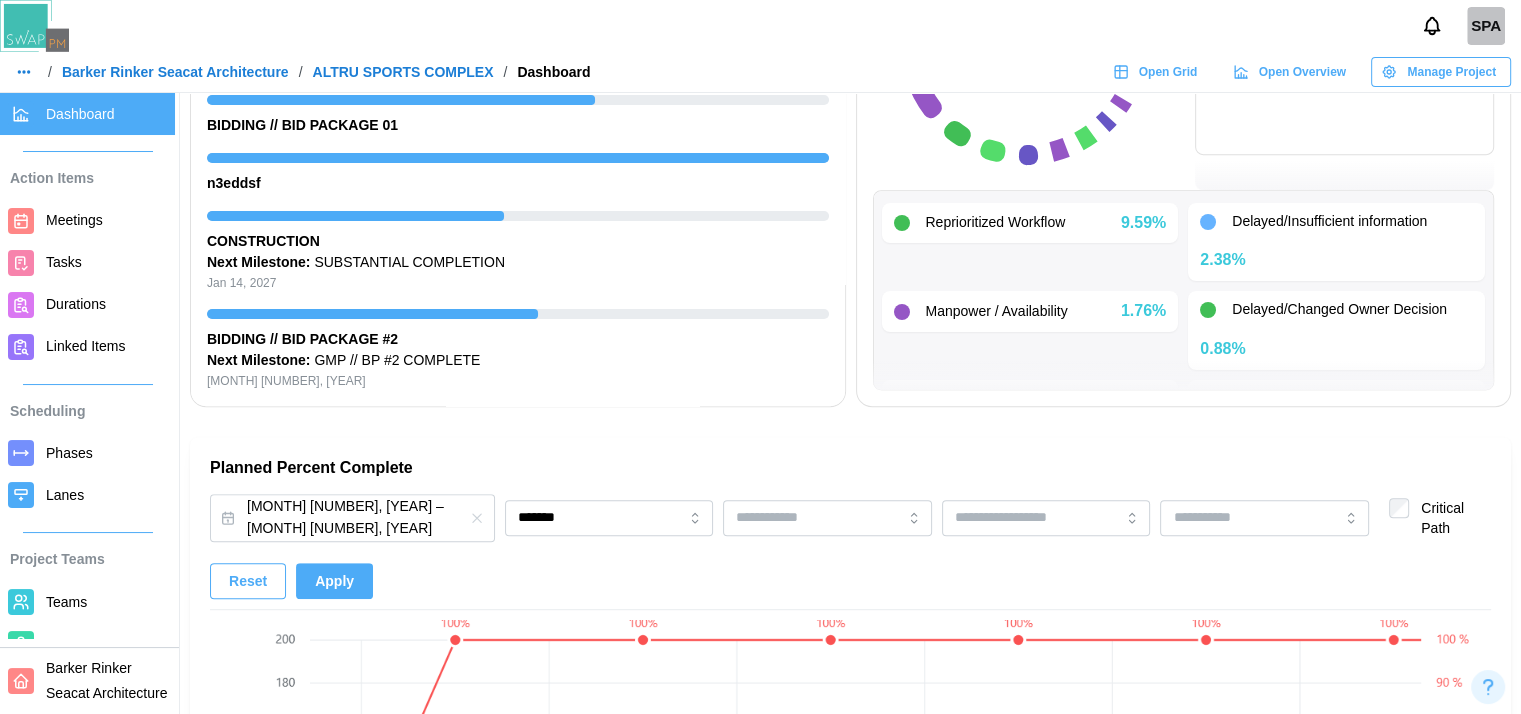 drag, startPoint x: 771, startPoint y: 531, endPoint x: 765, endPoint y: 513, distance: 18.973665 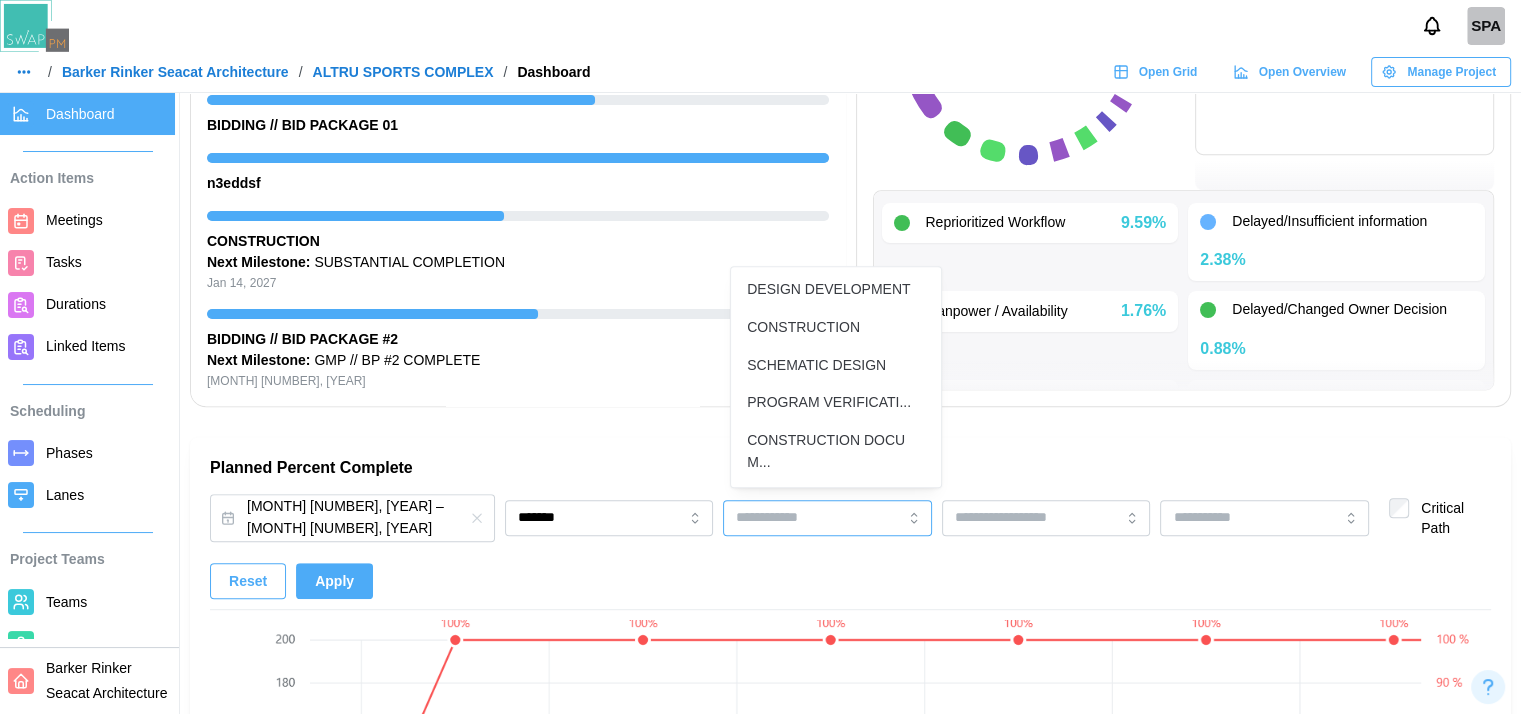 click at bounding box center (827, 518) 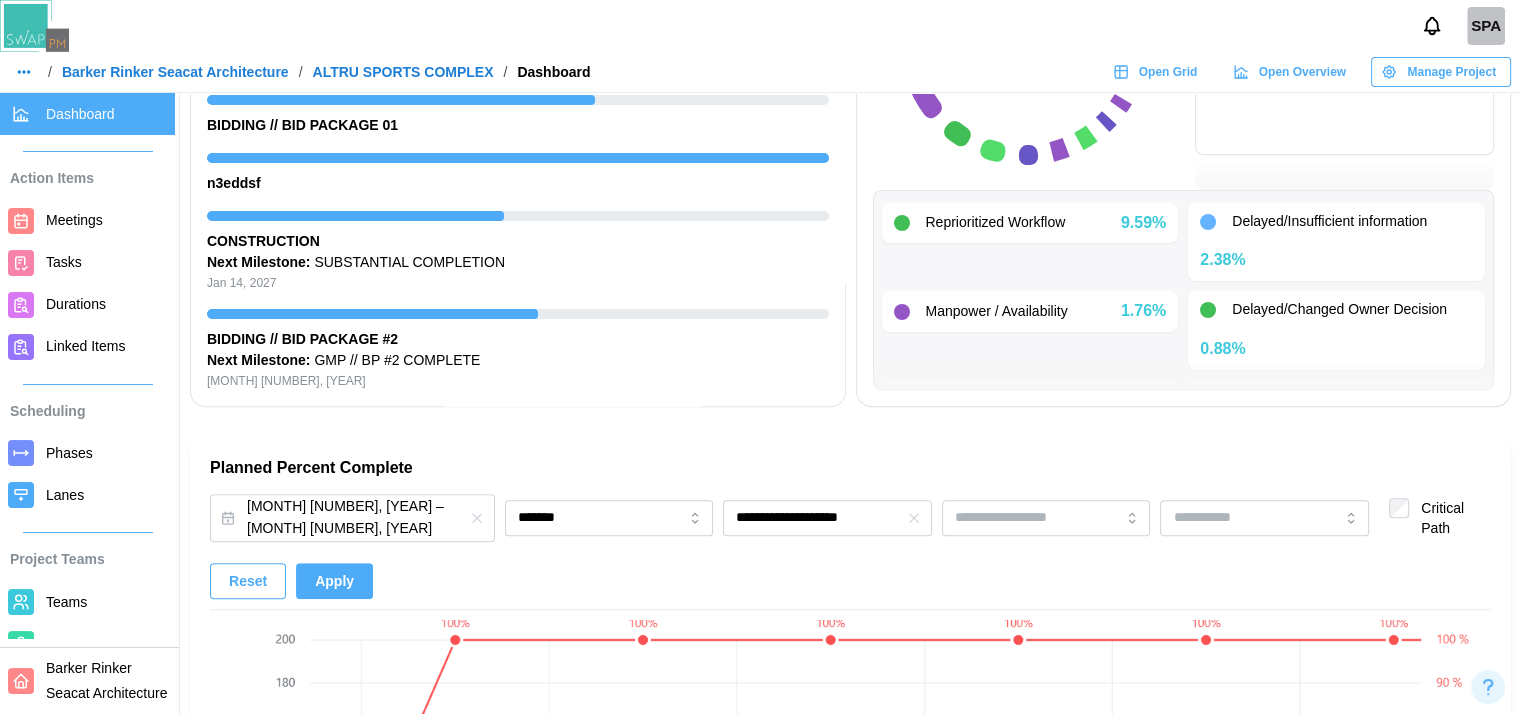 click on "**********" at bounding box center (850, 905) 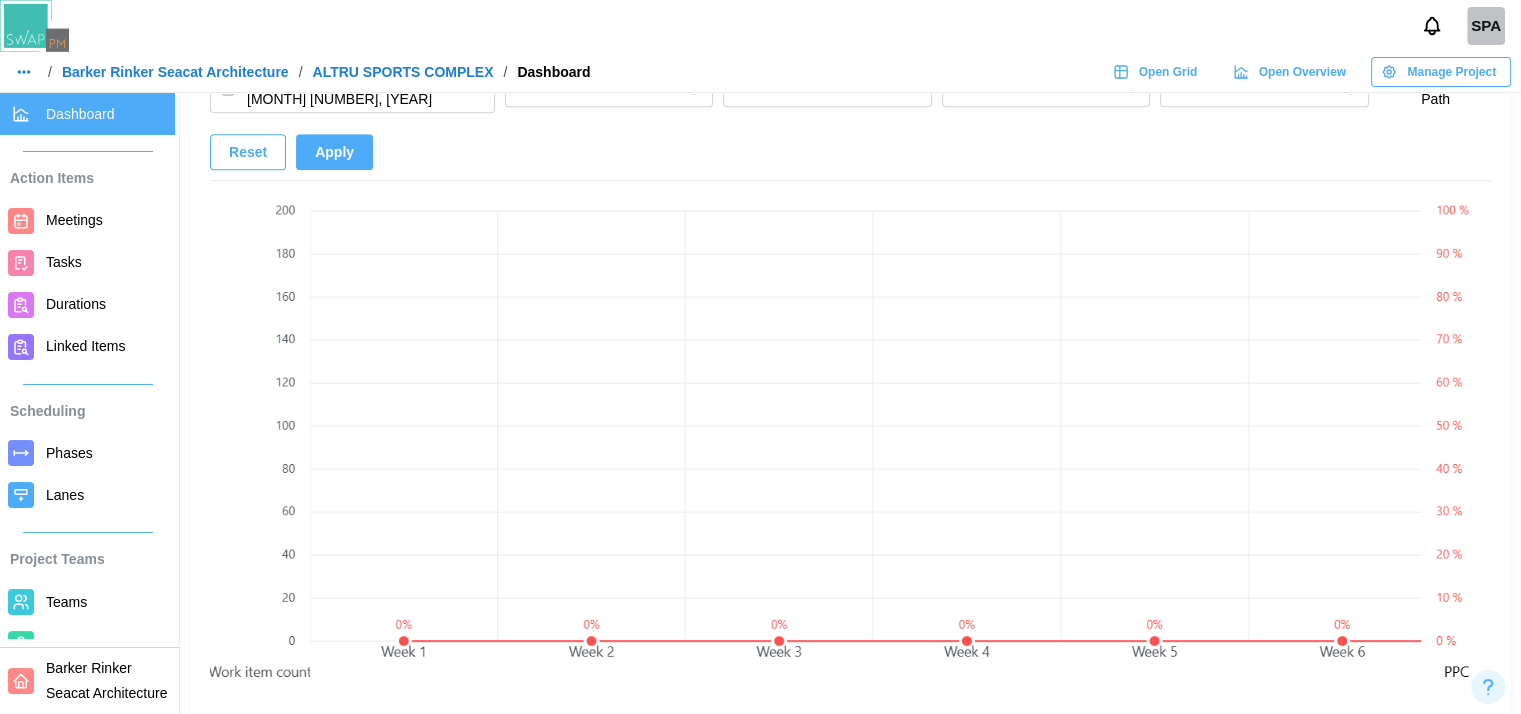 scroll, scrollTop: 1396, scrollLeft: 0, axis: vertical 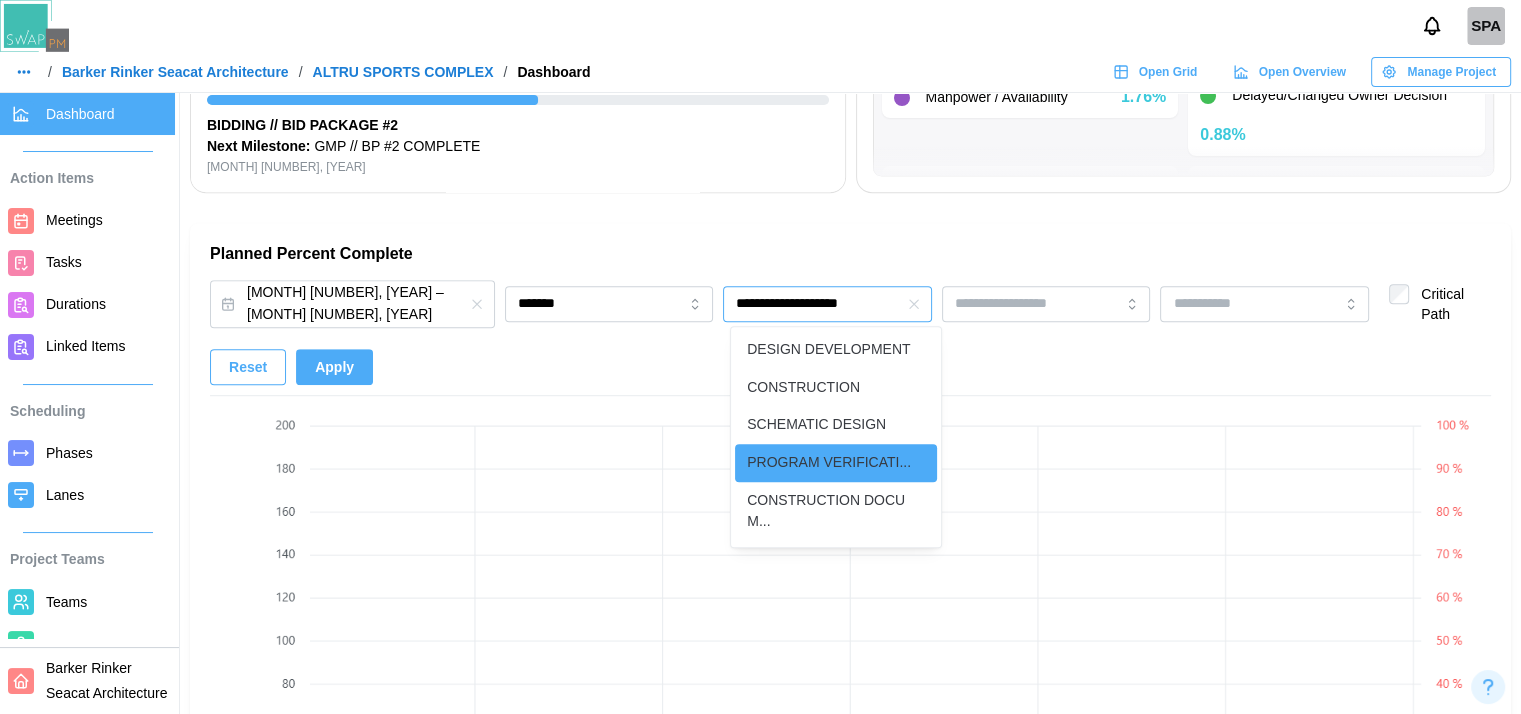 click on "**********" at bounding box center (827, 304) 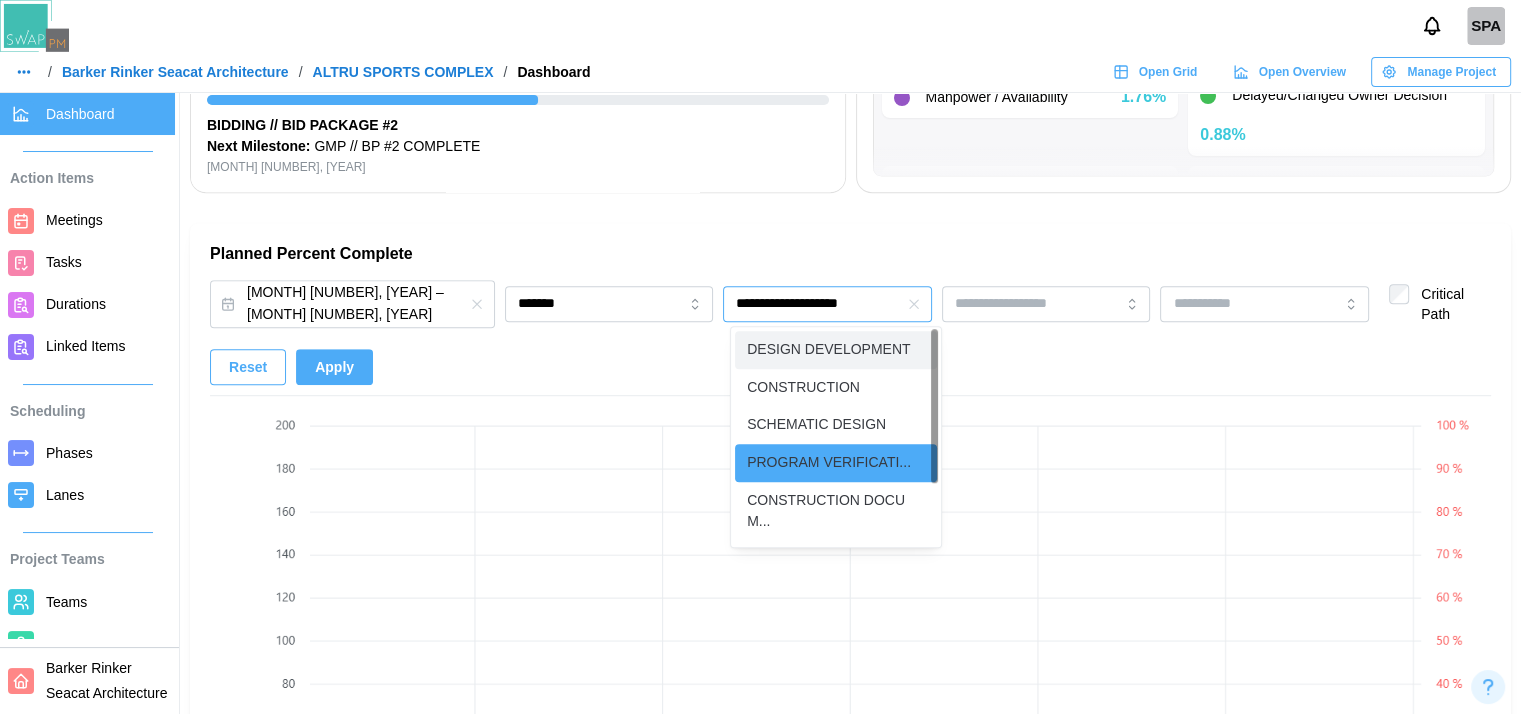 type on "**********" 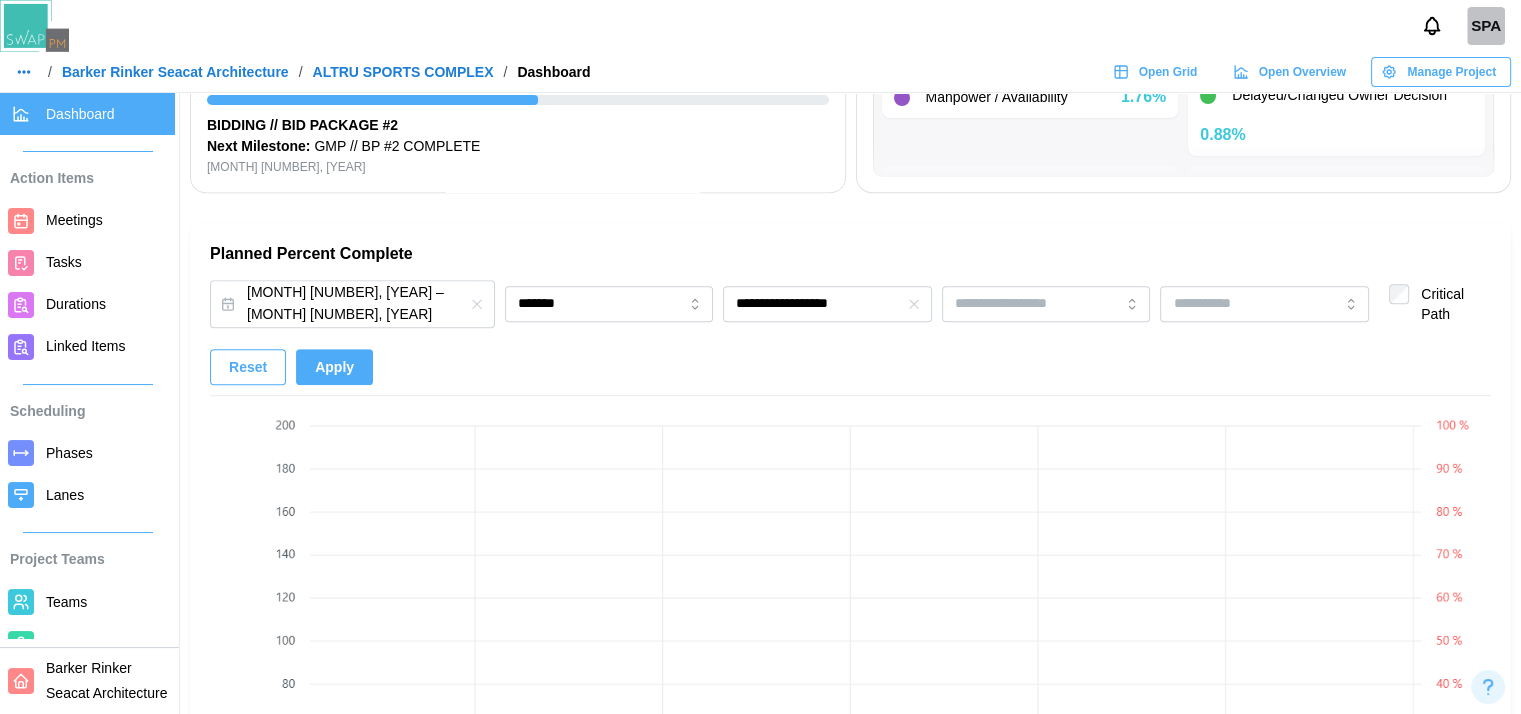 click on "Apply" at bounding box center [334, 367] 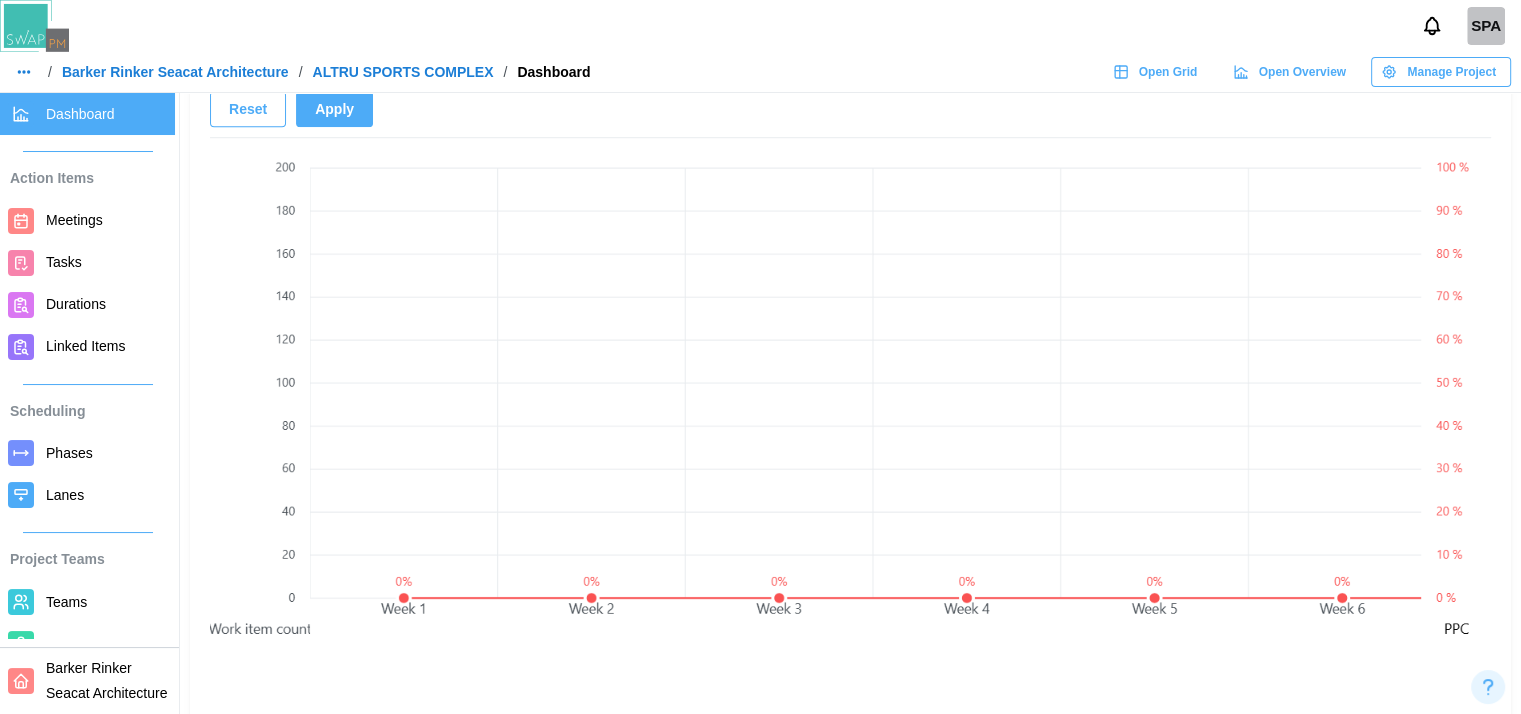 scroll, scrollTop: 1433, scrollLeft: 0, axis: vertical 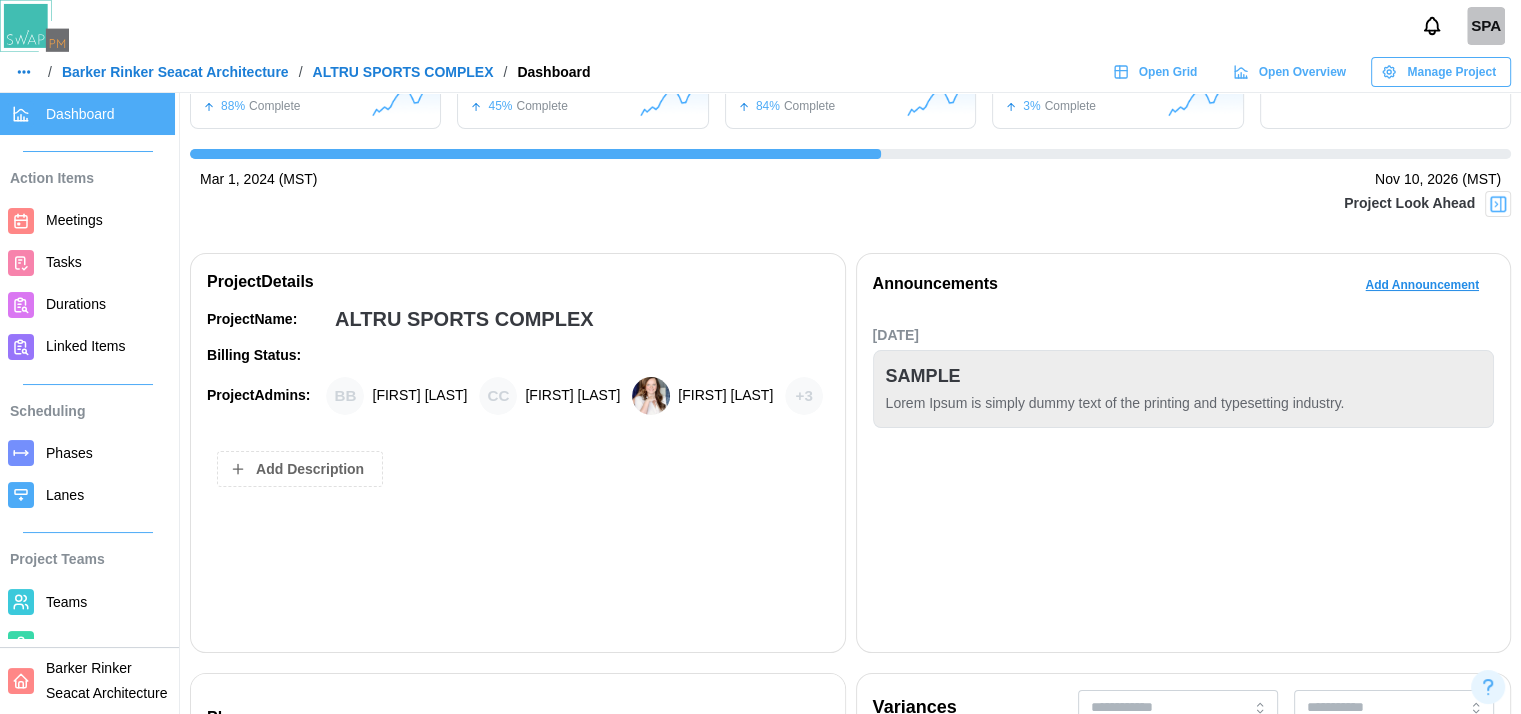 click on "+ 3" at bounding box center [804, 396] 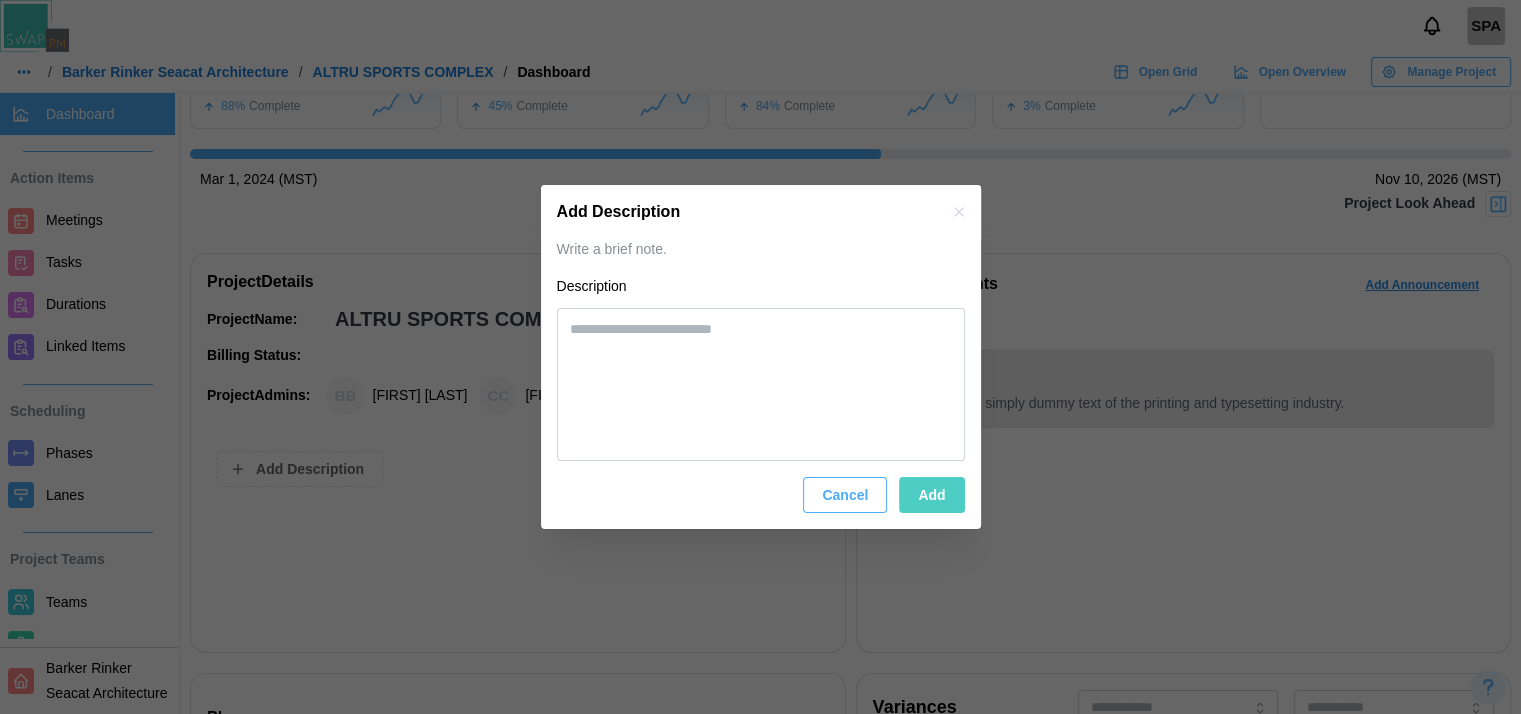 scroll, scrollTop: 124, scrollLeft: 0, axis: vertical 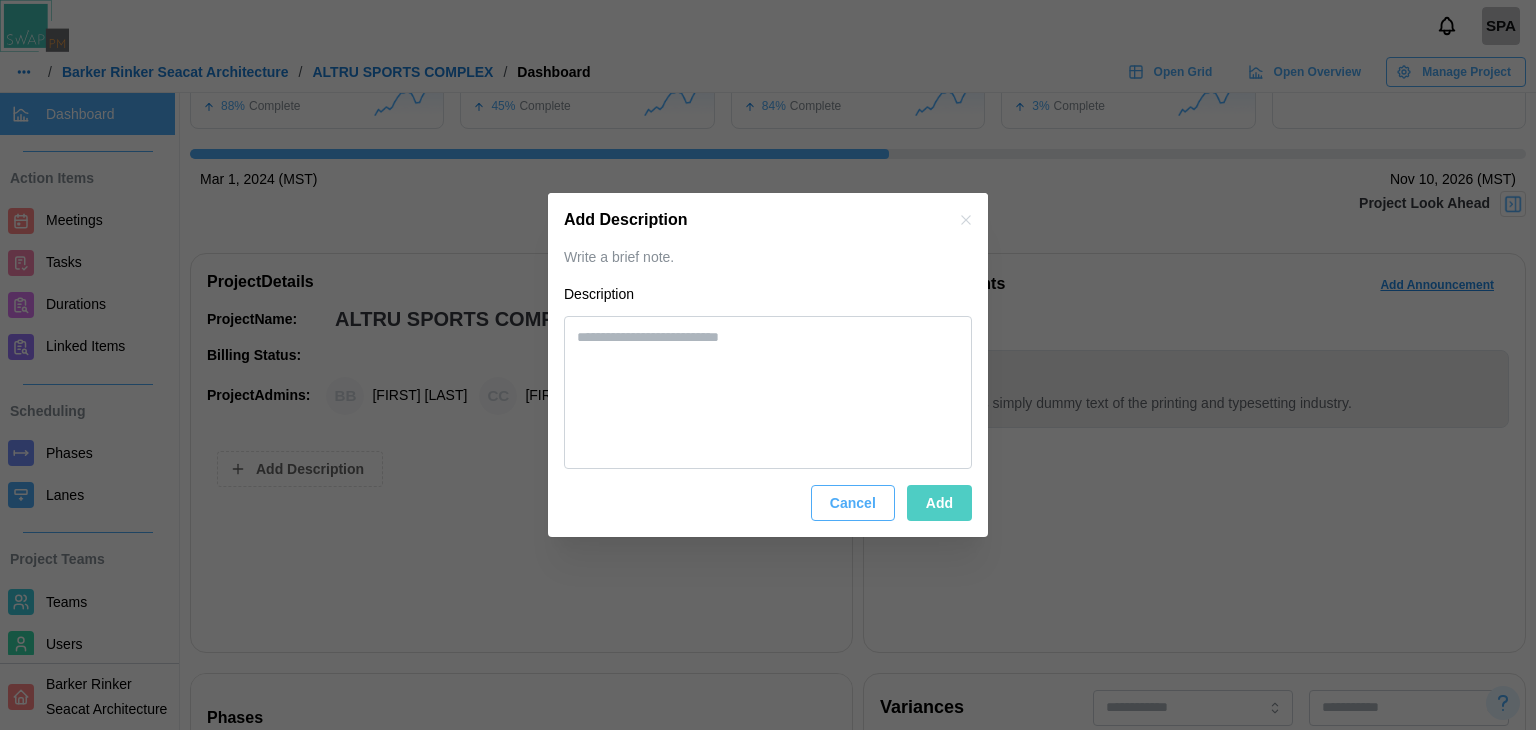 click 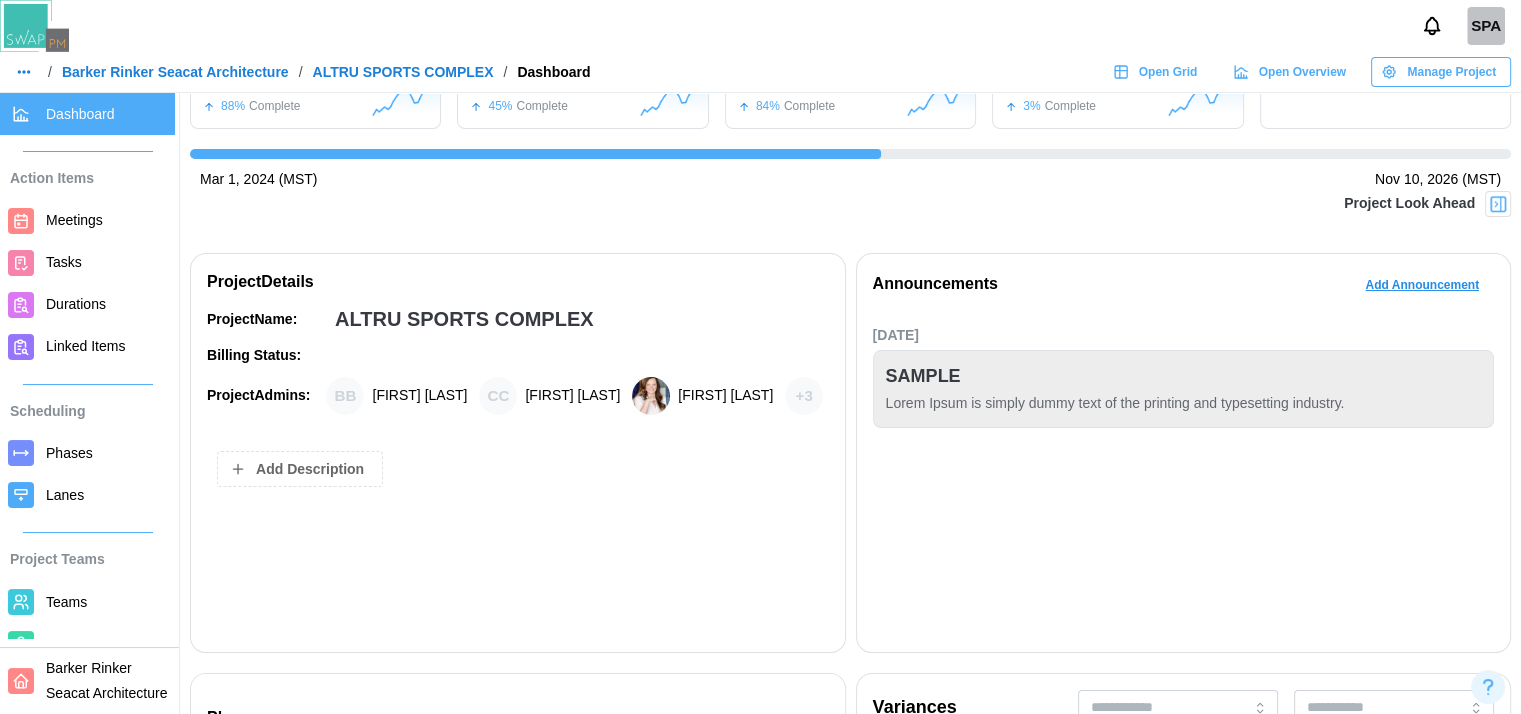 click on "+ 3" at bounding box center [804, 396] 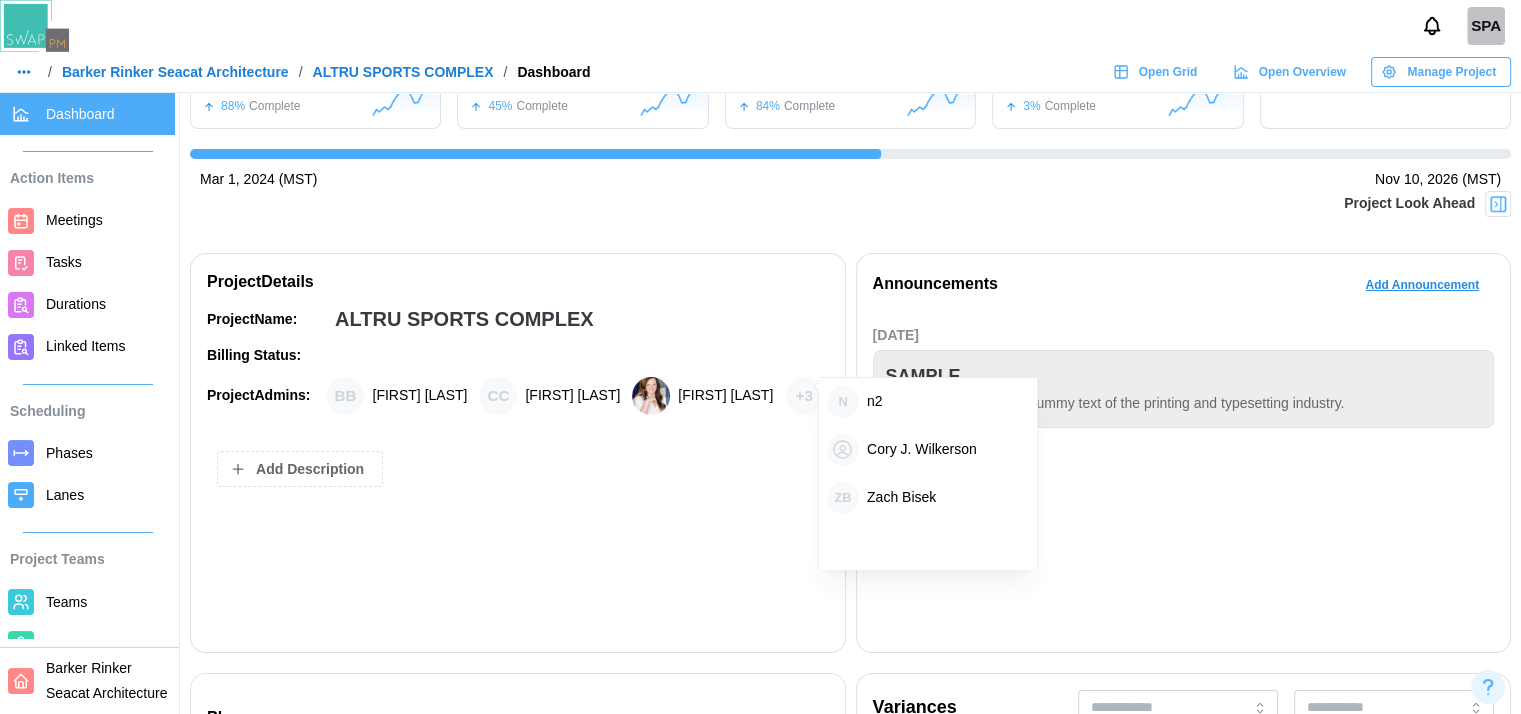 scroll, scrollTop: 0, scrollLeft: 15, axis: horizontal 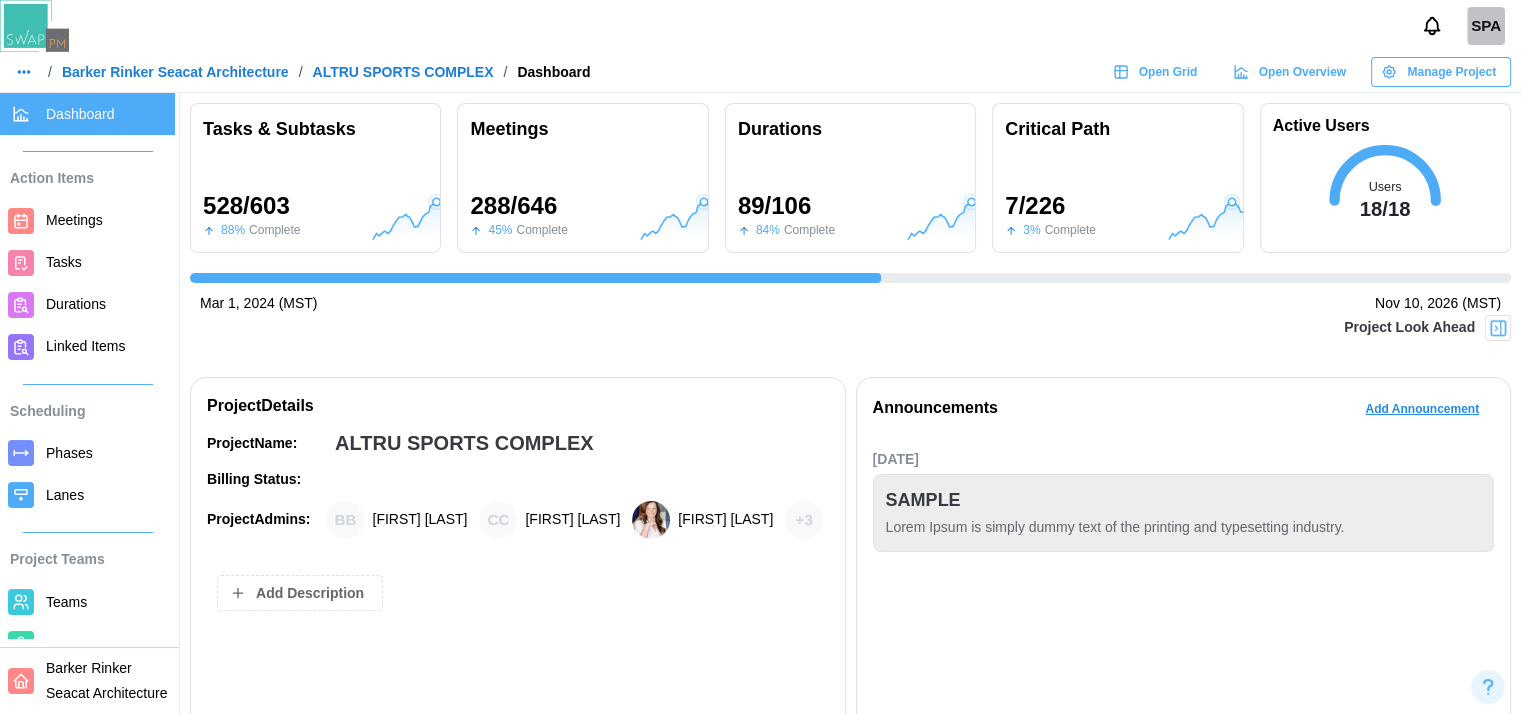 drag, startPoint x: 232, startPoint y: 84, endPoint x: 228, endPoint y: 69, distance: 15.524175 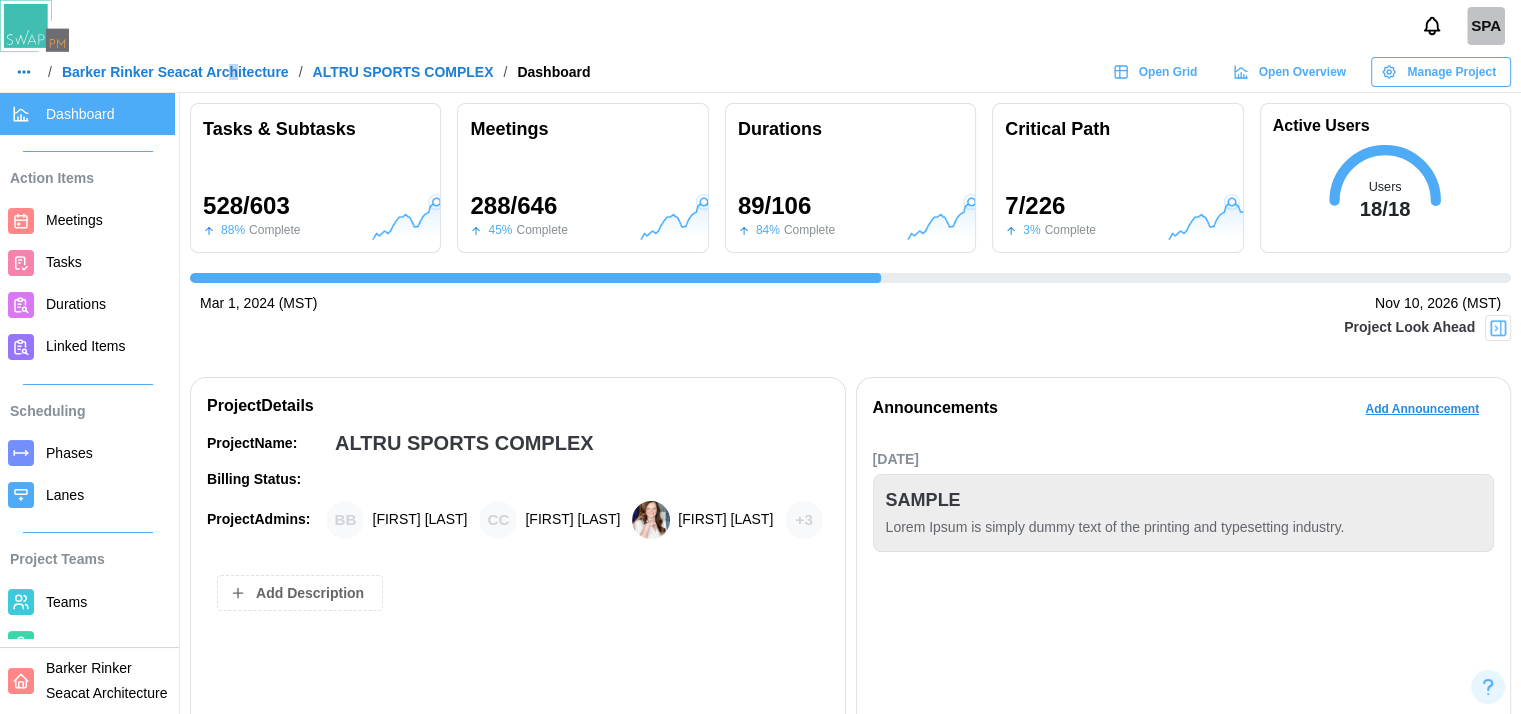 click on "Barker Rinker Seacat Architecture" at bounding box center [175, 72] 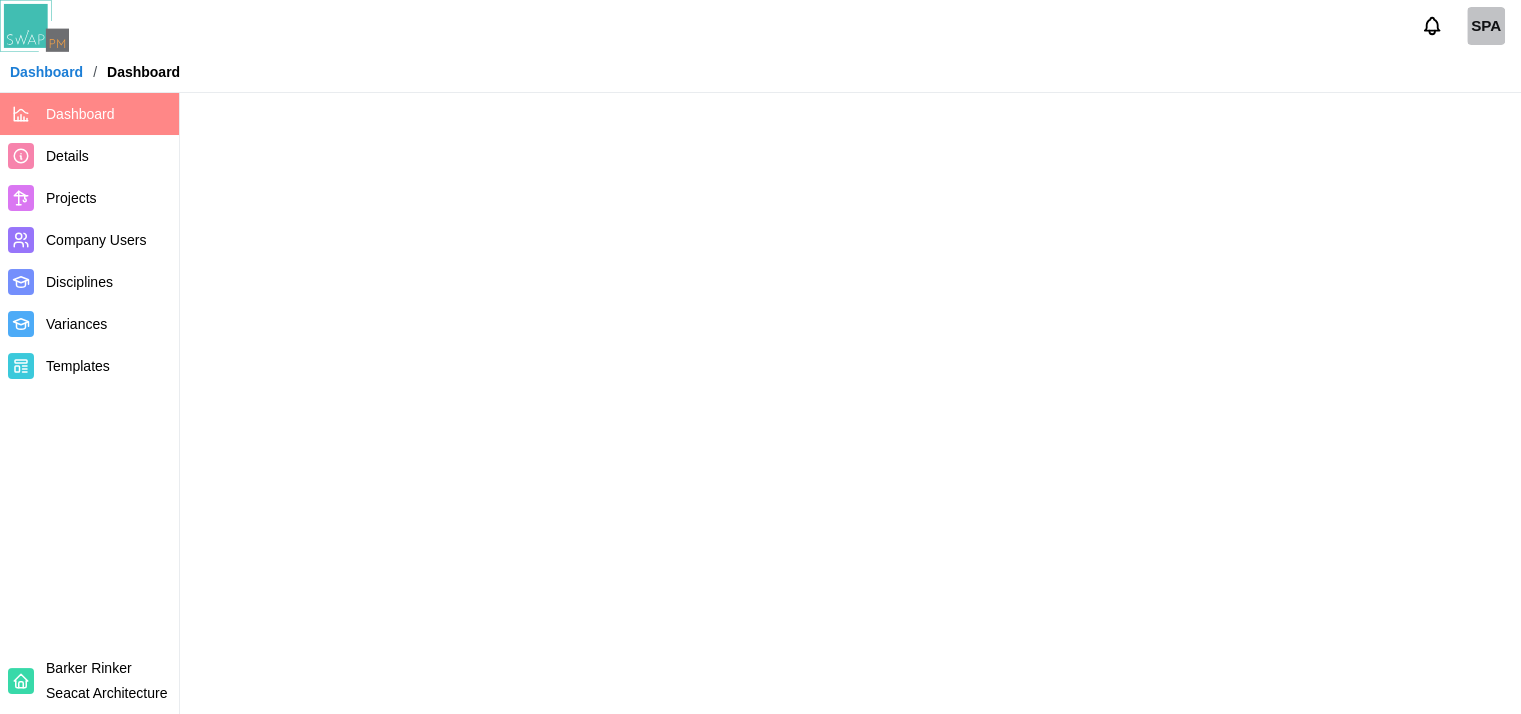scroll, scrollTop: 0, scrollLeft: 0, axis: both 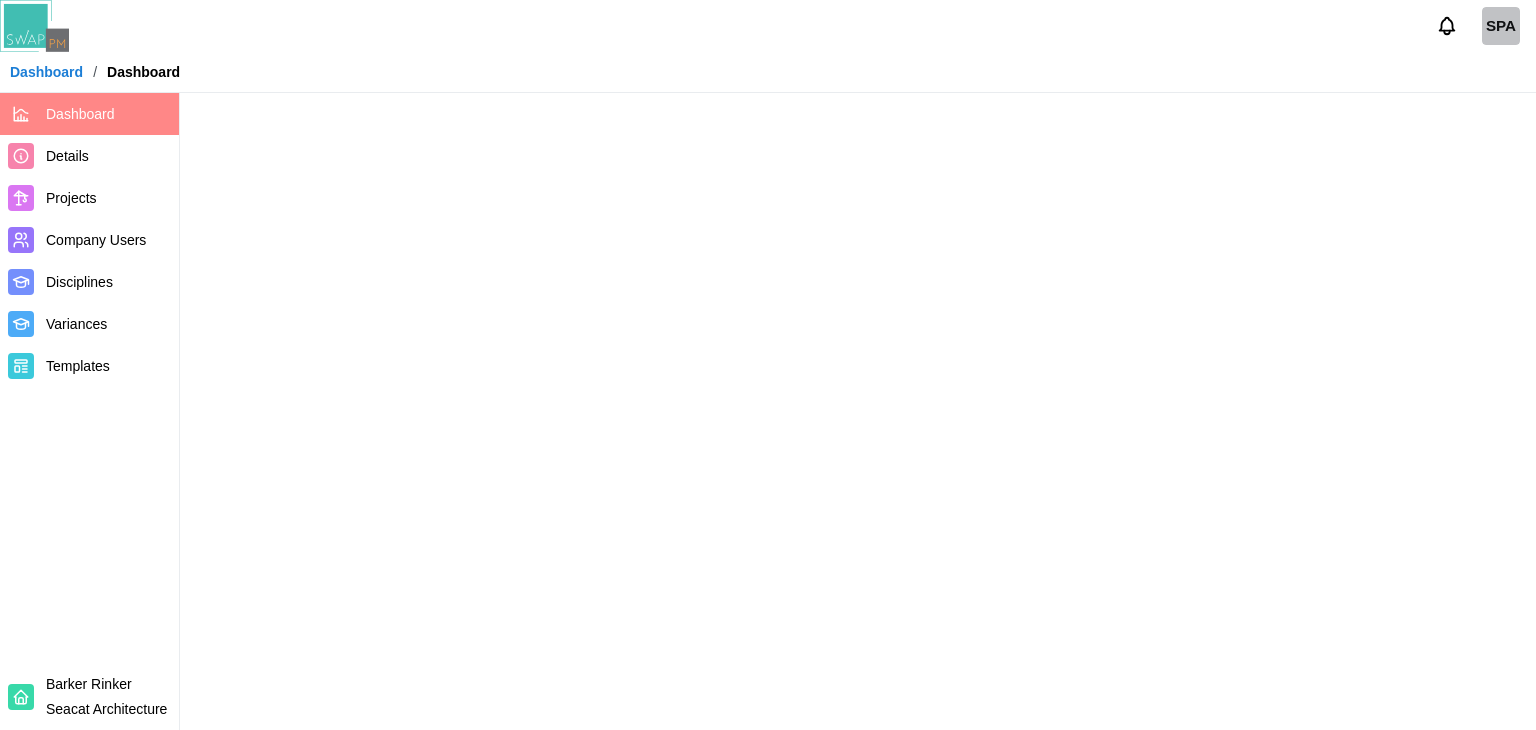 click on "Dashboard" at bounding box center (46, 72) 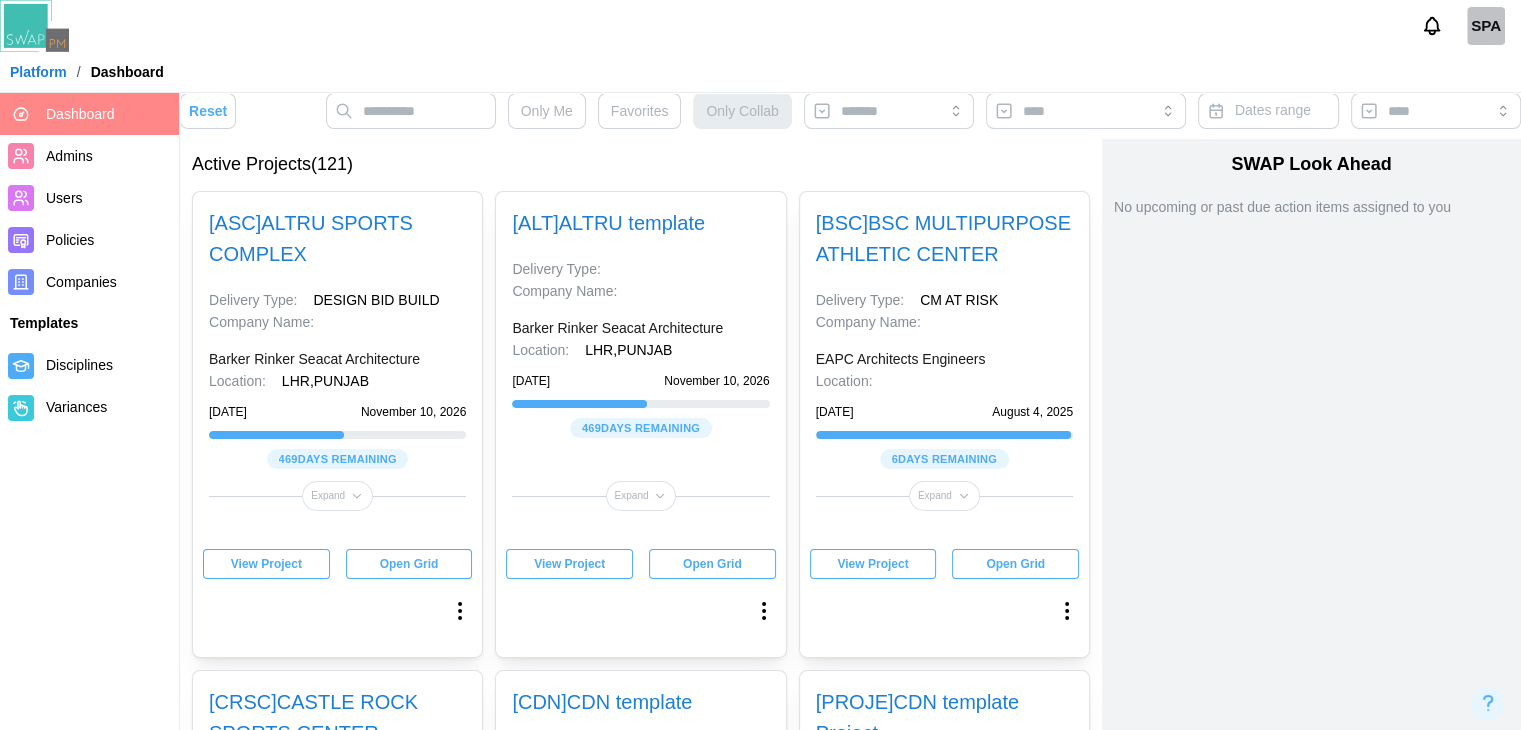 click on "View Project" at bounding box center [569, 564] 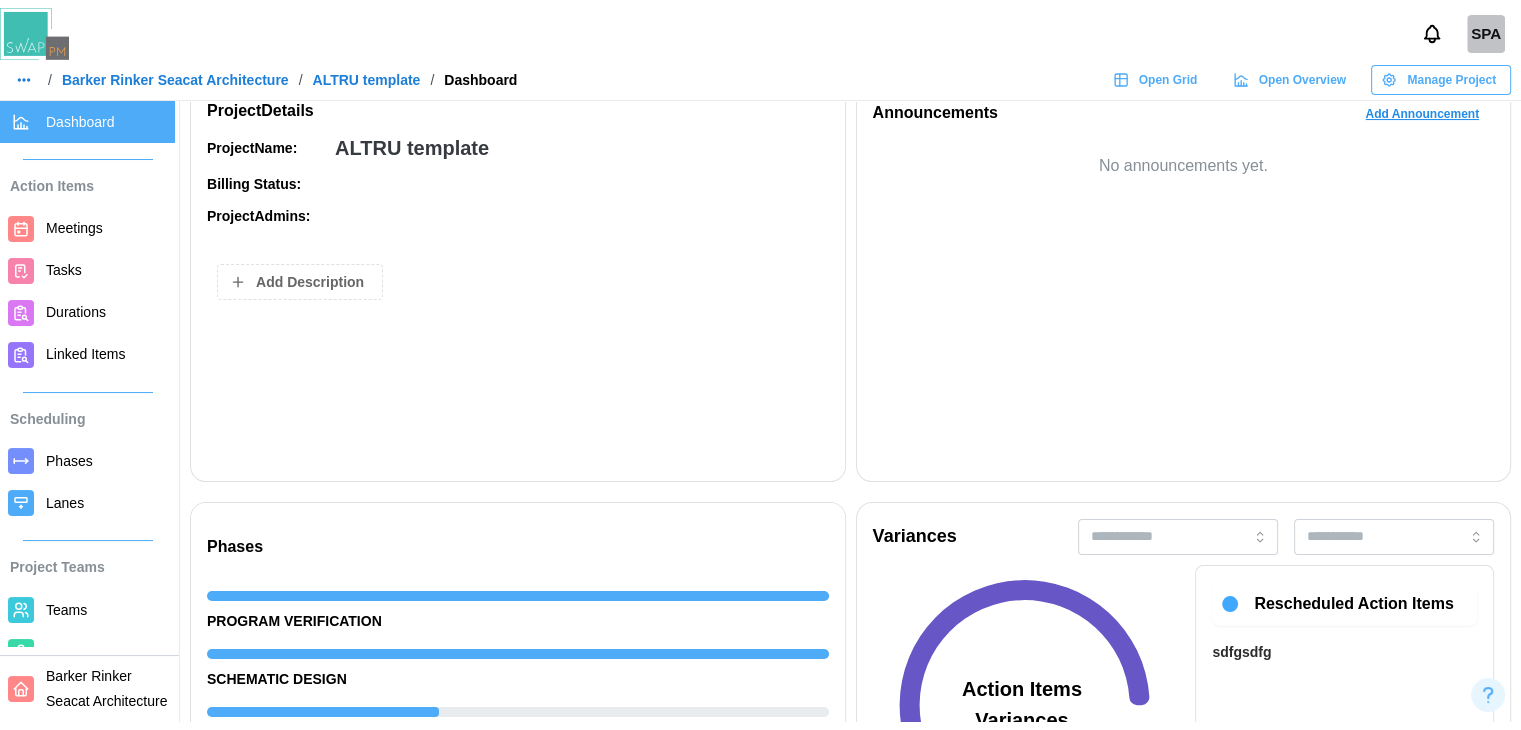 scroll, scrollTop: 0, scrollLeft: 0, axis: both 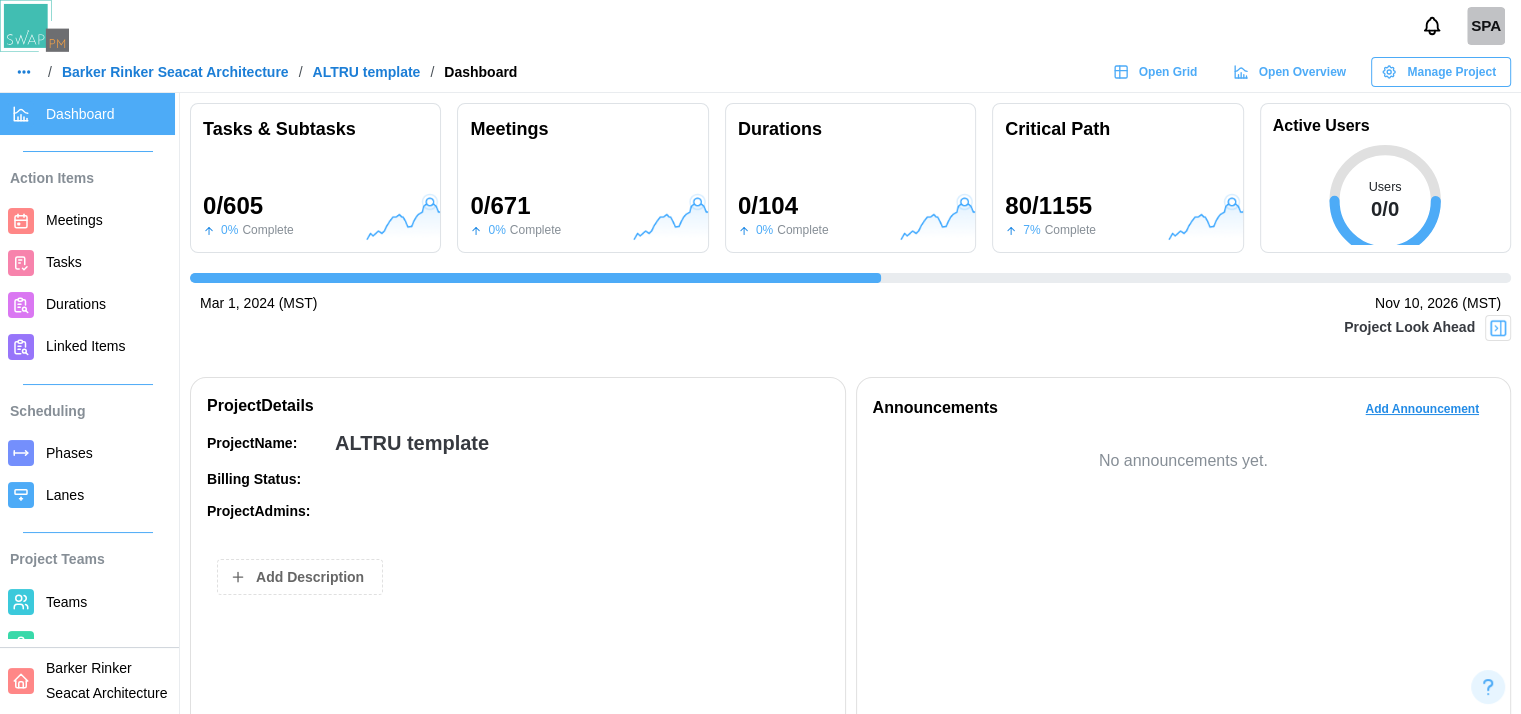 click on "Barker Rinker Seacat Architecture" at bounding box center [175, 72] 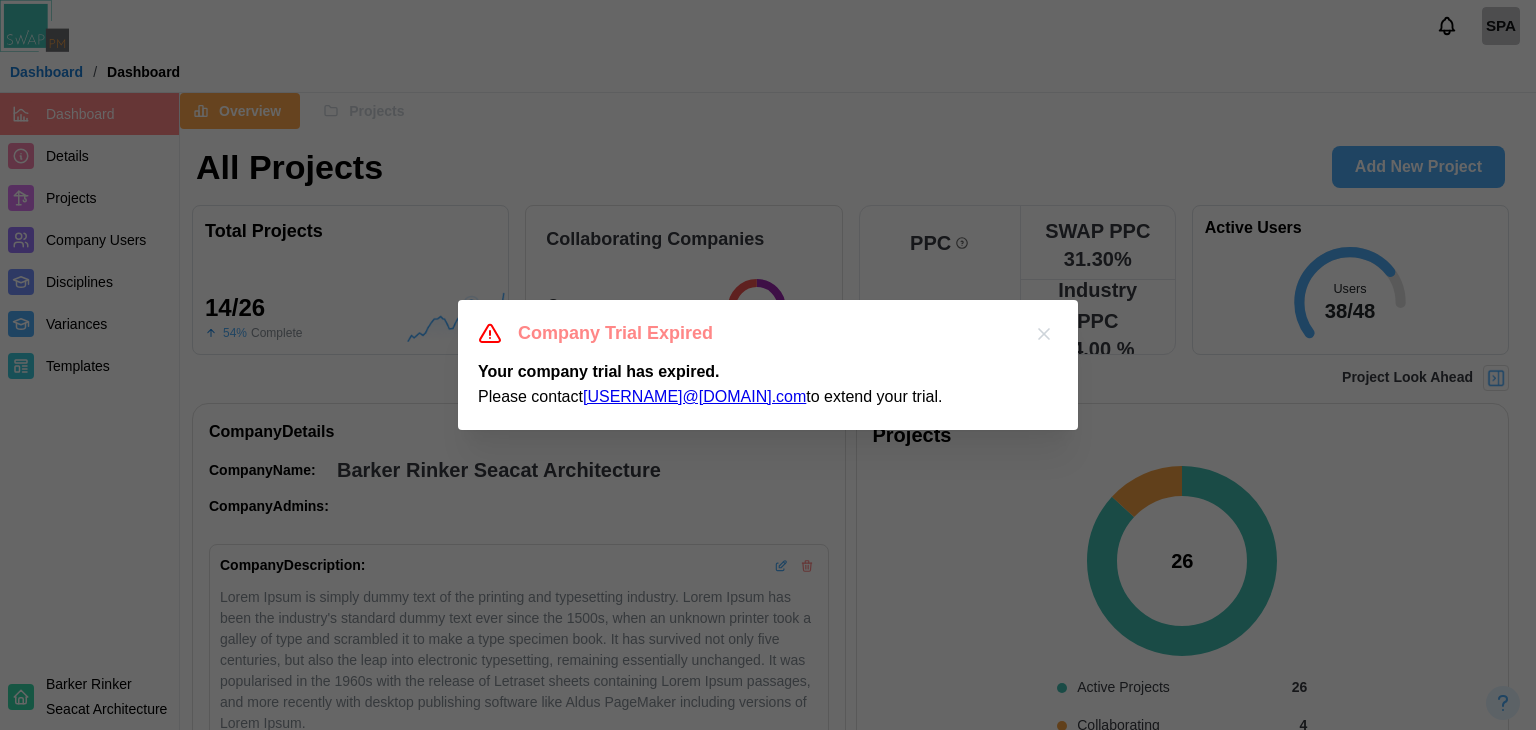 click 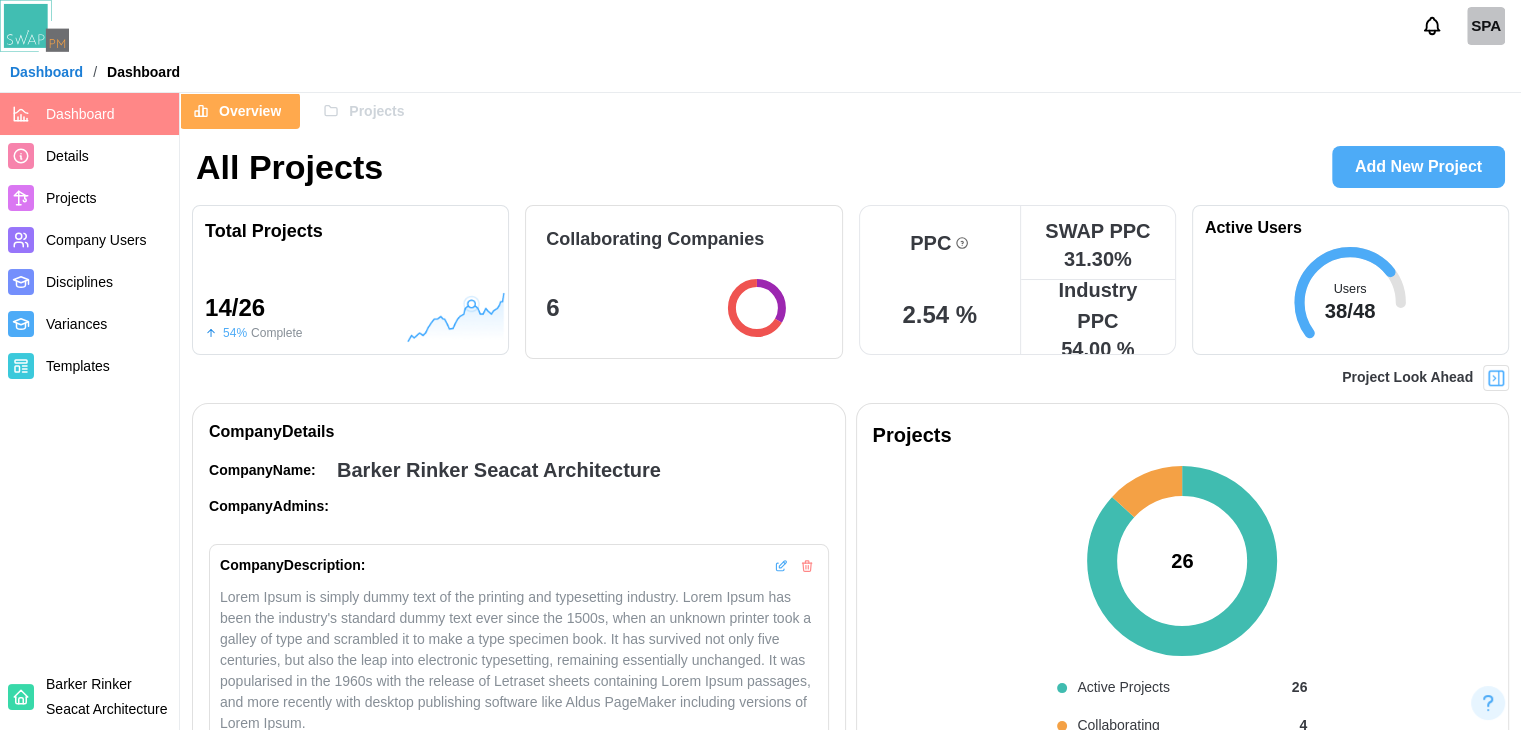 click on "Dashboard" at bounding box center (46, 72) 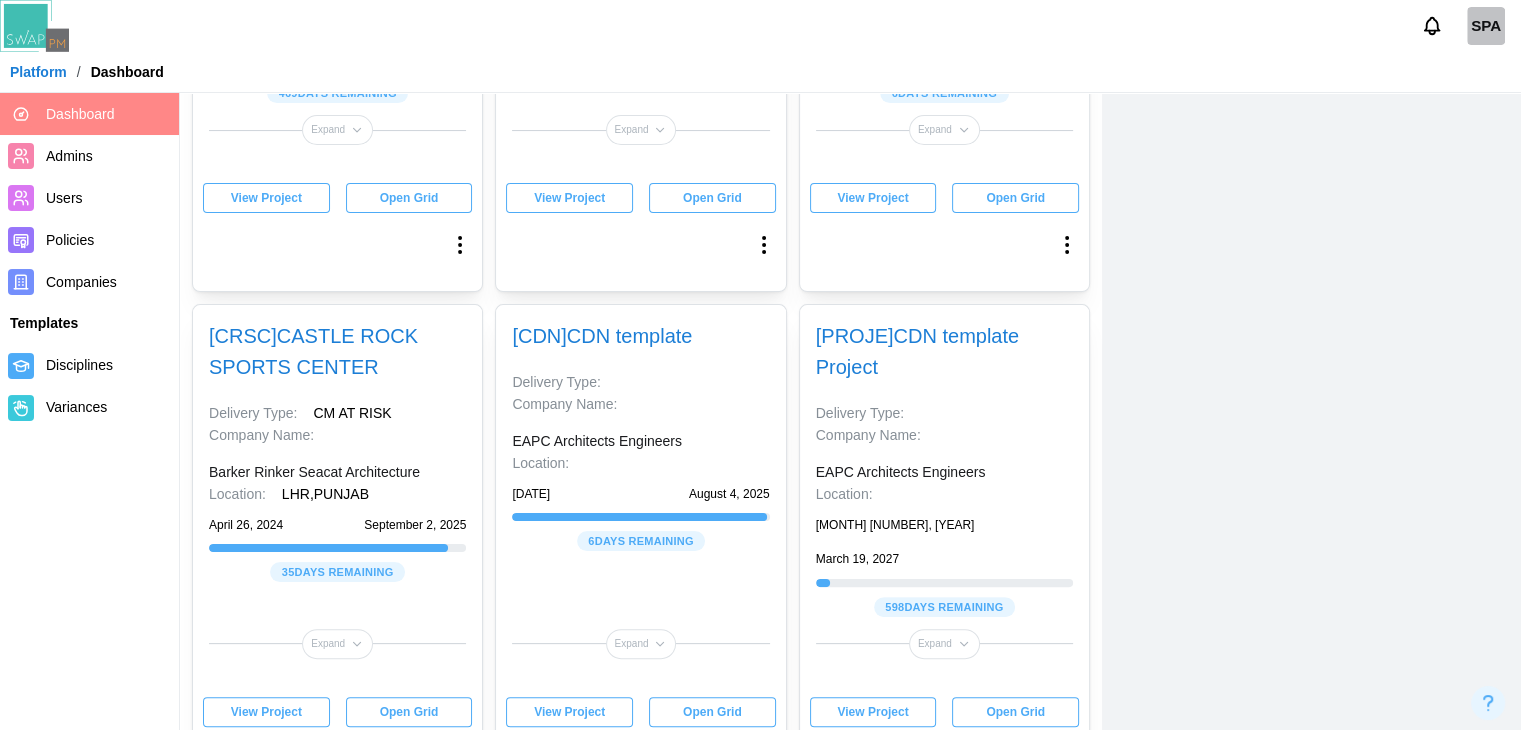 scroll, scrollTop: 367, scrollLeft: 0, axis: vertical 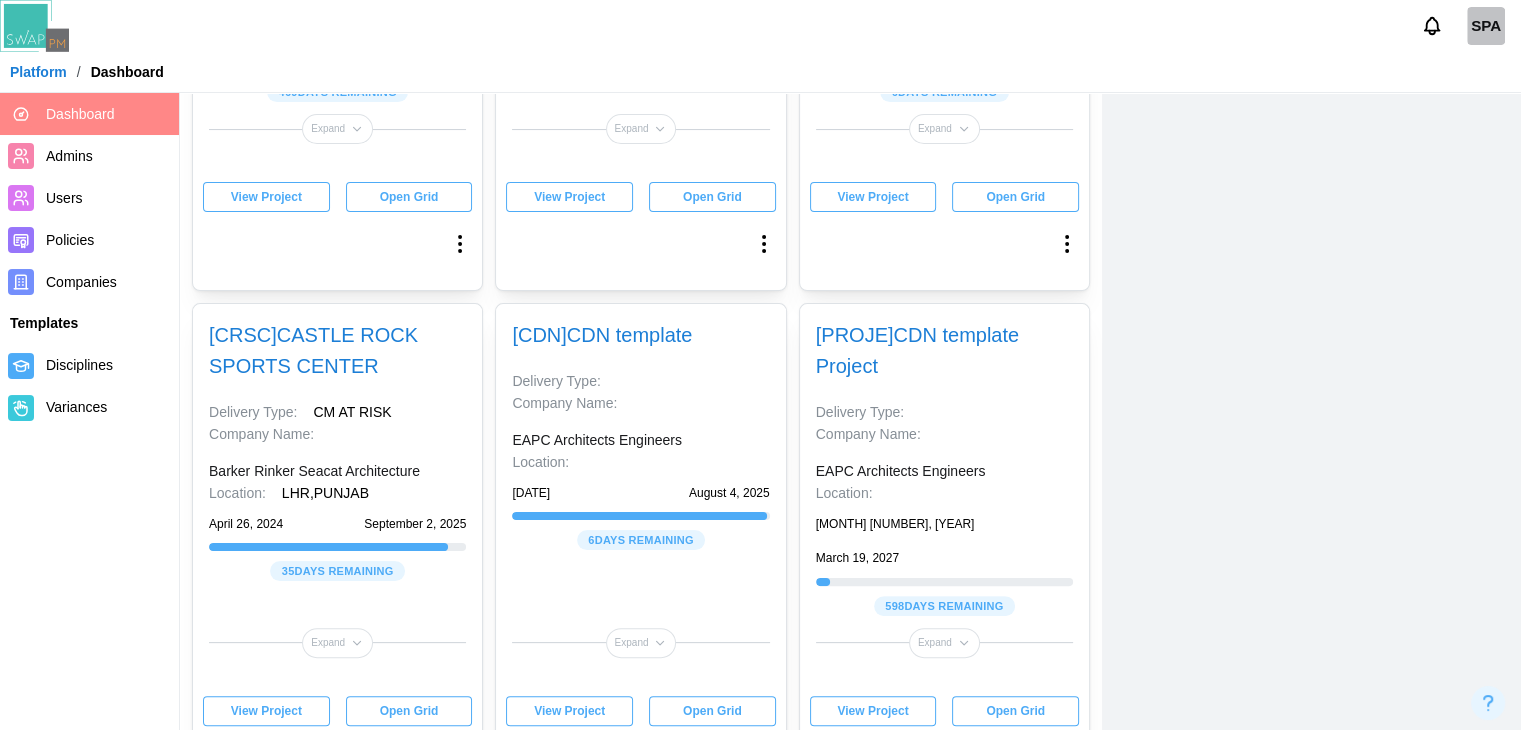 click on "View Project" at bounding box center (873, 197) 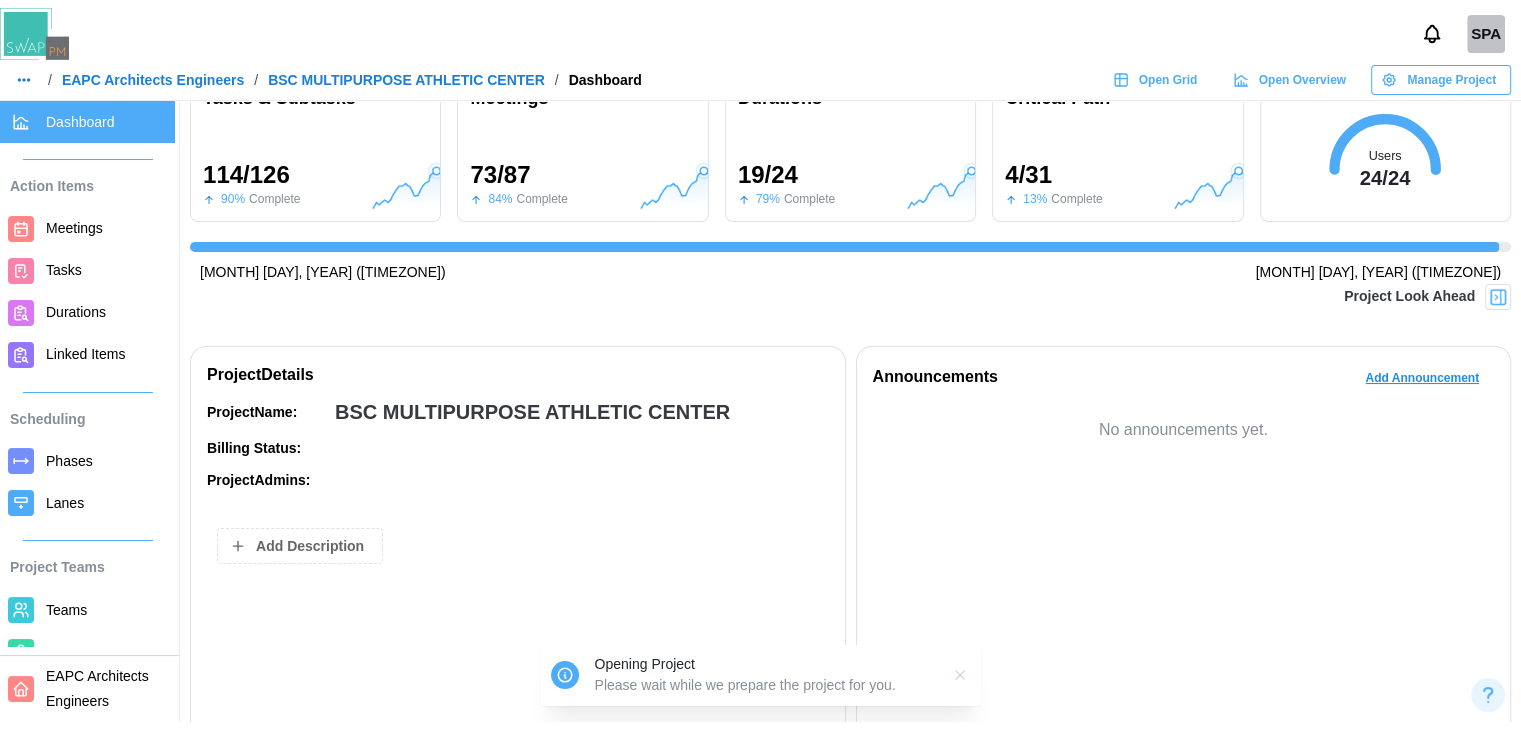 scroll, scrollTop: 0, scrollLeft: 0, axis: both 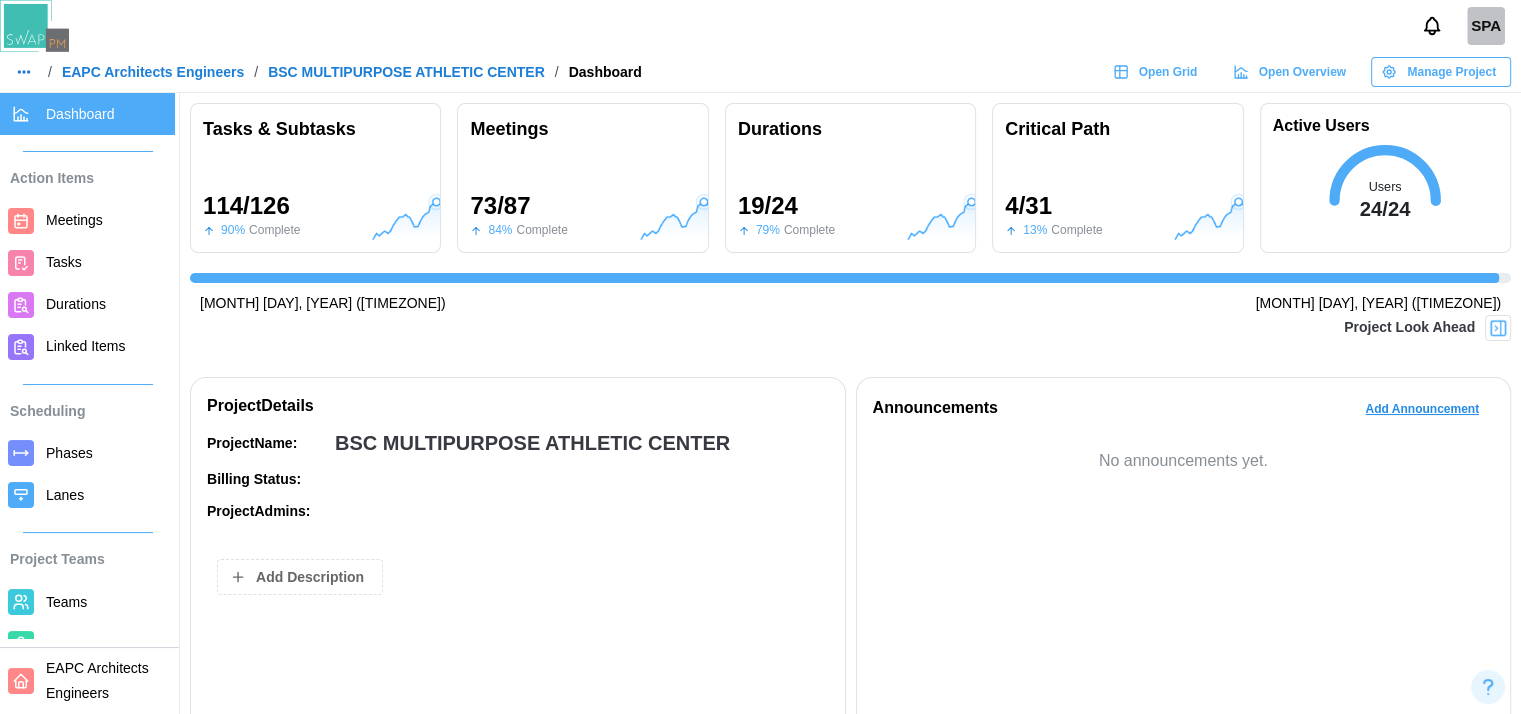 click 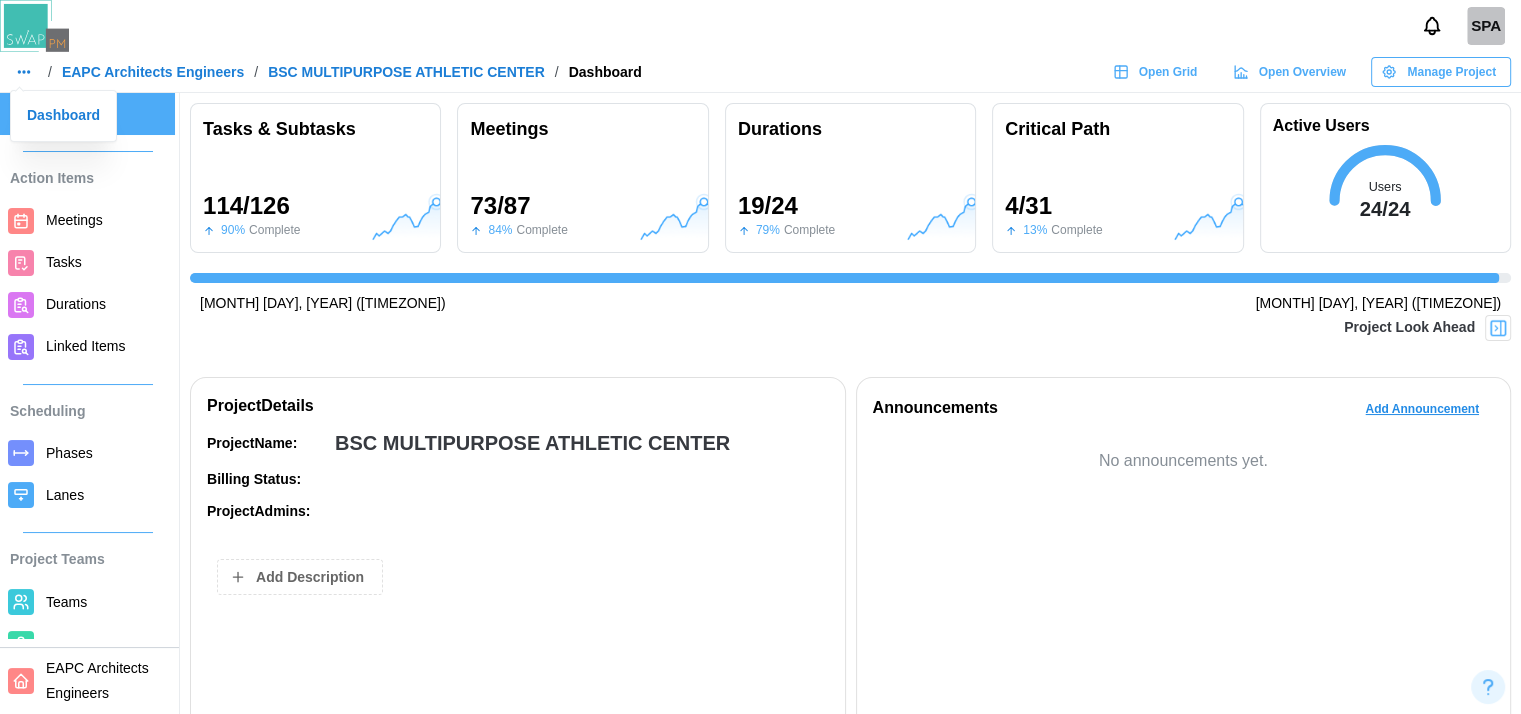 click 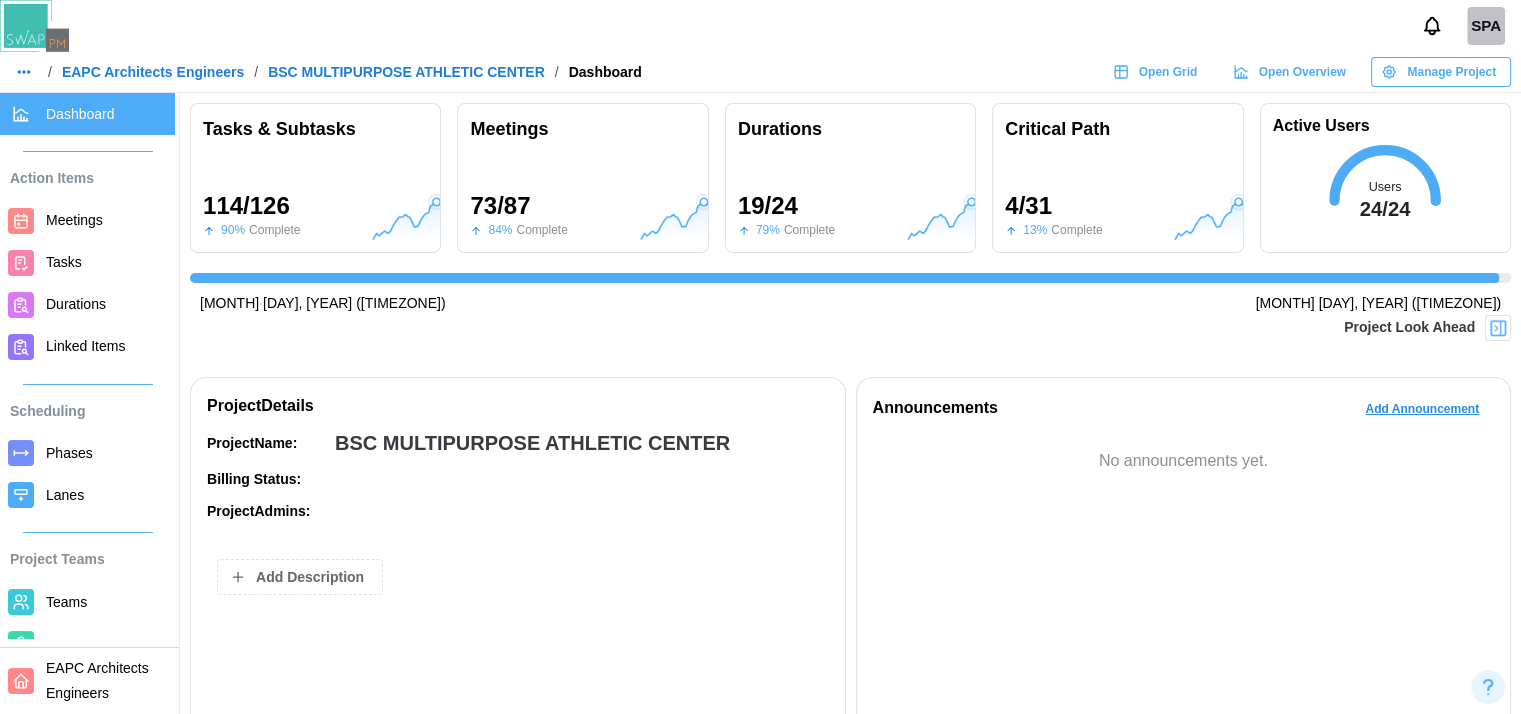 click on "EAPC Architects Engineers" at bounding box center (153, 72) 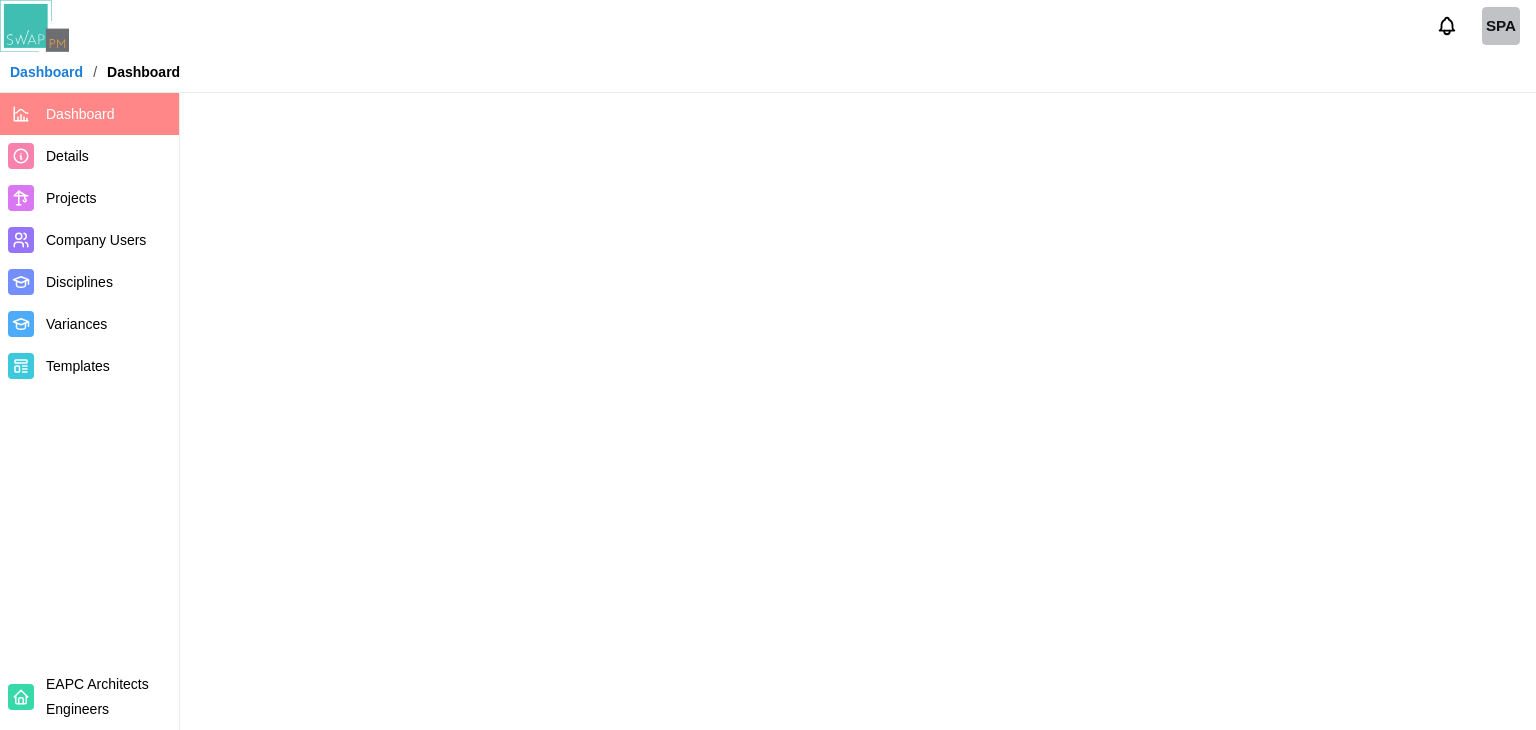 click on "Dashboard" at bounding box center (46, 72) 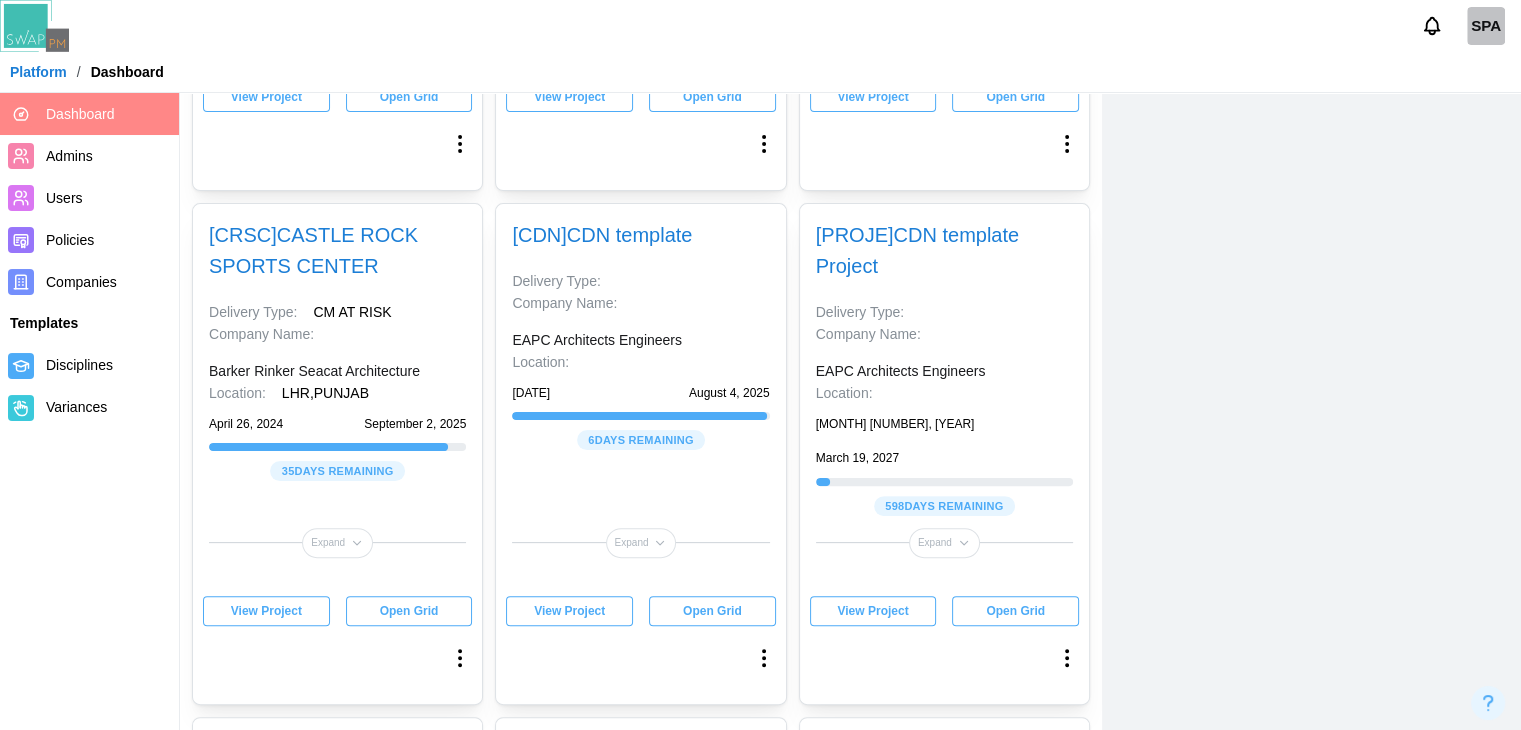 scroll, scrollTop: 472, scrollLeft: 0, axis: vertical 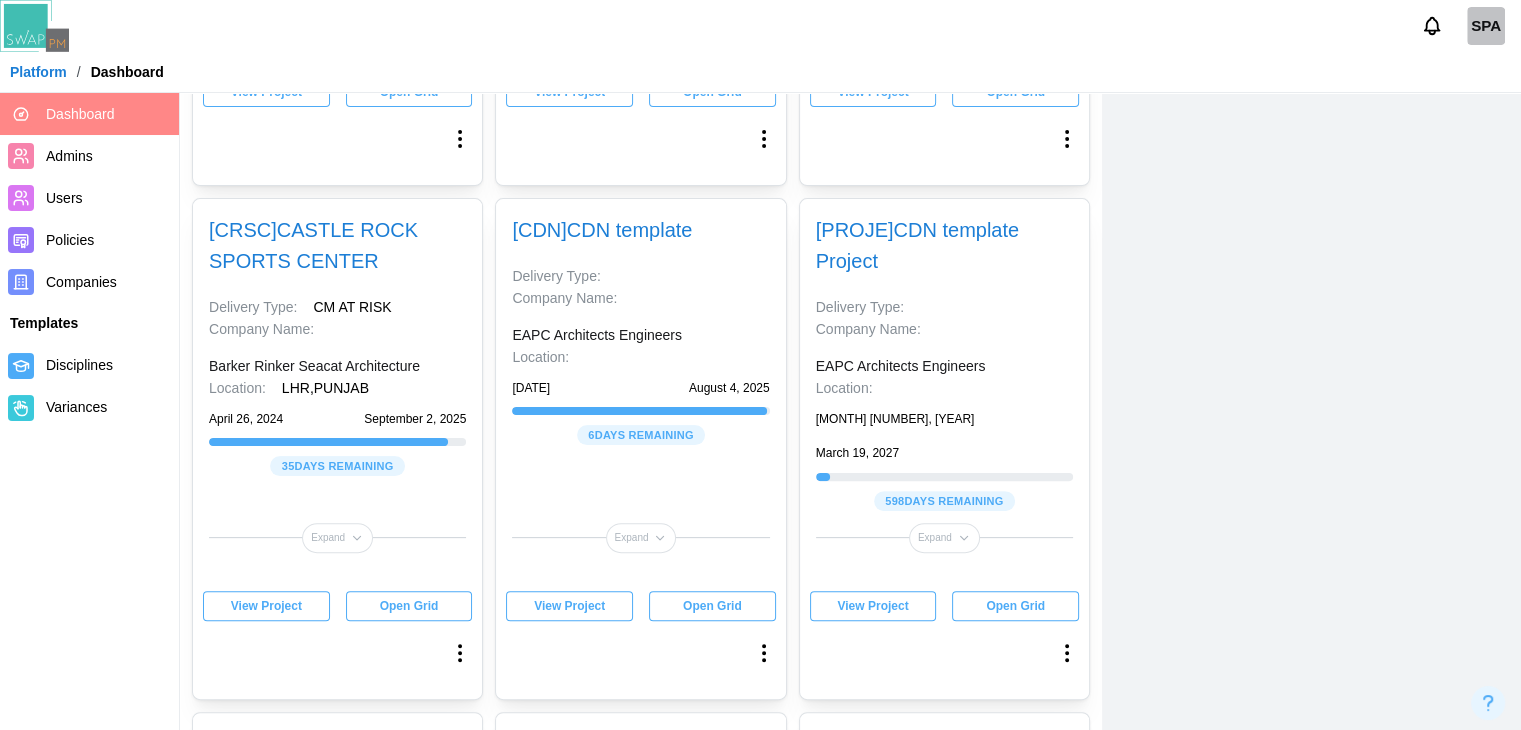 click on "View Project" at bounding box center (266, 606) 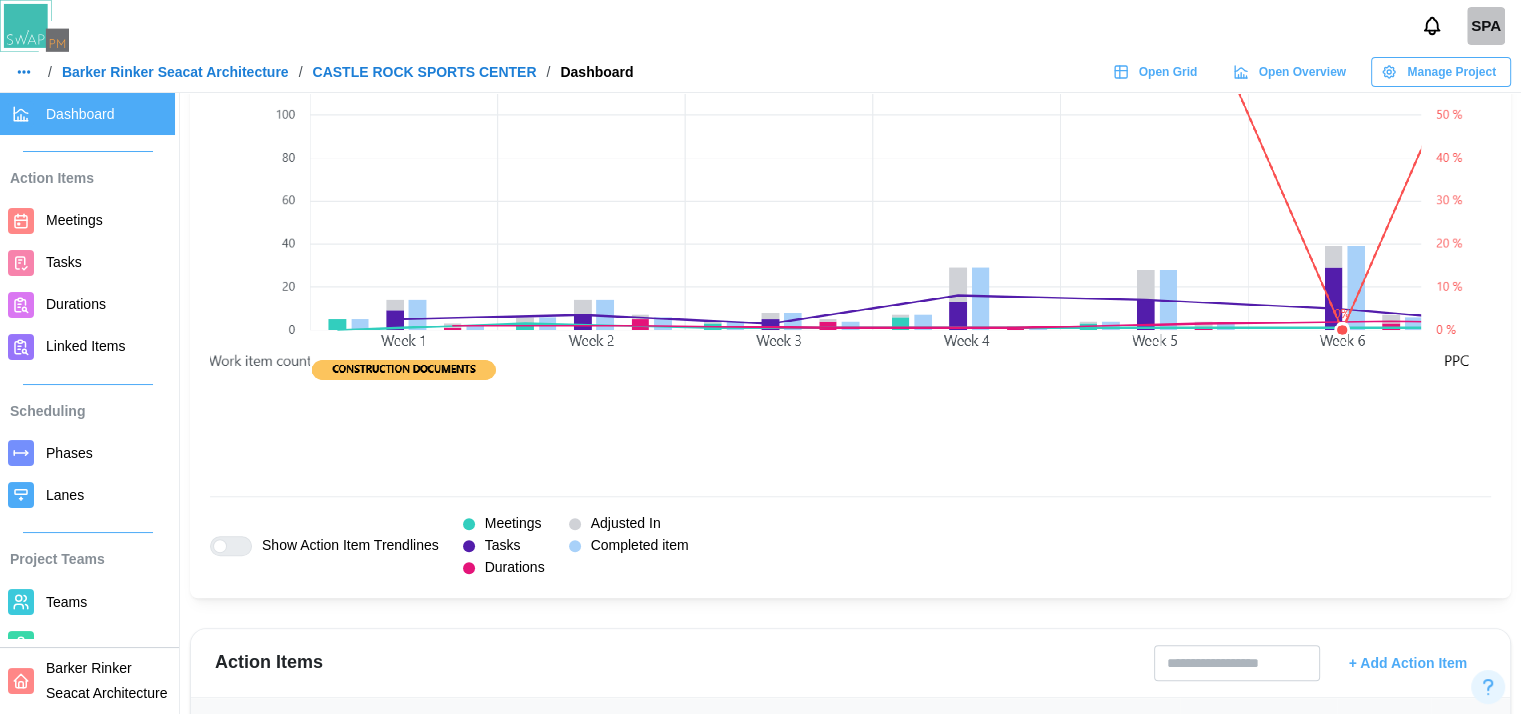 scroll, scrollTop: 1919, scrollLeft: 0, axis: vertical 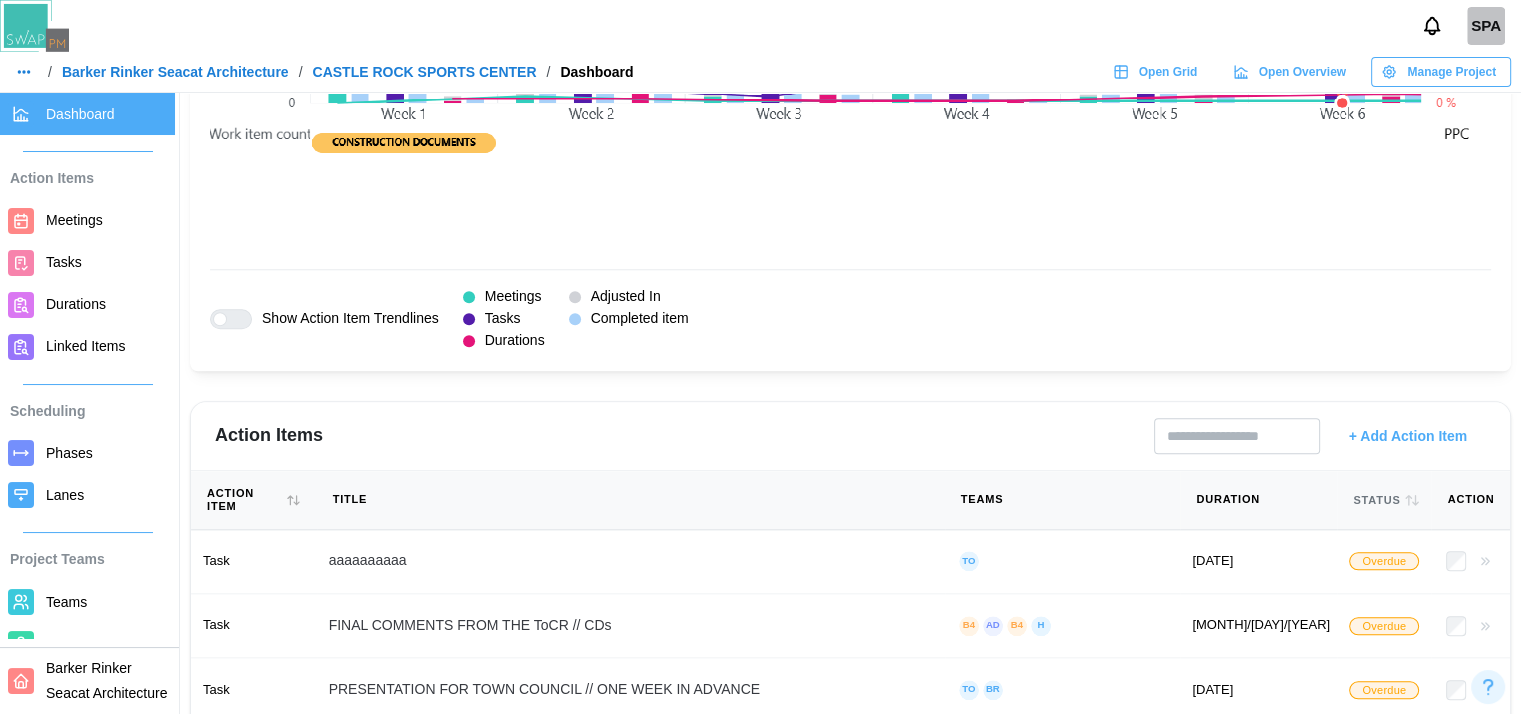 drag, startPoint x: 508, startPoint y: 537, endPoint x: 415, endPoint y: 776, distance: 256.45663 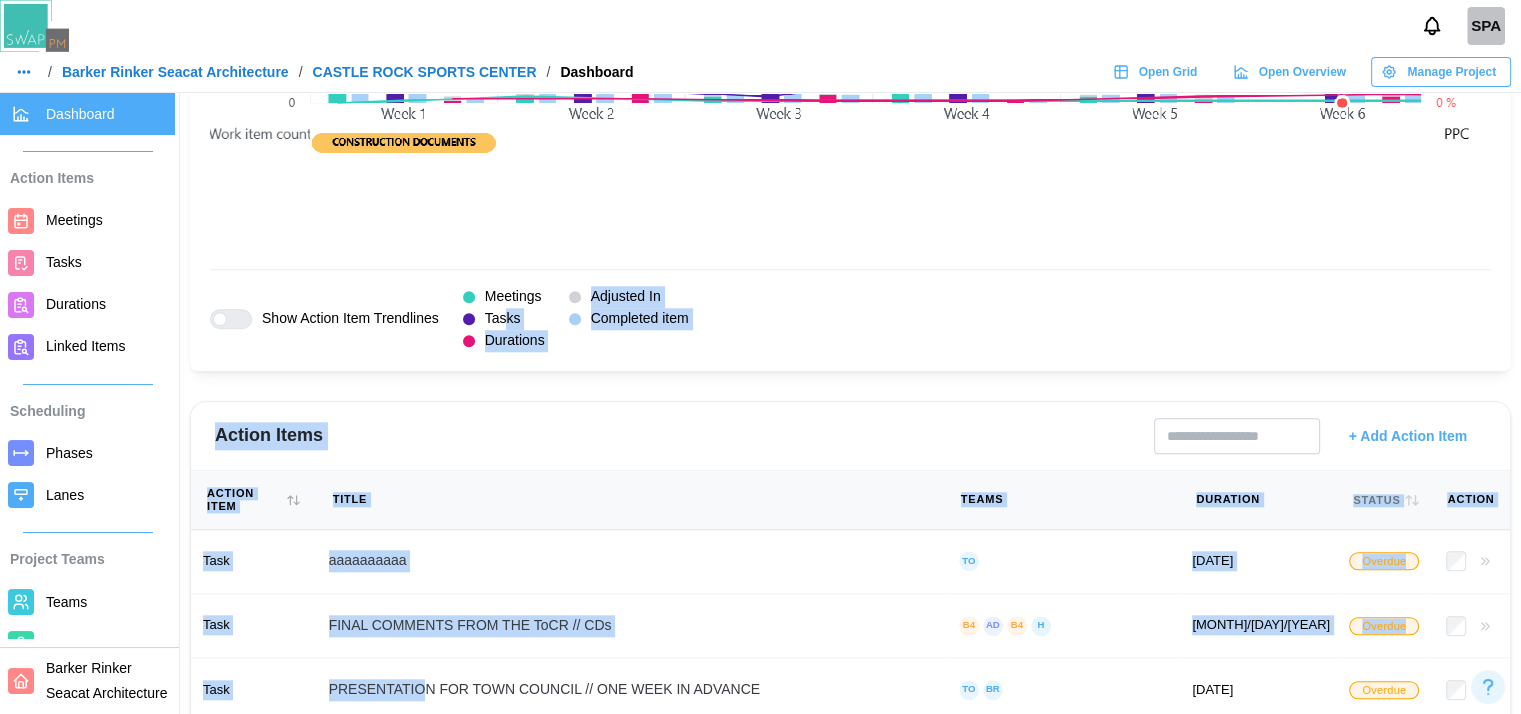 click on "SPA / [COMPANY] / [PROJECT] / Dashboard Open Grid Open Overview Manage Project Dashboard Action Items Meetings Tasks Durations Linked Items Scheduling Phases Lanes Project Teams Teams Users General Workflows Holidays Integrations Scheduled Emails [COMPANY] Tasks & Subtasks 432 / 463 93 % Complete Meetings 115 / 117 98 % Complete Durations 45 / 54 83 % Complete Critical Path 19 / 42 45 % Complete Active Users Users 64 / 64 [DATE] (MDT) [DATE] (MDT) Project Look Ahead Project Details Project Name: [PROJECT] Billing Status: Project Admins: [FIRST] [LAST] Add Description Announcements Add Announcement [DATE] Annual Meeting Gather up all in the hallway! Phases CONSTRUCTION DOCUMENTS PERMIT REVIEW & APPROVAL // 4 MO CONSTRUCTION Next Milestone: 100% CONSTRUCTION [DATE] Variances Action Items Variances Rescheduled Action Items No action items to display Reprioritized Workflow 12.83% 2.23% Rescheduled Meeting" at bounding box center (760, -338) 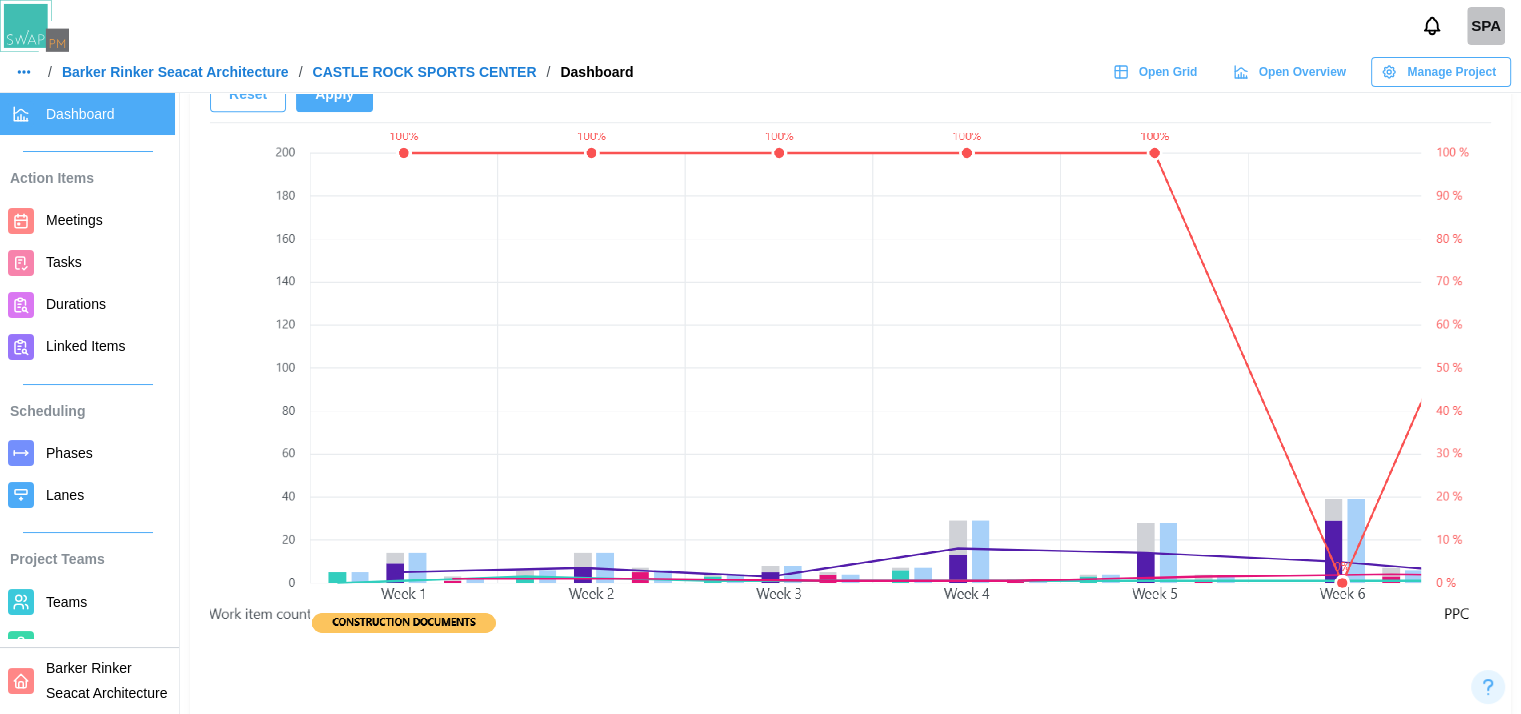 scroll, scrollTop: 1453, scrollLeft: 0, axis: vertical 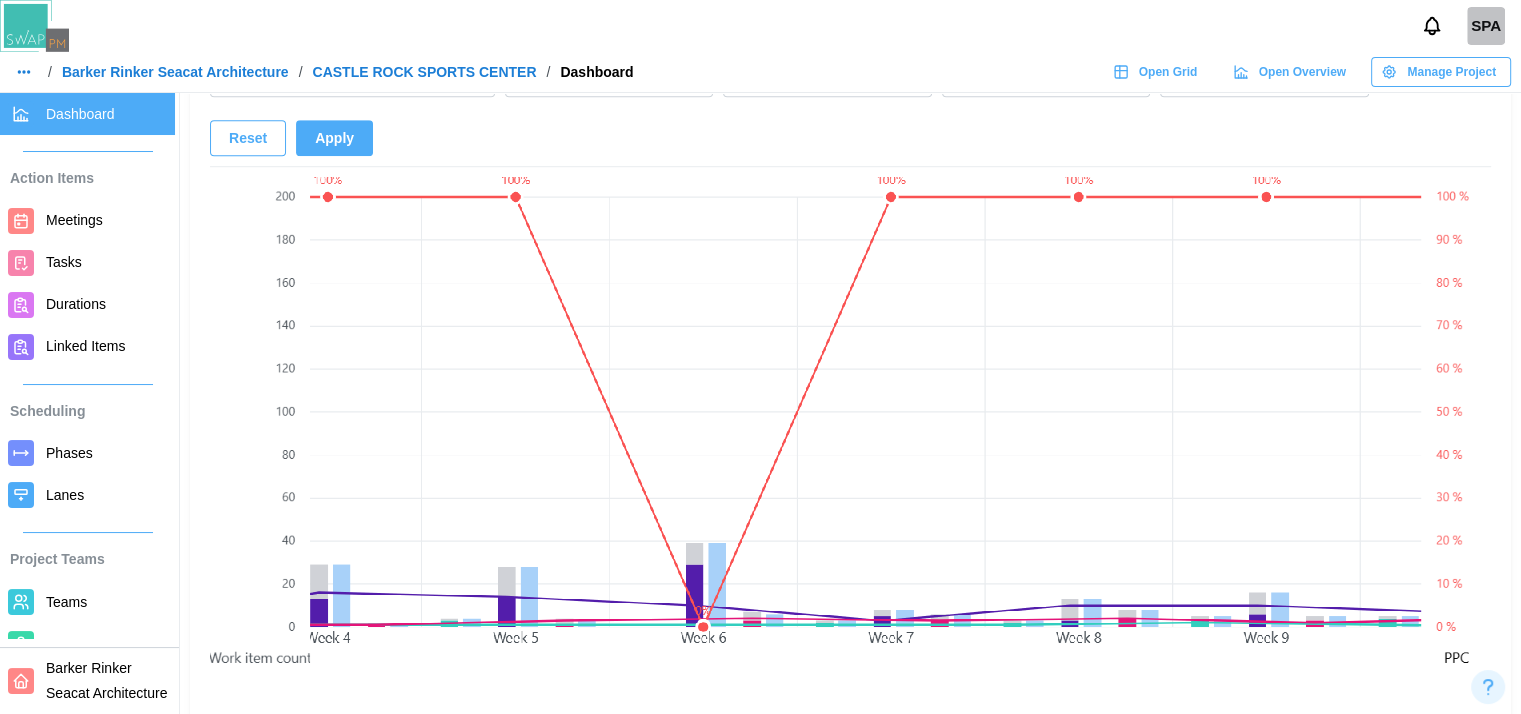 click at bounding box center (6333, 477) 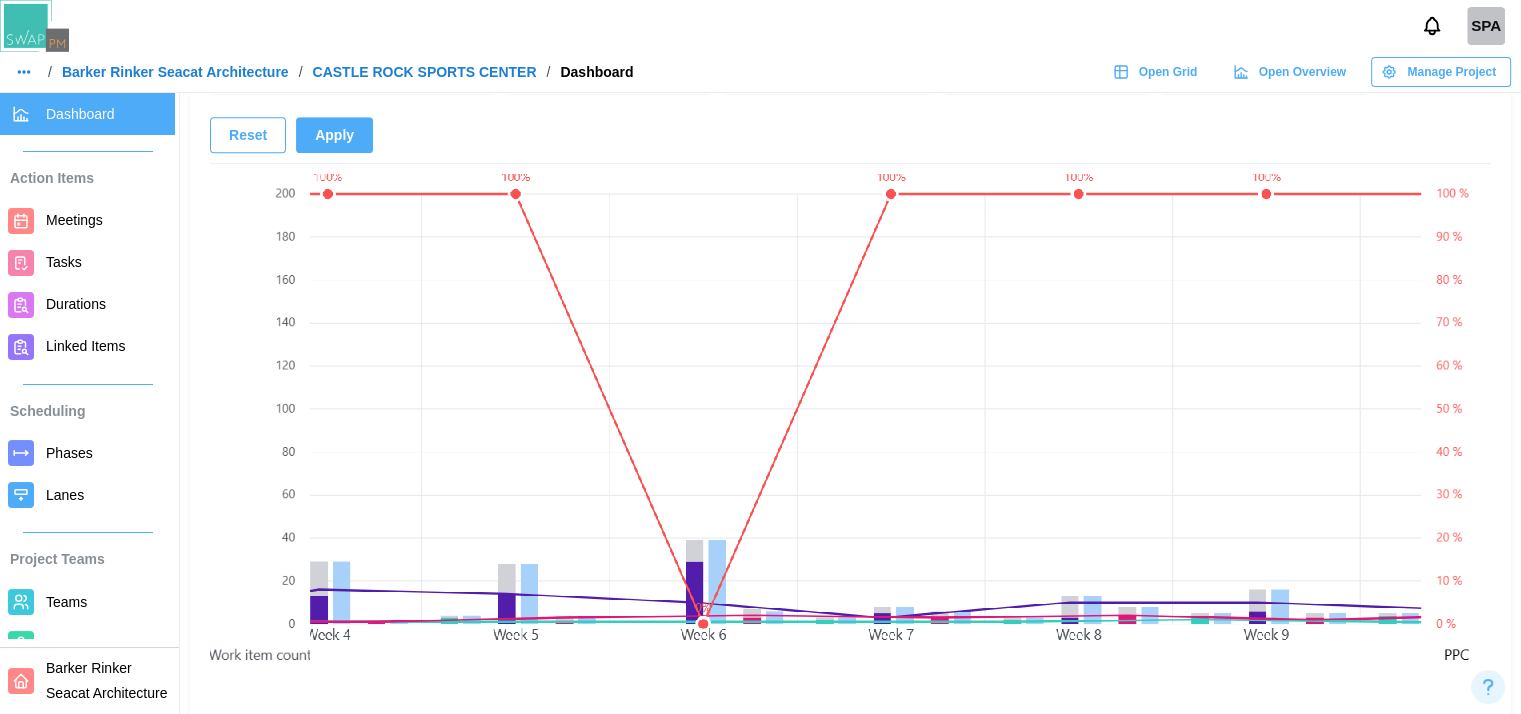 scroll, scrollTop: 1567, scrollLeft: 0, axis: vertical 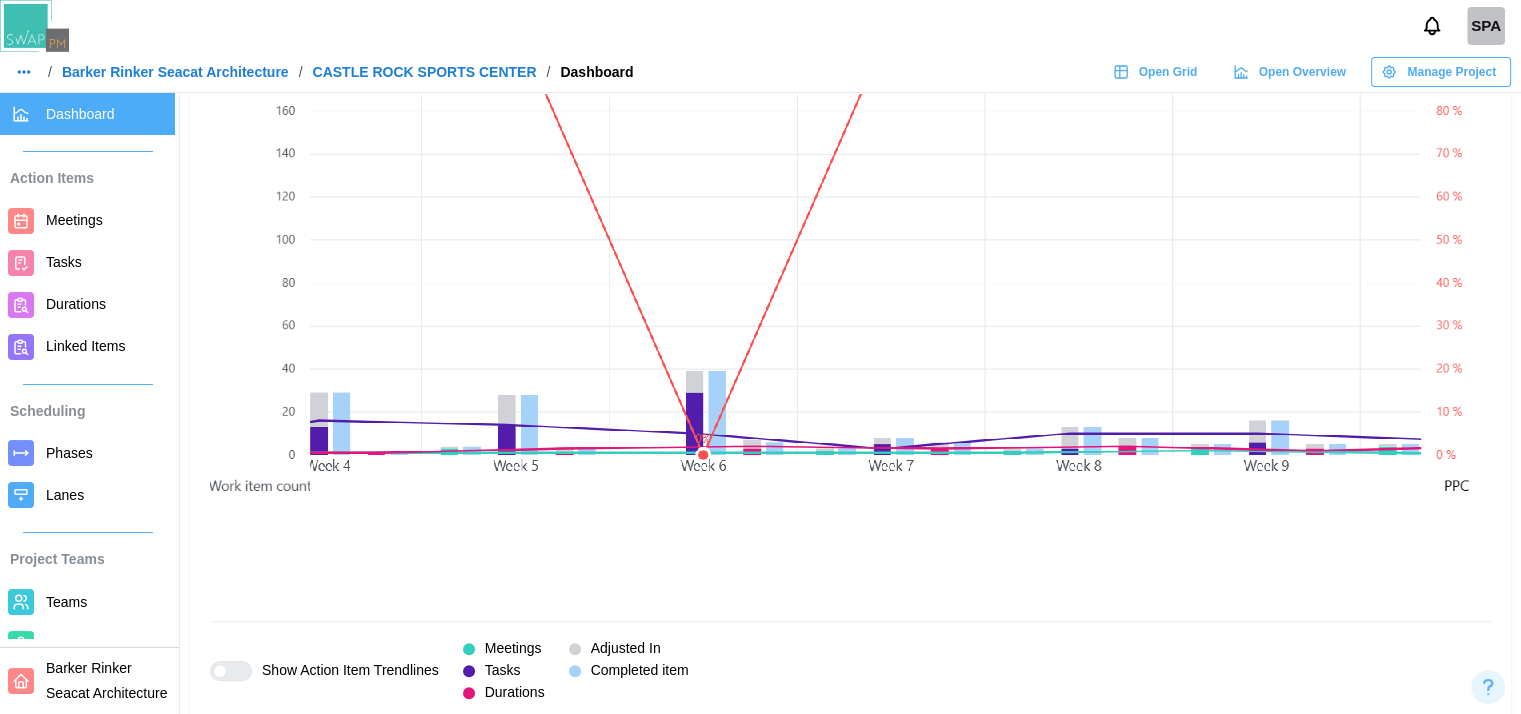 click on "Show Action Item Trendlines" at bounding box center (324, 671) 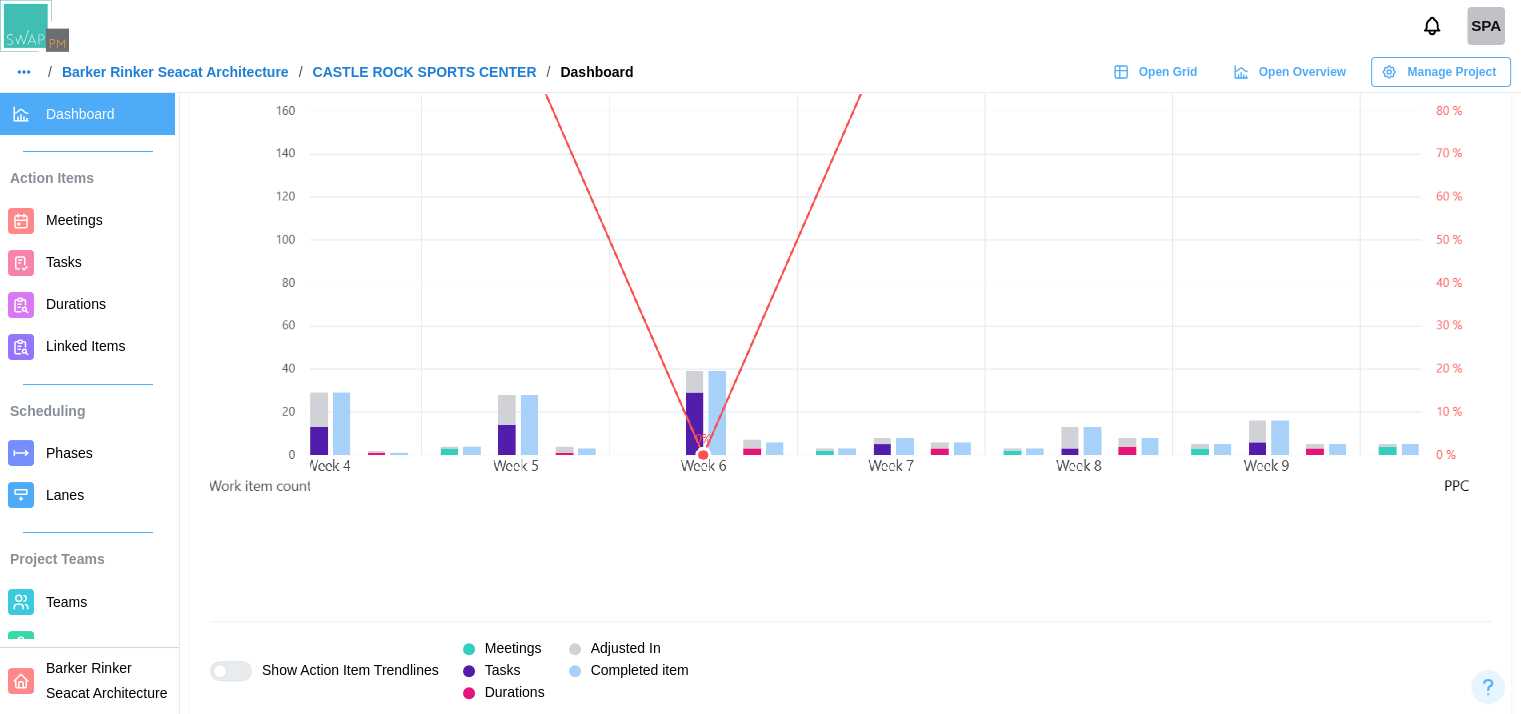 click at bounding box center [239, 671] 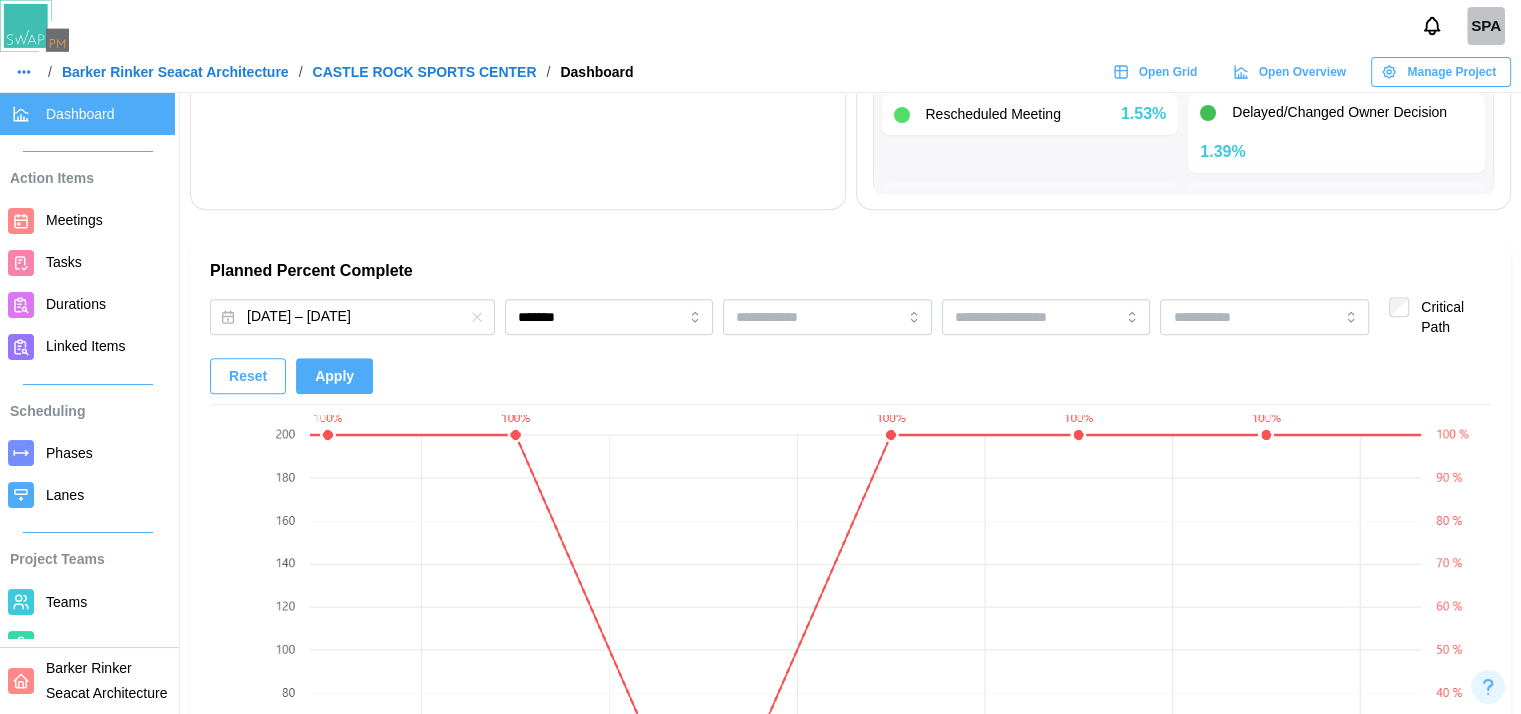 scroll, scrollTop: 1159, scrollLeft: 0, axis: vertical 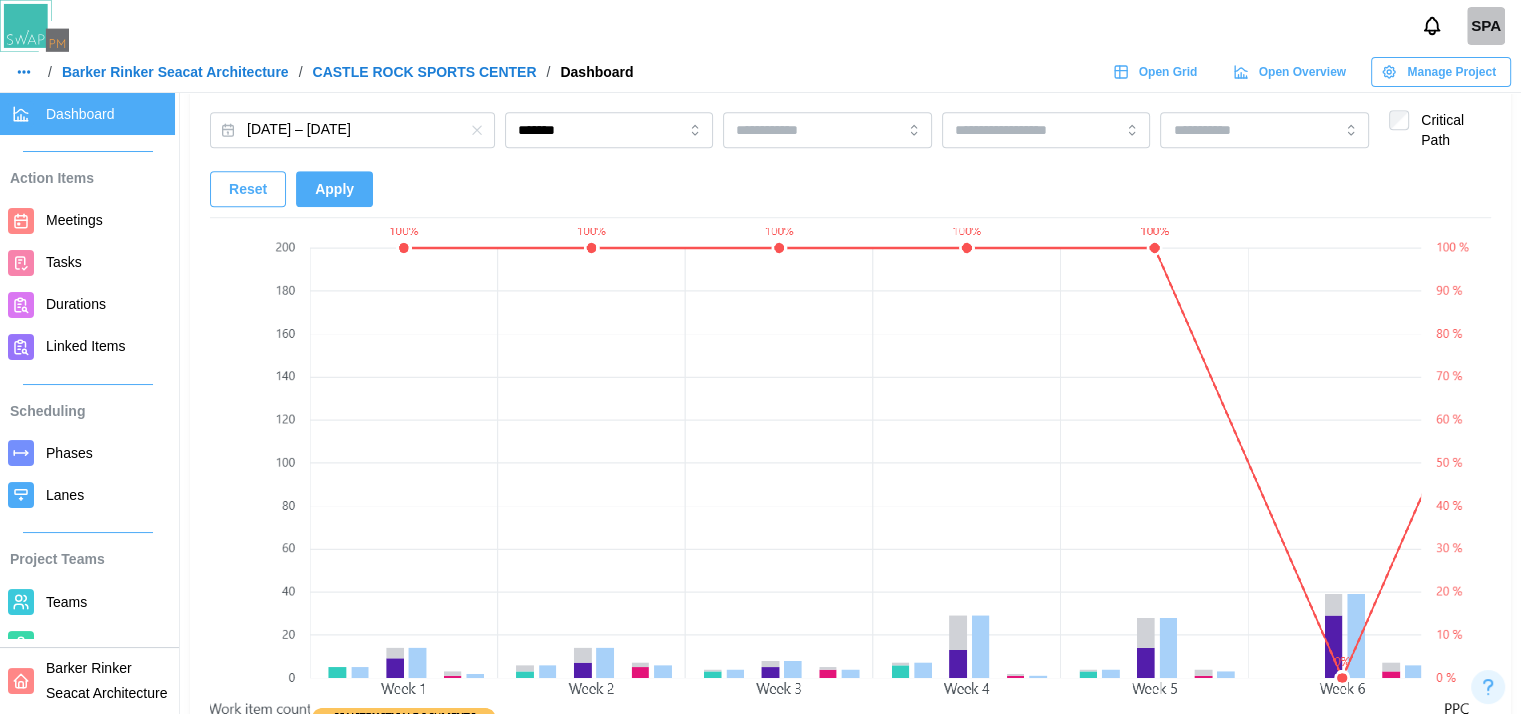 click on "Apply" at bounding box center (334, 189) 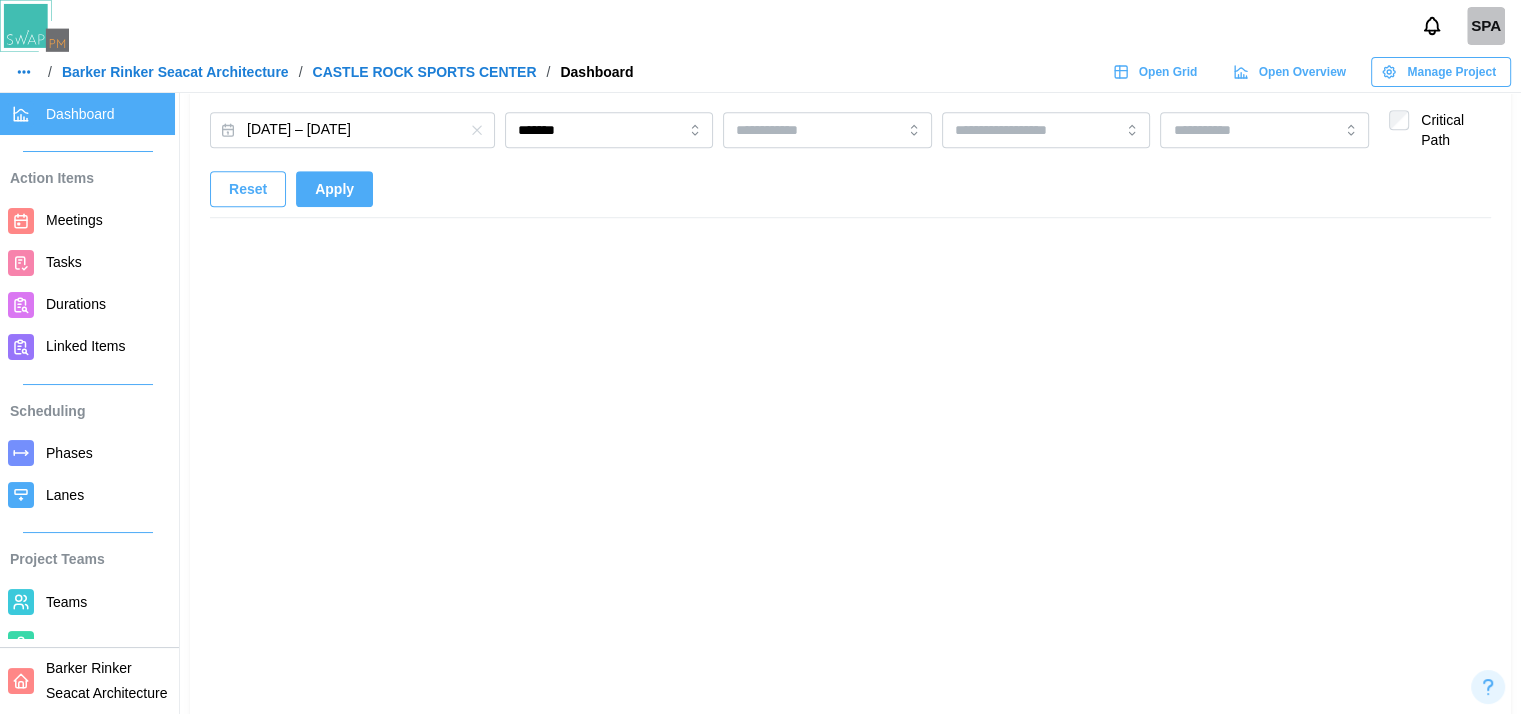 click on "Reset Apply" at bounding box center [291, 189] 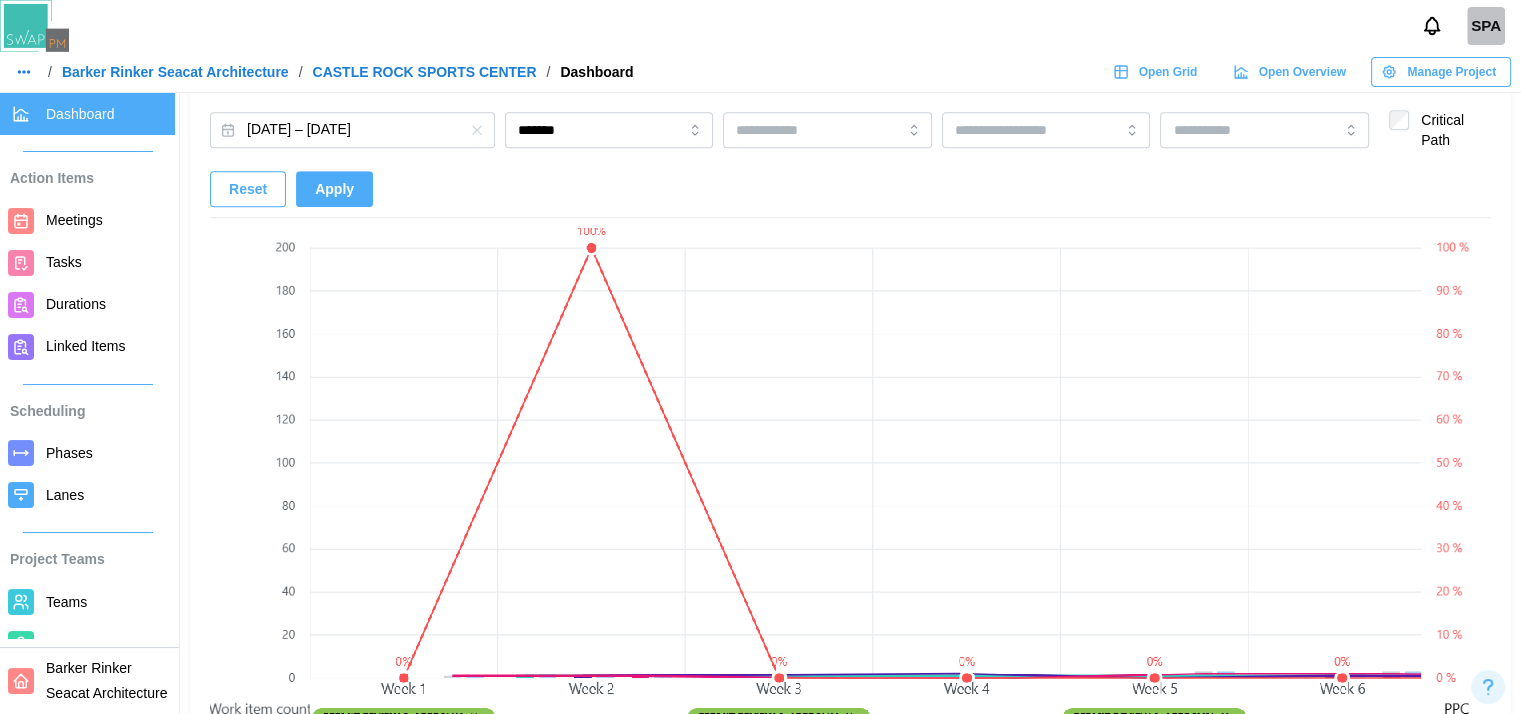 click on "Apply" at bounding box center [334, 189] 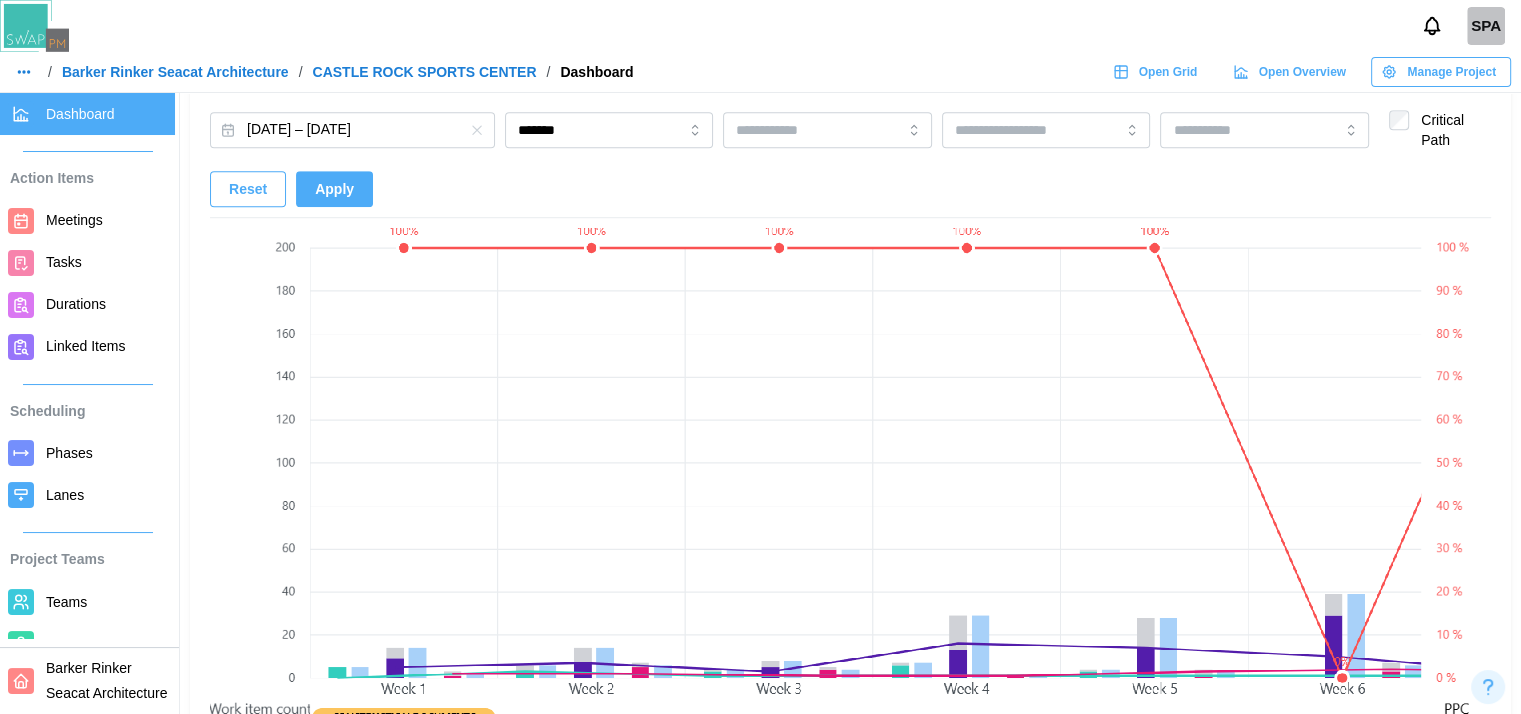 click 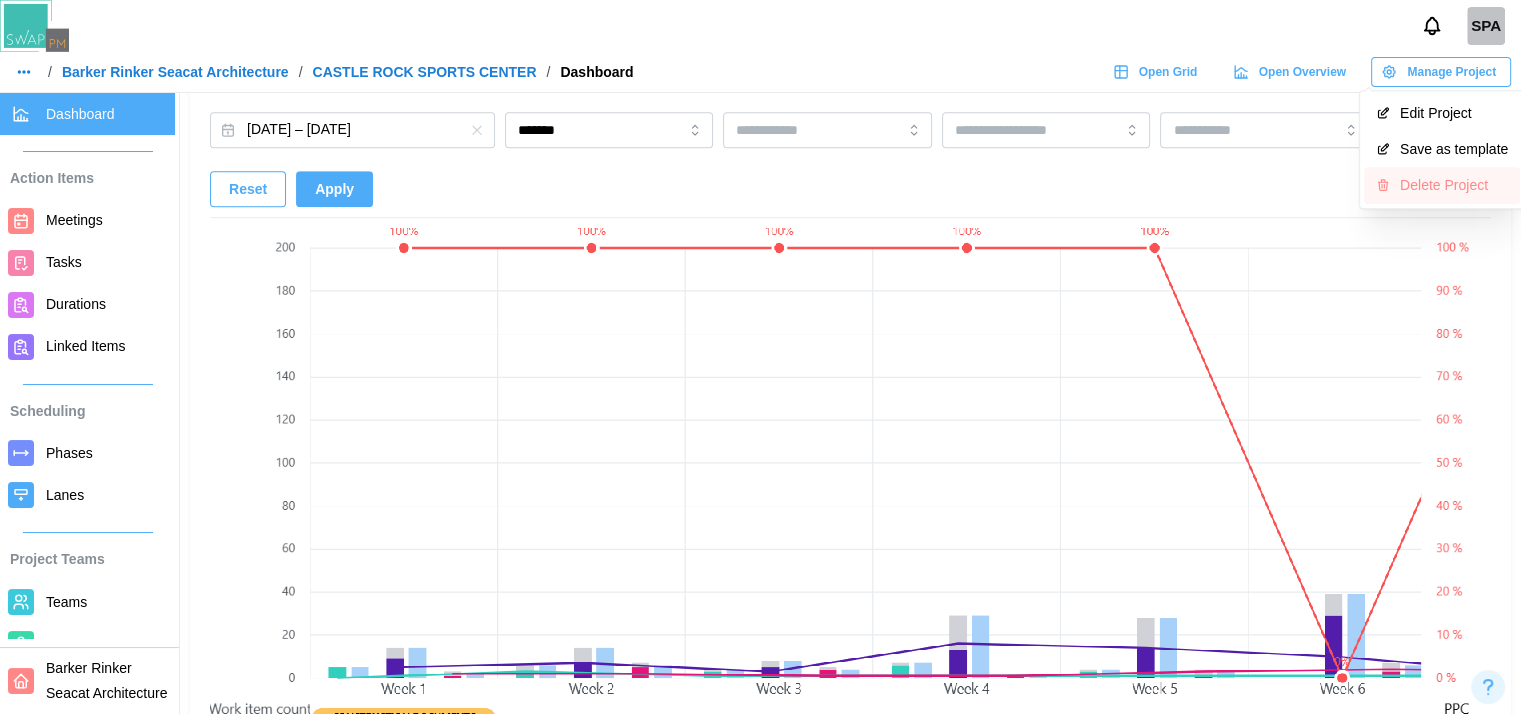 click on "Delete Project" at bounding box center (1442, 185) 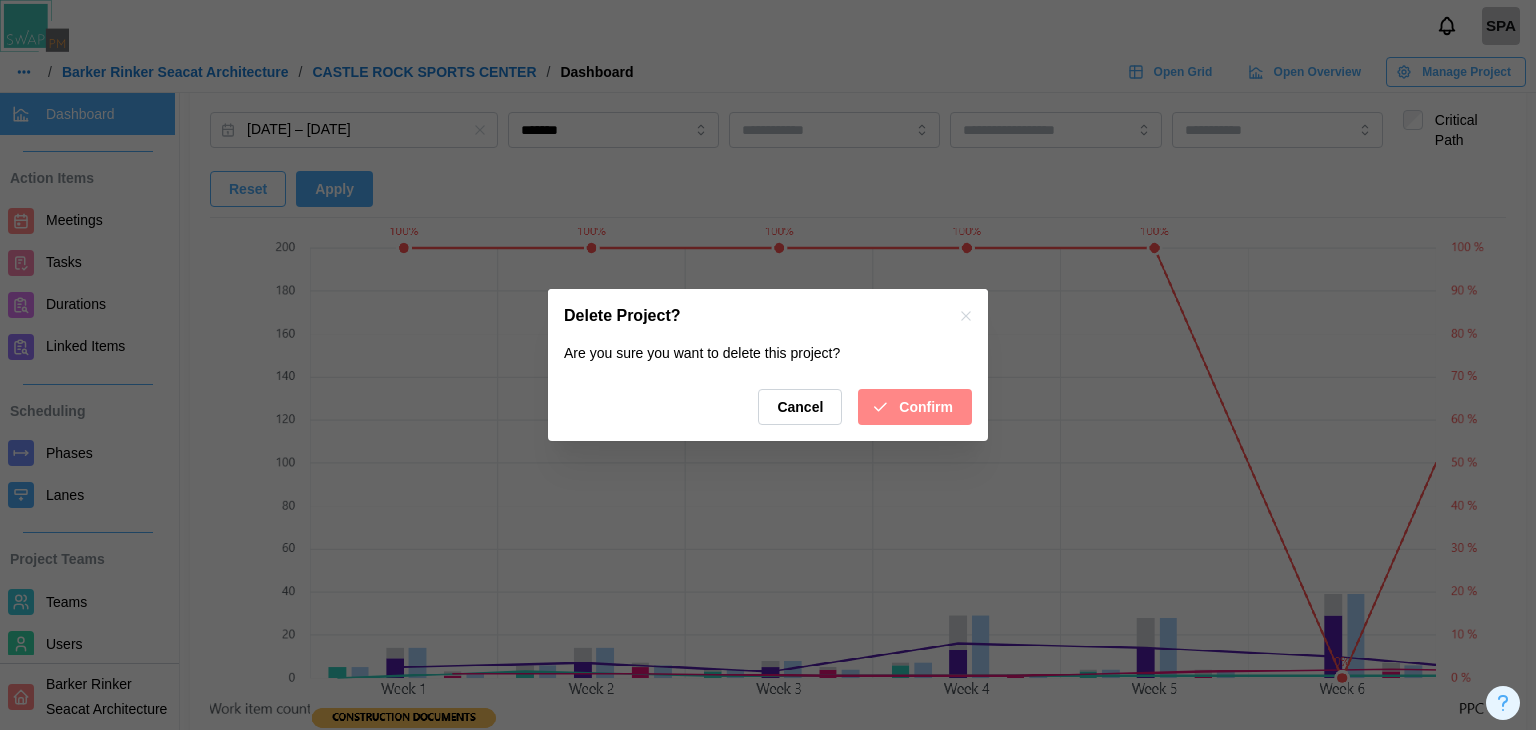 click 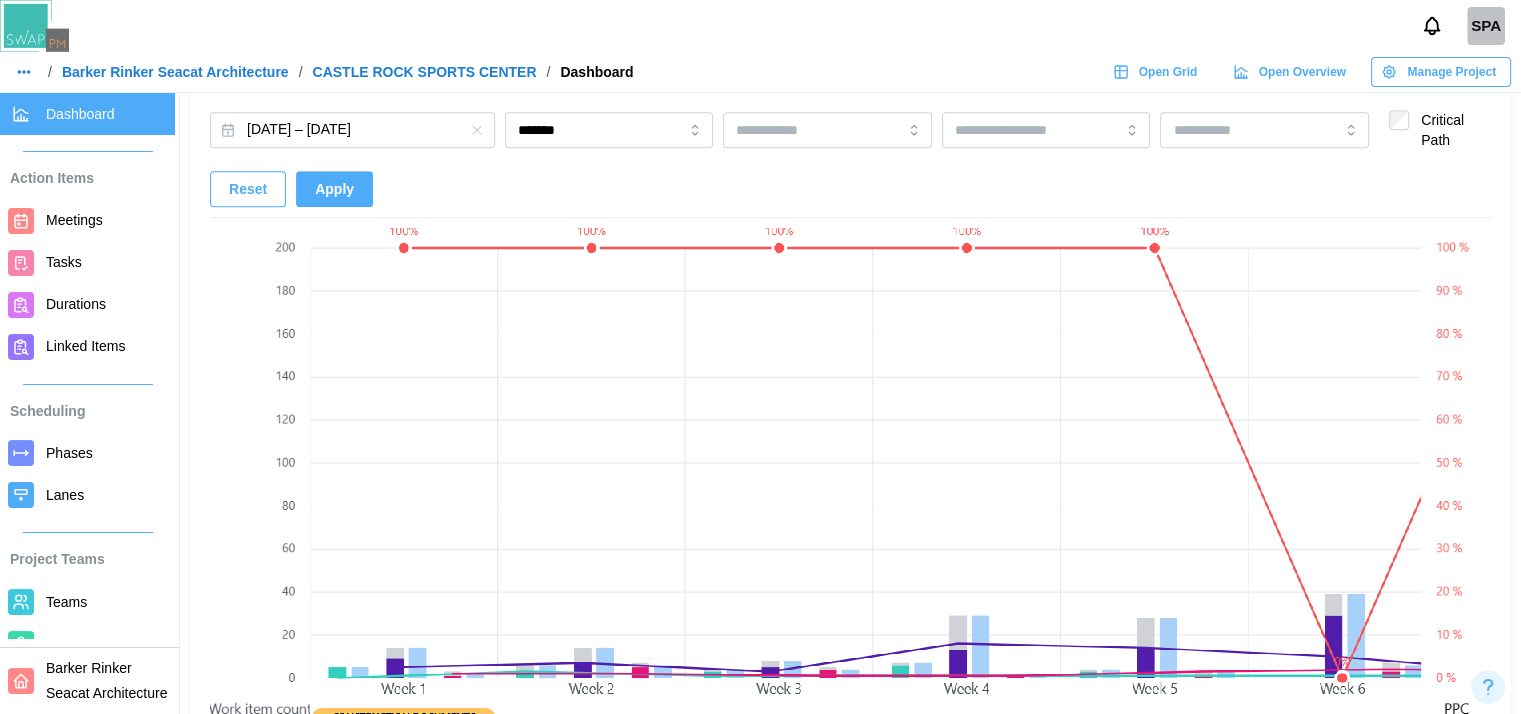 click 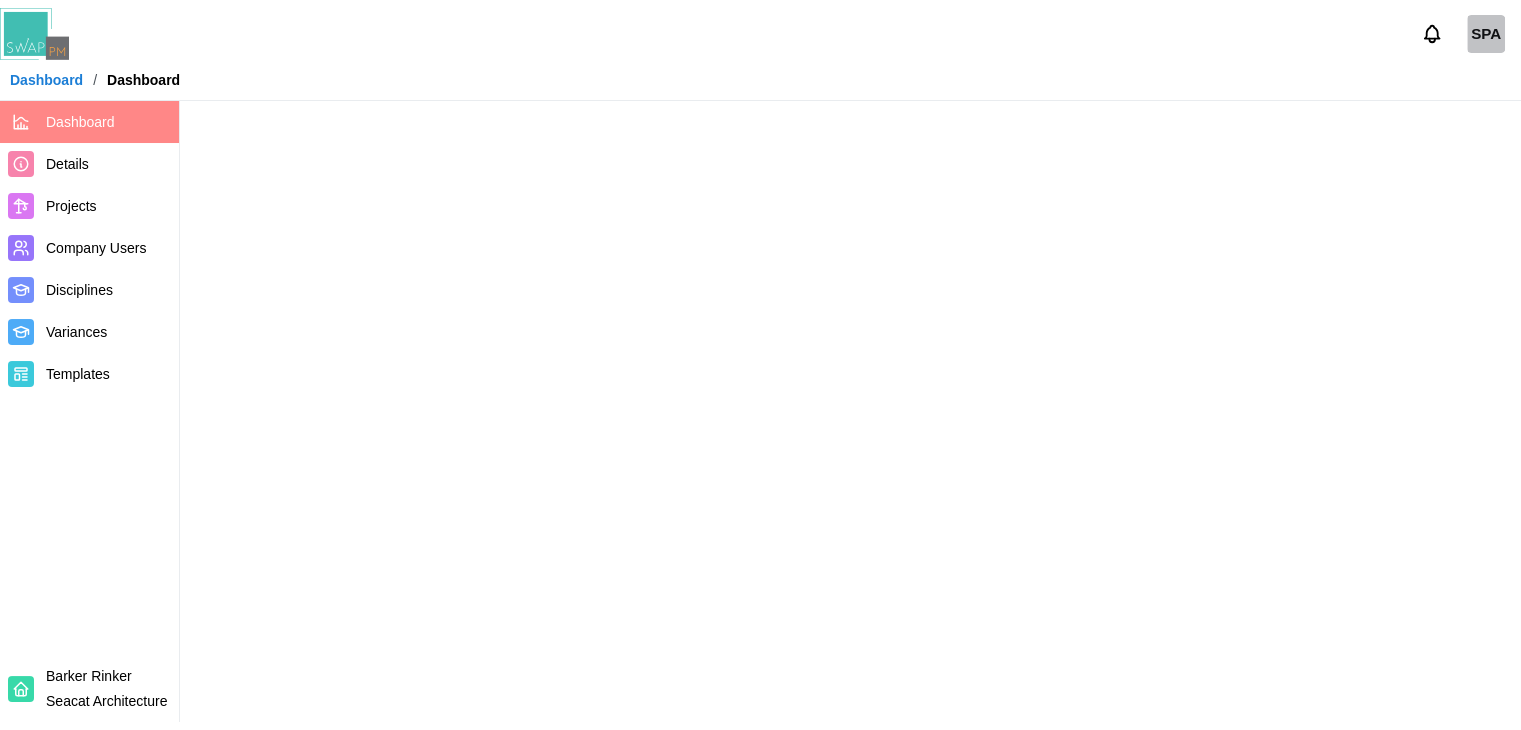 scroll, scrollTop: 0, scrollLeft: 0, axis: both 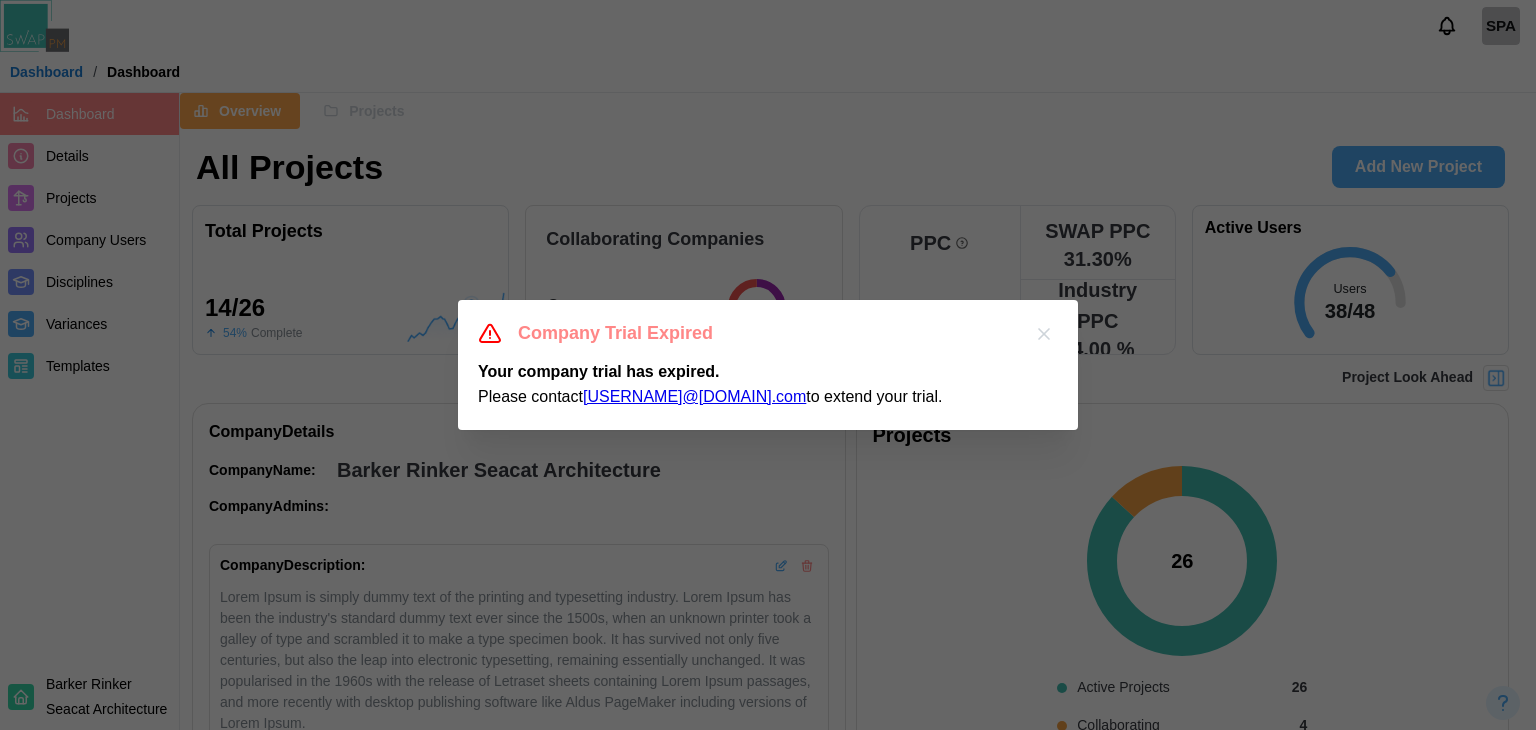 click 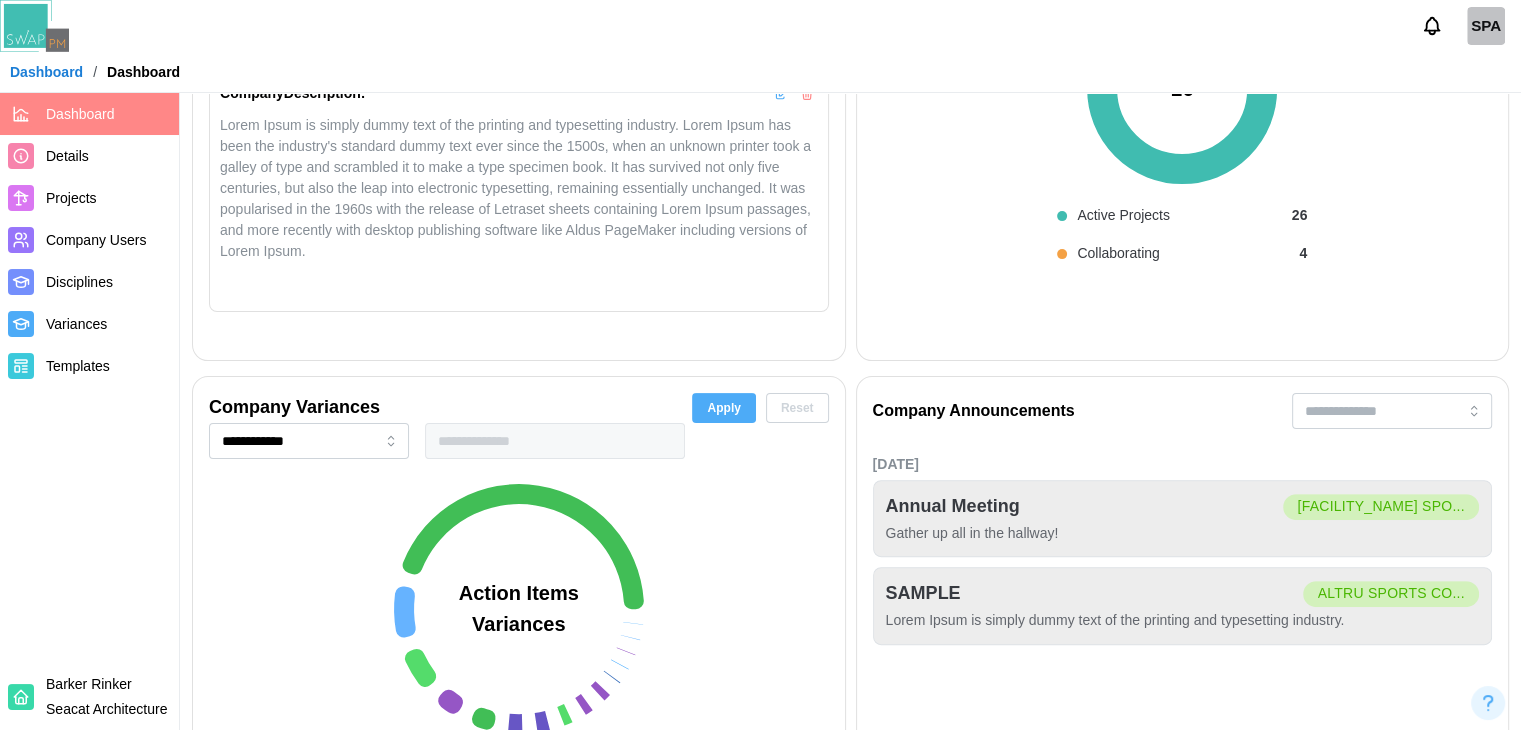 scroll, scrollTop: 0, scrollLeft: 0, axis: both 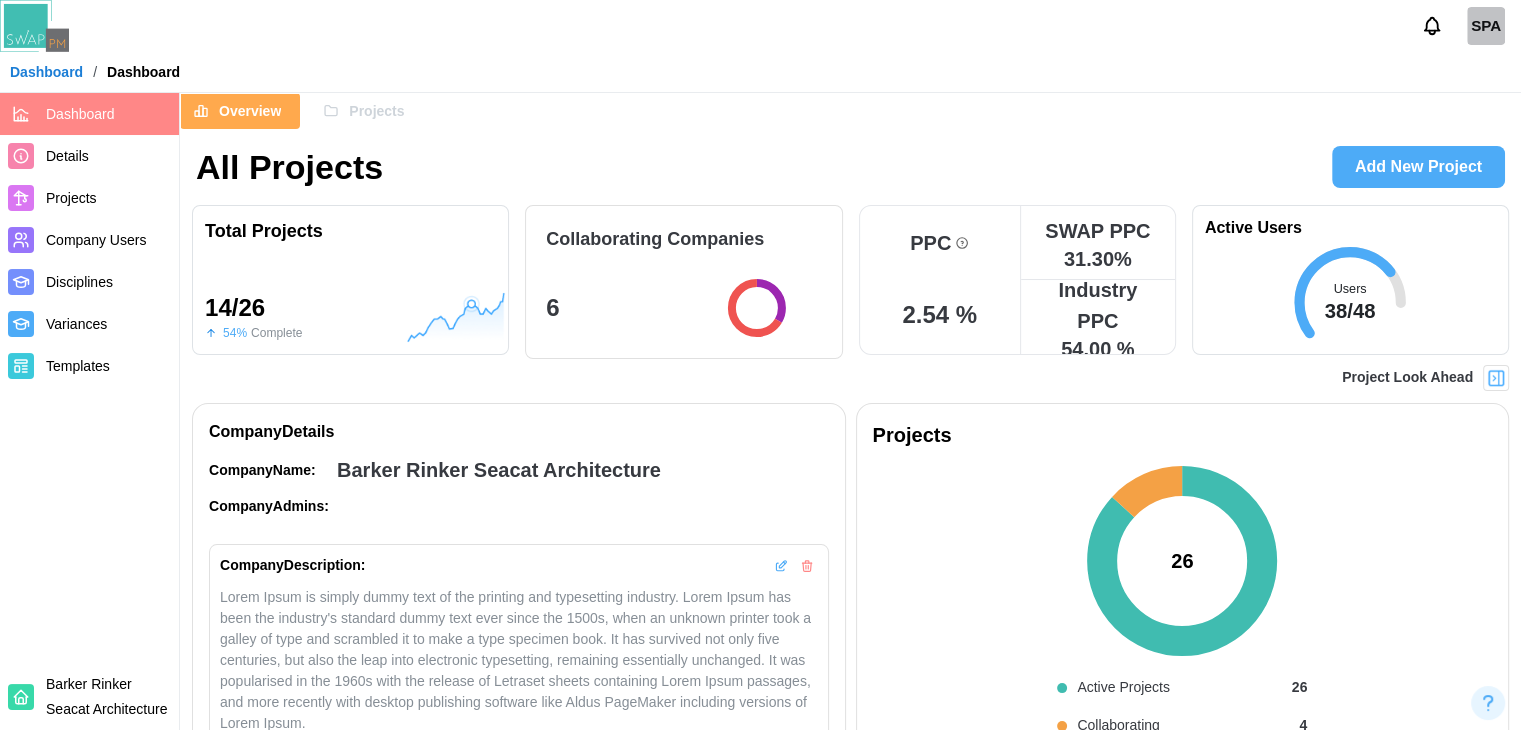 click on "Details" at bounding box center (89, 156) 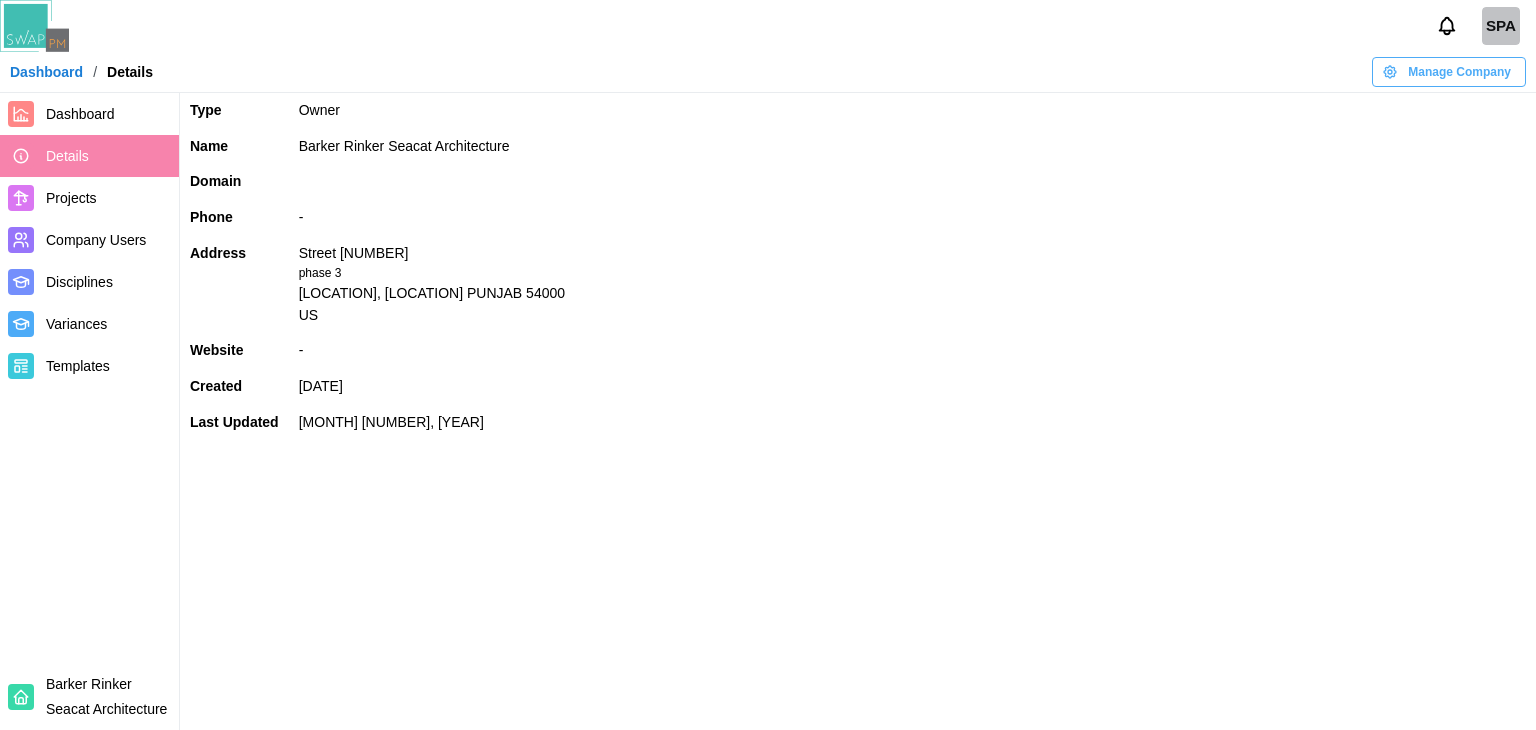 click on "Projects" at bounding box center [108, 198] 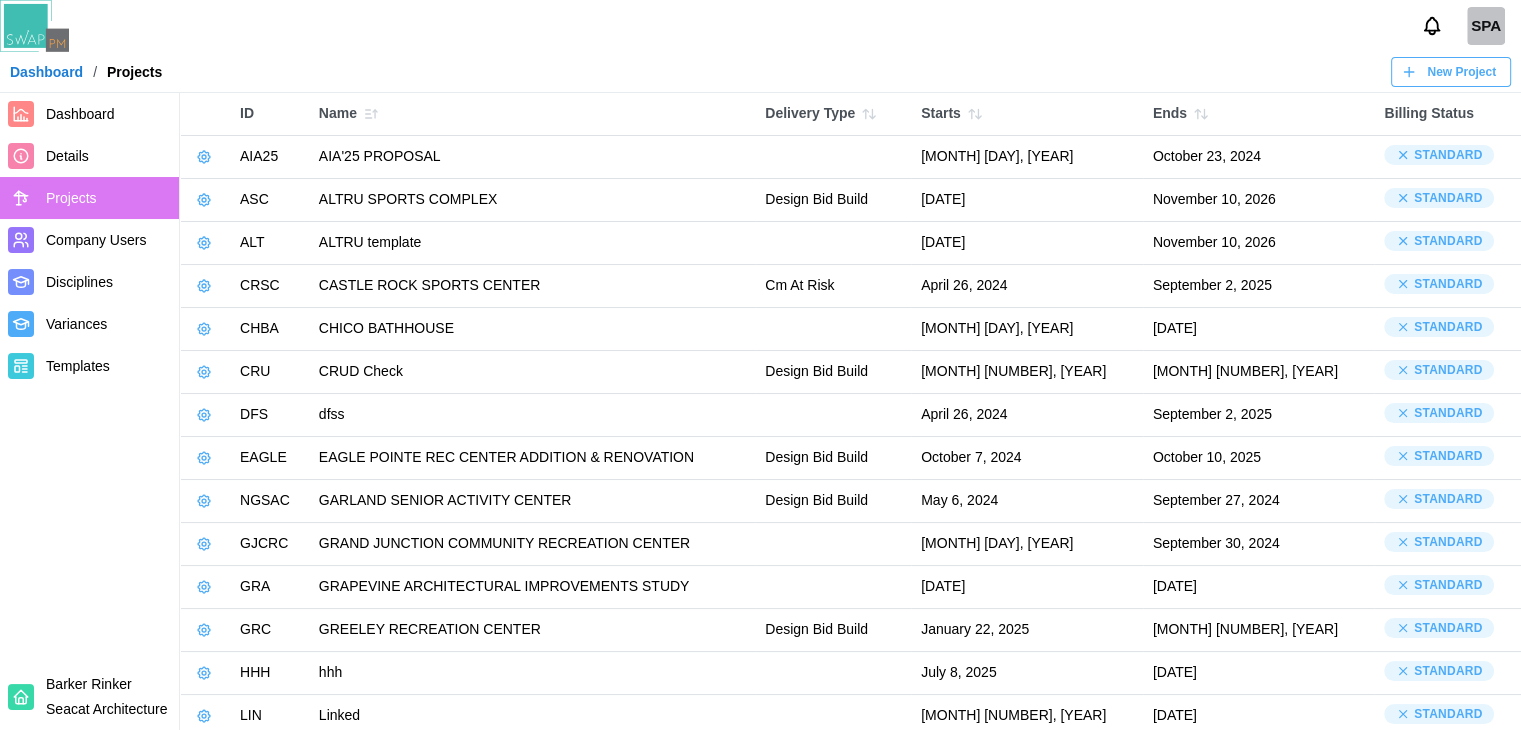 click on "Projects" at bounding box center [71, 198] 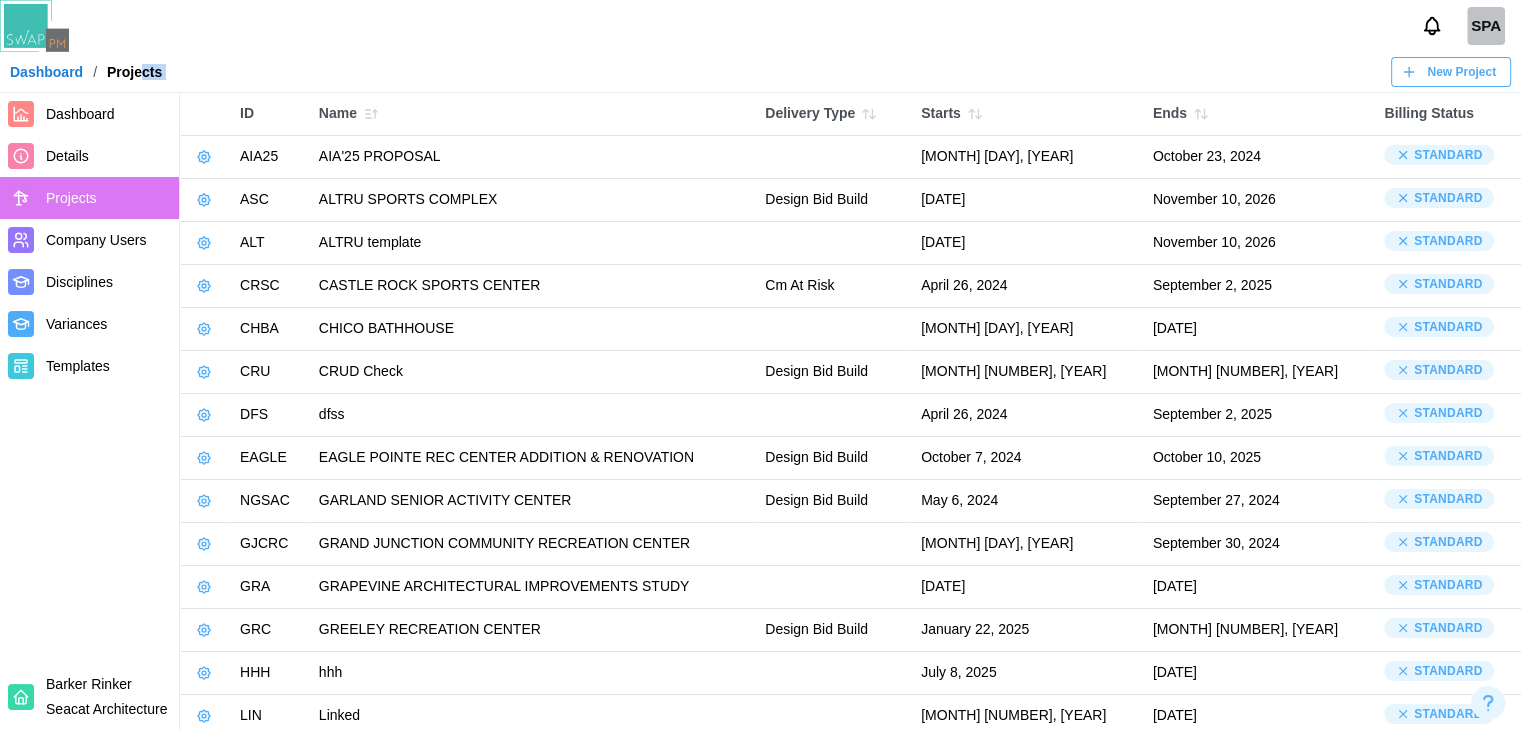drag, startPoint x: 138, startPoint y: 92, endPoint x: 114, endPoint y: 109, distance: 29.410883 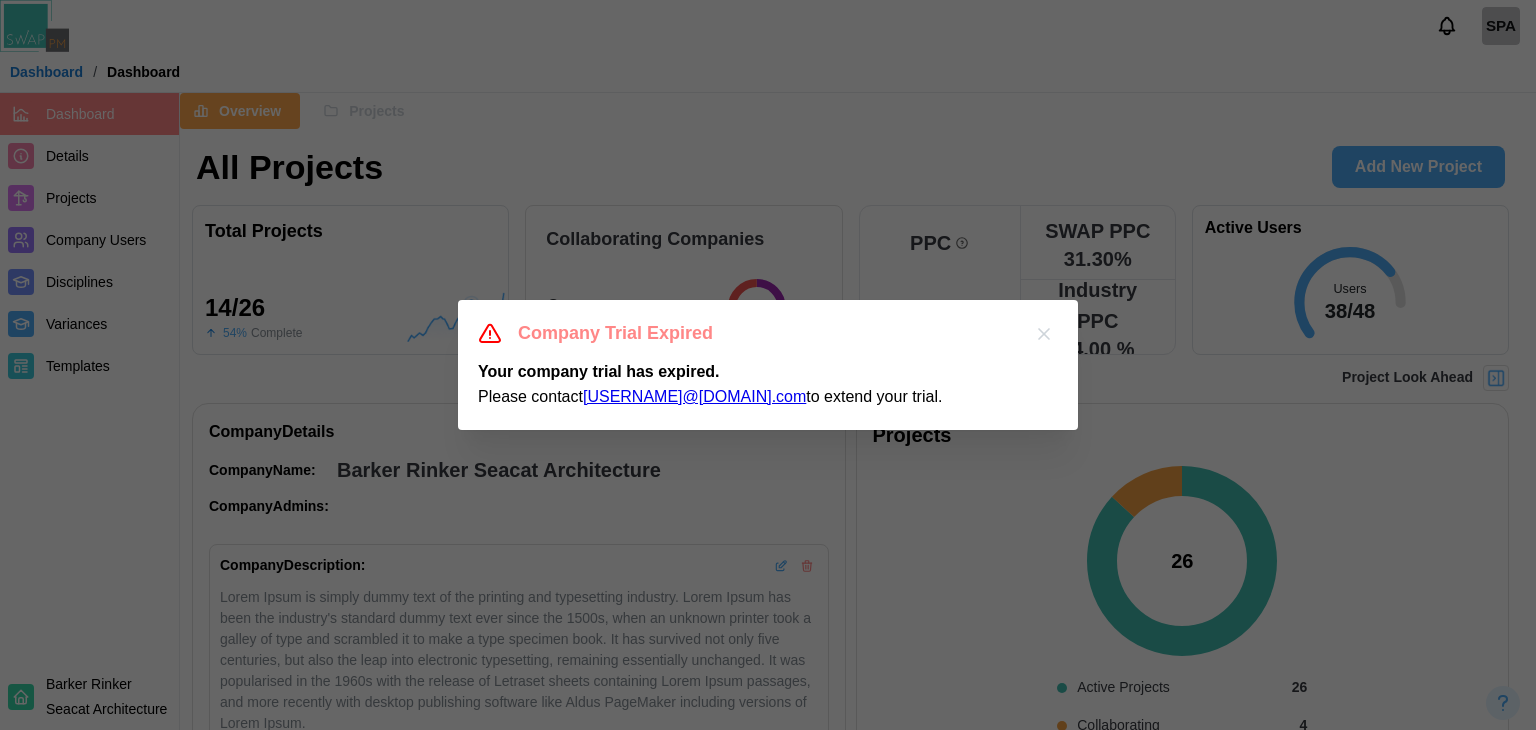 click at bounding box center [1044, 334] 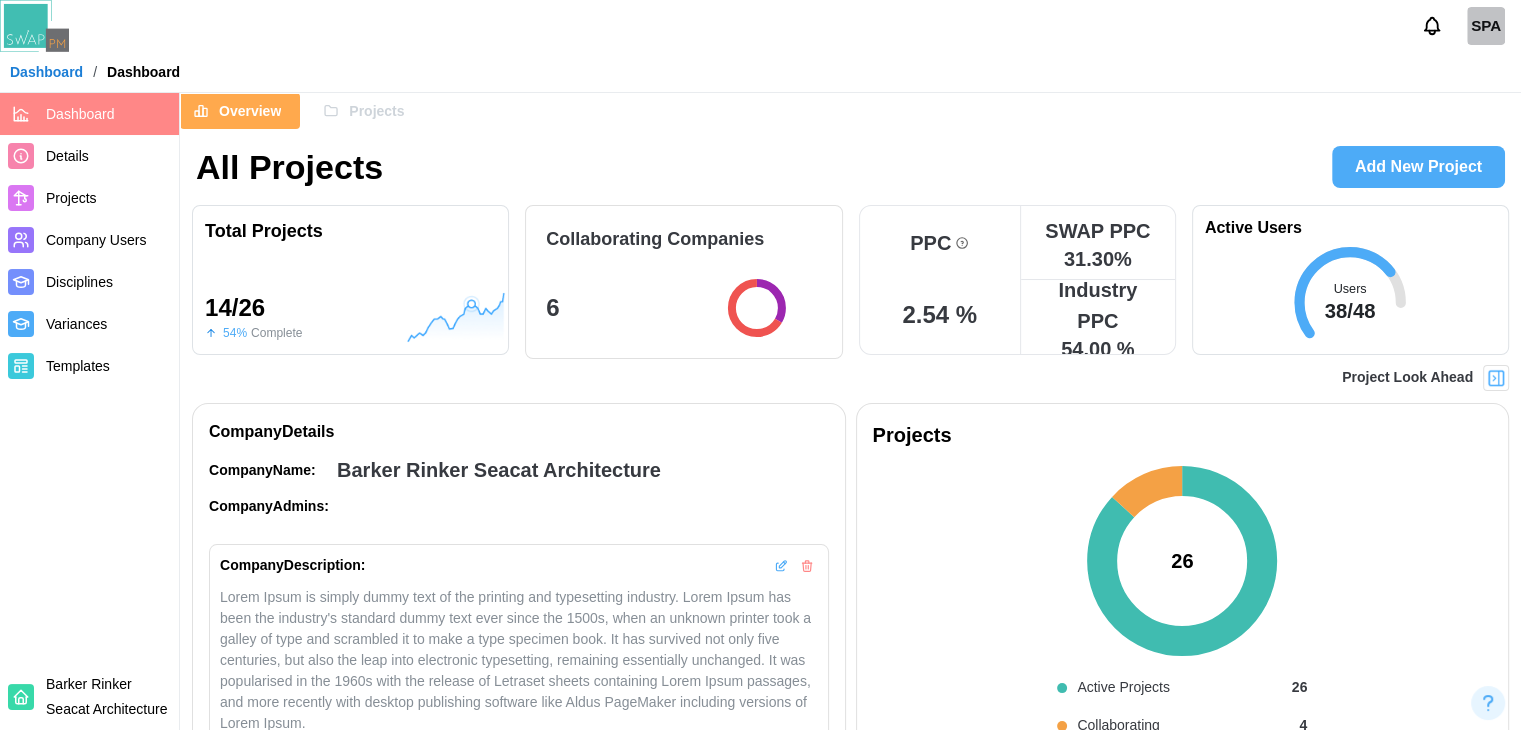 click on "Projects" at bounding box center [366, 111] 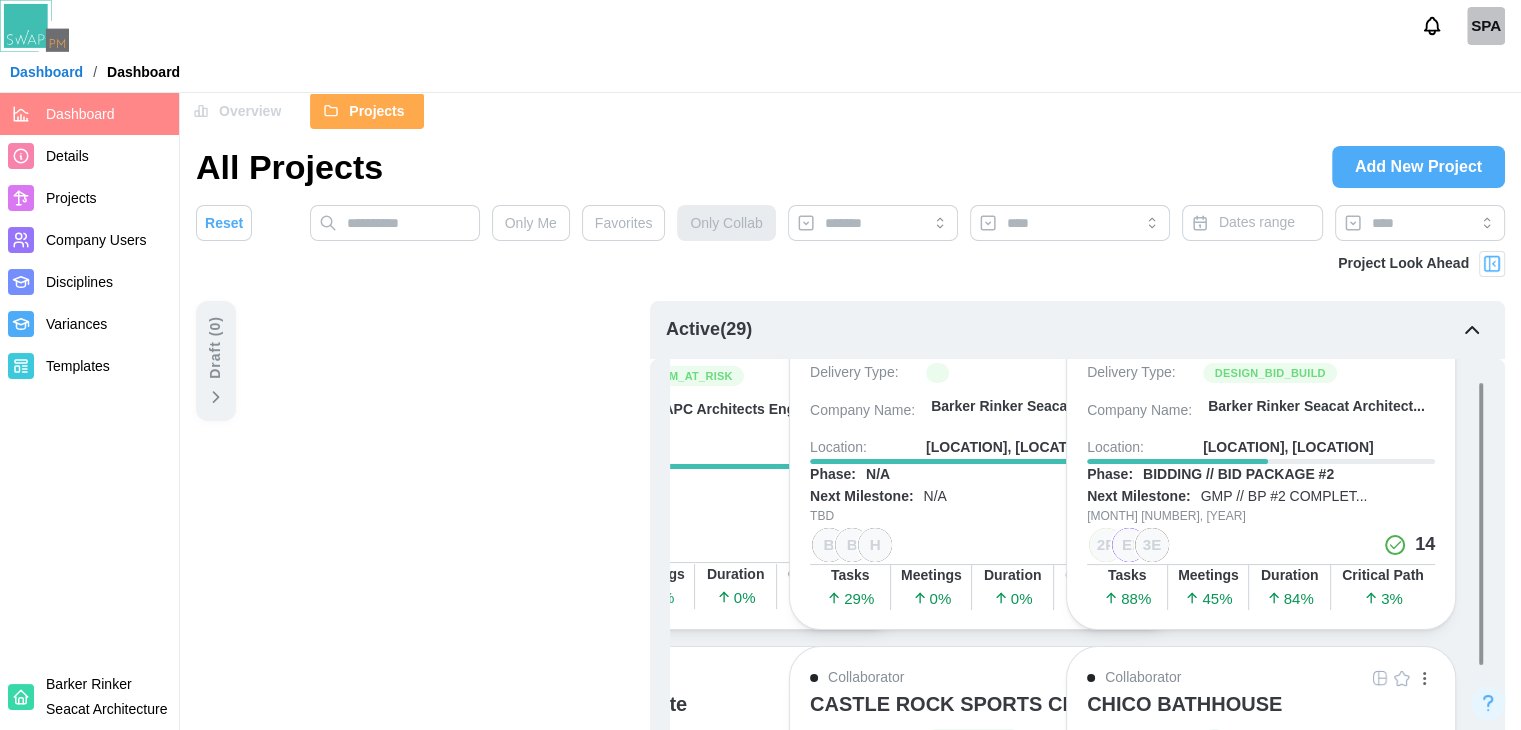 scroll, scrollTop: 0, scrollLeft: 158, axis: horizontal 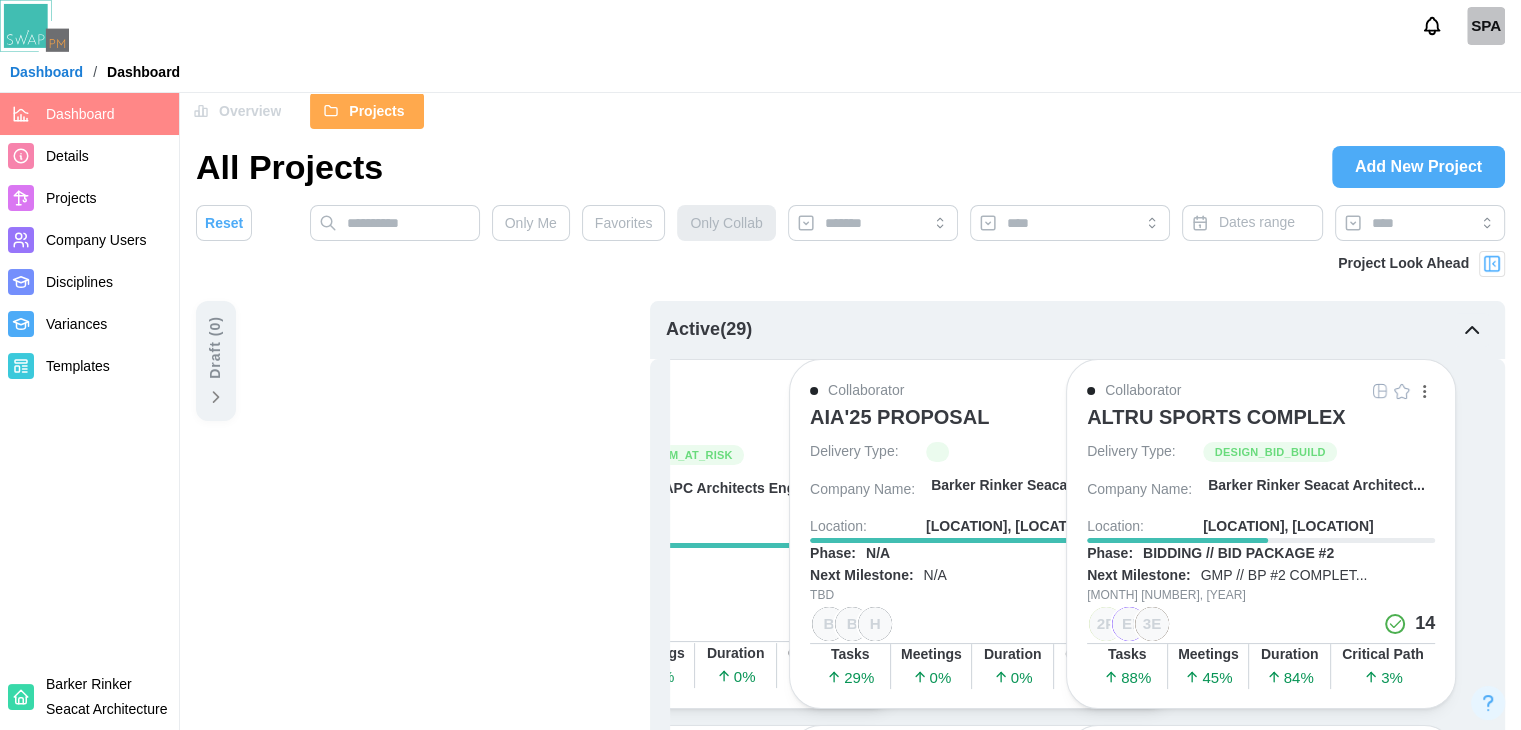 click at bounding box center (1402, 391) 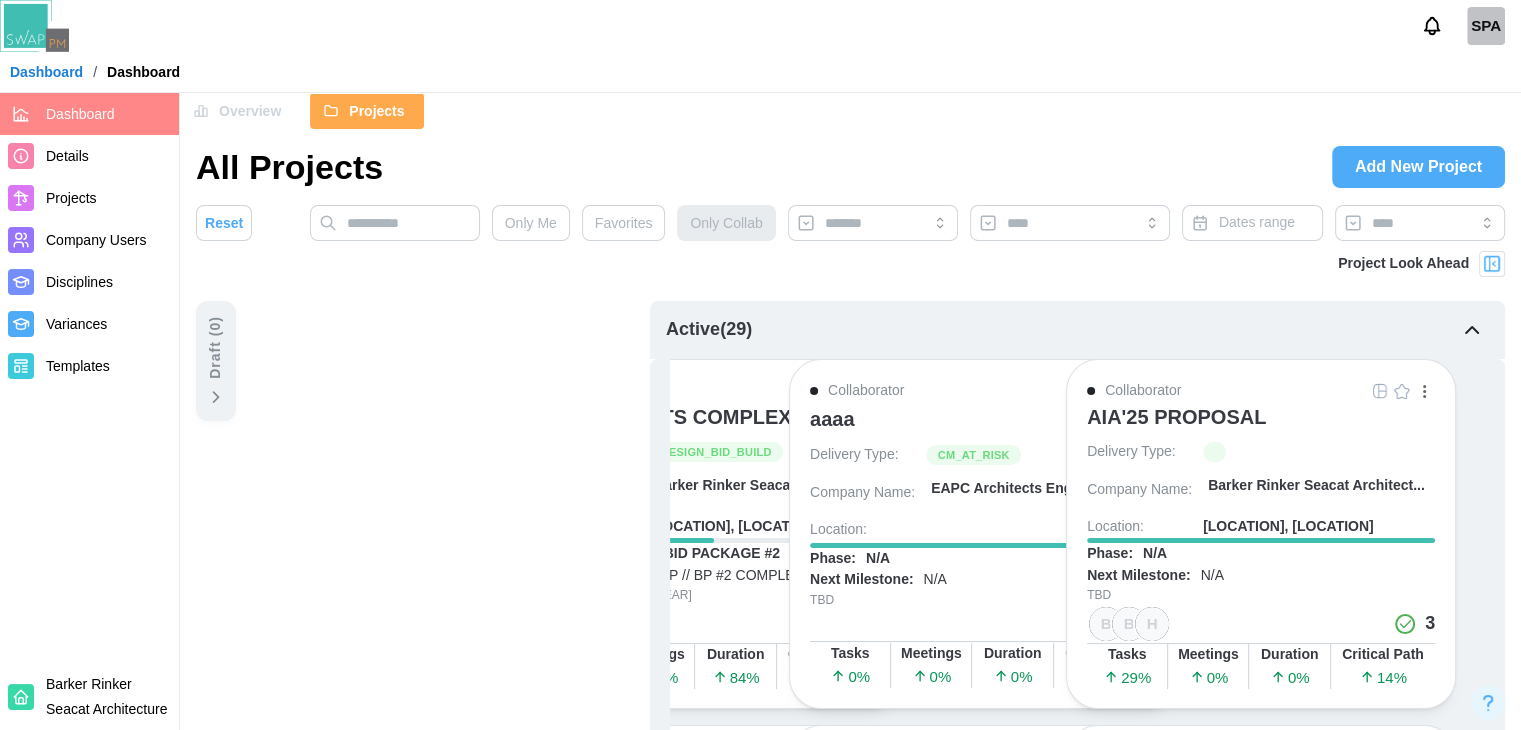 scroll, scrollTop: 0, scrollLeft: 0, axis: both 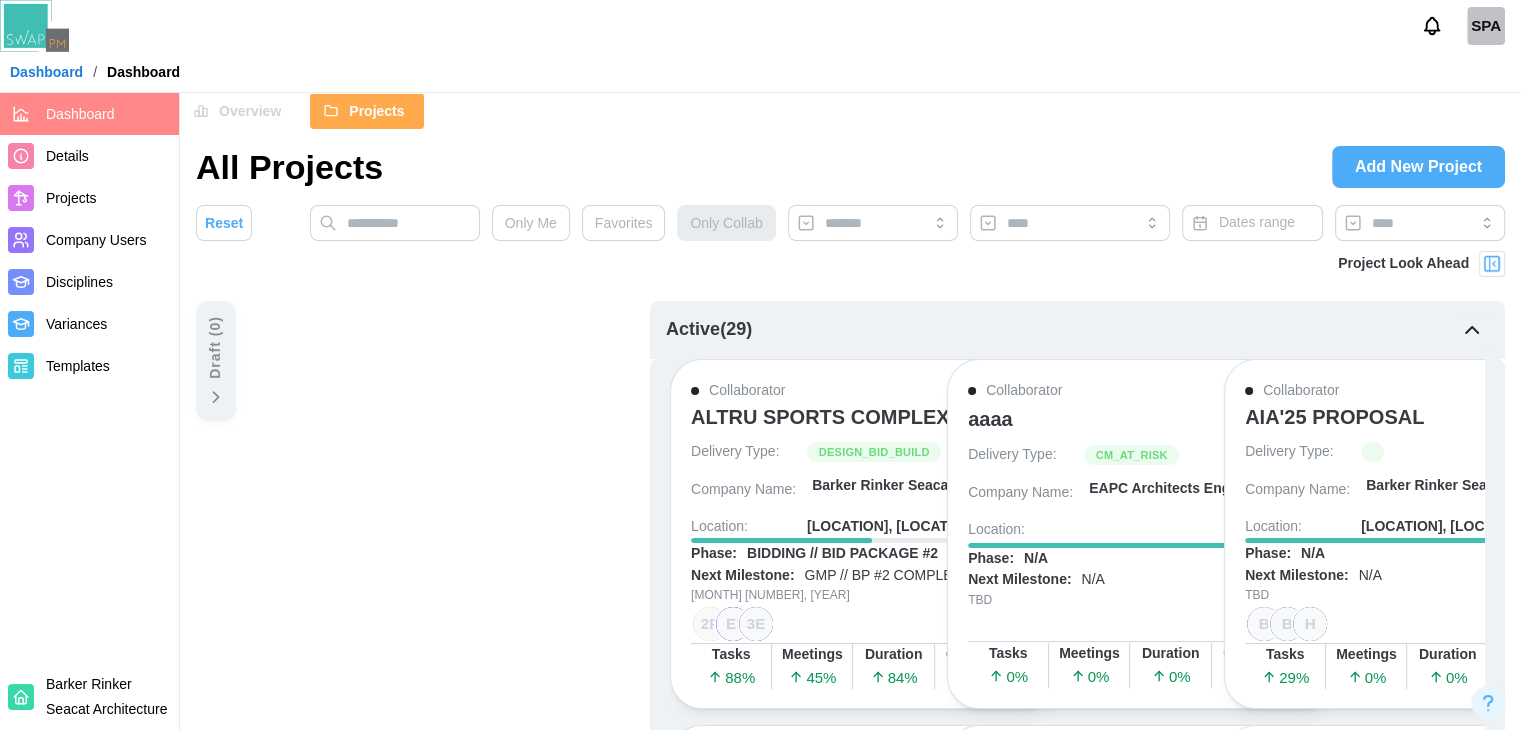 click on "DESIGN_BID_BUILD" at bounding box center (874, 452) 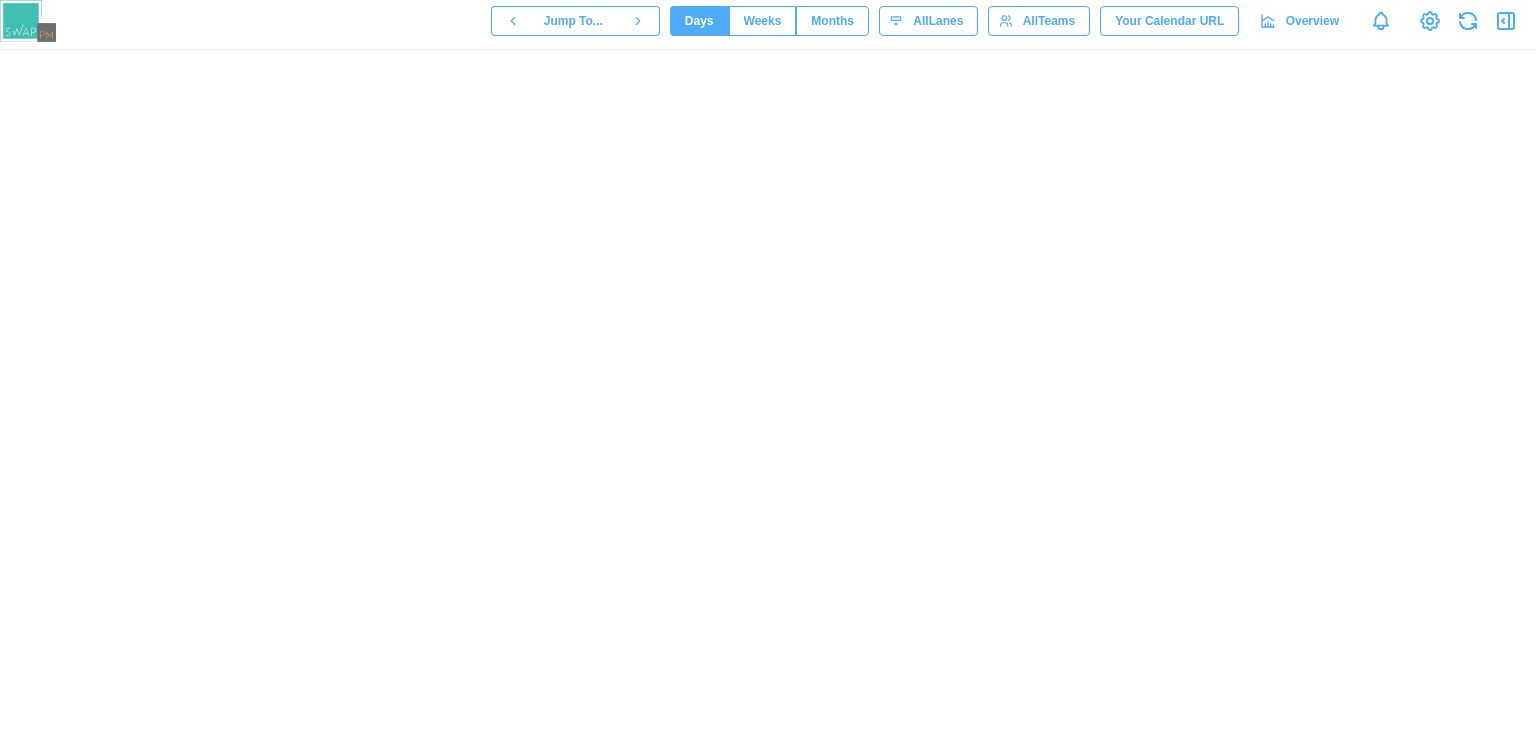 scroll, scrollTop: 0, scrollLeft: 0, axis: both 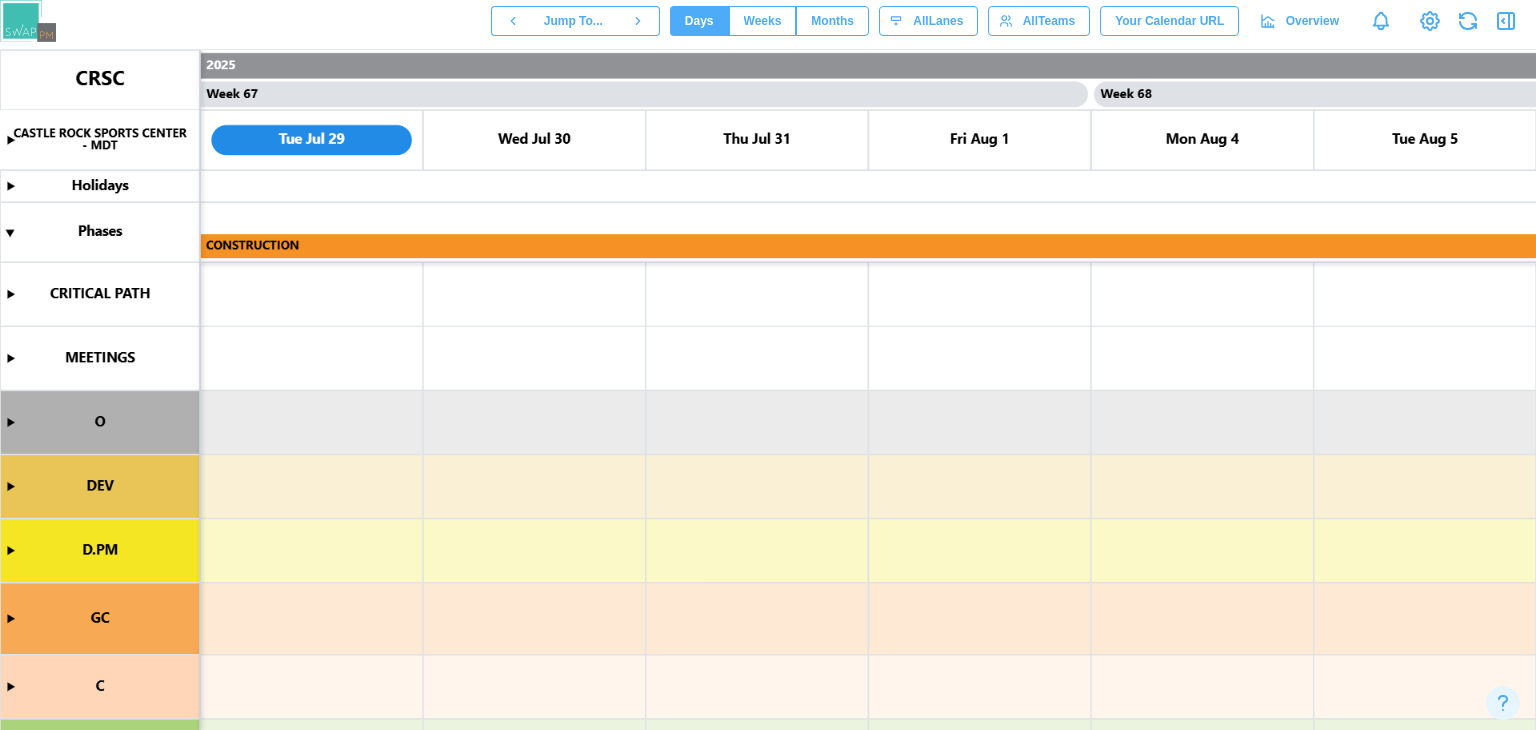 click at bounding box center [768, 390] 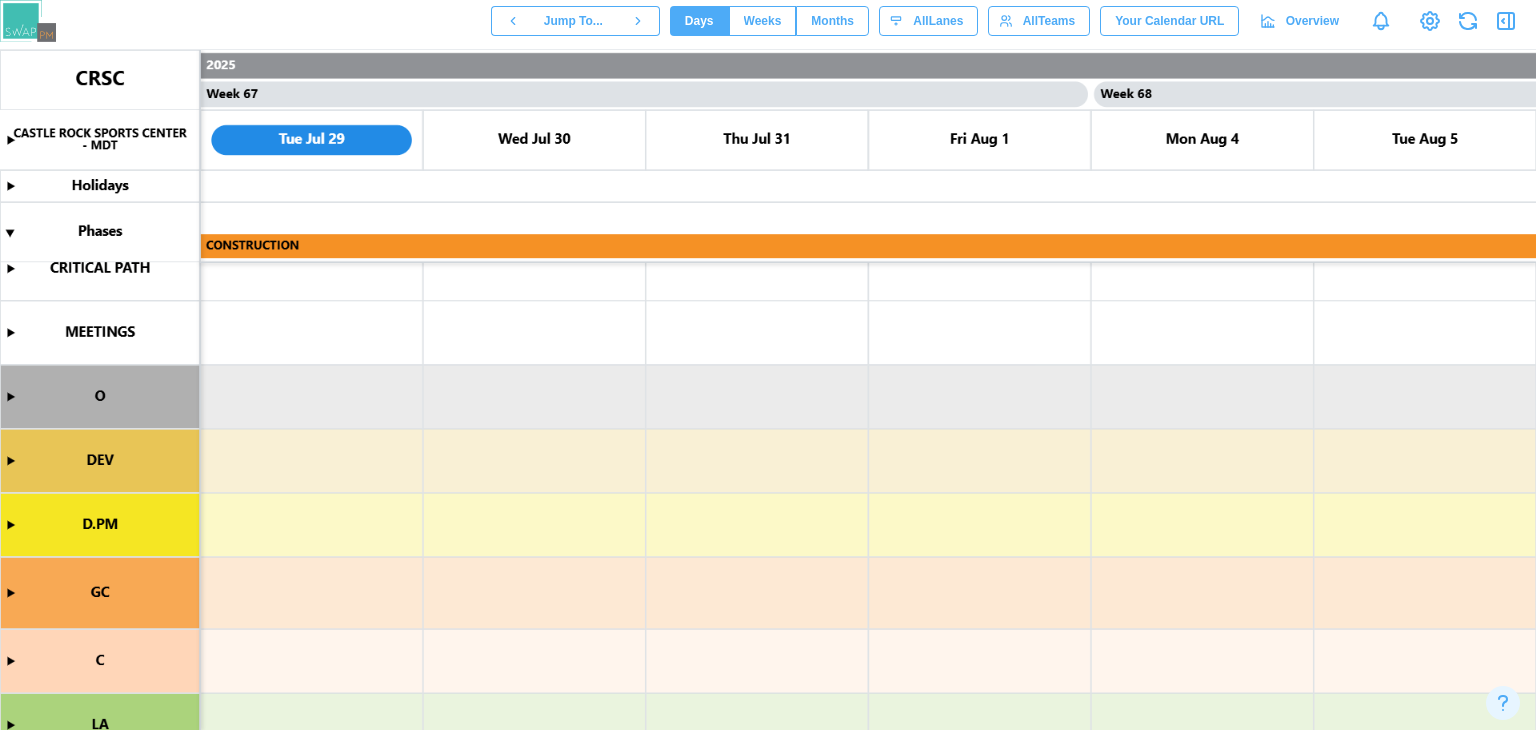 scroll, scrollTop: 0, scrollLeft: 0, axis: both 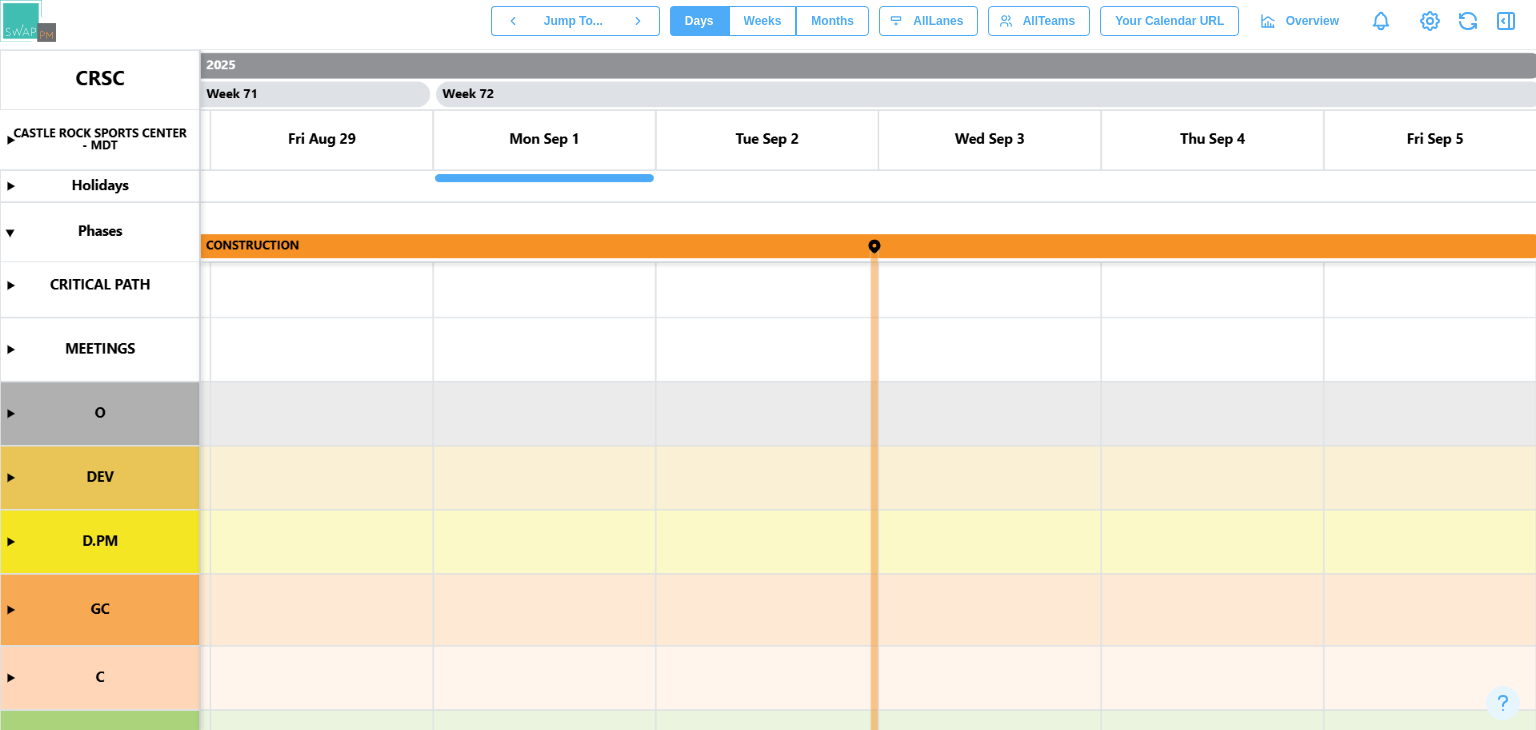 click at bounding box center (768, 390) 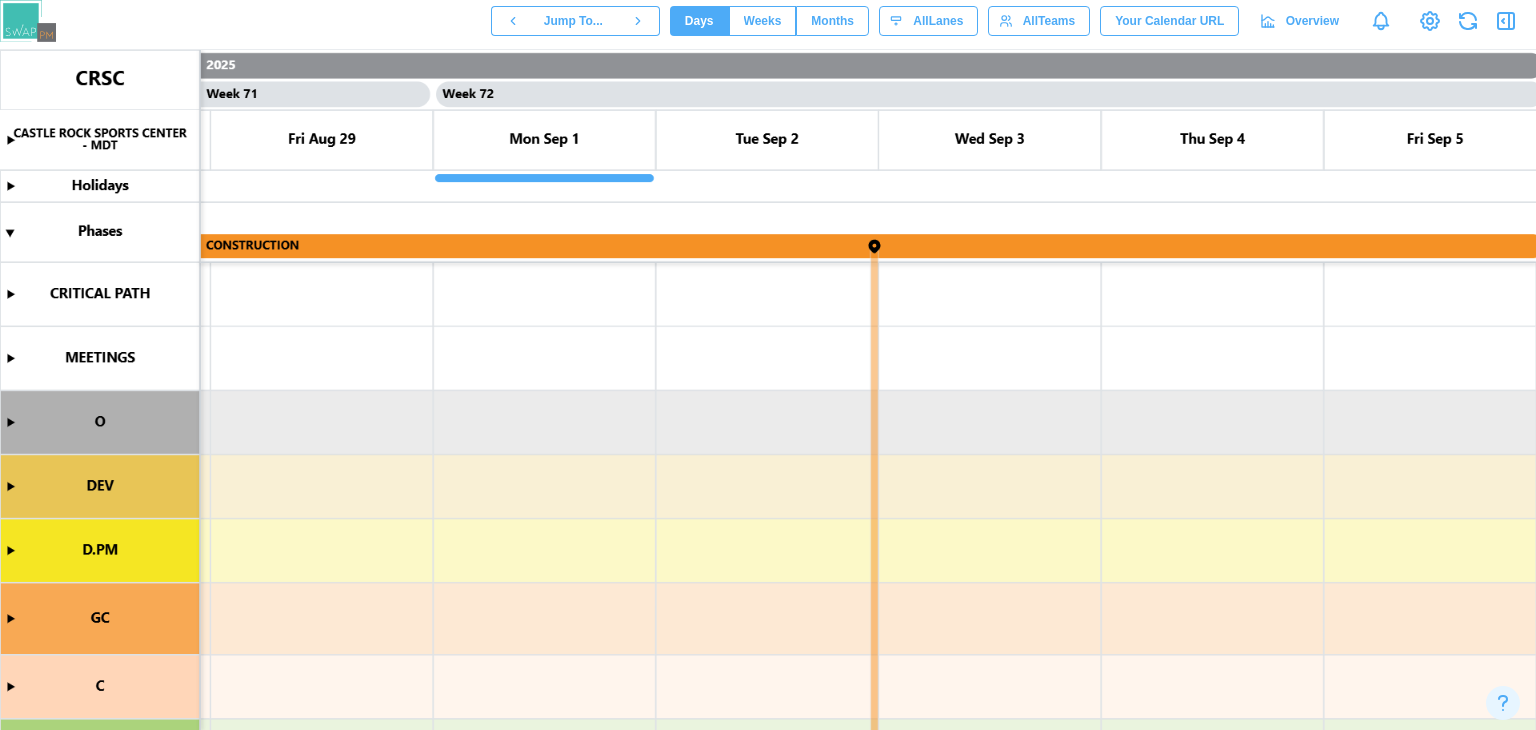 scroll, scrollTop: 0, scrollLeft: 78457, axis: horizontal 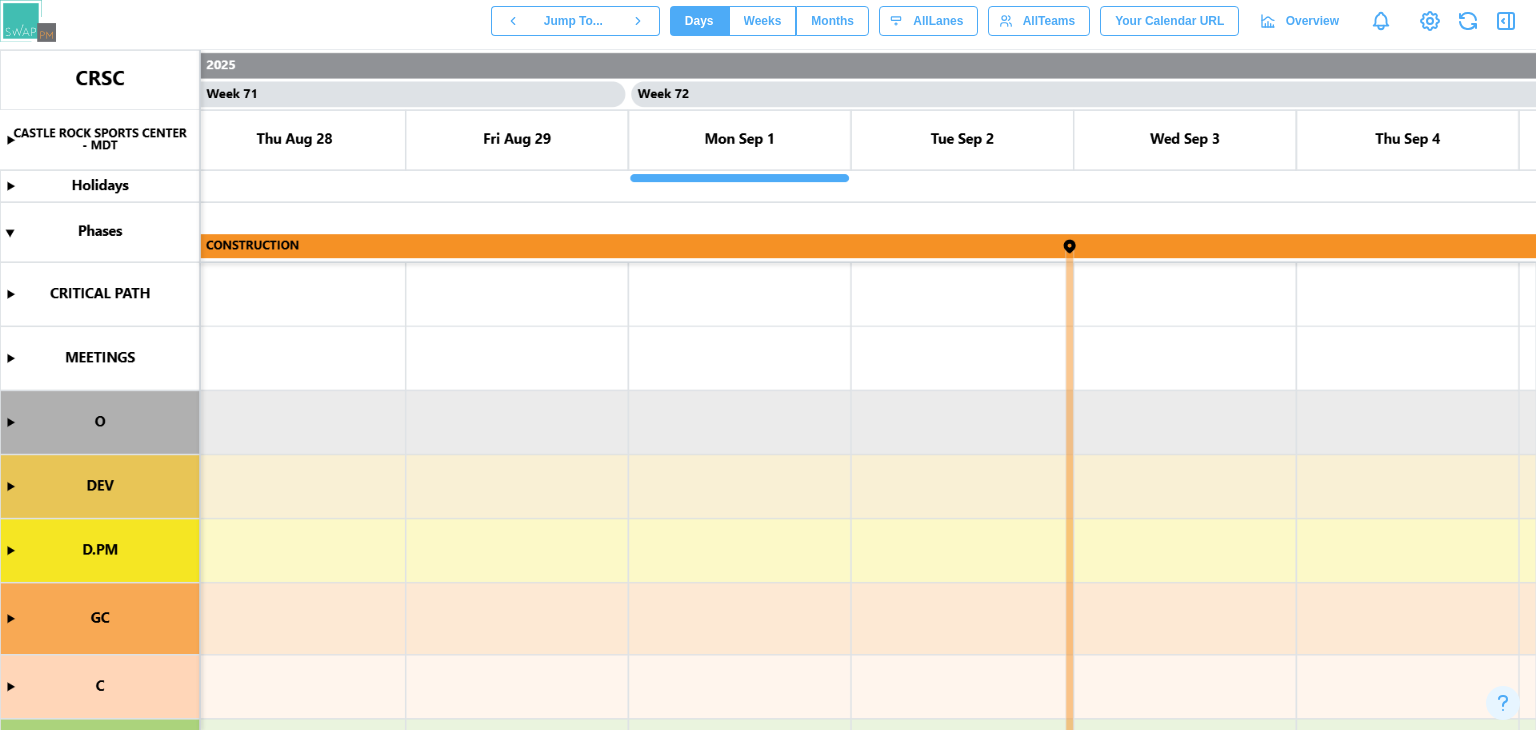 click at bounding box center [768, 390] 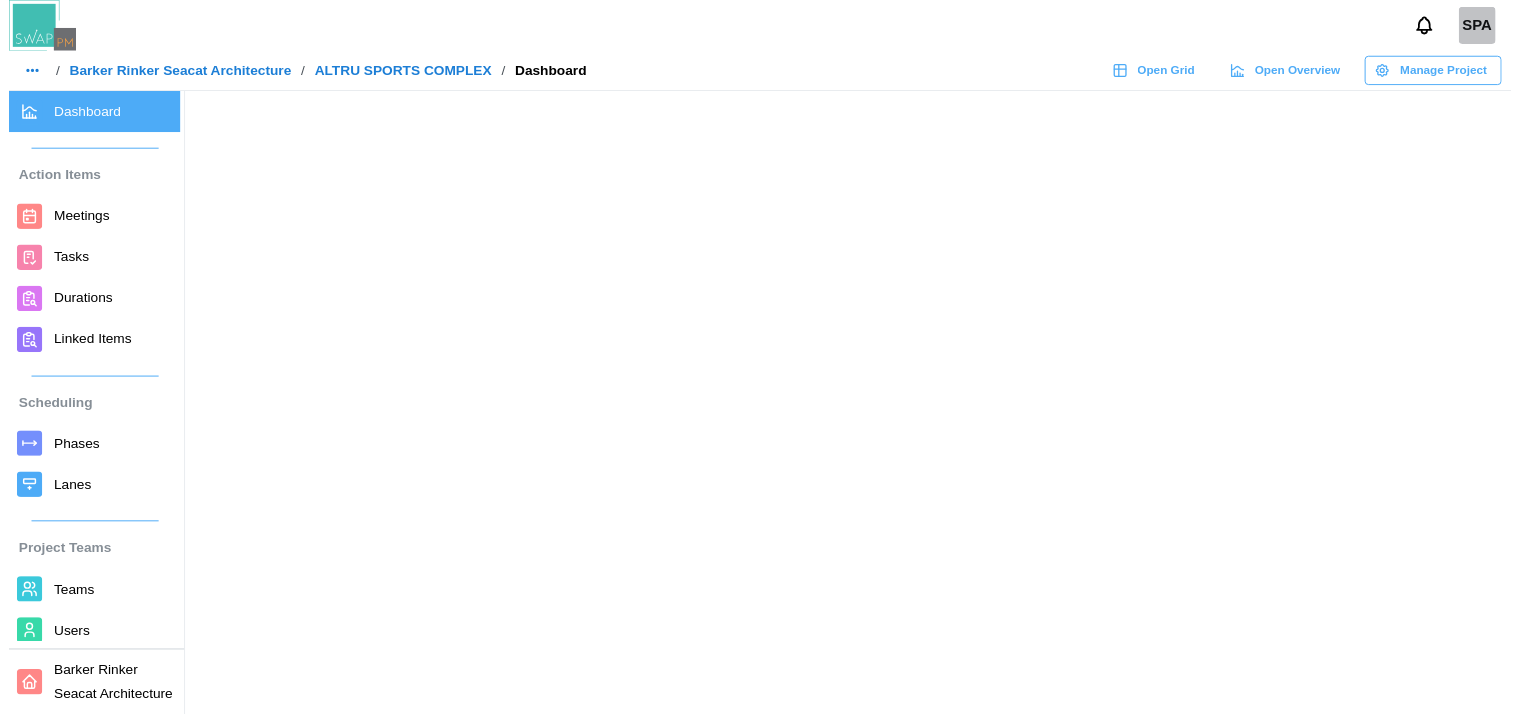 scroll, scrollTop: 0, scrollLeft: 0, axis: both 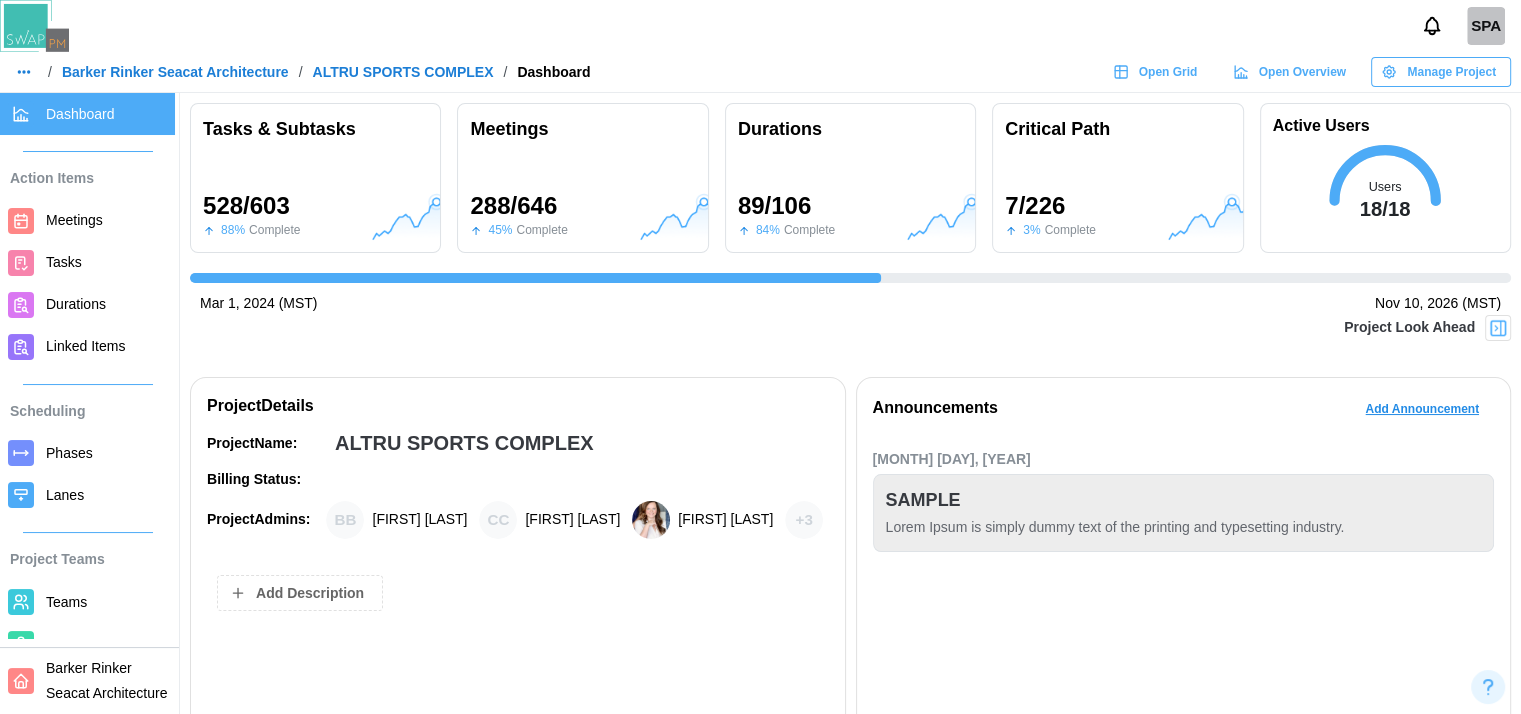 click 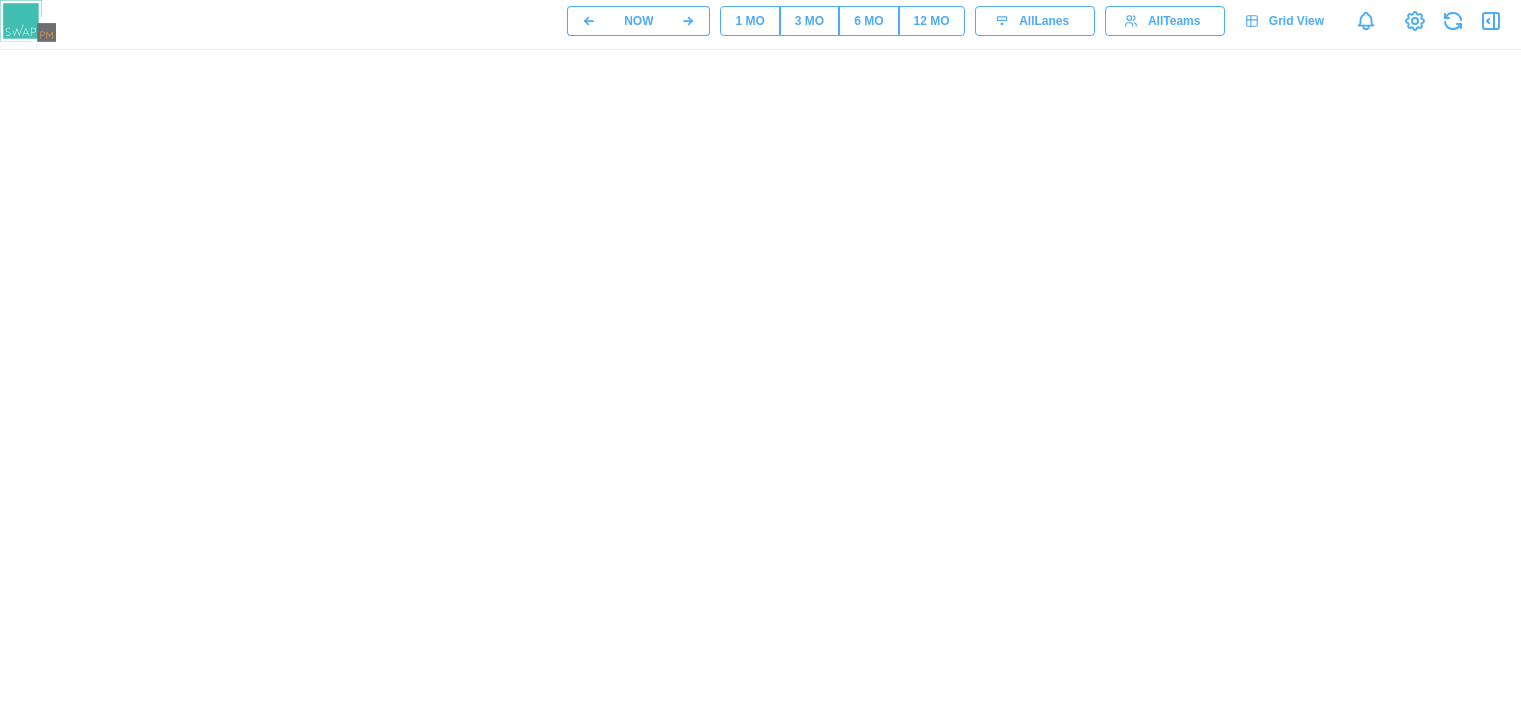 scroll, scrollTop: 0, scrollLeft: 0, axis: both 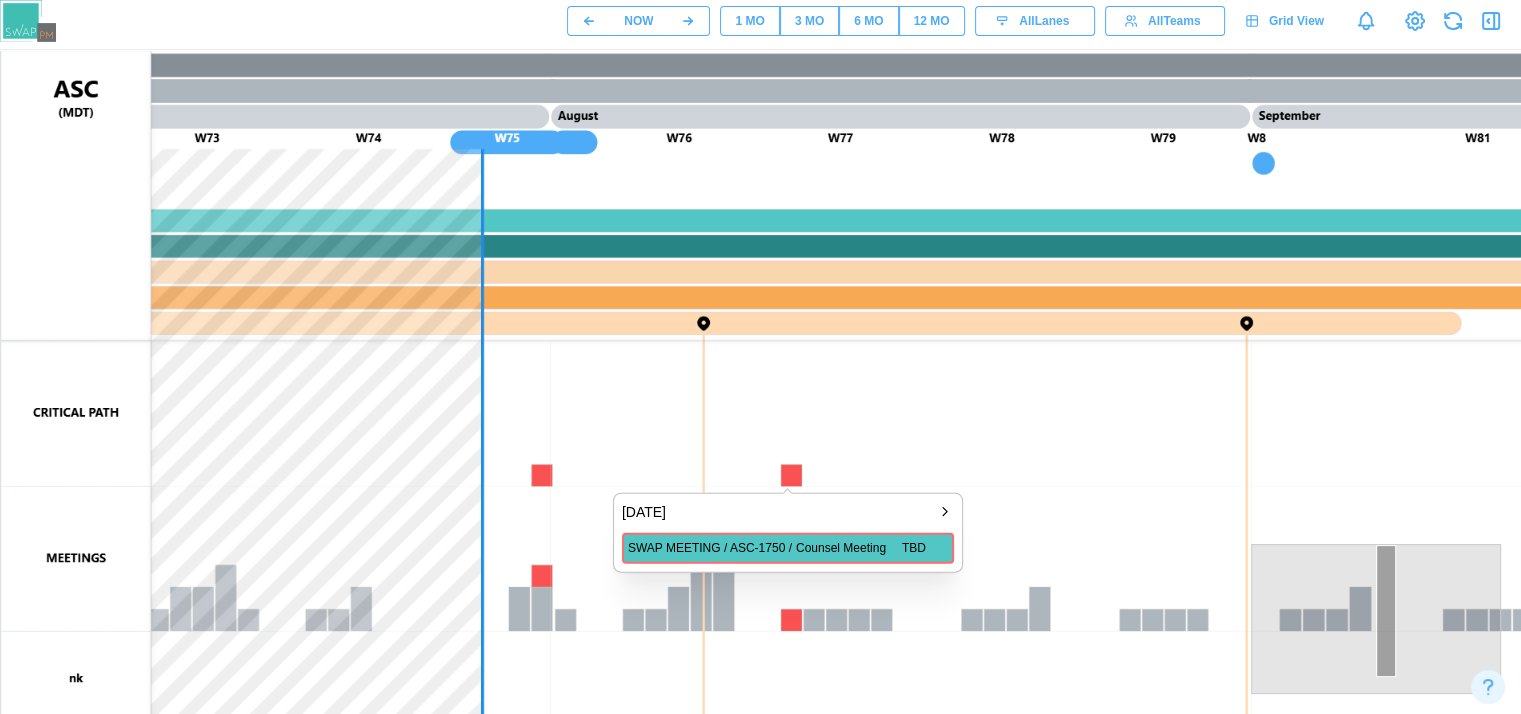 click at bounding box center (961, 551) 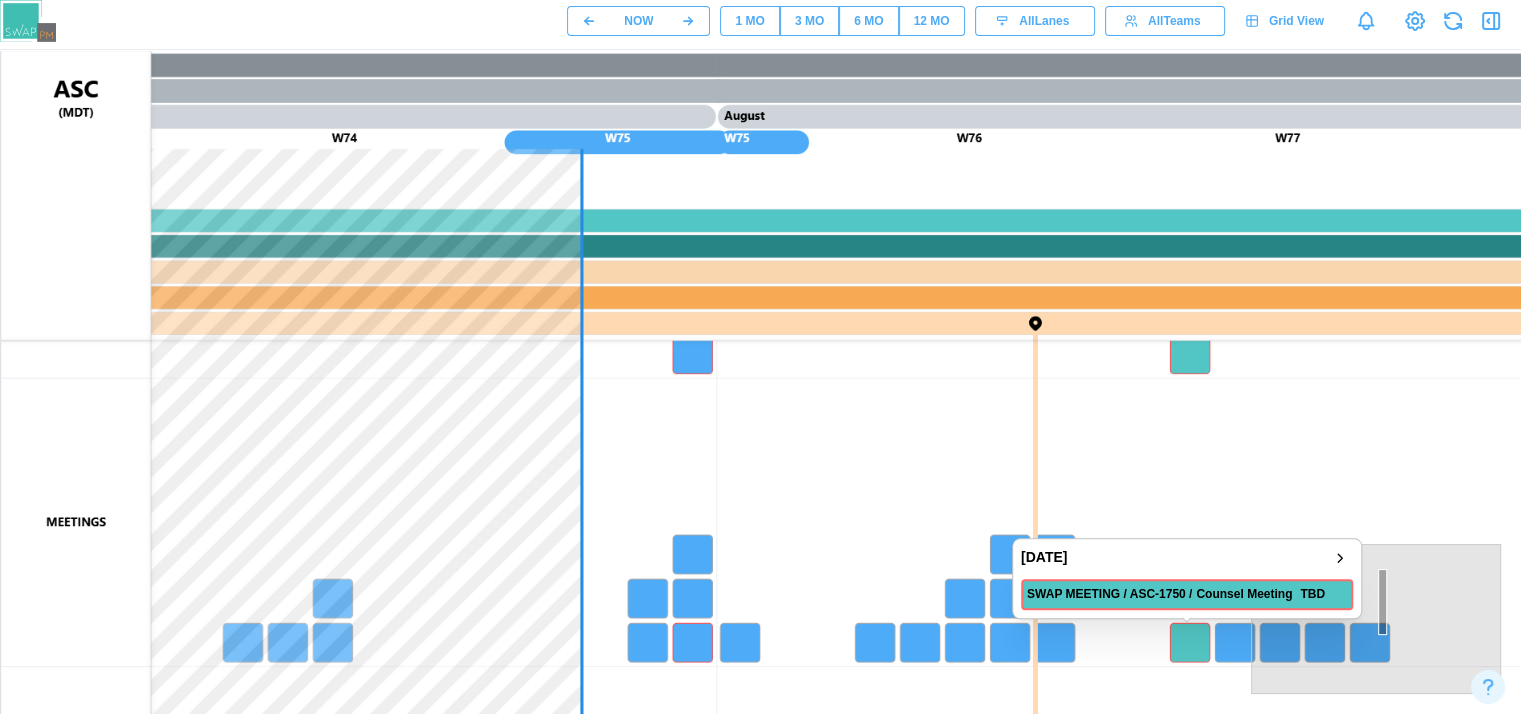 click at bounding box center (961, 551) 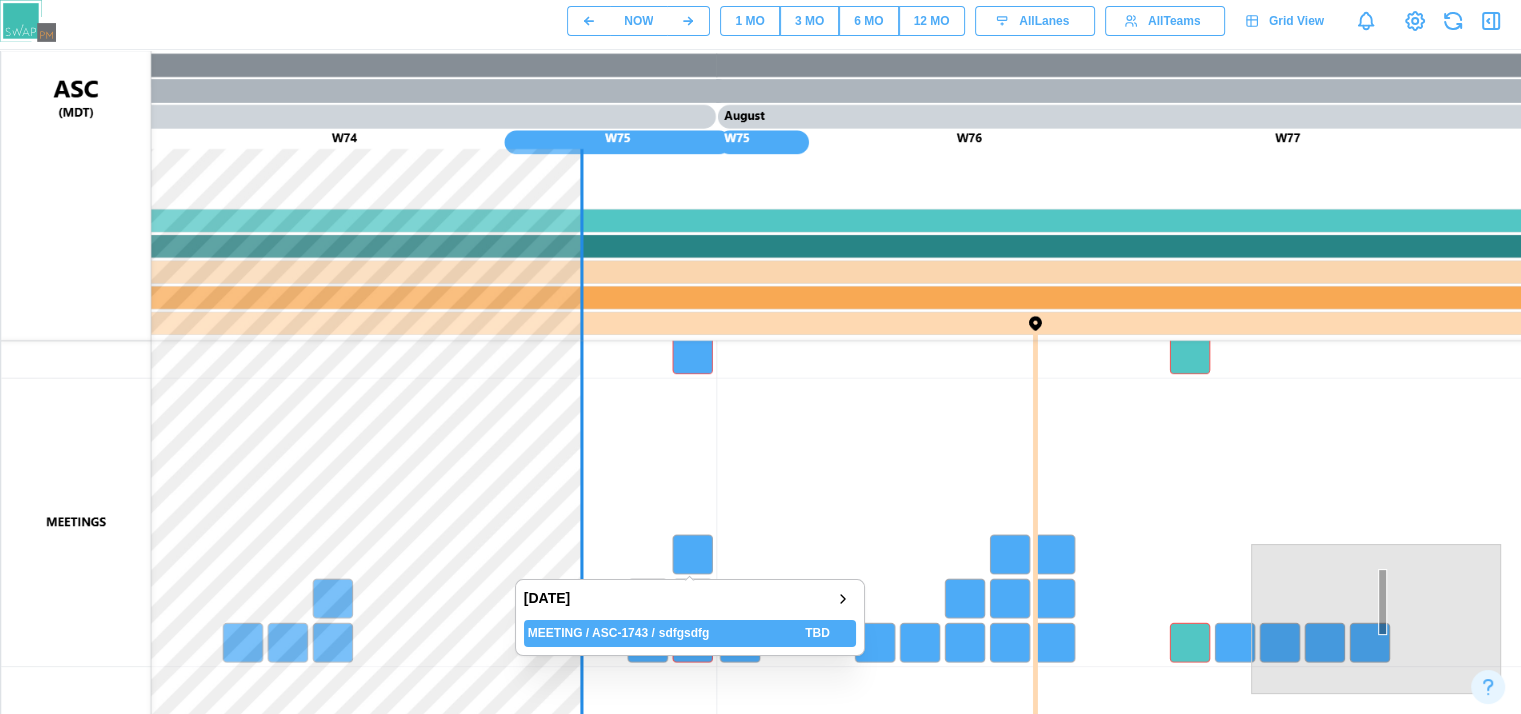 click at bounding box center (961, 551) 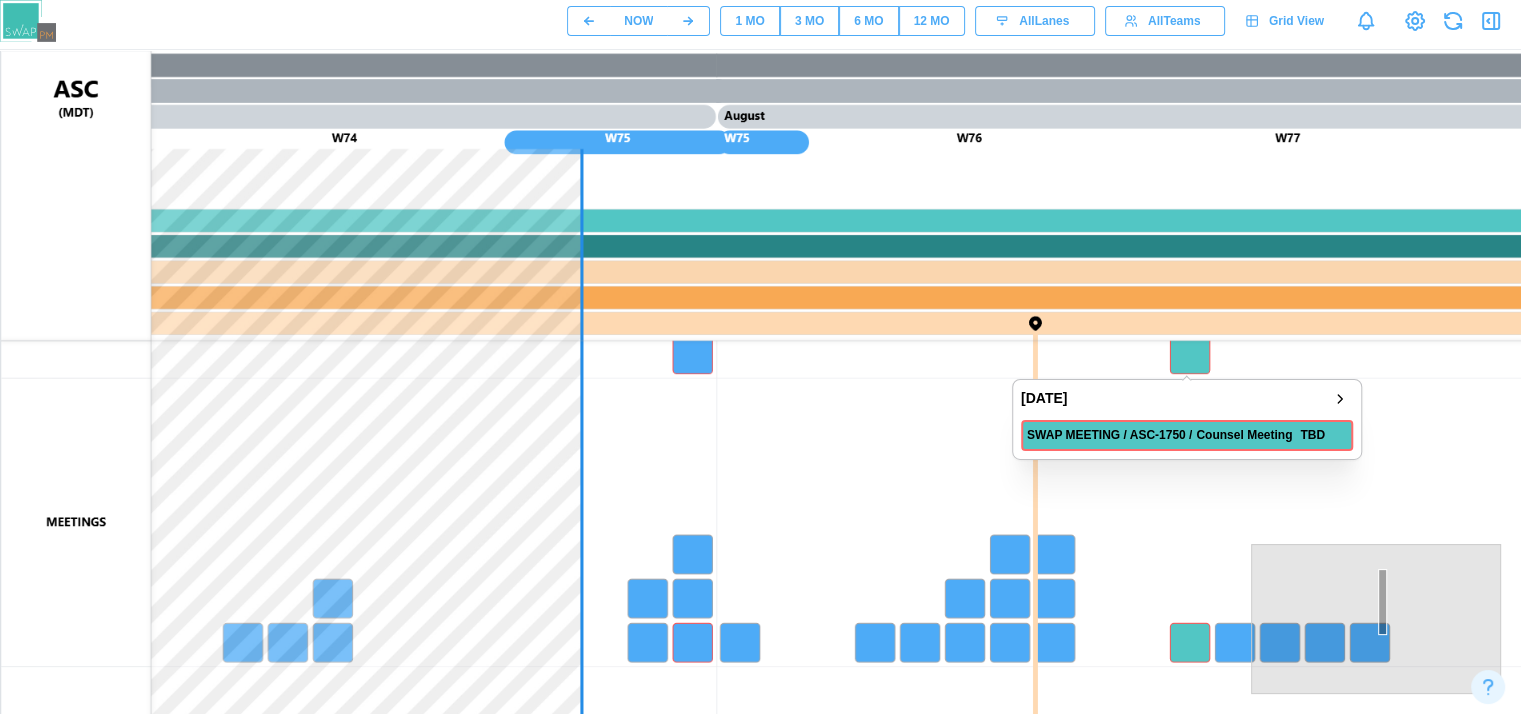 click at bounding box center (961, 551) 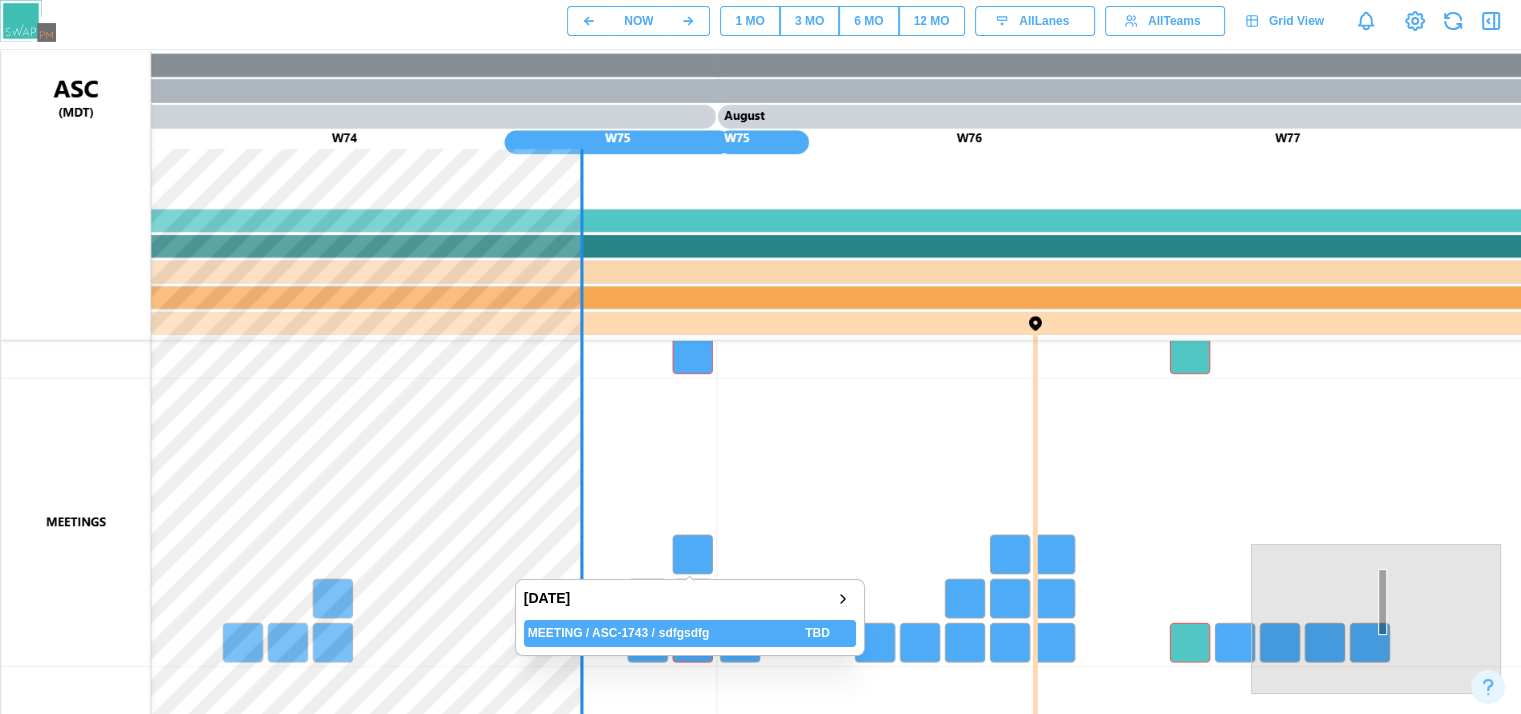 click at bounding box center (961, 551) 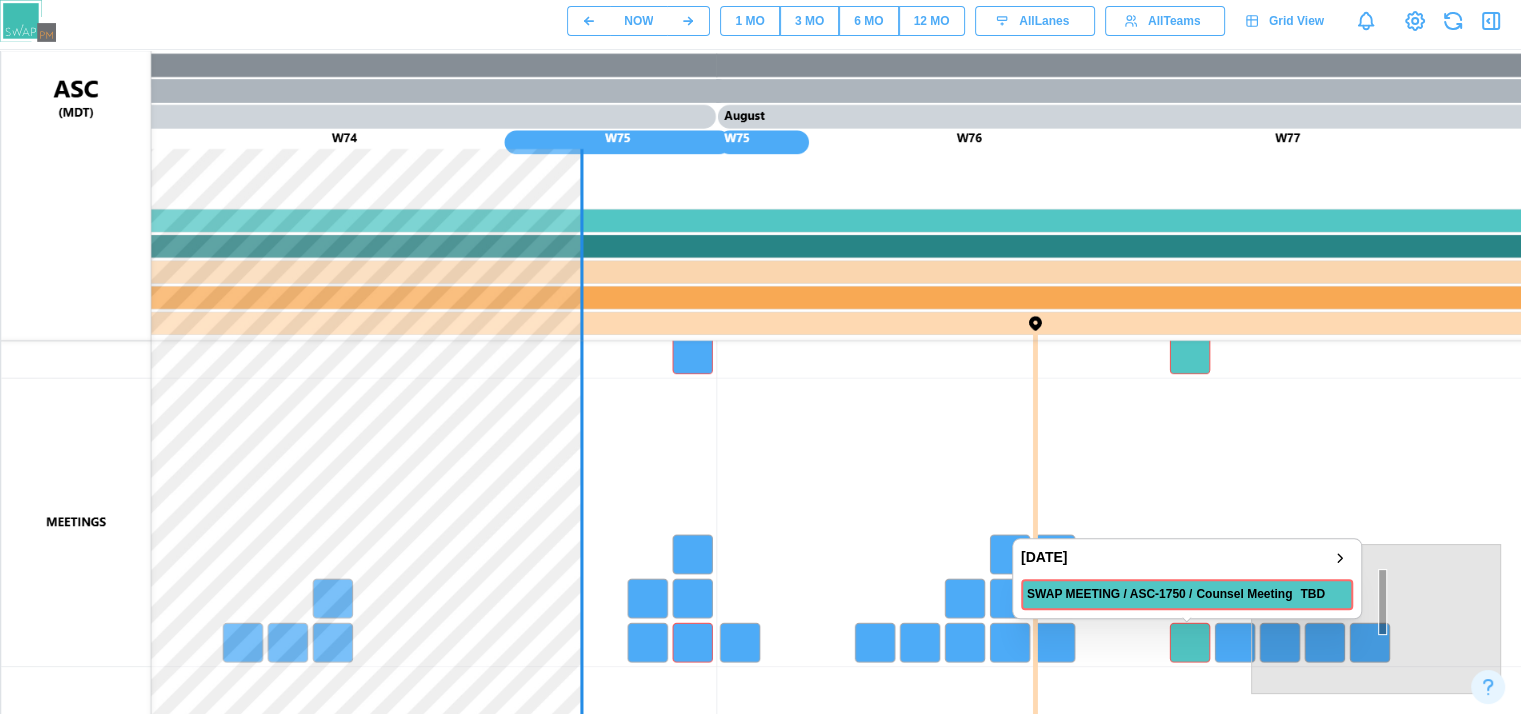 click at bounding box center [961, 551] 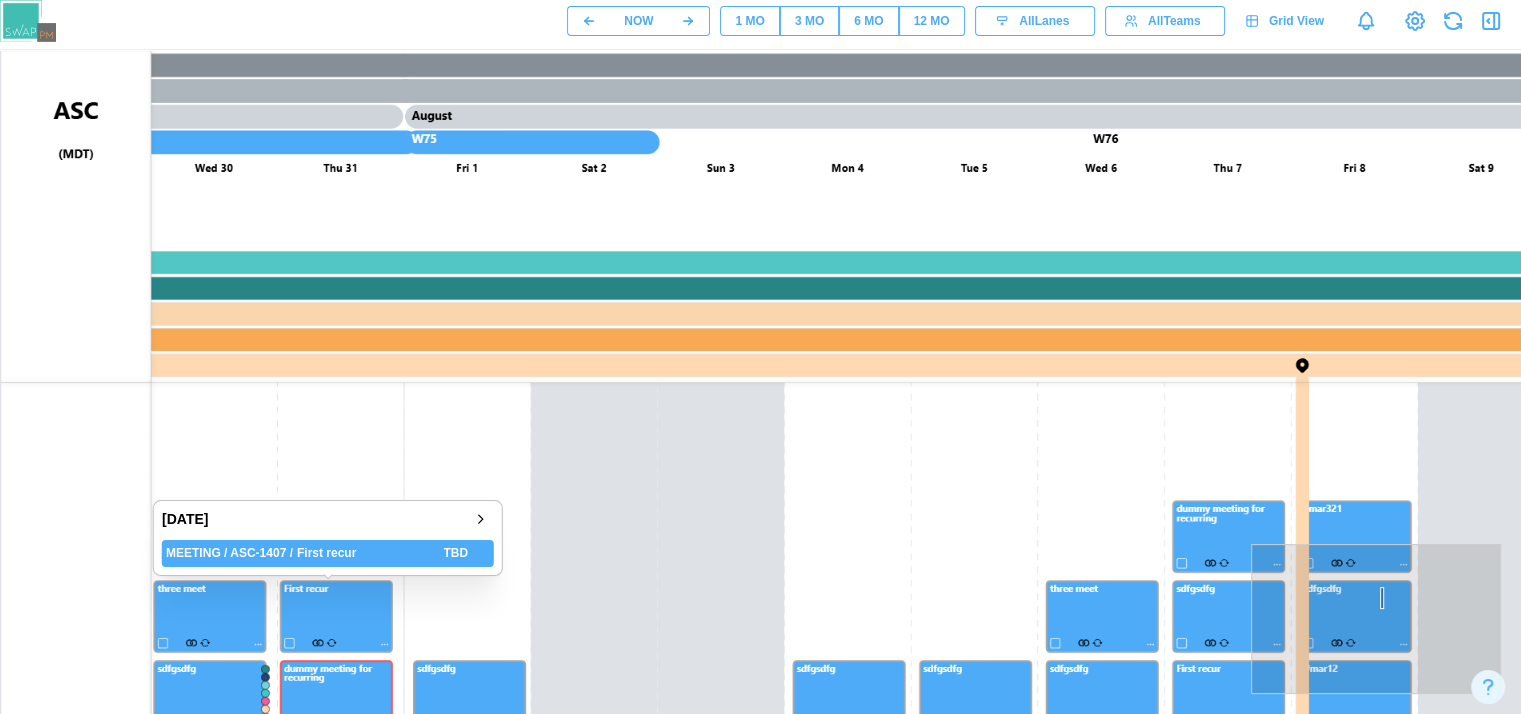 click at bounding box center (961, 551) 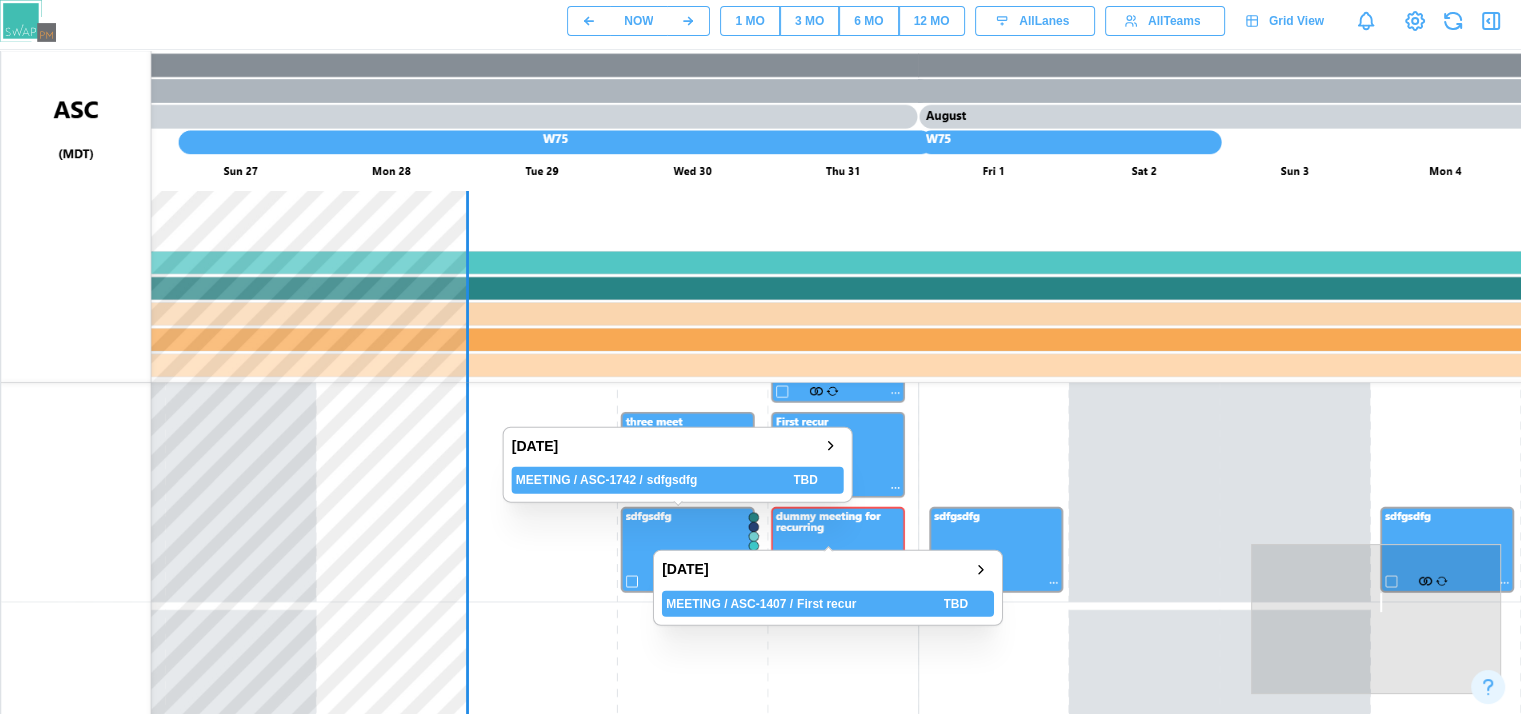 scroll, scrollTop: 0, scrollLeft: 0, axis: both 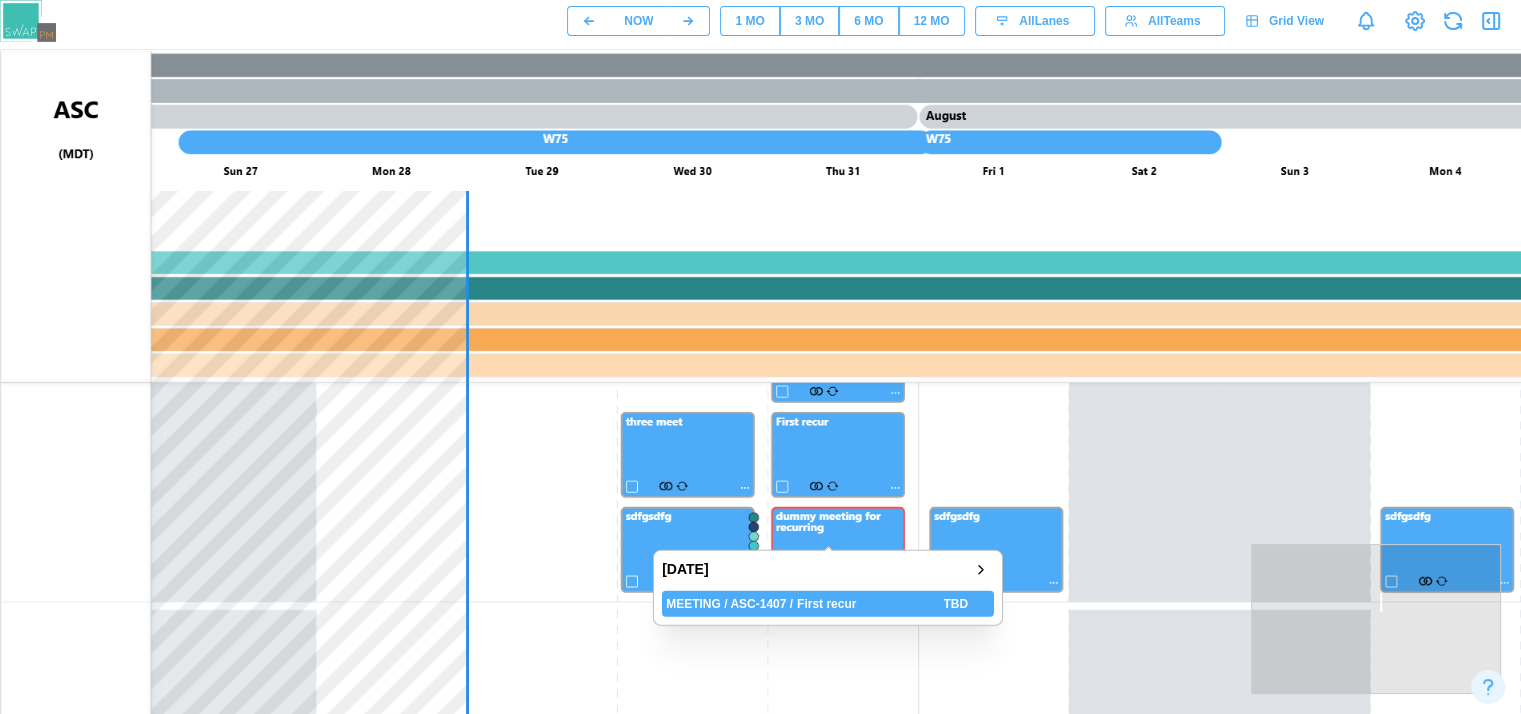 click at bounding box center [961, 551] 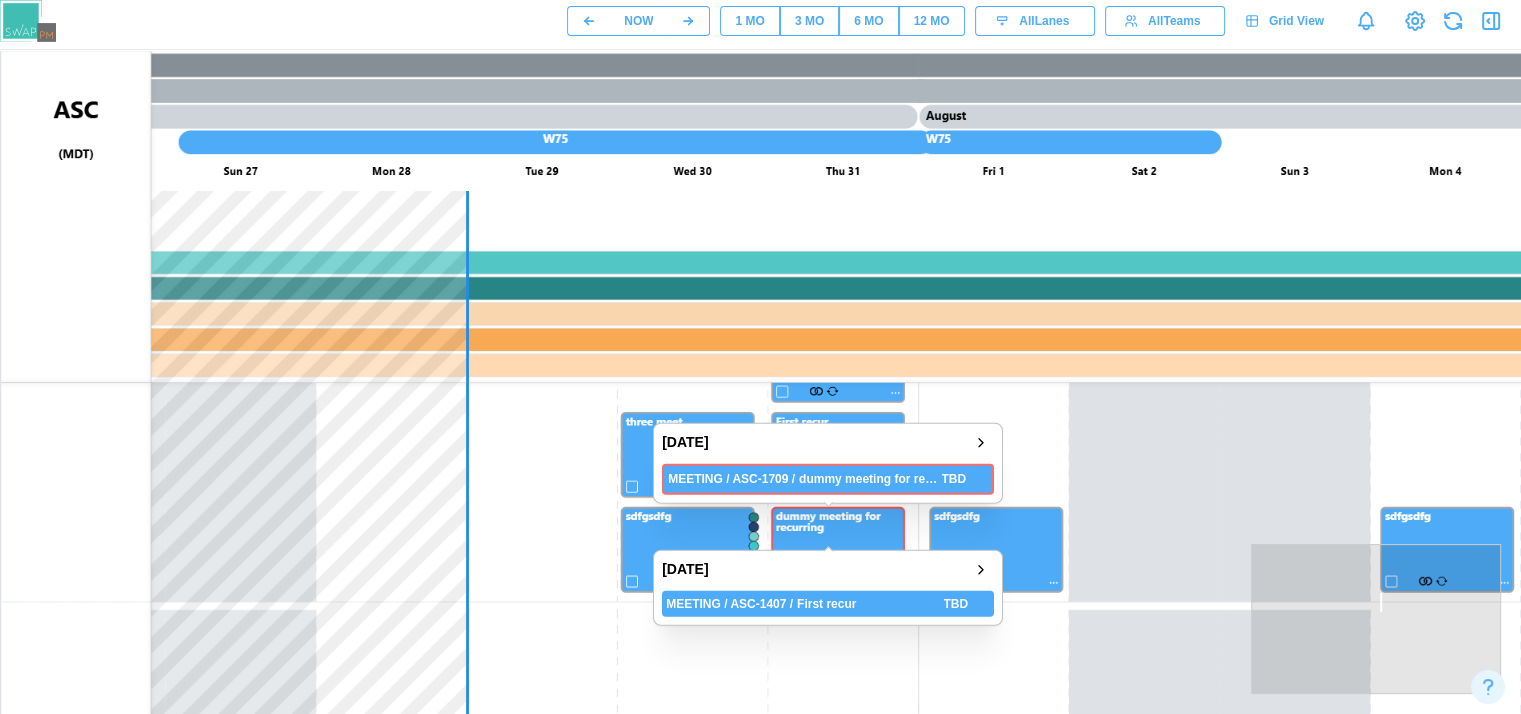 click at bounding box center [961, 551] 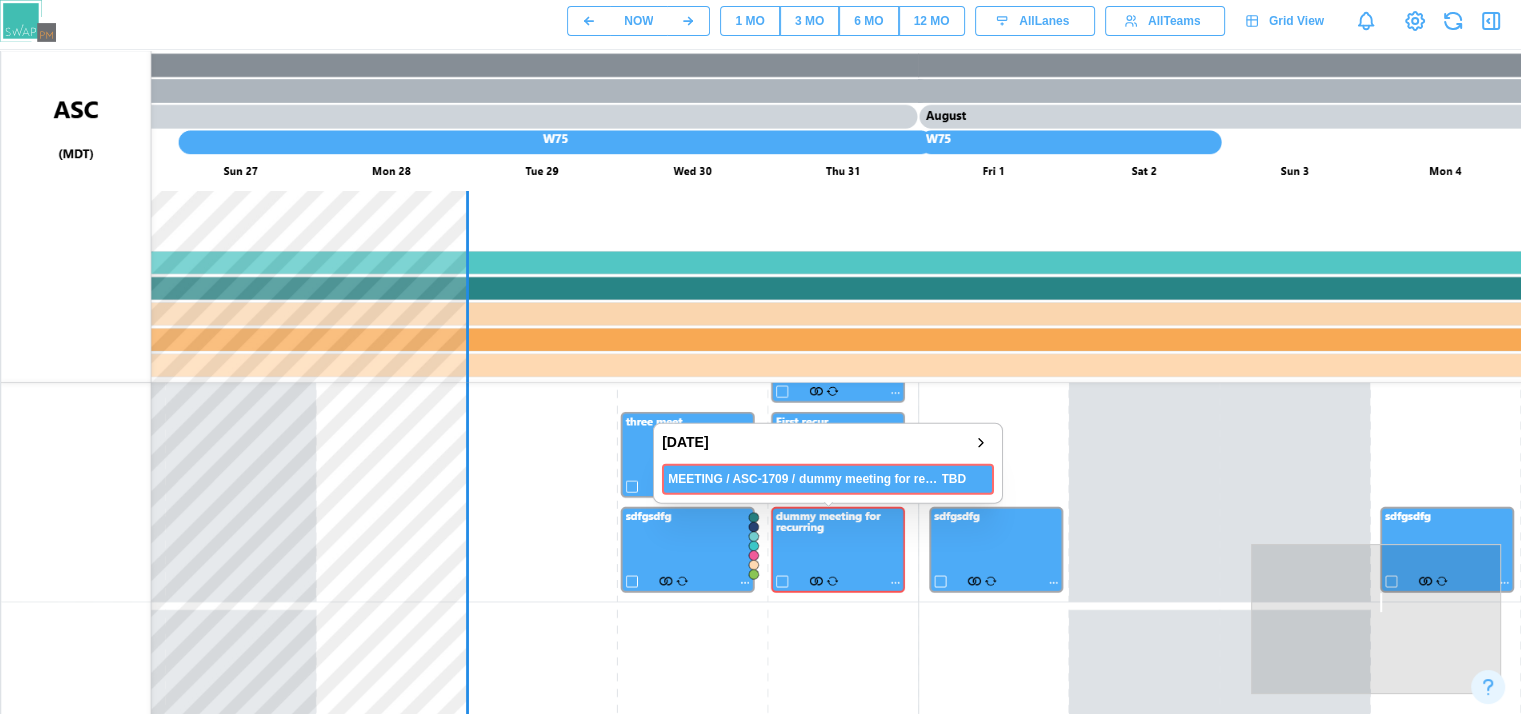 click at bounding box center [961, 551] 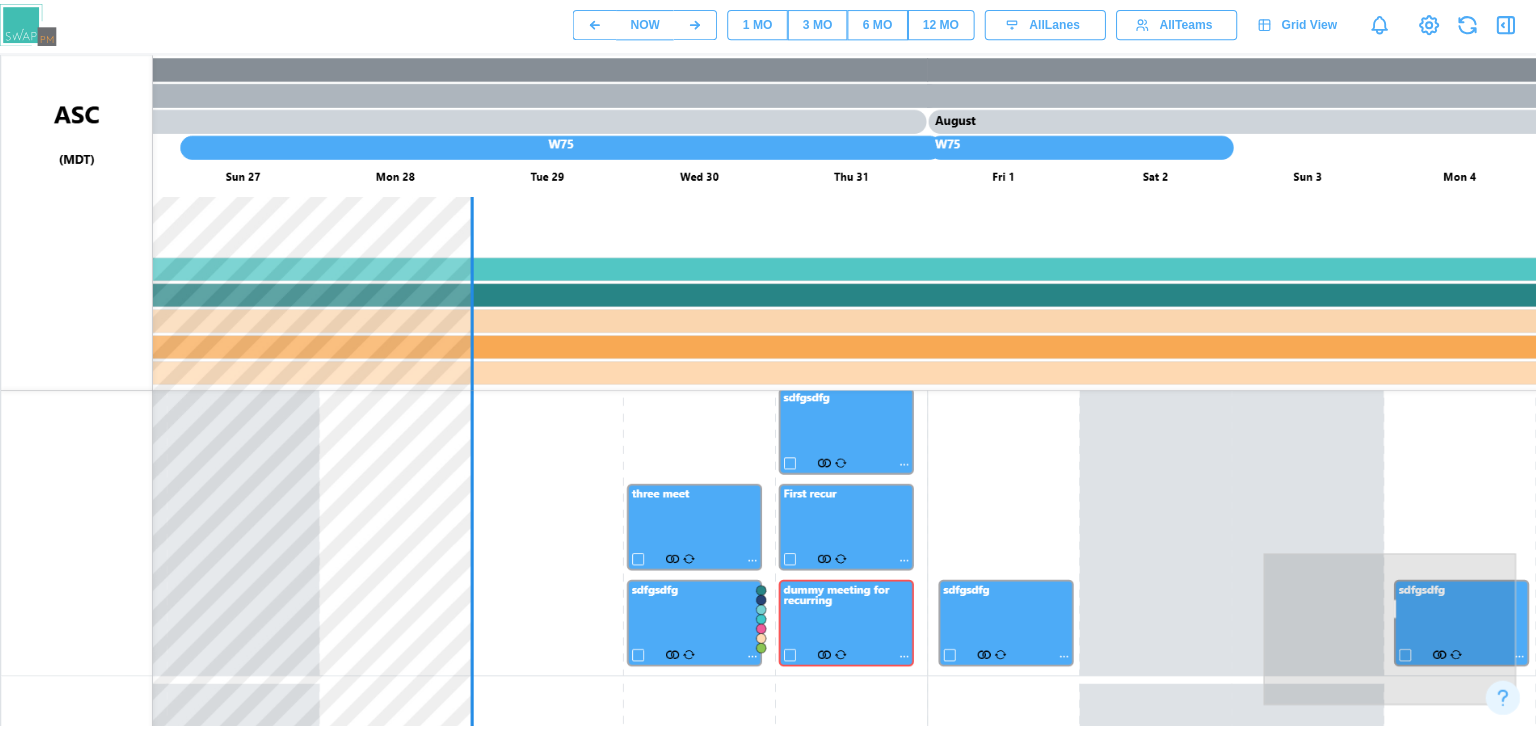 scroll, scrollTop: 0, scrollLeft: 0, axis: both 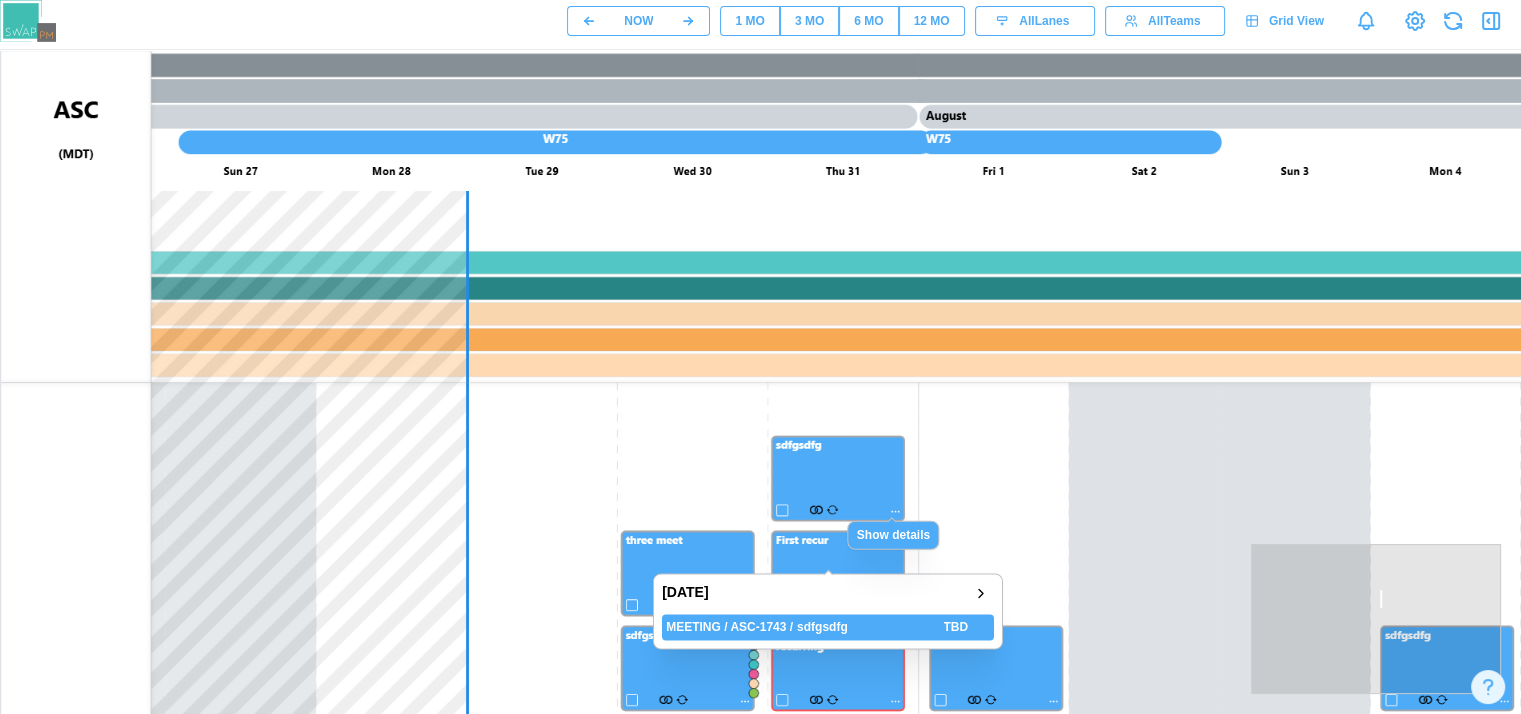 click at bounding box center [961, 551] 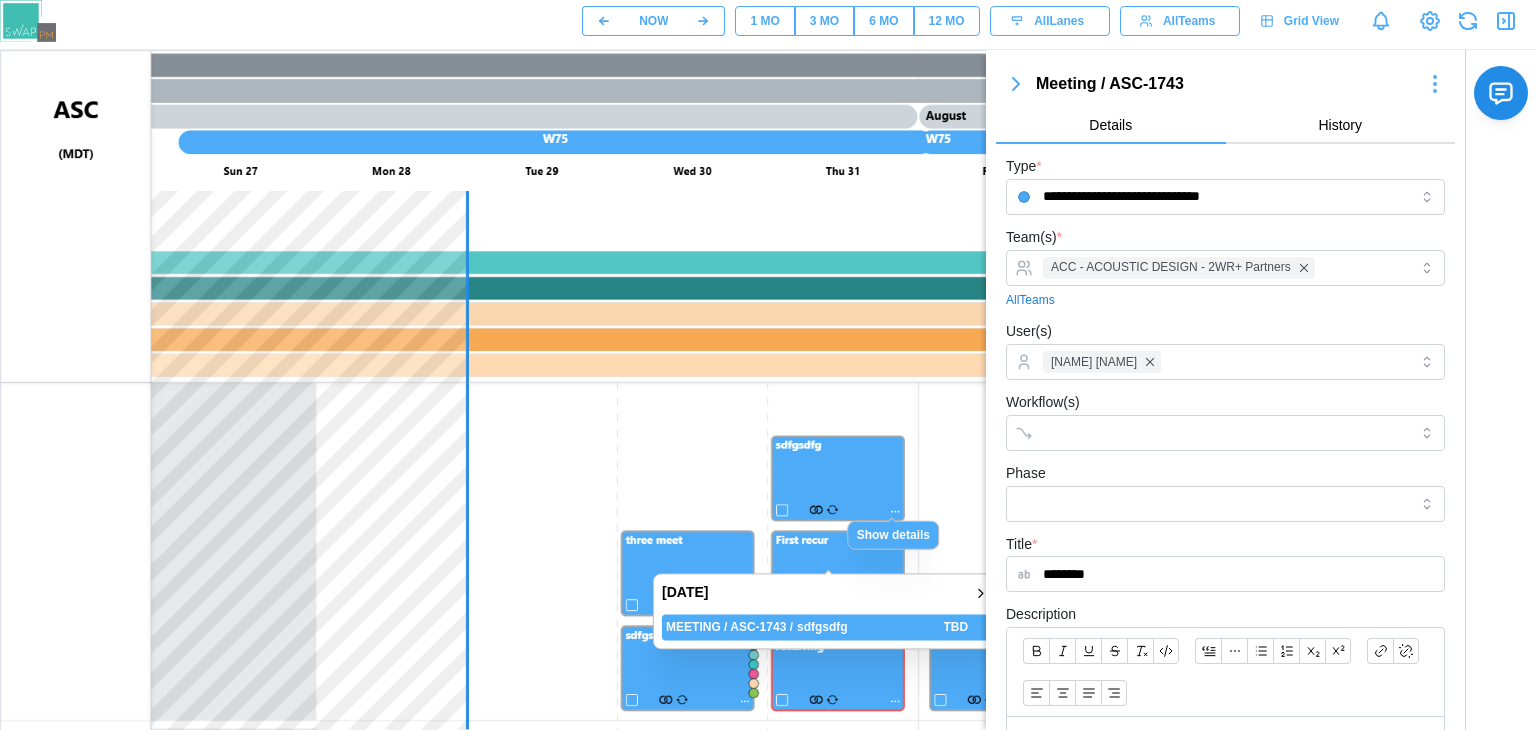 click at bounding box center (961, 551) 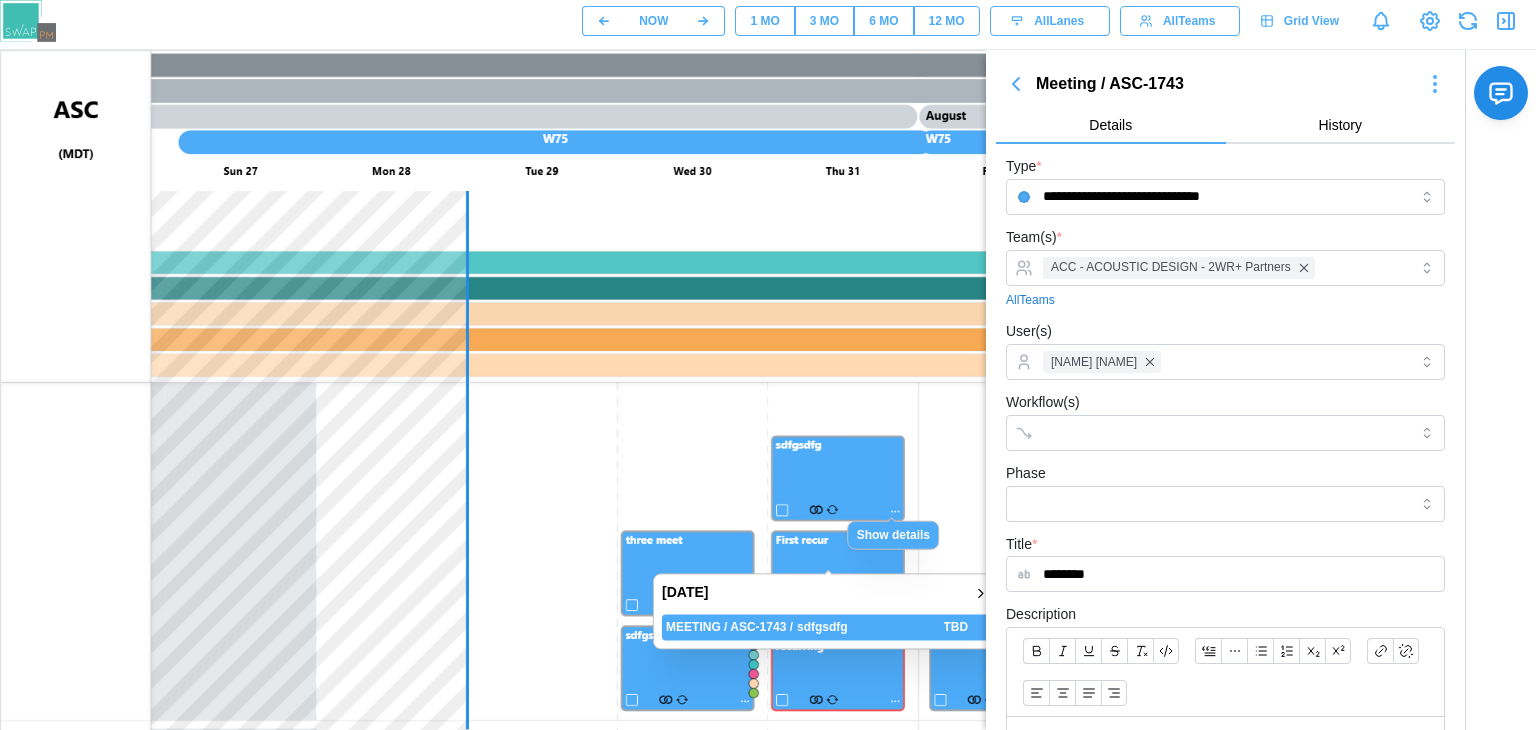 click at bounding box center [961, 551] 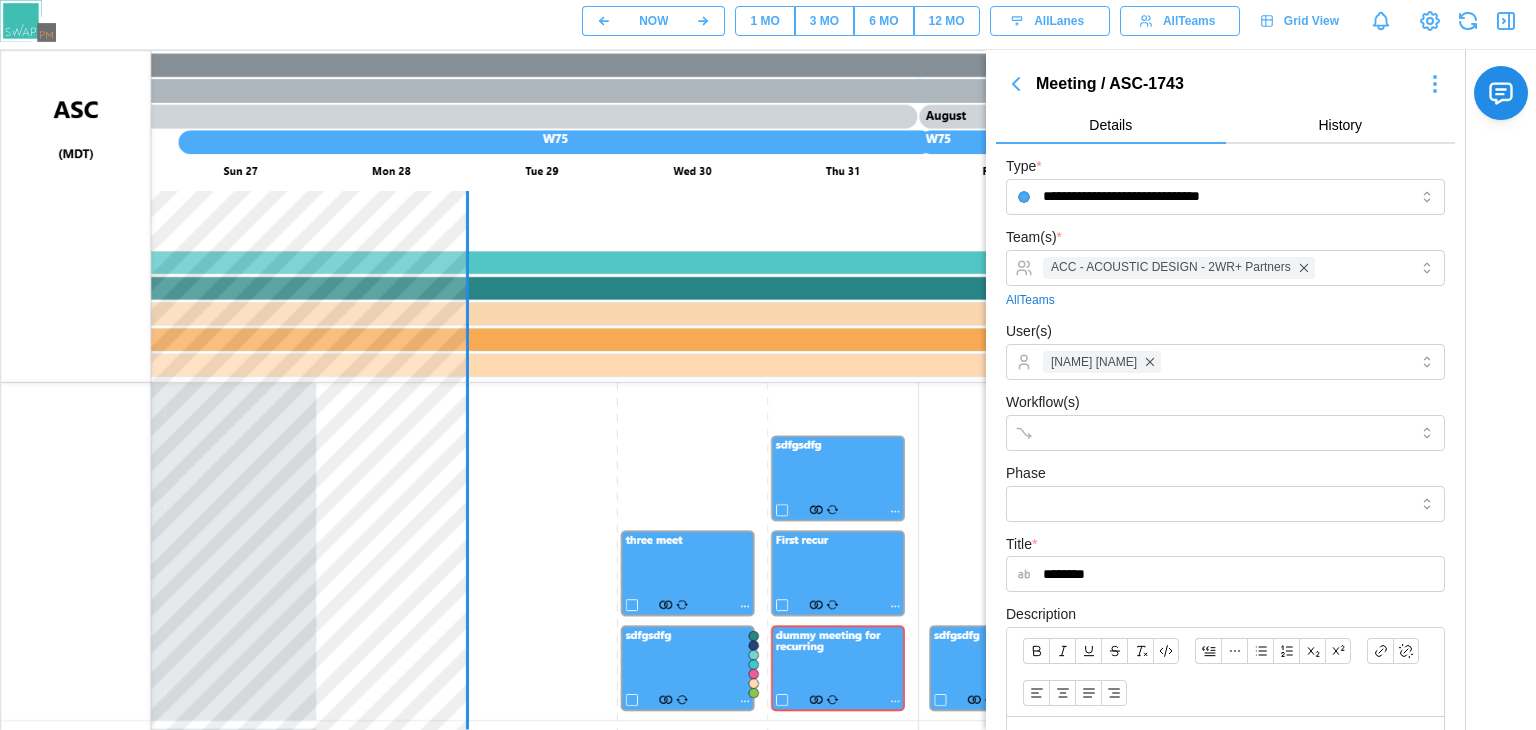 type 